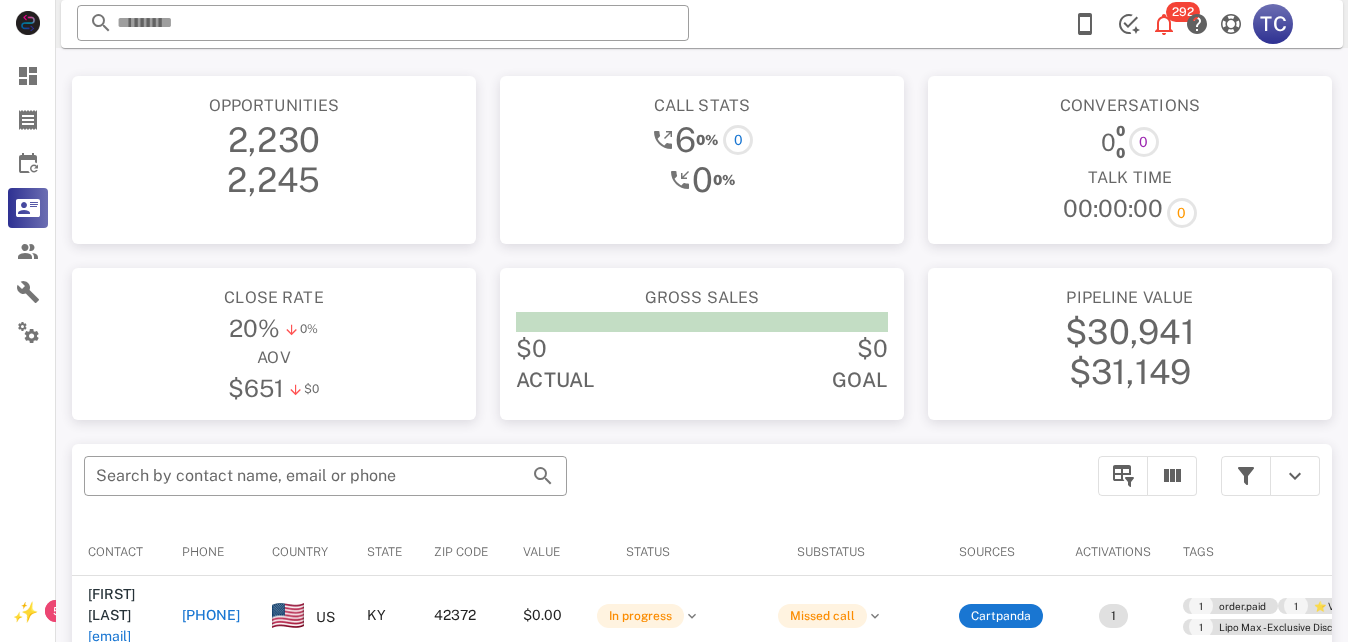 scroll, scrollTop: 380, scrollLeft: 0, axis: vertical 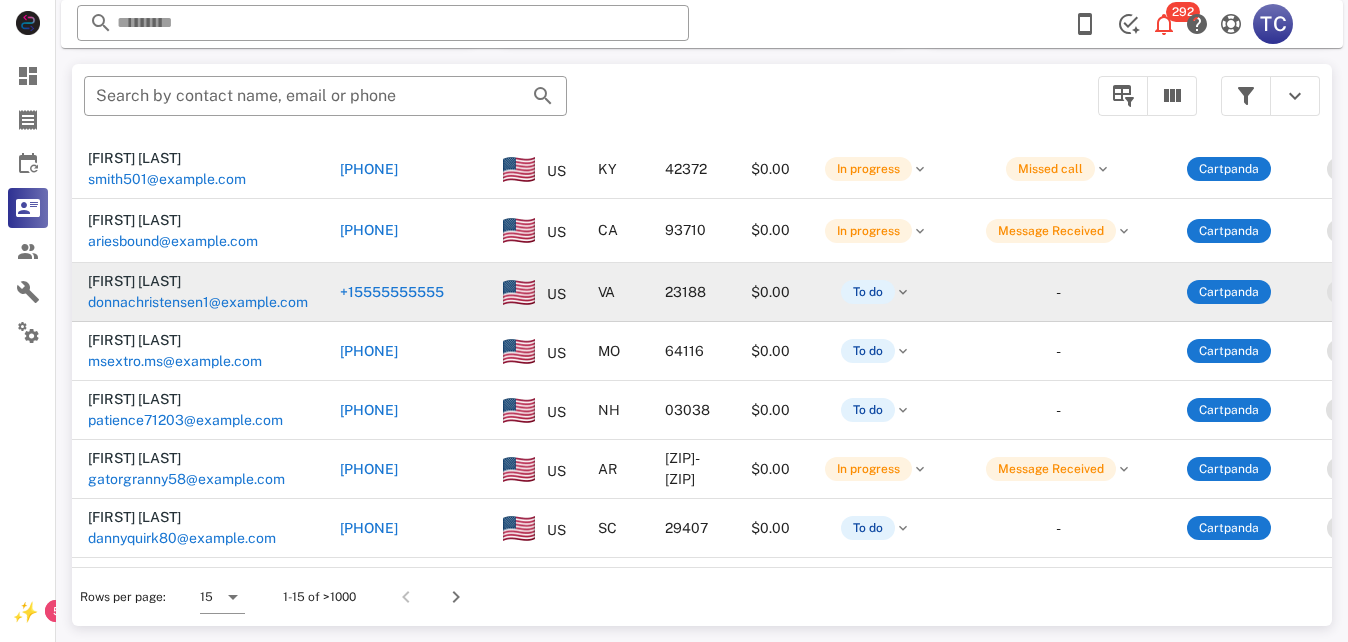 click on "+17572203996" at bounding box center (392, 292) 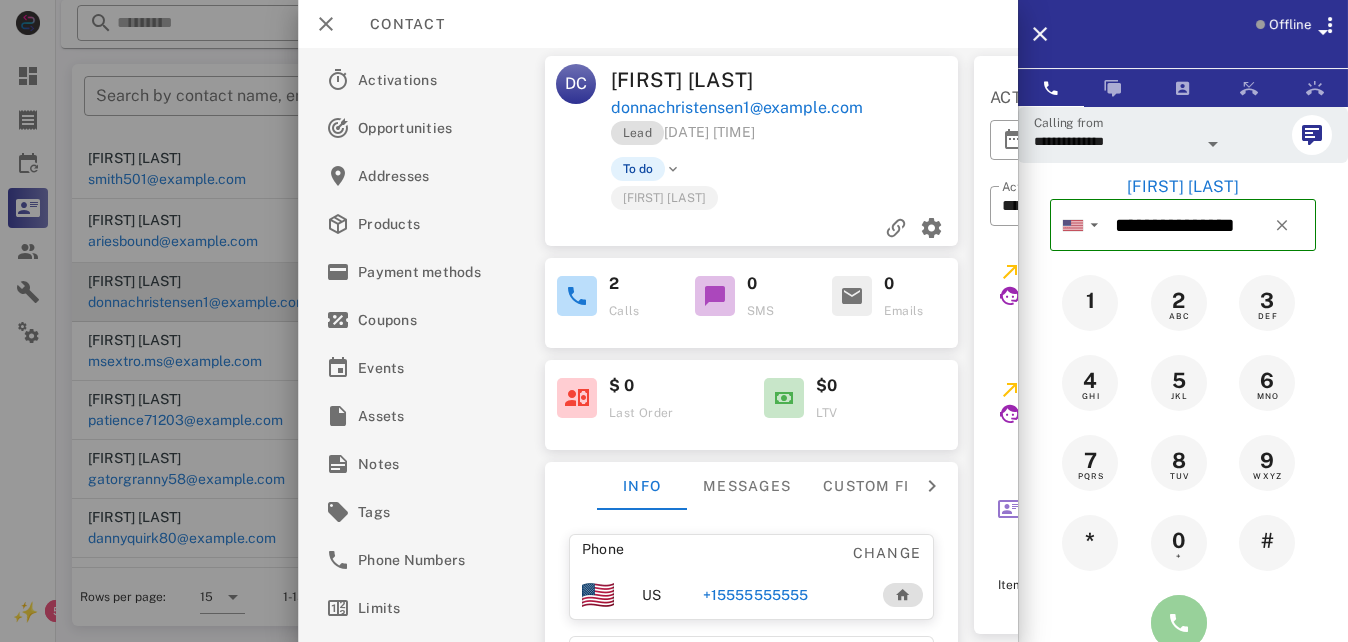 click at bounding box center [1179, 623] 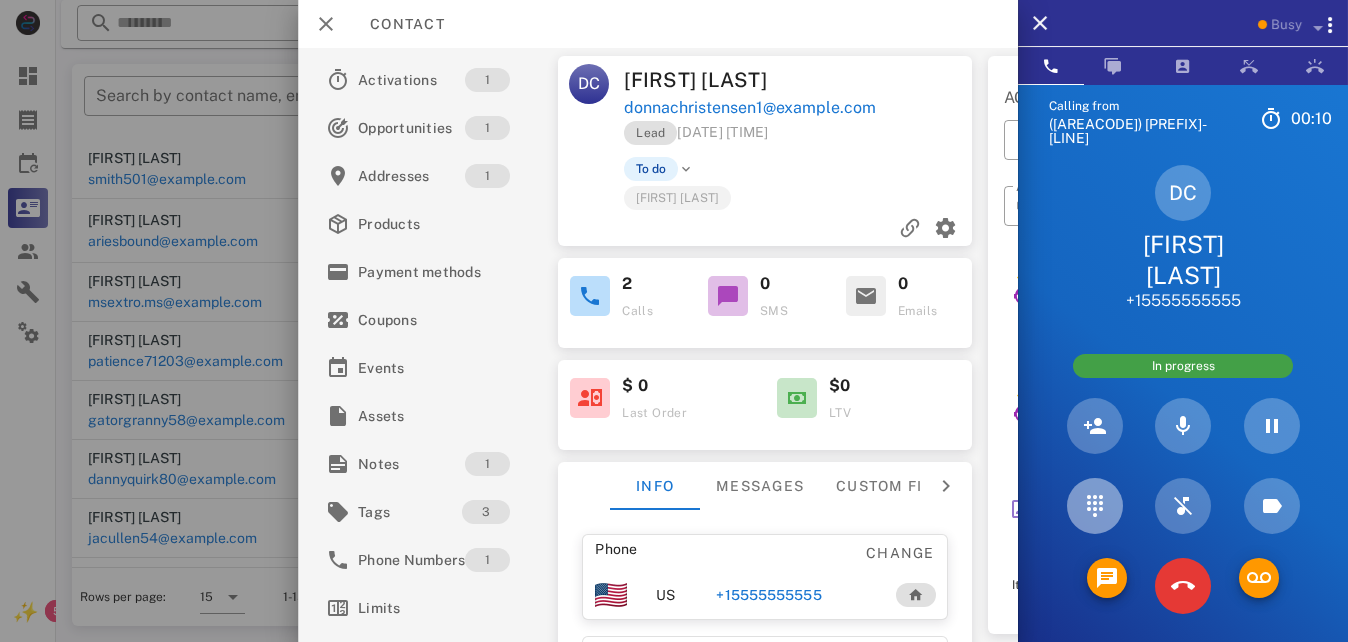 click at bounding box center (1095, 506) 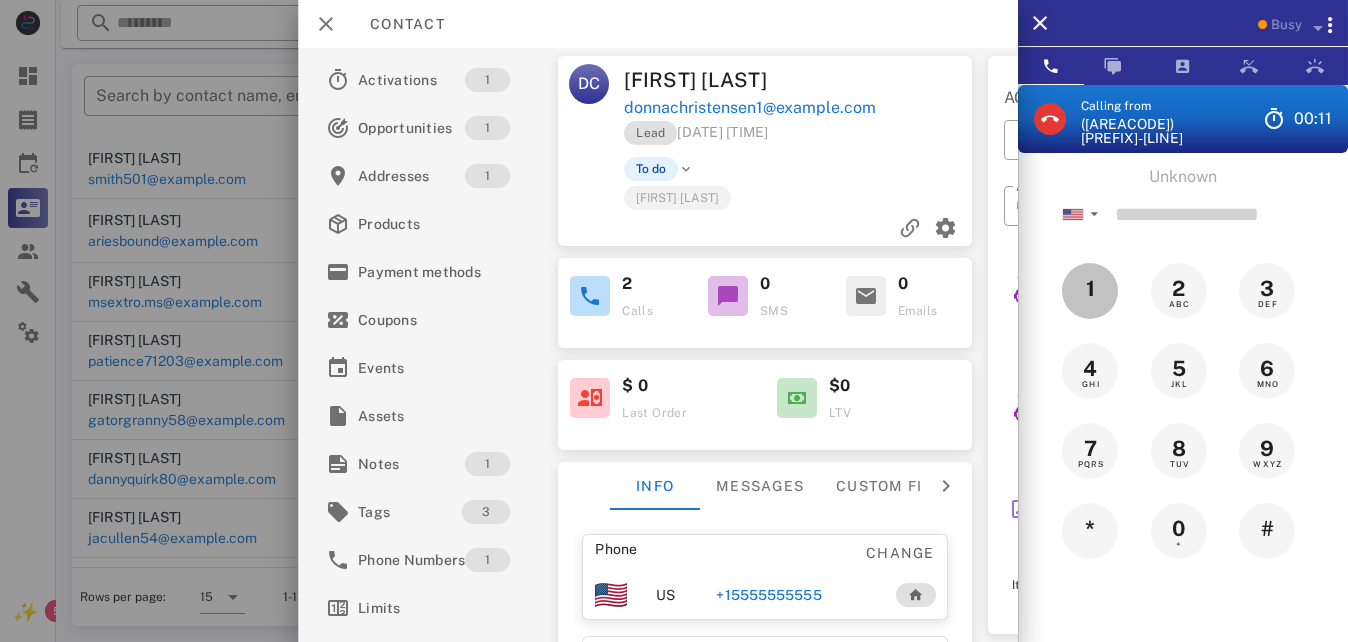 click on "1" at bounding box center [1091, 289] 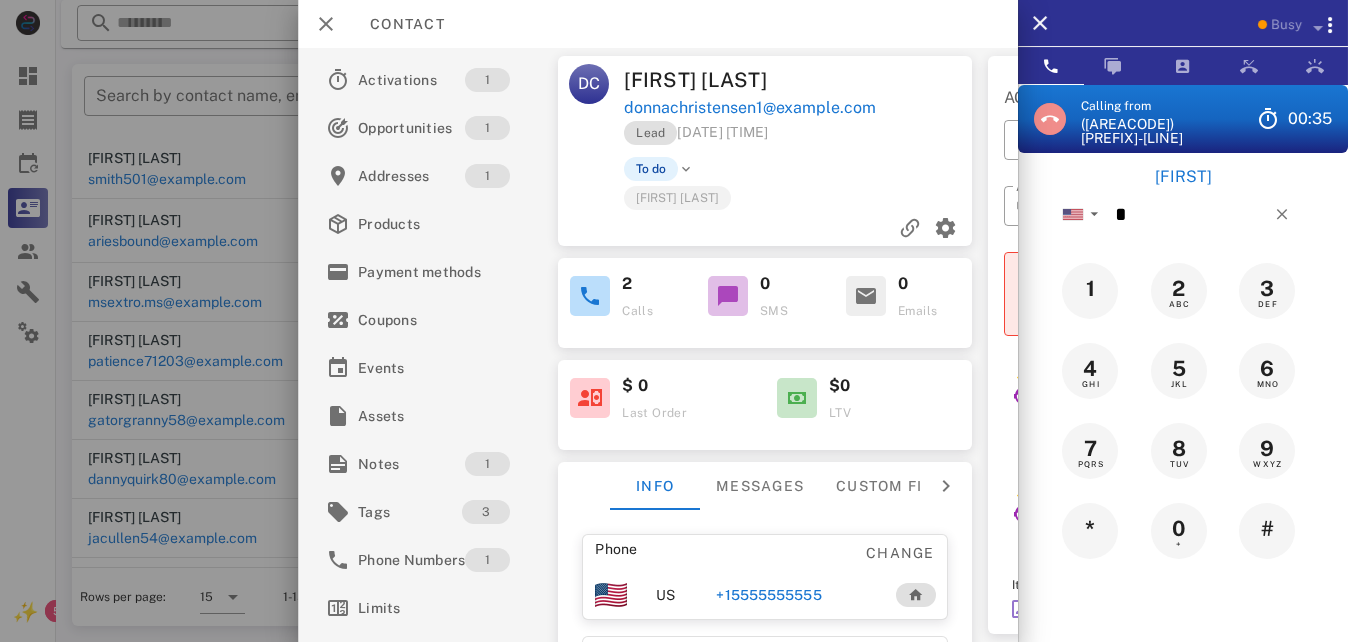 click at bounding box center (1050, 119) 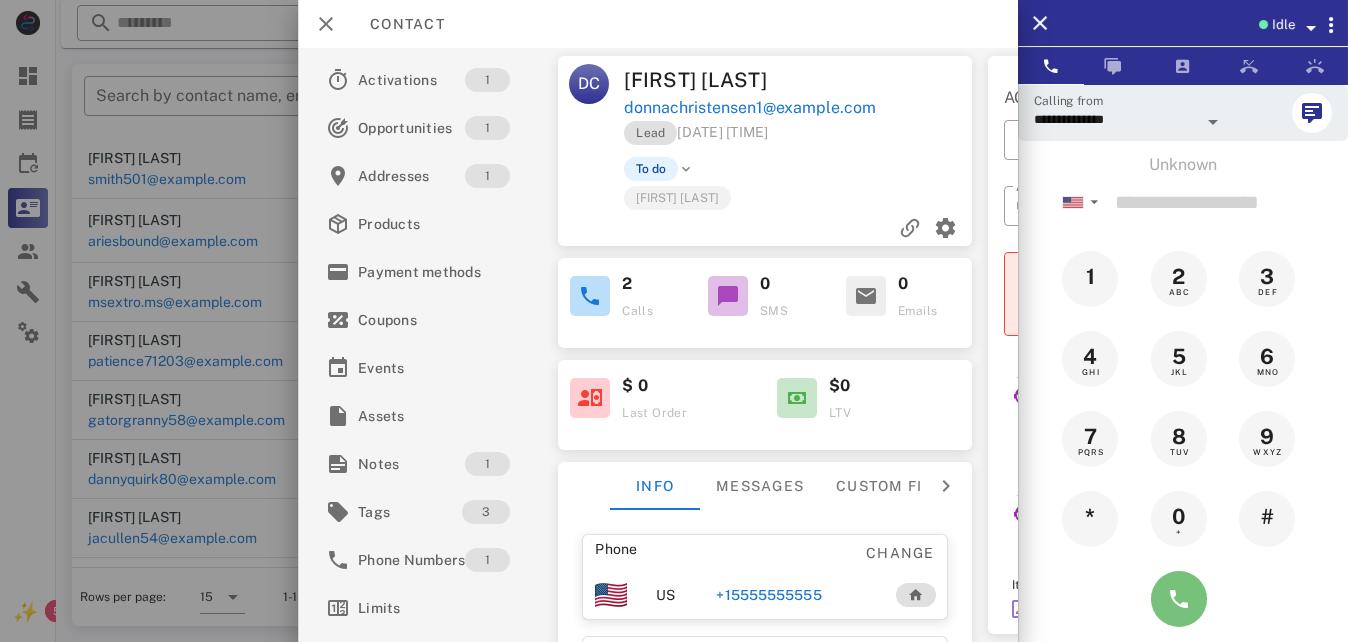 click at bounding box center [1179, 599] 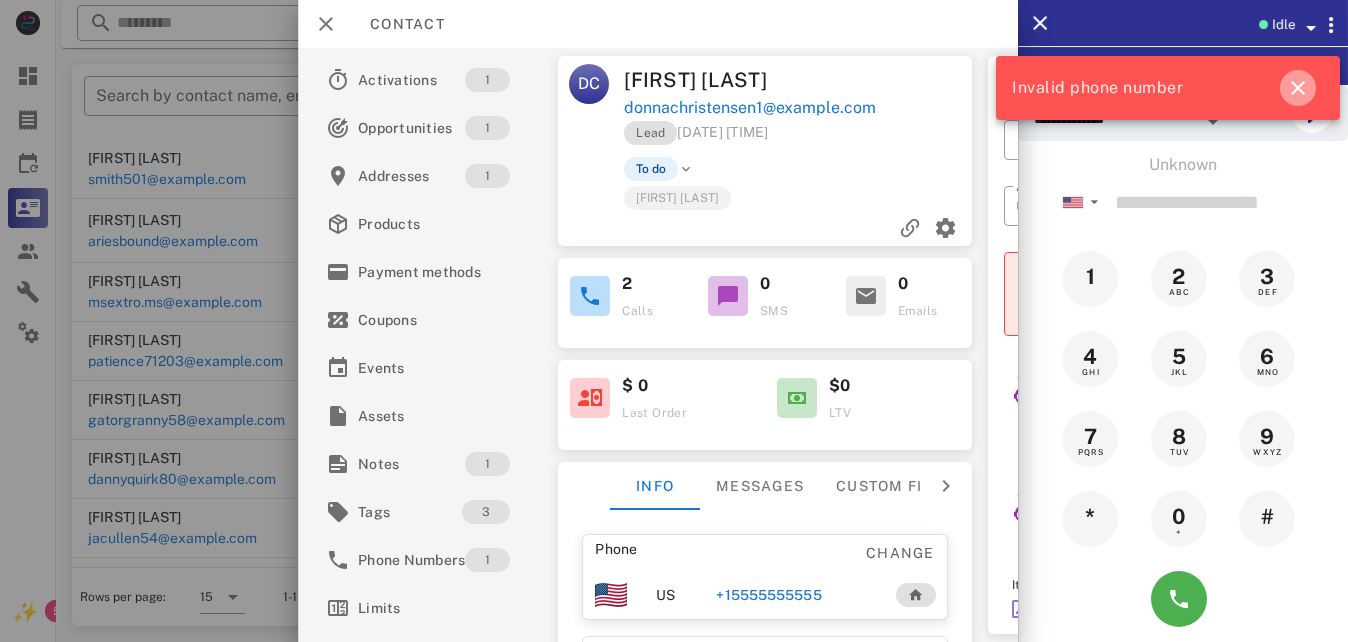 click at bounding box center [1298, 88] 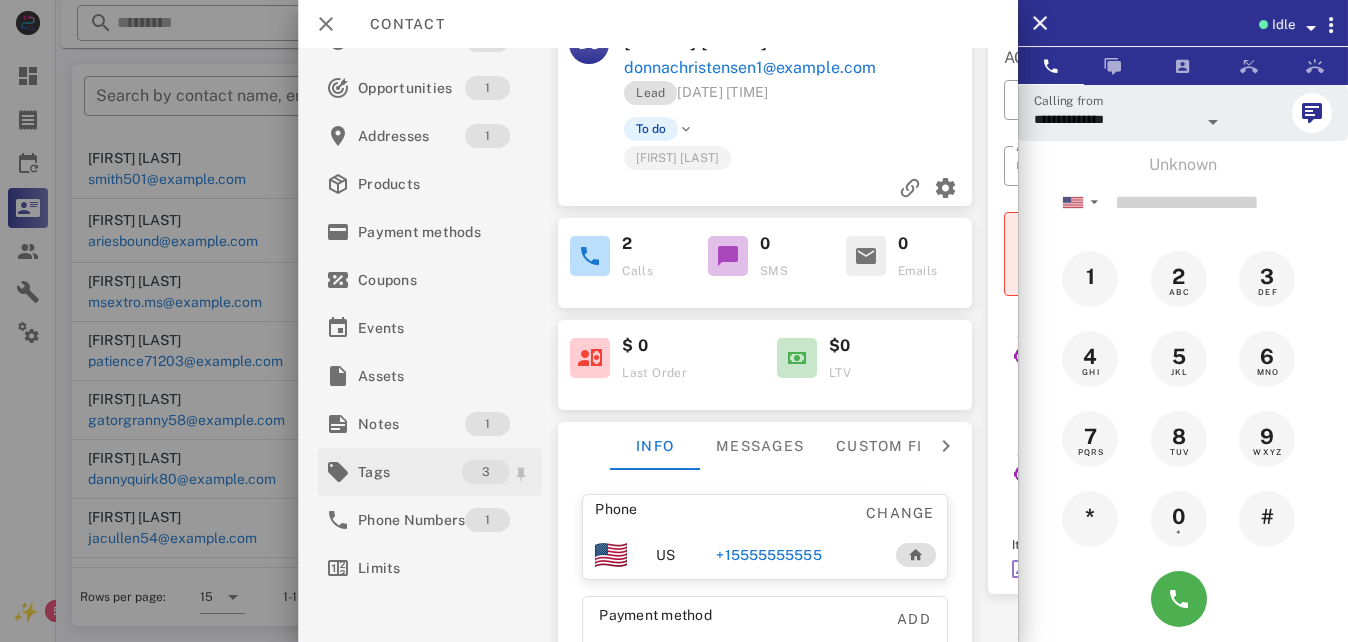 scroll, scrollTop: 0, scrollLeft: 0, axis: both 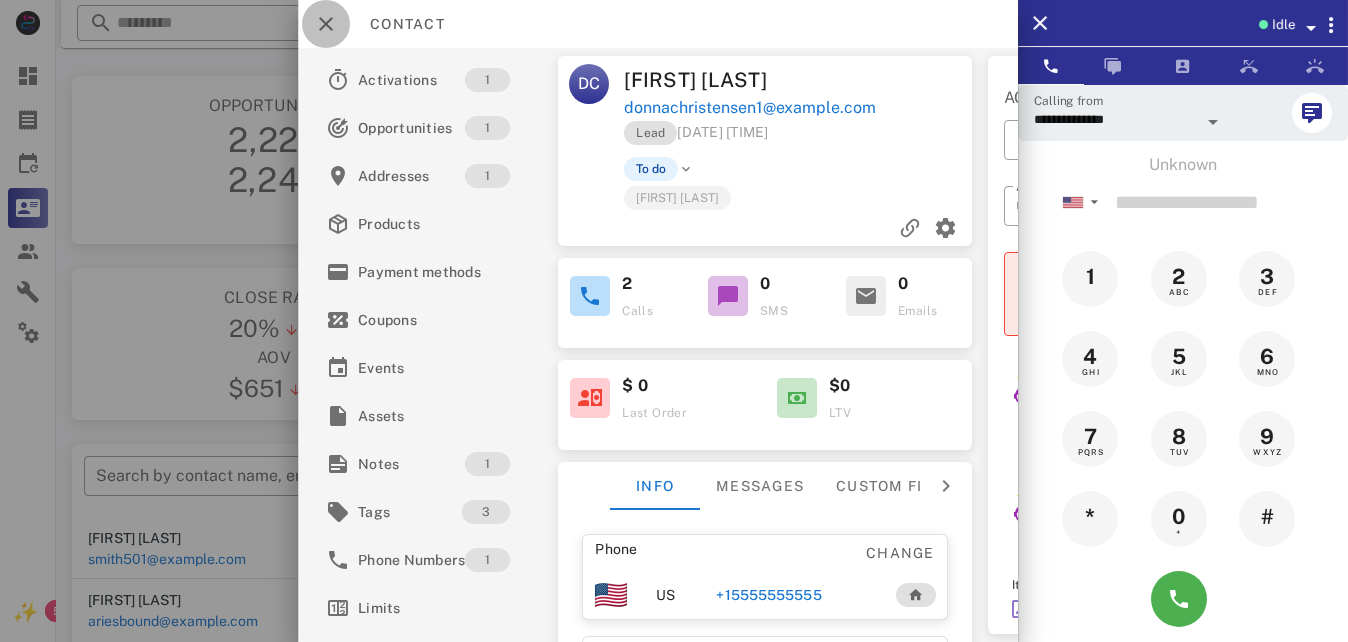 click at bounding box center (326, 24) 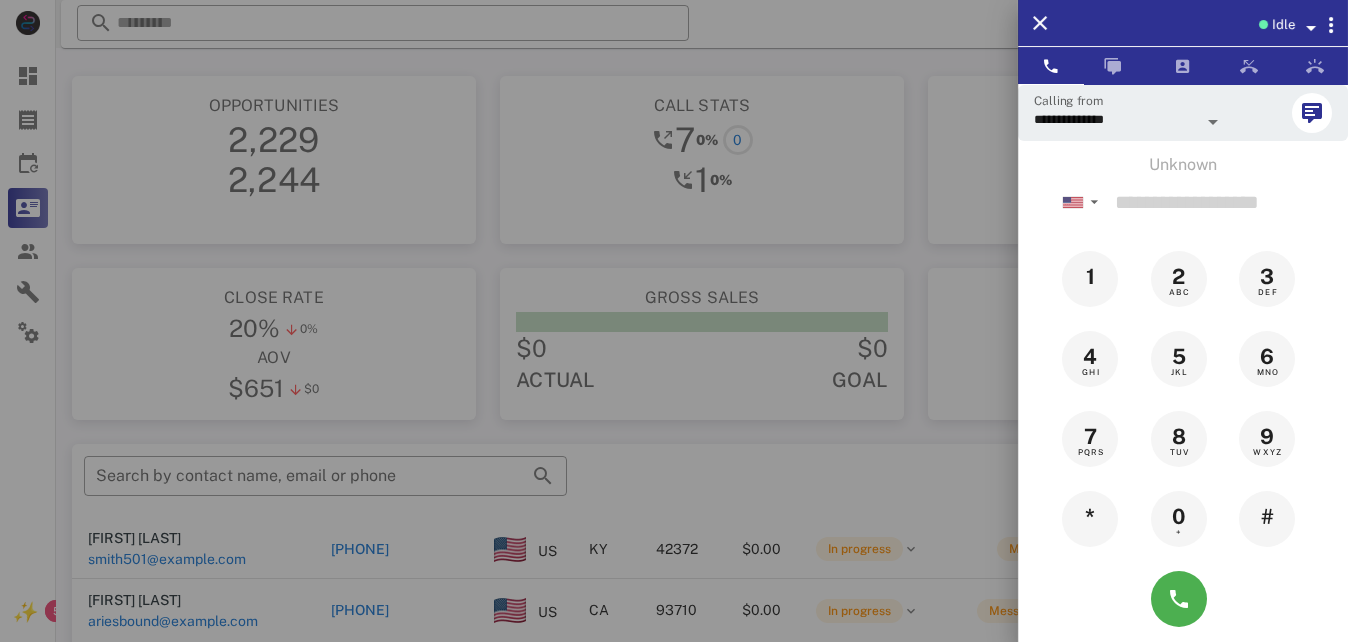 click at bounding box center [1311, 28] 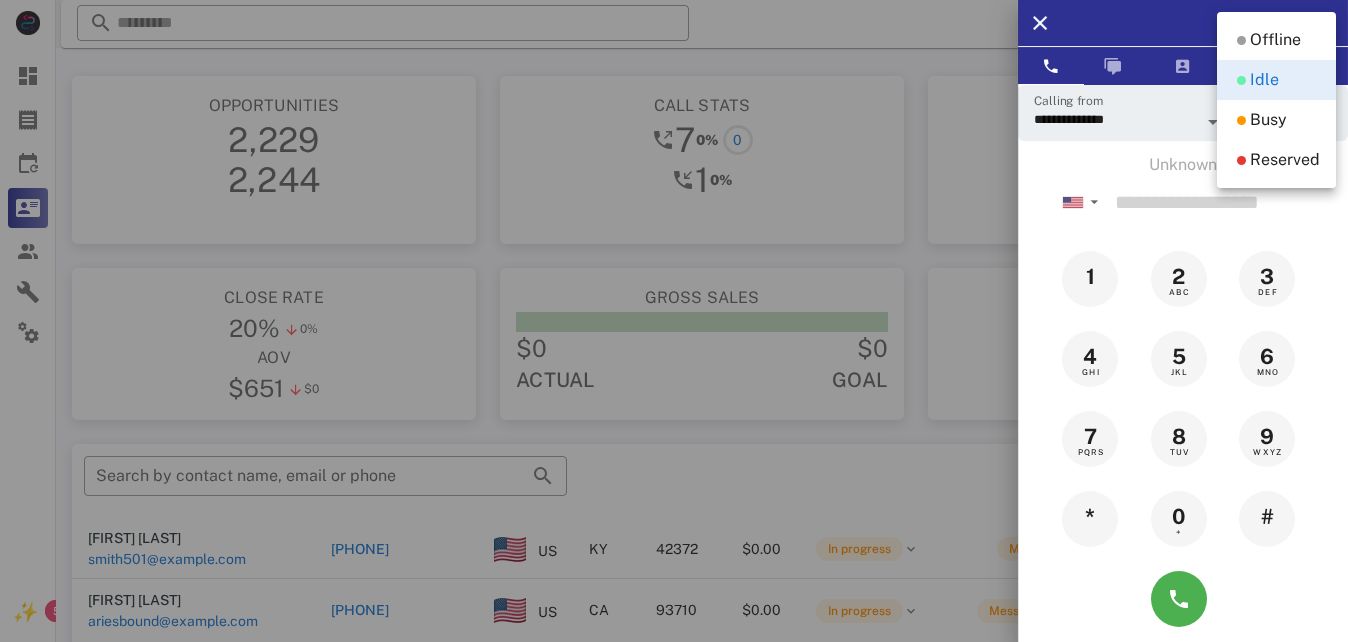 click at bounding box center [674, 321] 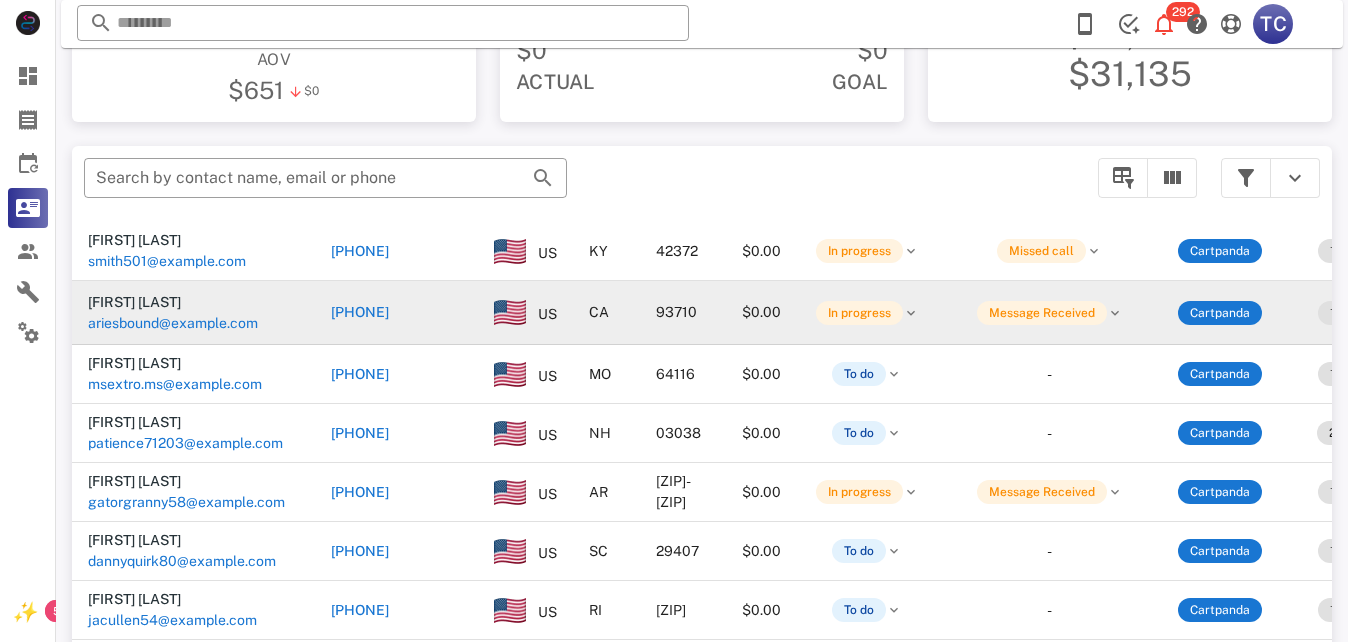 scroll, scrollTop: 300, scrollLeft: 0, axis: vertical 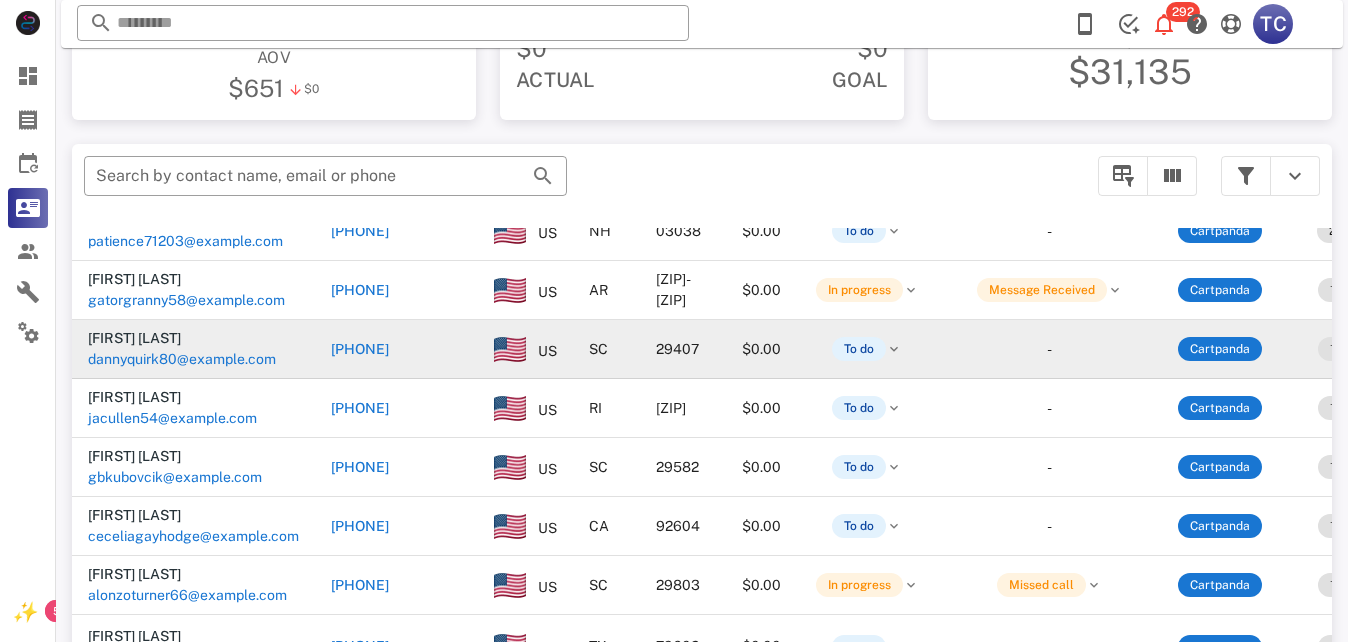 click on "+18433455400" at bounding box center [360, 349] 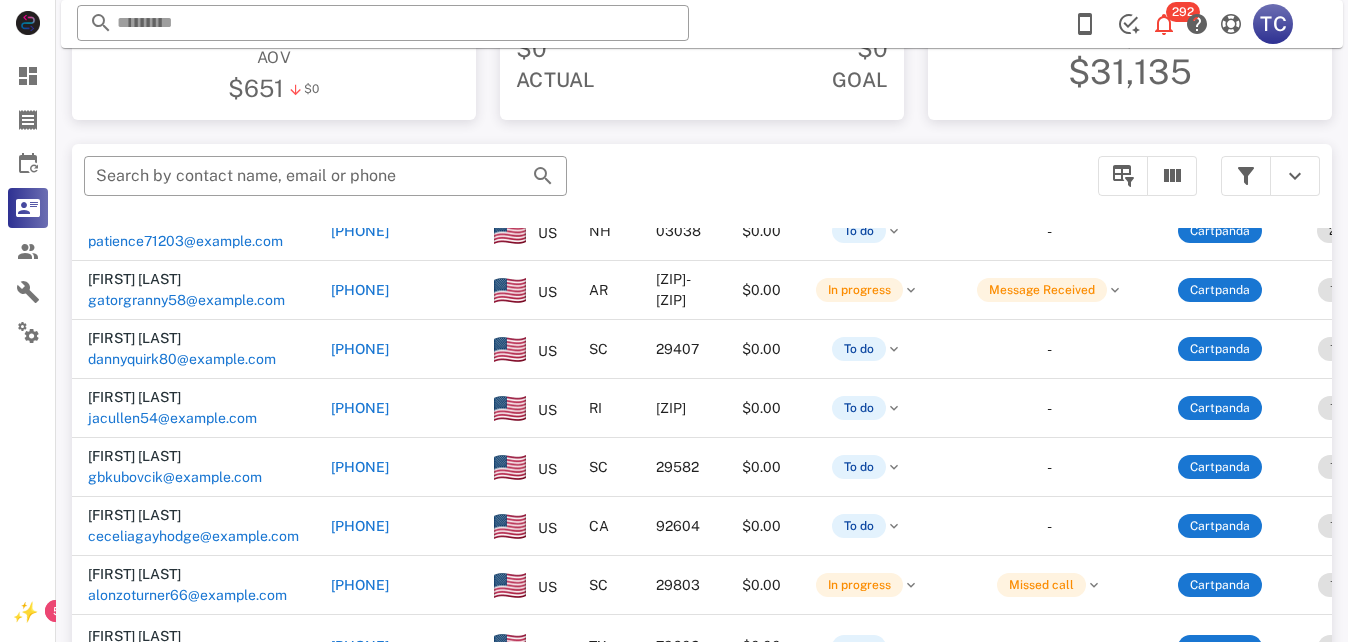 type on "**********" 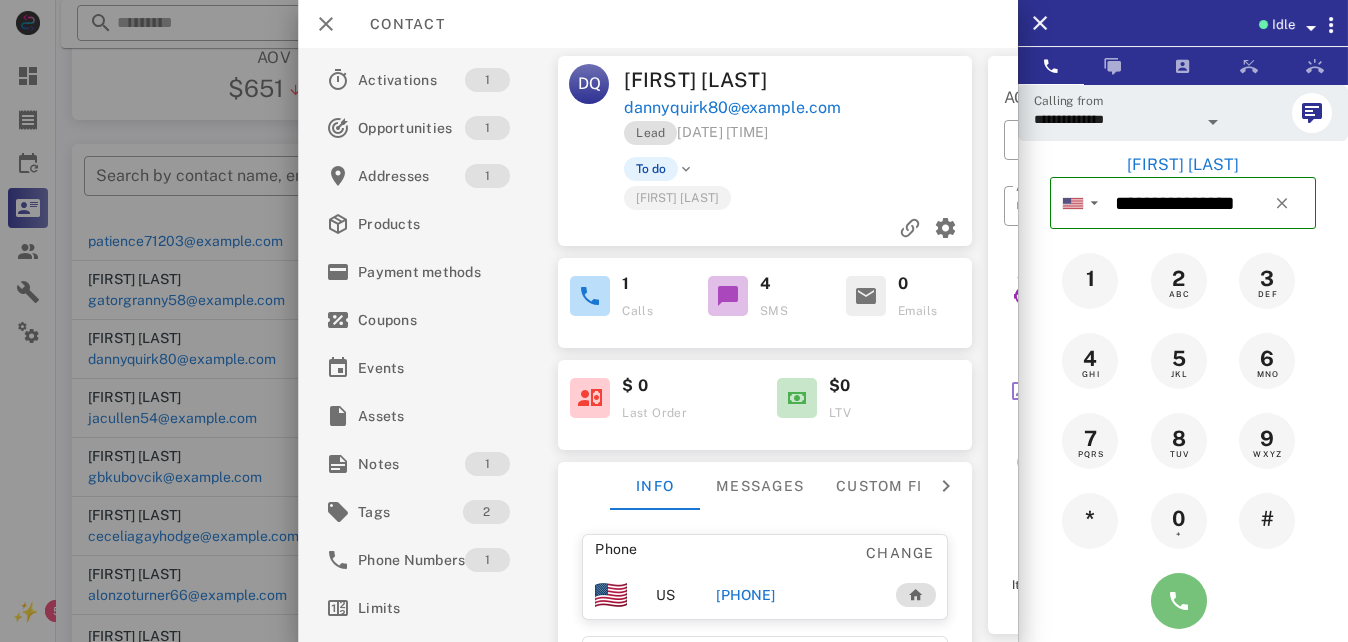 click at bounding box center [1179, 601] 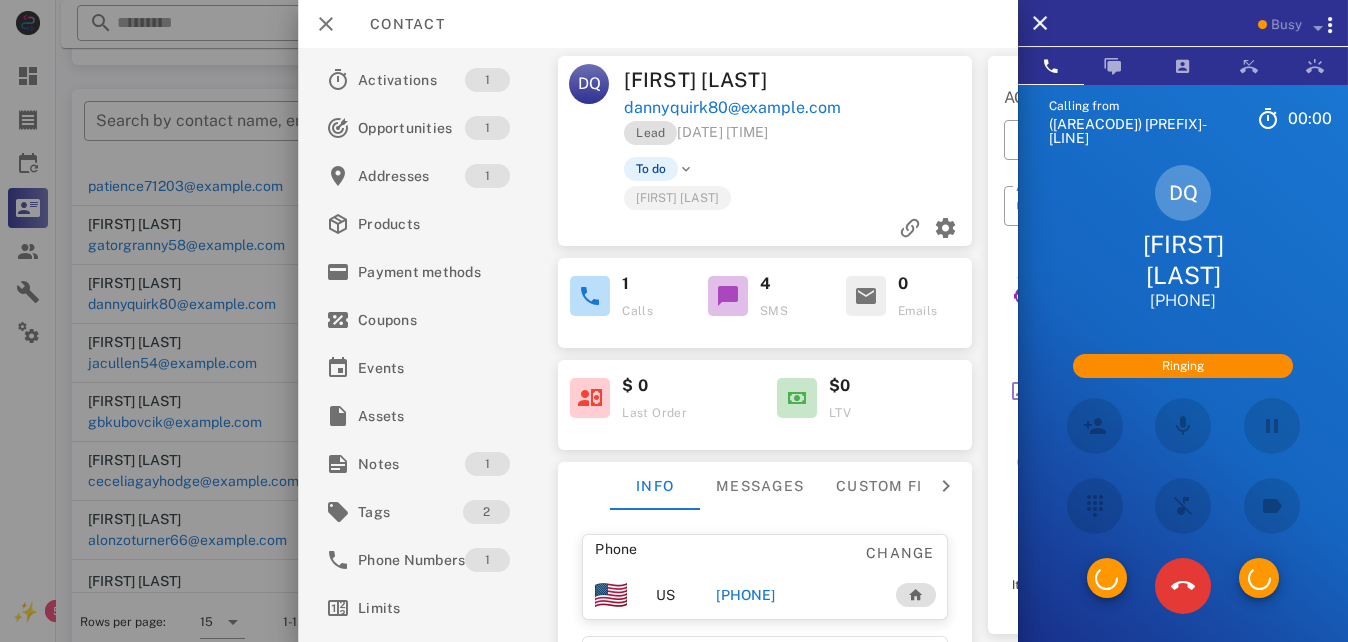 scroll, scrollTop: 380, scrollLeft: 0, axis: vertical 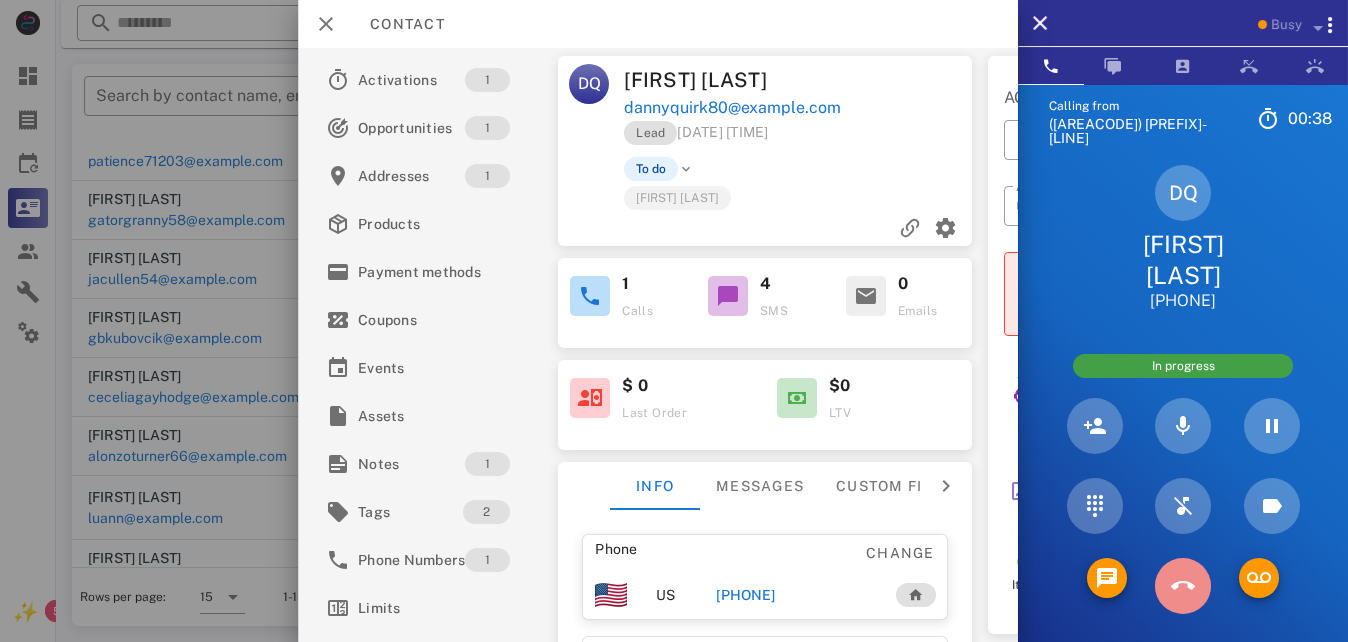 click at bounding box center [1183, 586] 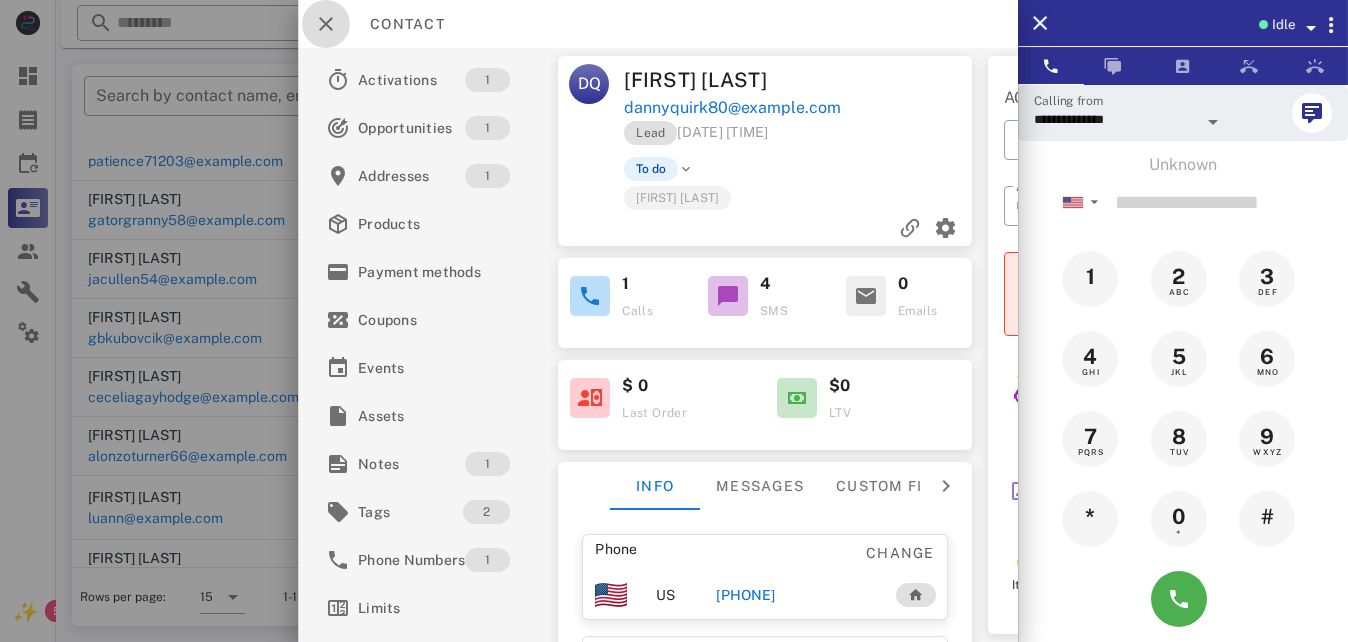 click at bounding box center (326, 24) 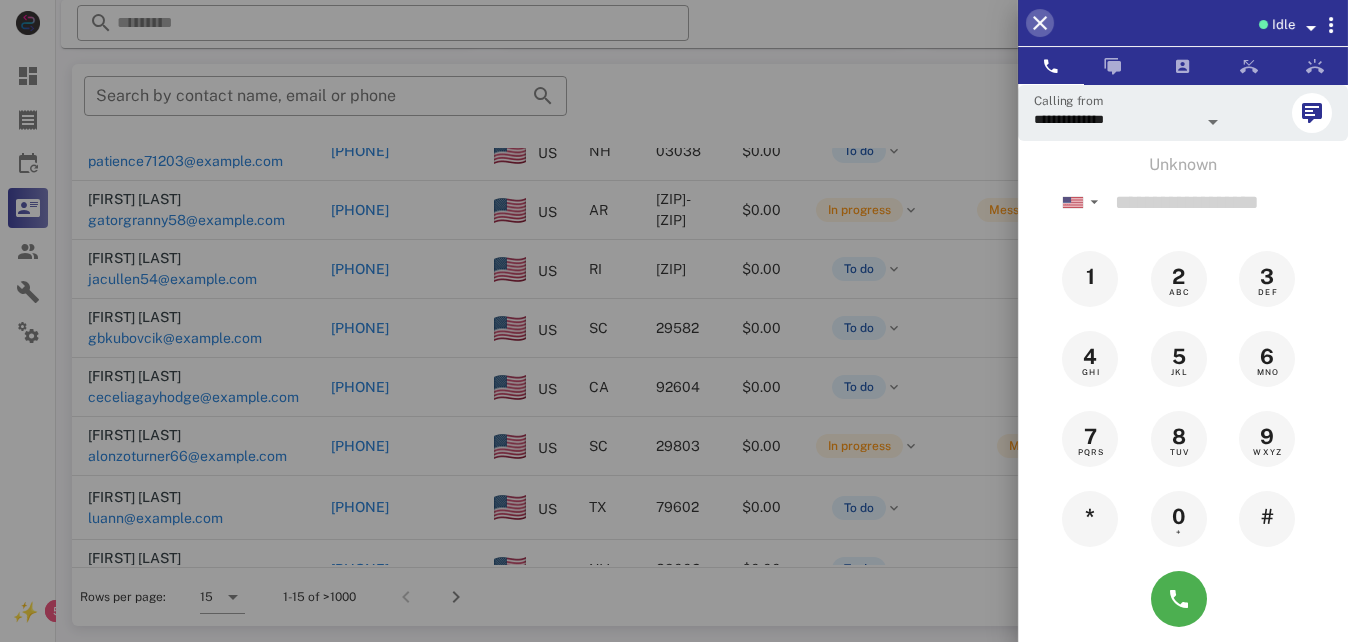 click at bounding box center (1040, 23) 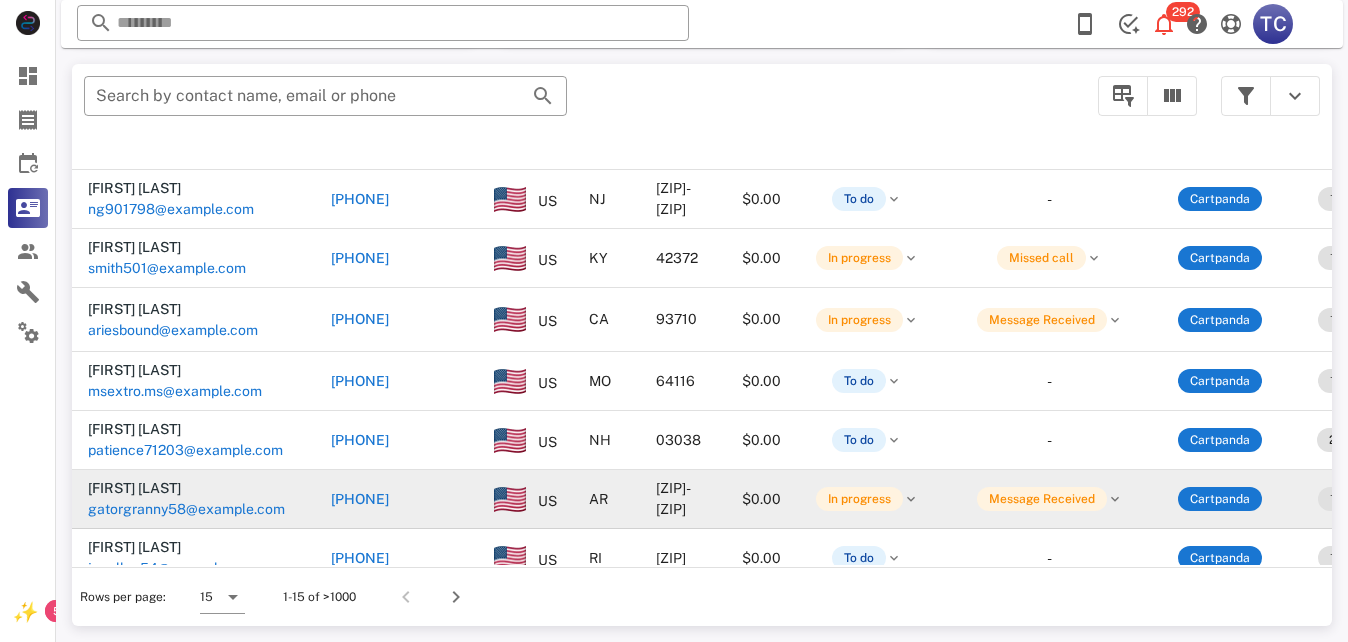 scroll, scrollTop: 0, scrollLeft: 0, axis: both 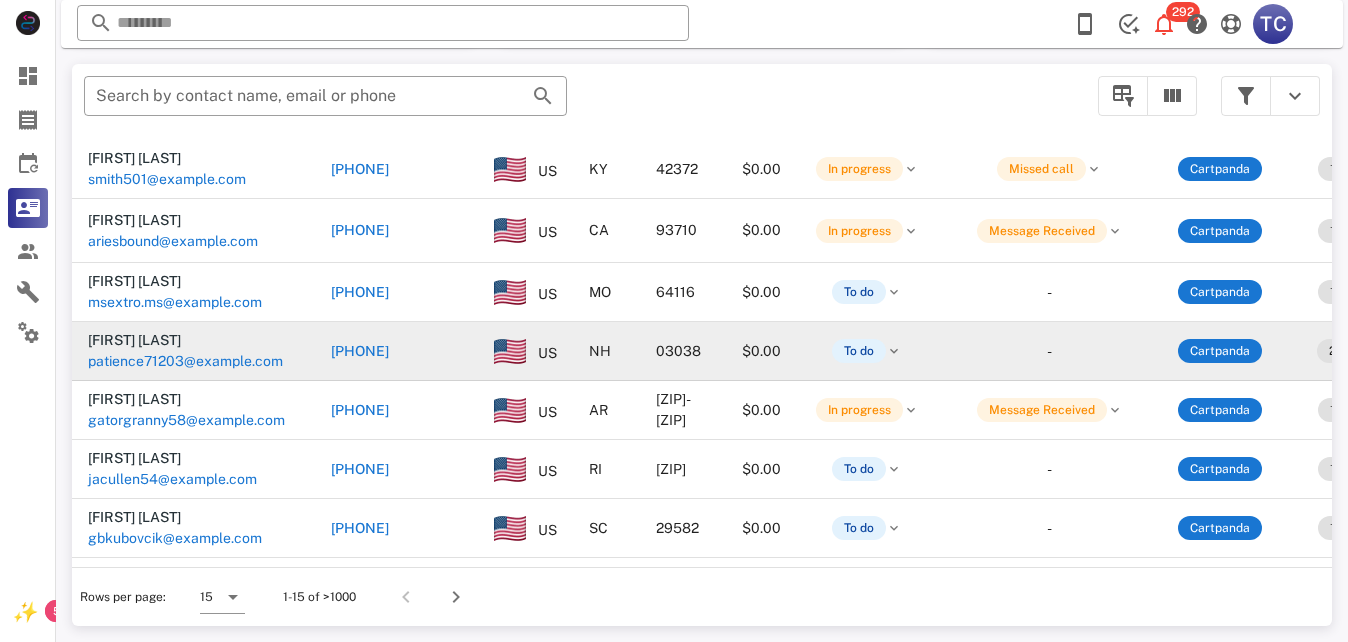 click on "+16032750789" at bounding box center [360, 351] 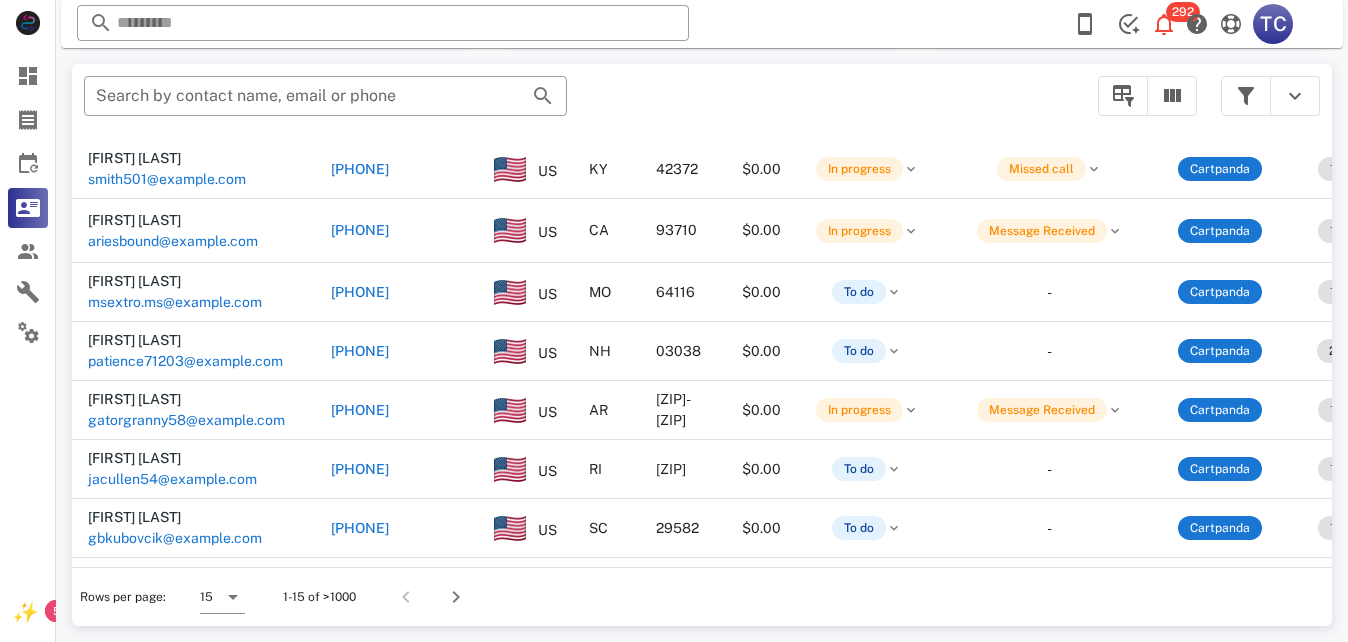 type on "**********" 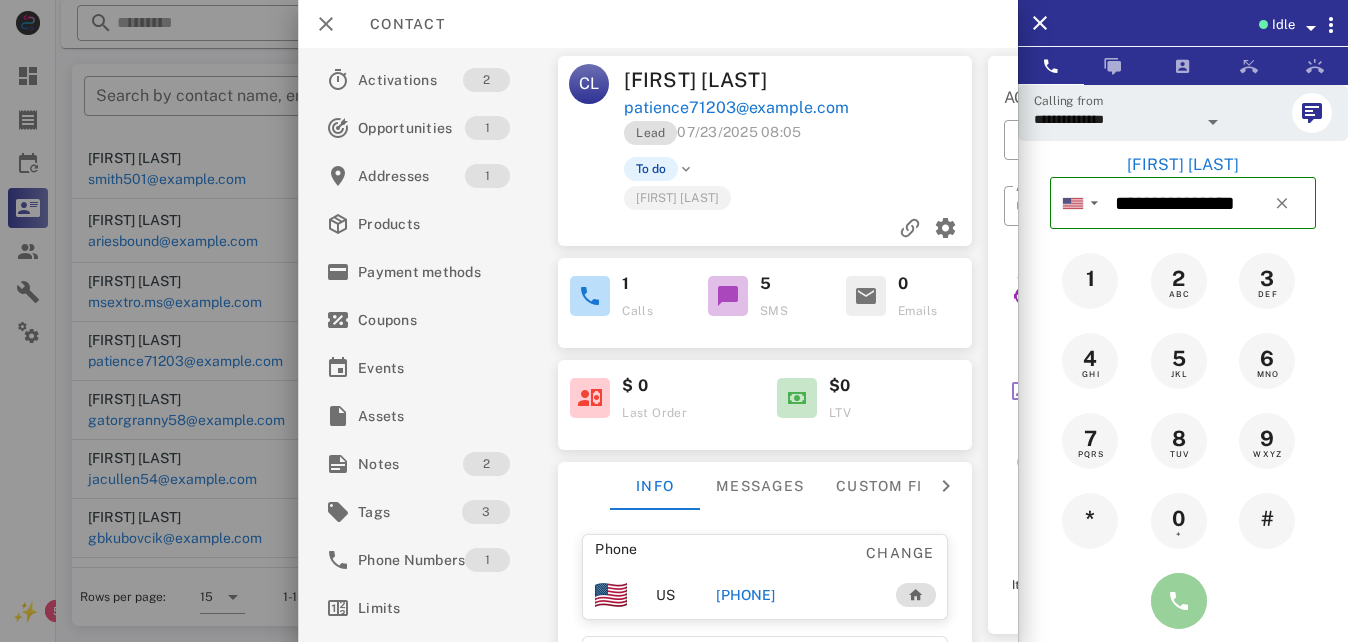 click at bounding box center [1179, 601] 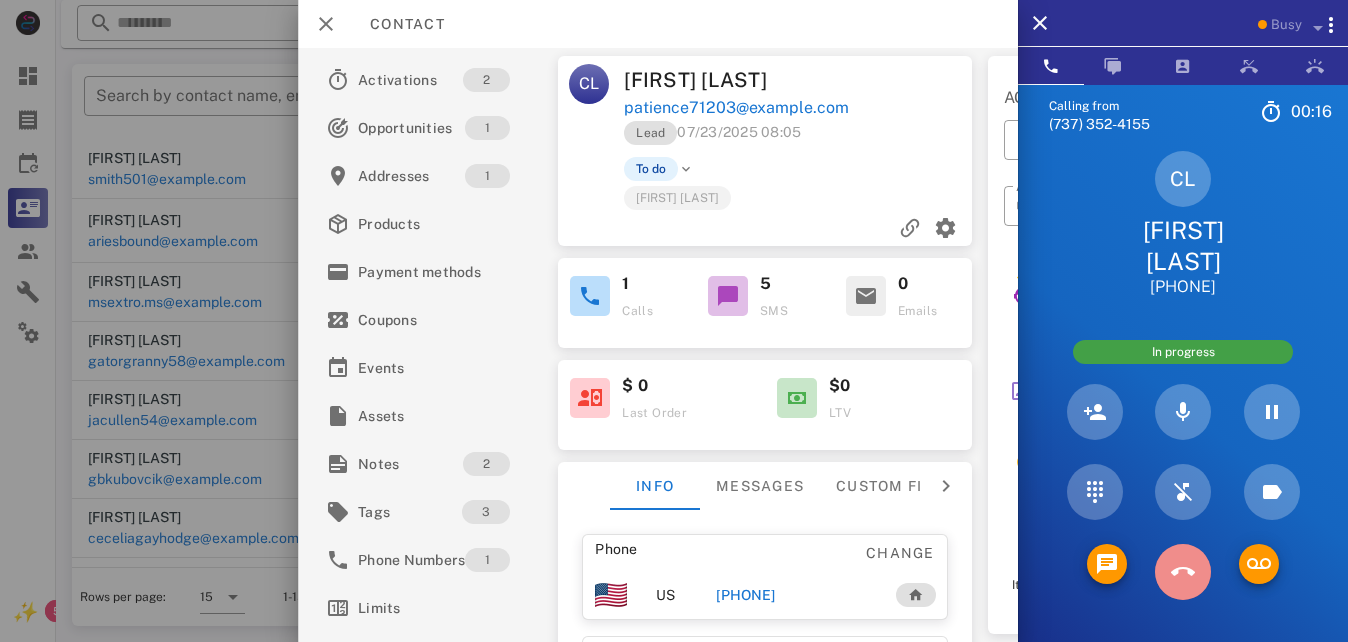 click at bounding box center [1183, 572] 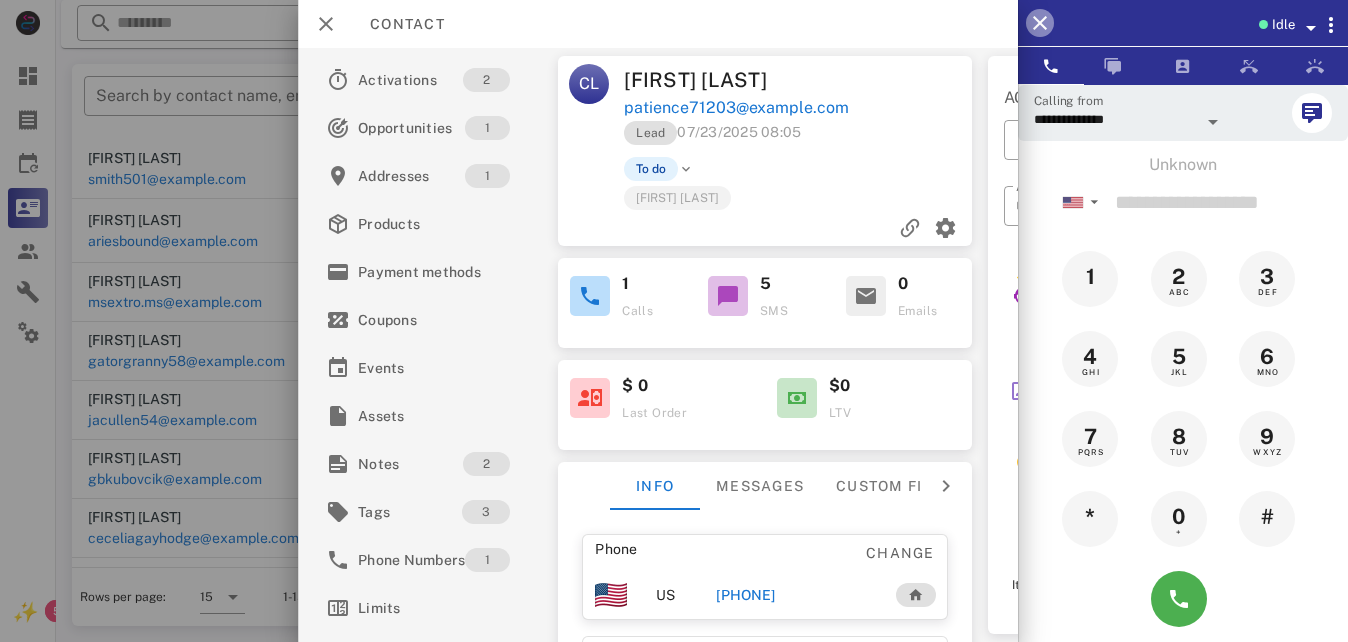 click at bounding box center (1040, 23) 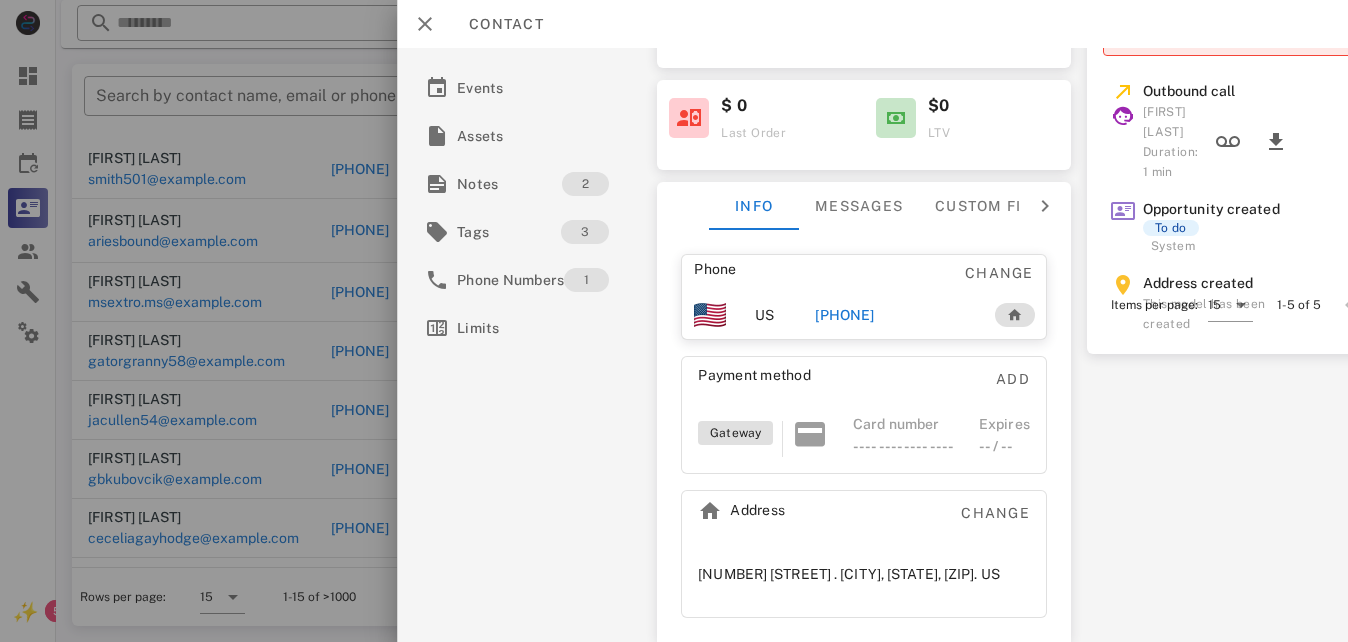 scroll, scrollTop: 0, scrollLeft: 0, axis: both 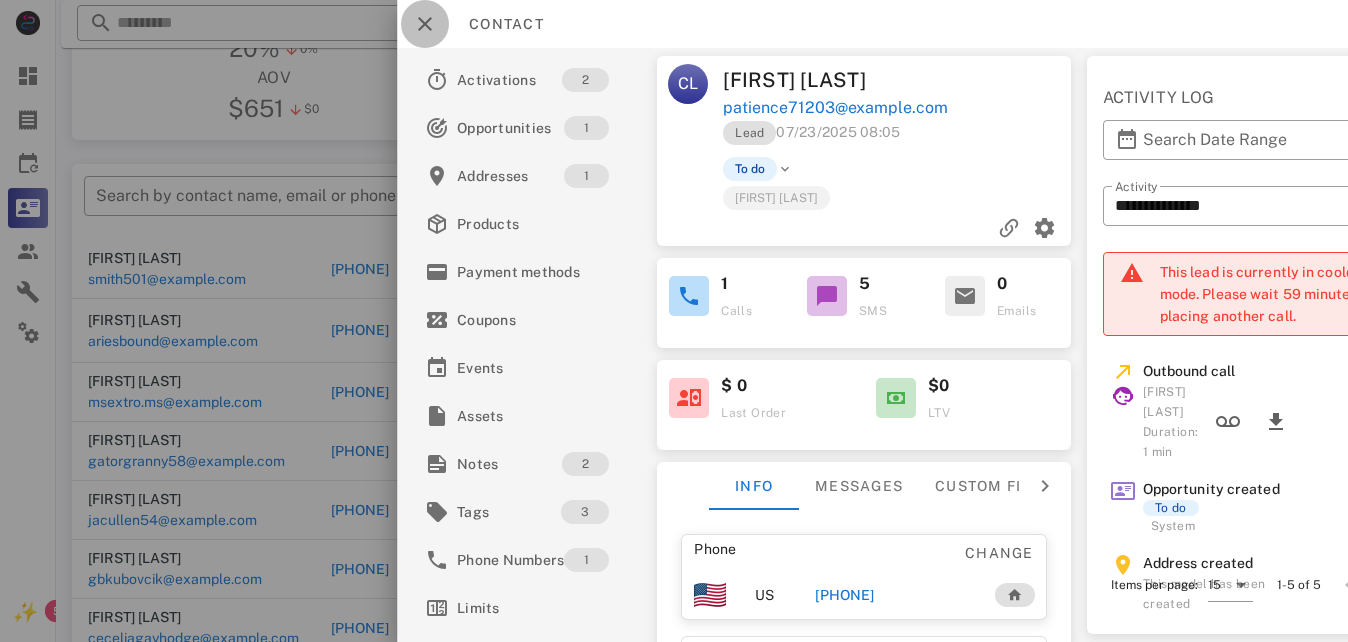 click at bounding box center [425, 24] 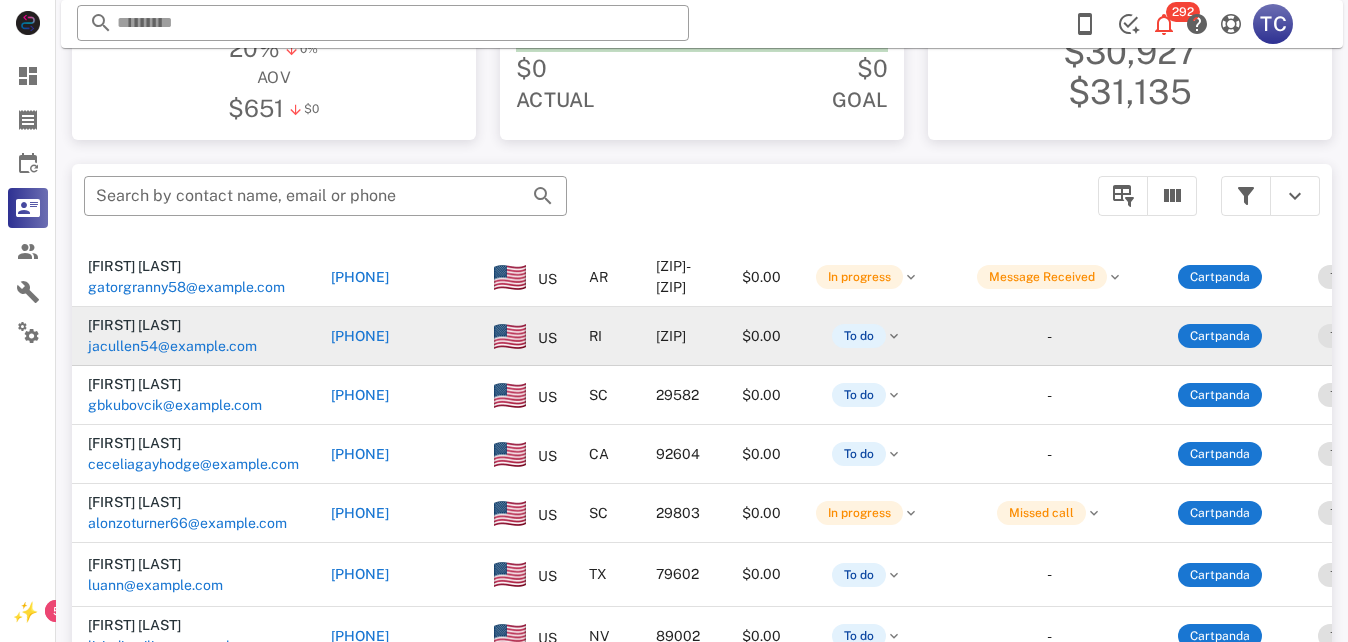 scroll, scrollTop: 404, scrollLeft: 0, axis: vertical 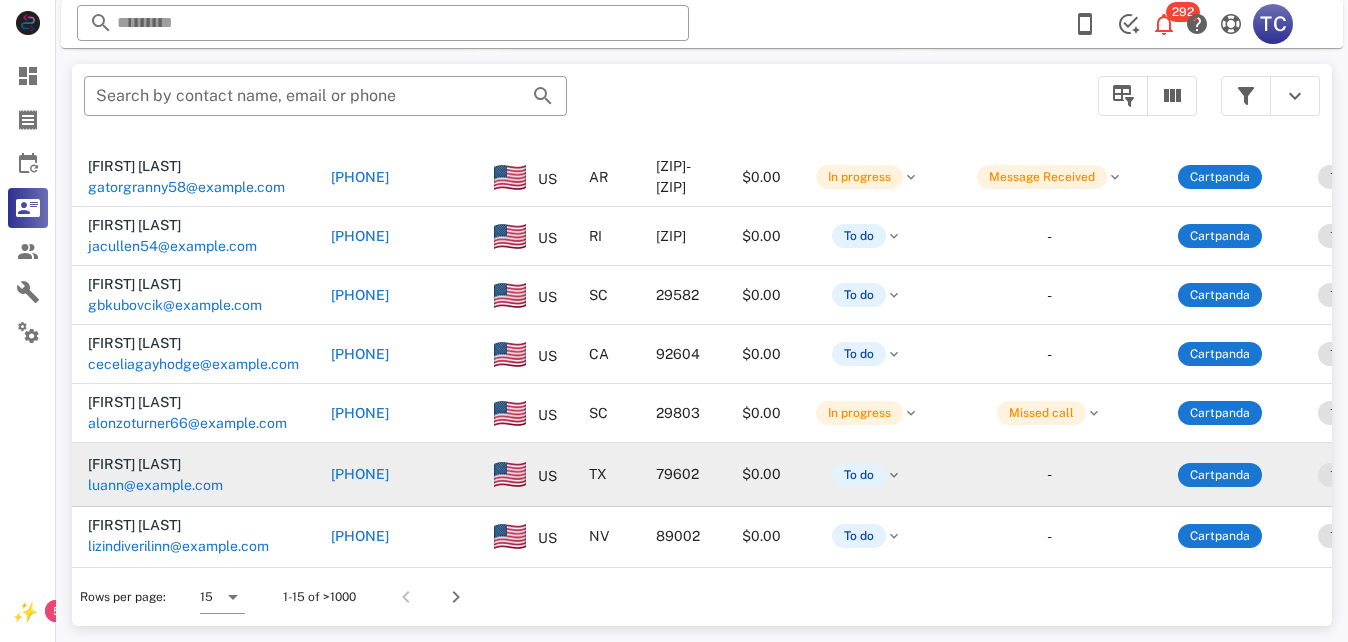 click on "+13257213710" at bounding box center (360, 474) 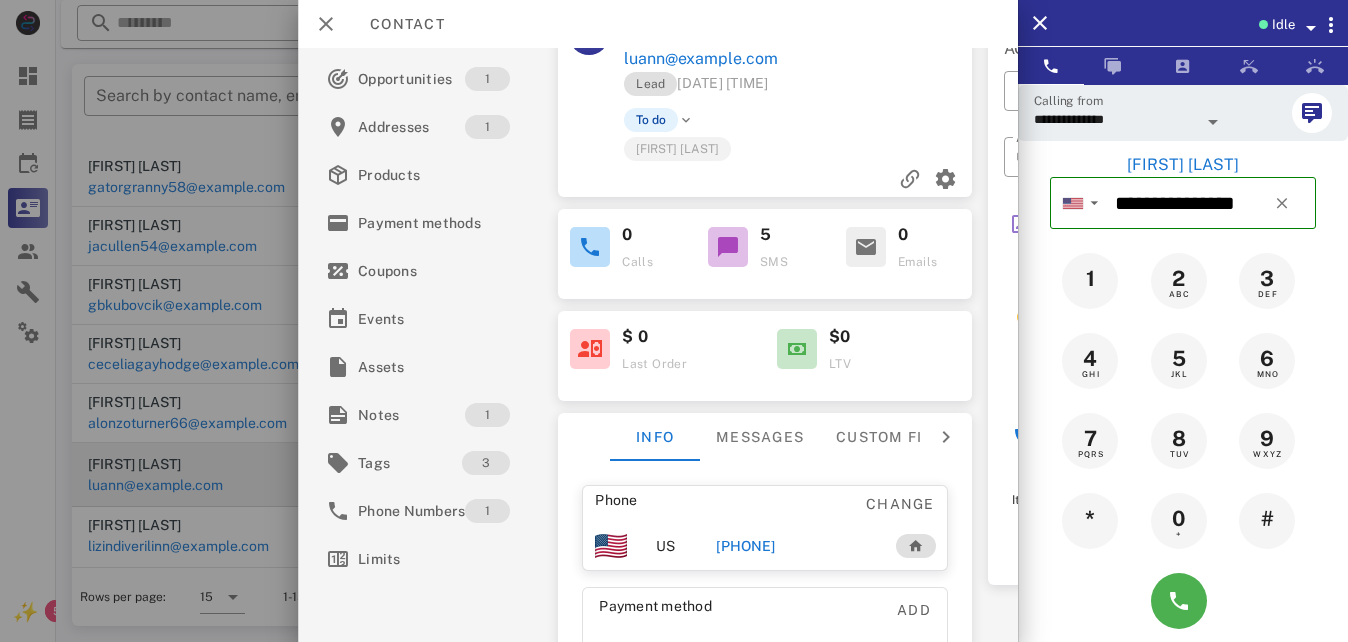 scroll, scrollTop: 0, scrollLeft: 0, axis: both 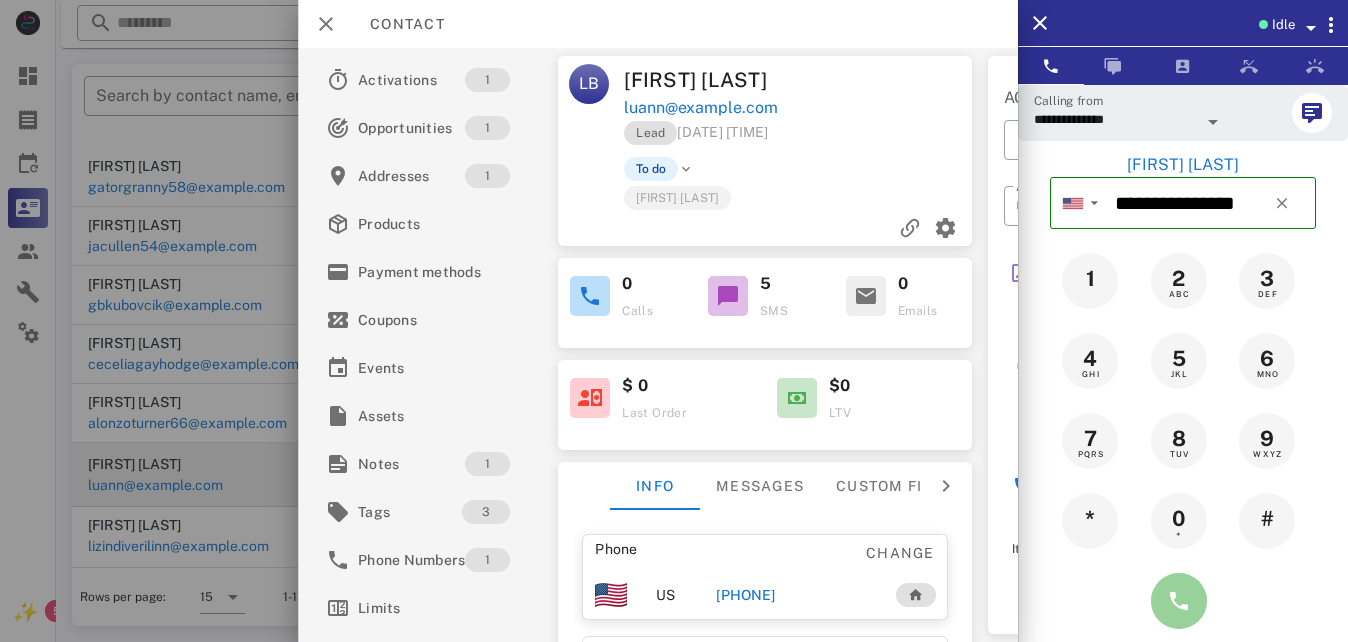 click at bounding box center (1179, 601) 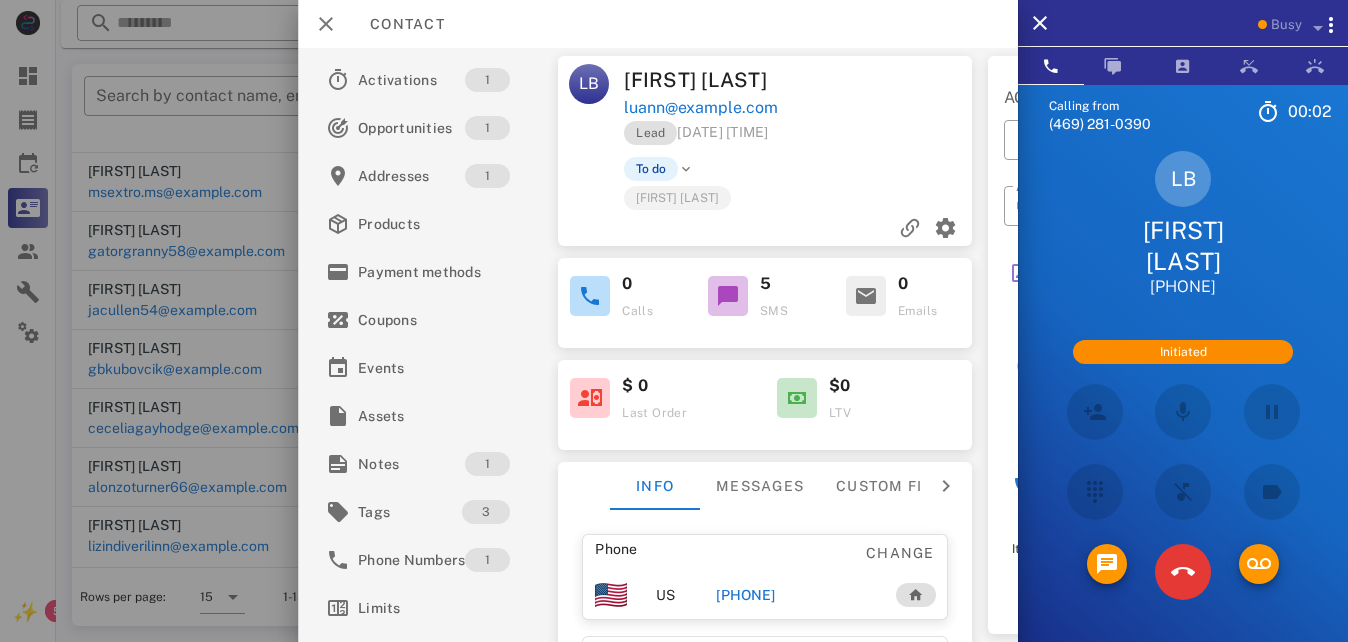scroll, scrollTop: 340, scrollLeft: 0, axis: vertical 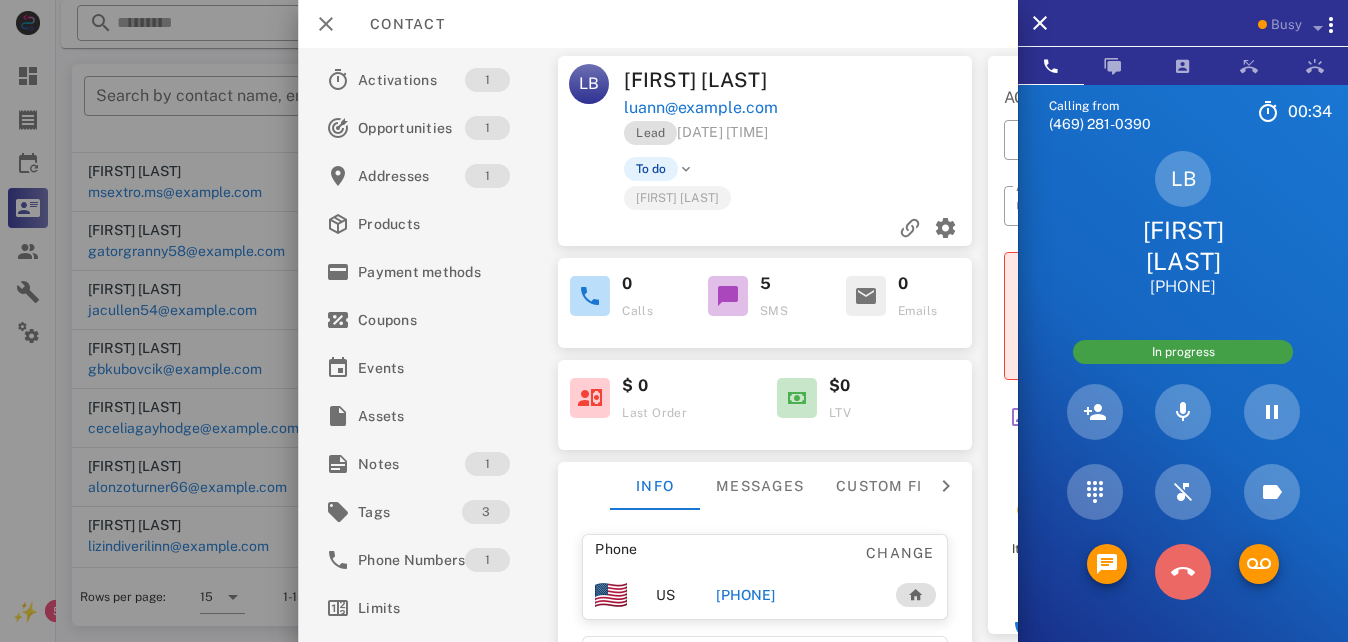 click at bounding box center (1183, 572) 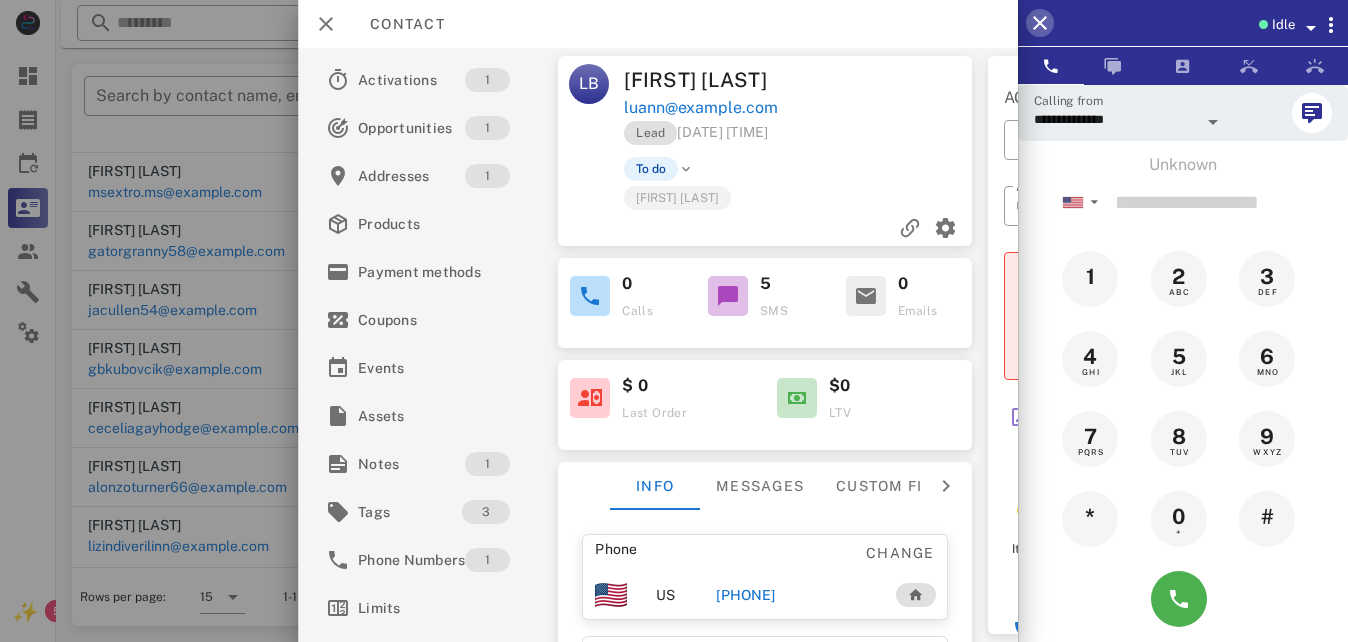 click at bounding box center (1040, 23) 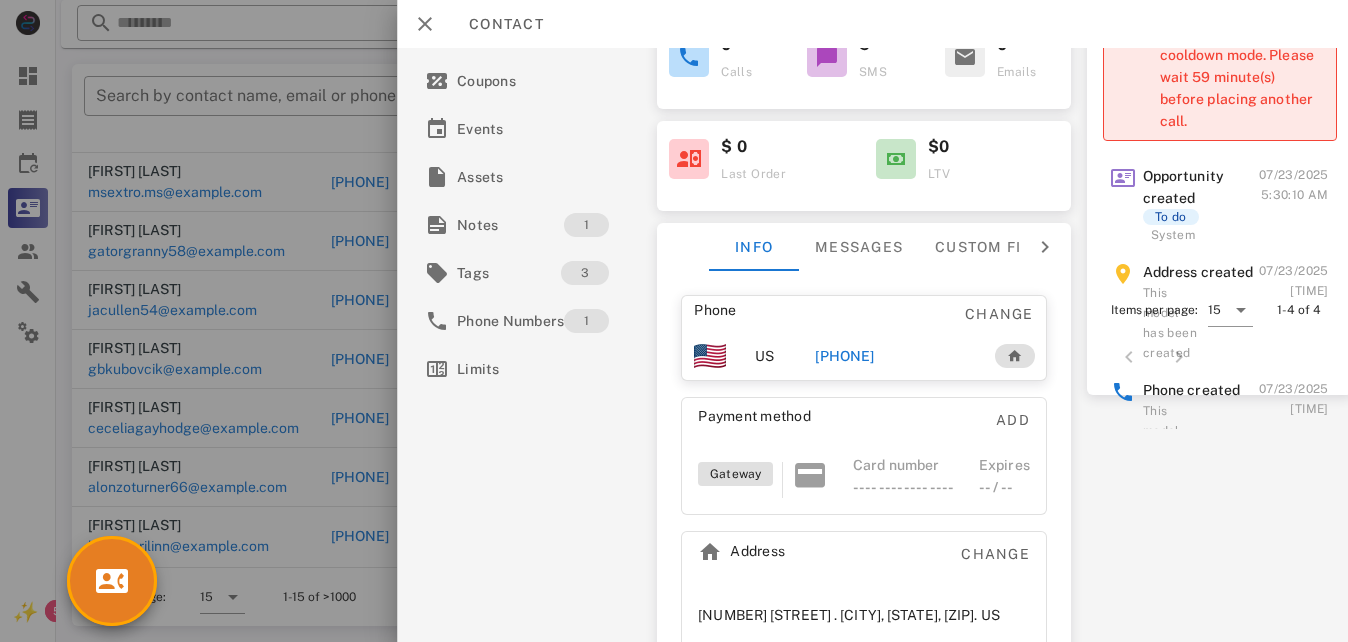 scroll, scrollTop: 0, scrollLeft: 0, axis: both 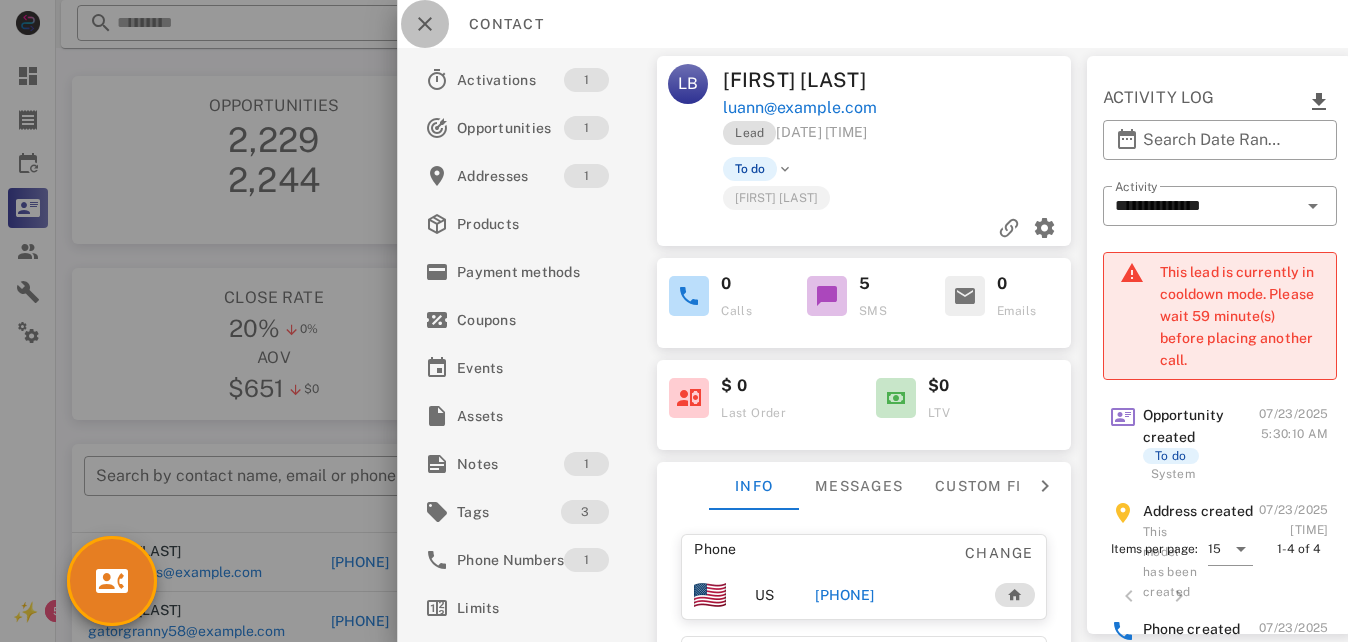 click at bounding box center [425, 24] 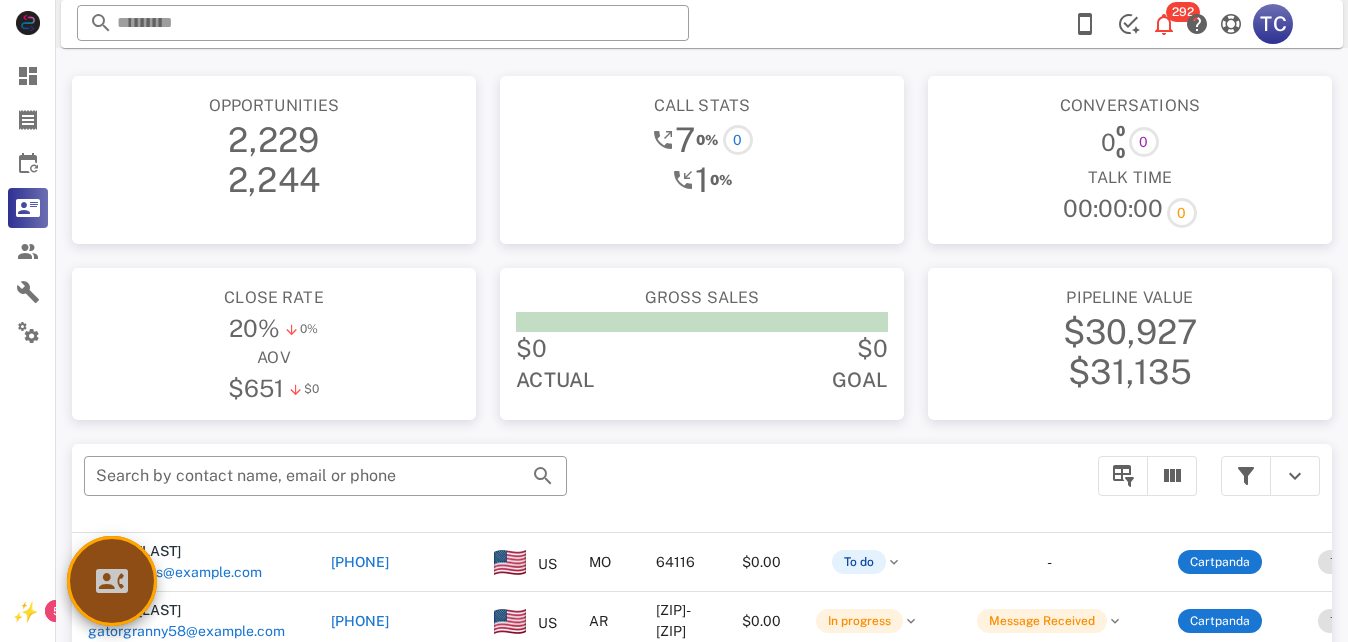 click at bounding box center [112, 581] 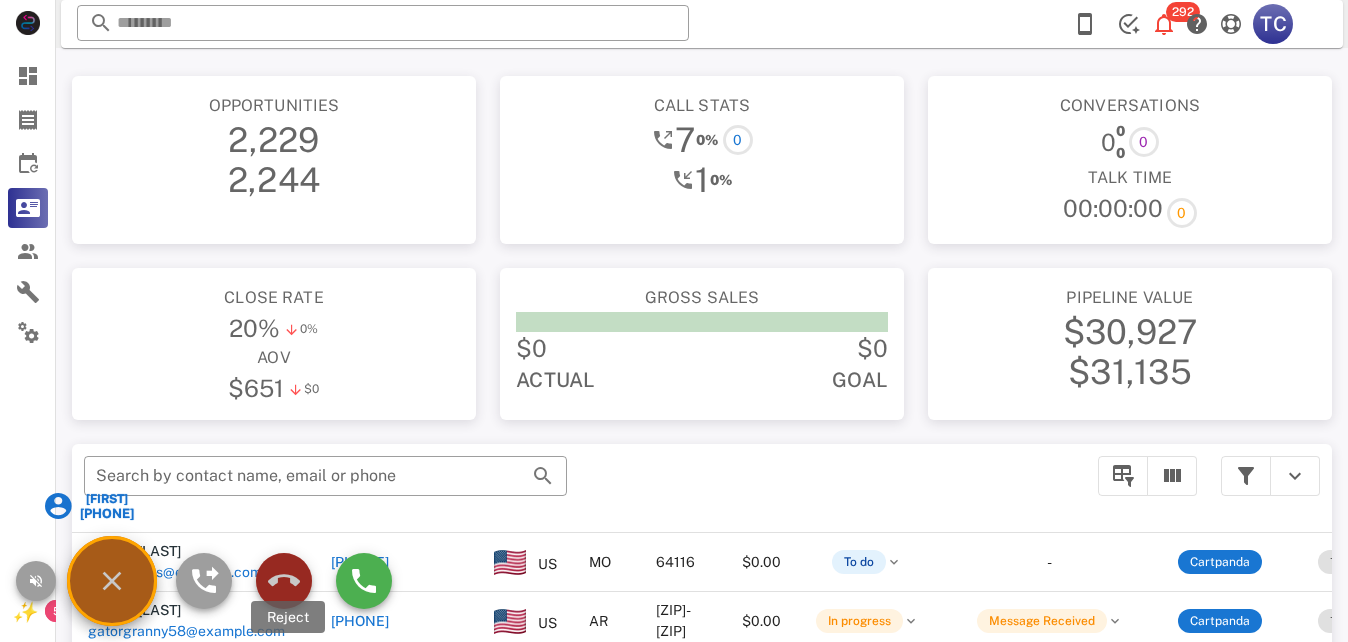click at bounding box center (284, 581) 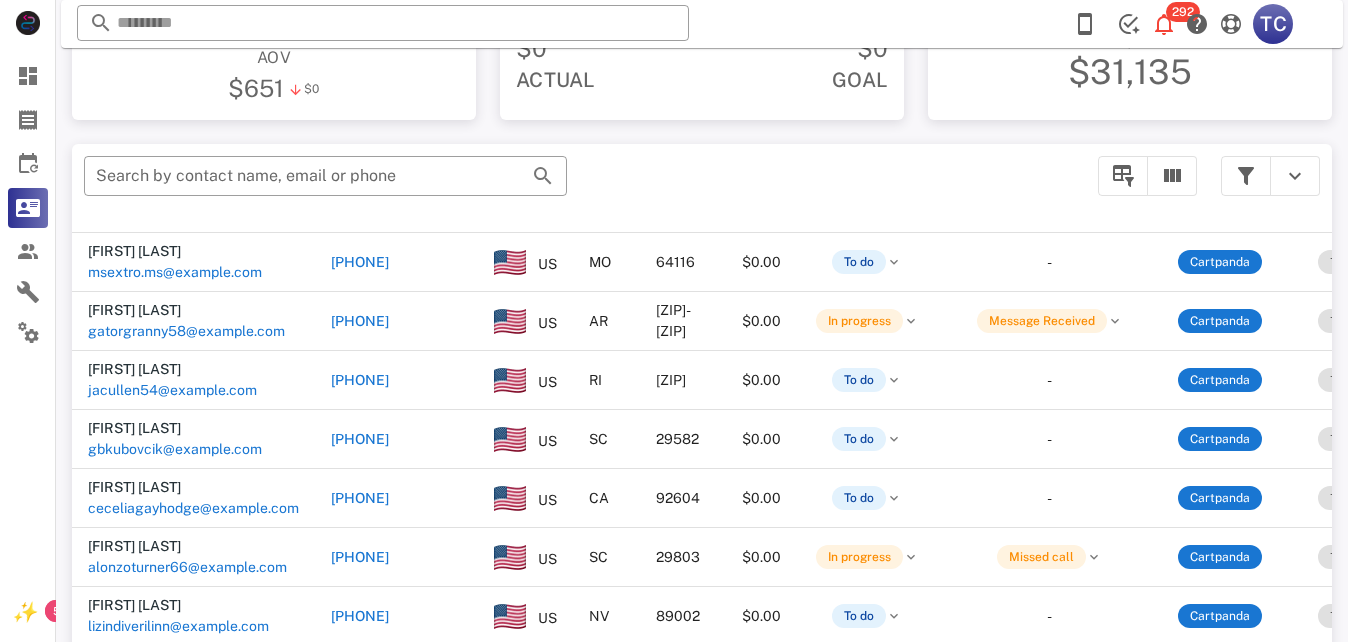 scroll, scrollTop: 380, scrollLeft: 0, axis: vertical 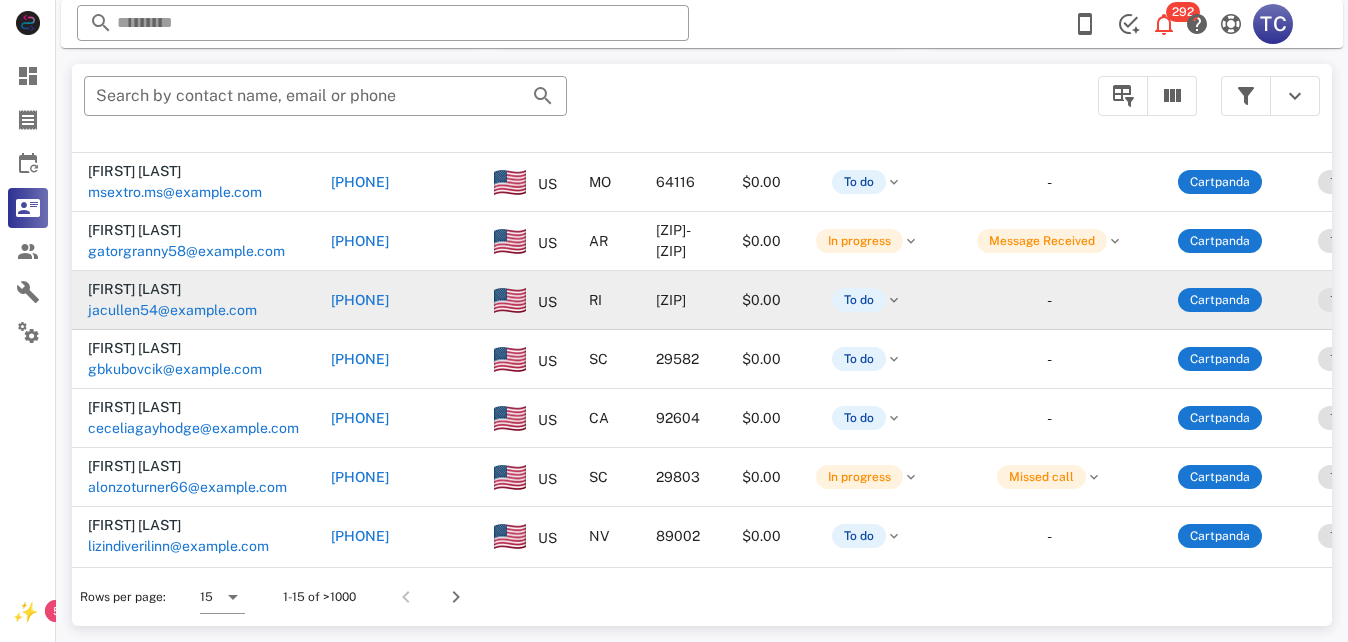 click on "+15014513211" at bounding box center (360, 300) 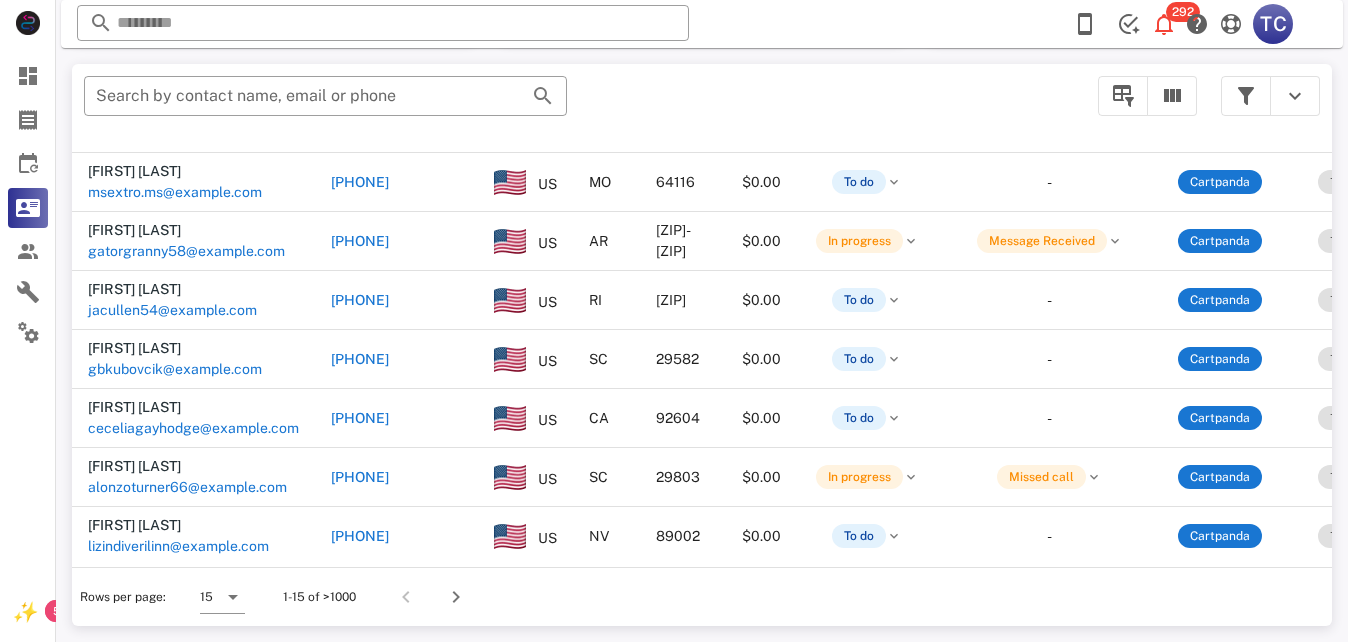 type on "**********" 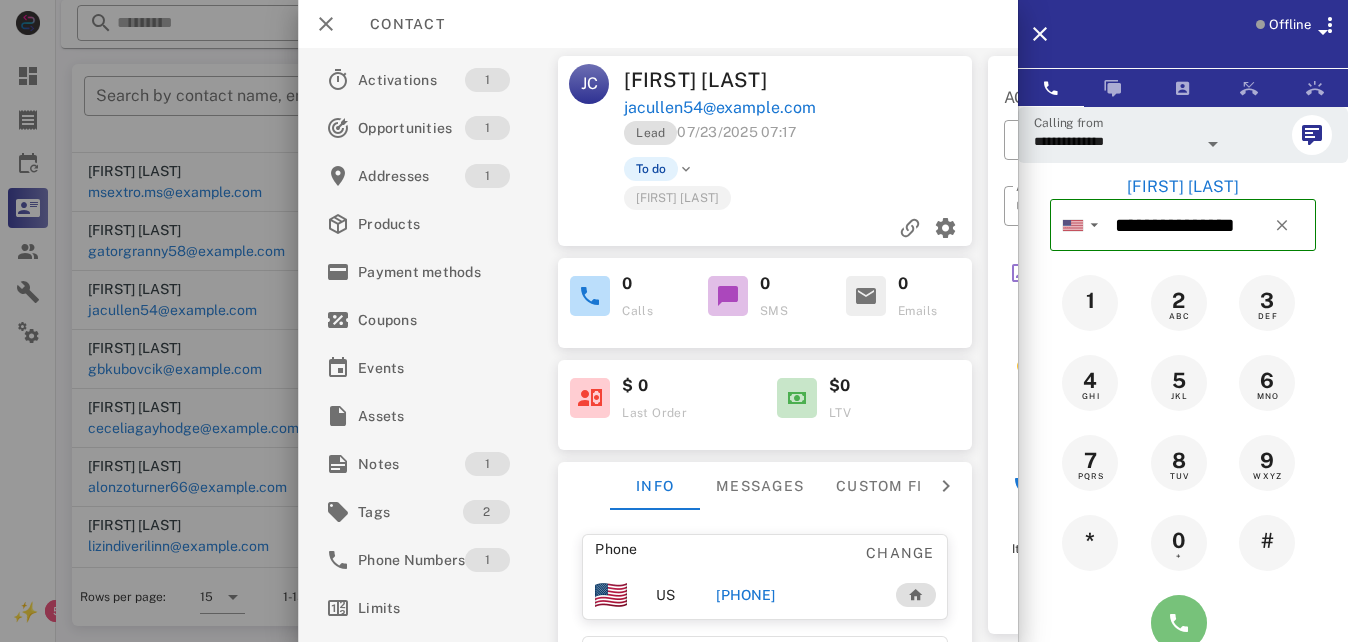 click at bounding box center (1179, 623) 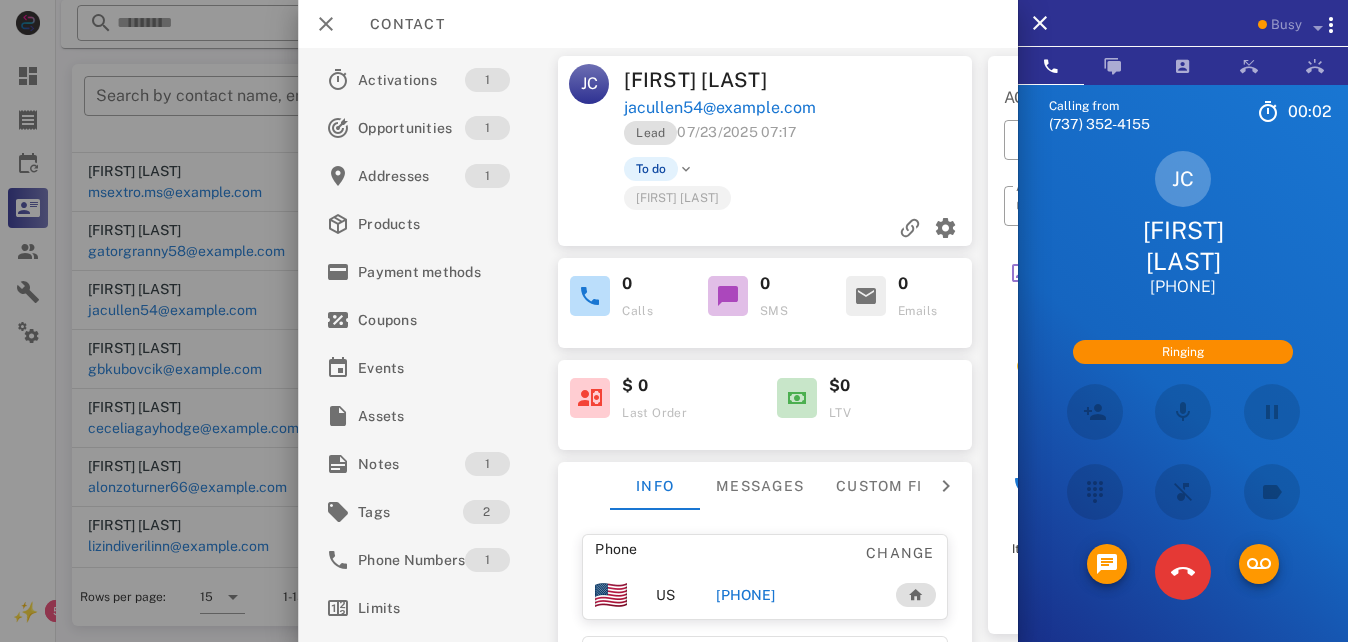 scroll, scrollTop: 281, scrollLeft: 0, axis: vertical 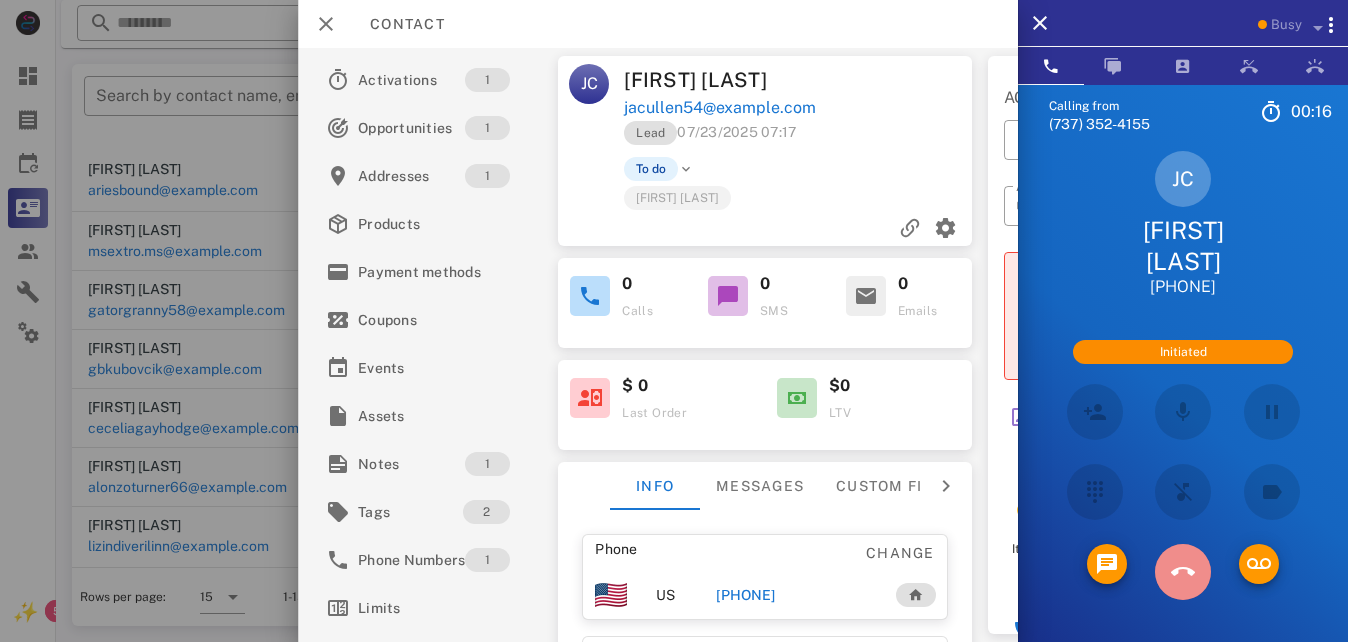 click at bounding box center [1183, 572] 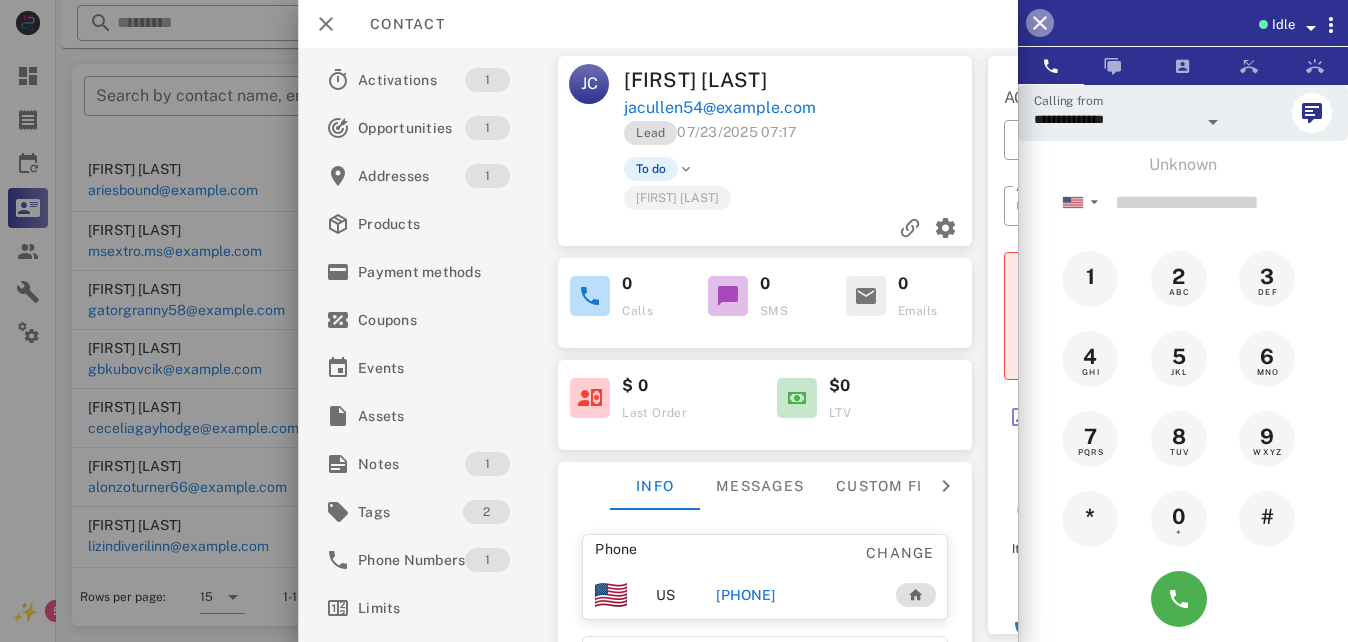 click at bounding box center [1040, 23] 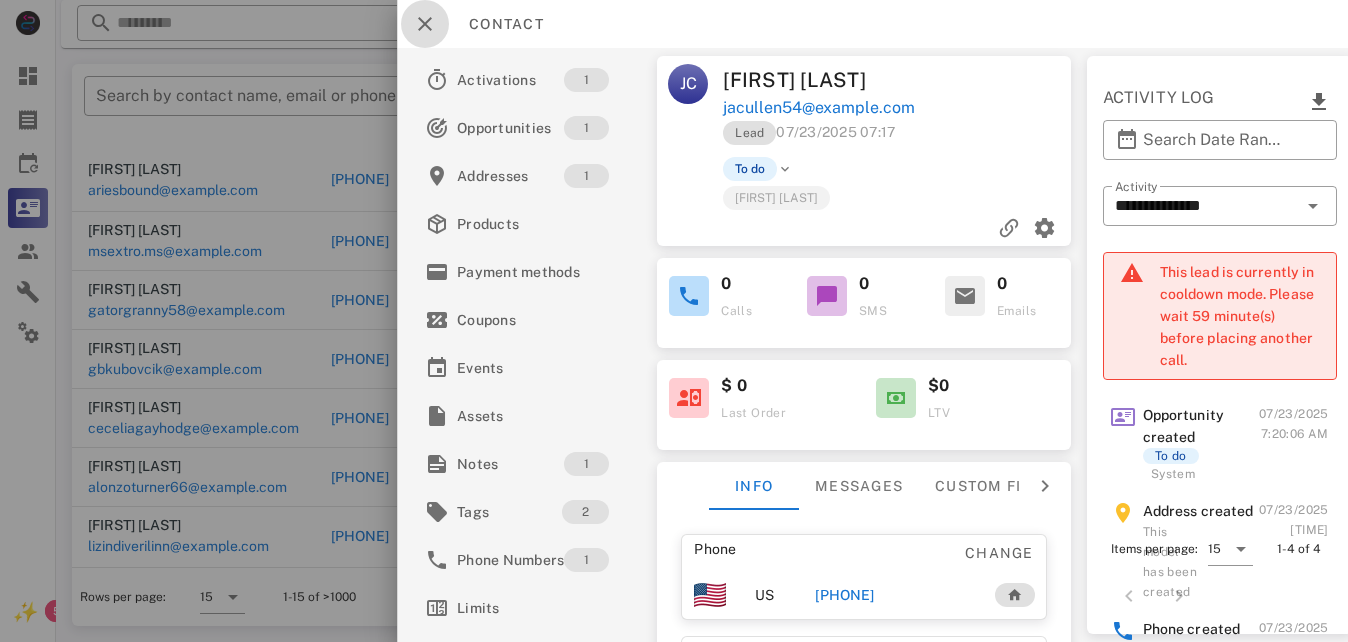 click at bounding box center (425, 24) 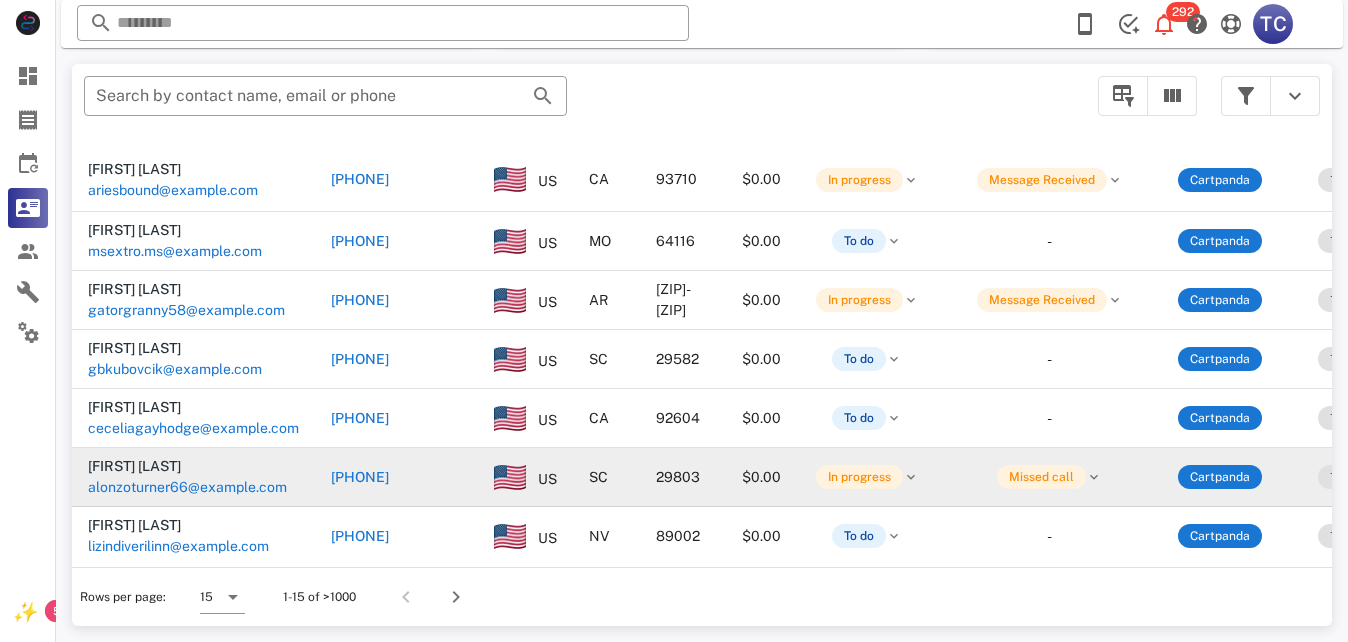 click on "[PHONE]" at bounding box center [360, 477] 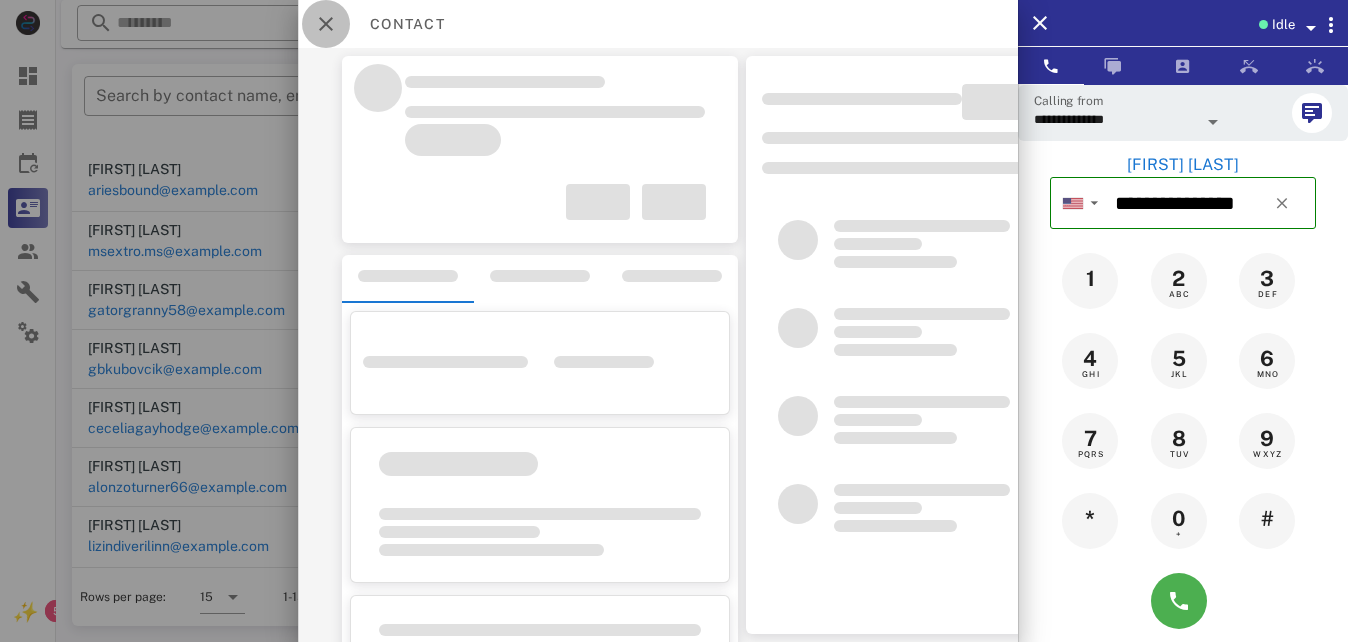 click at bounding box center [326, 24] 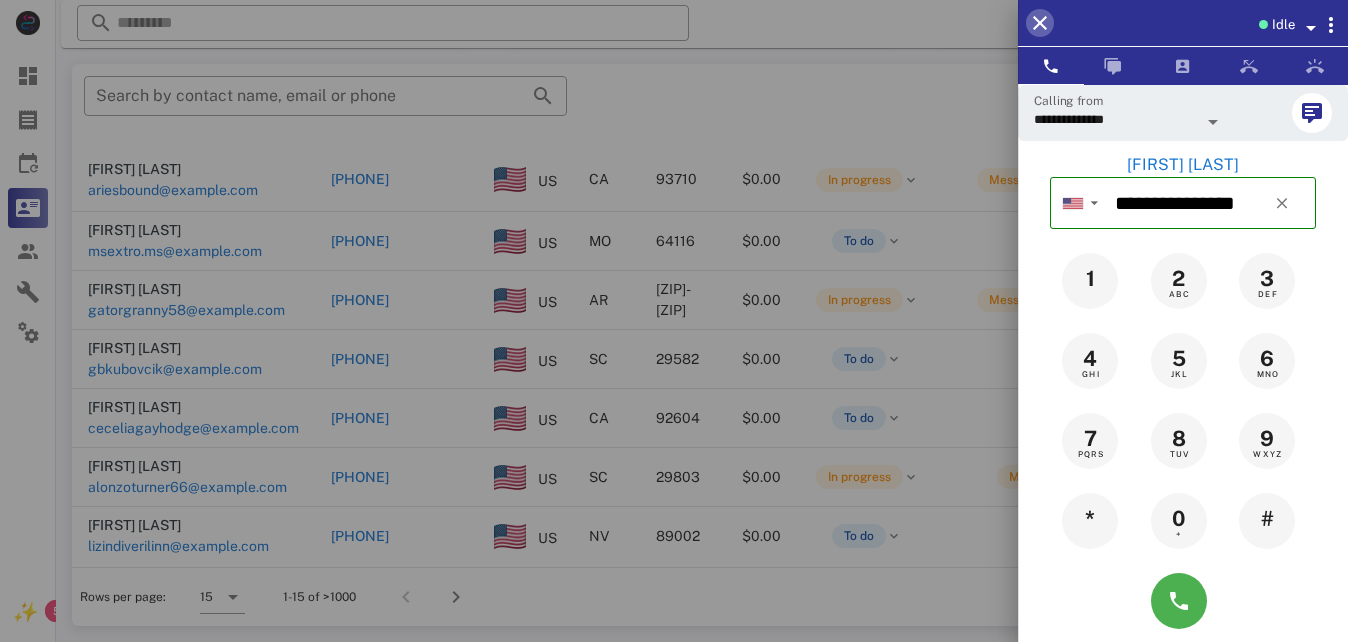 click at bounding box center [1040, 23] 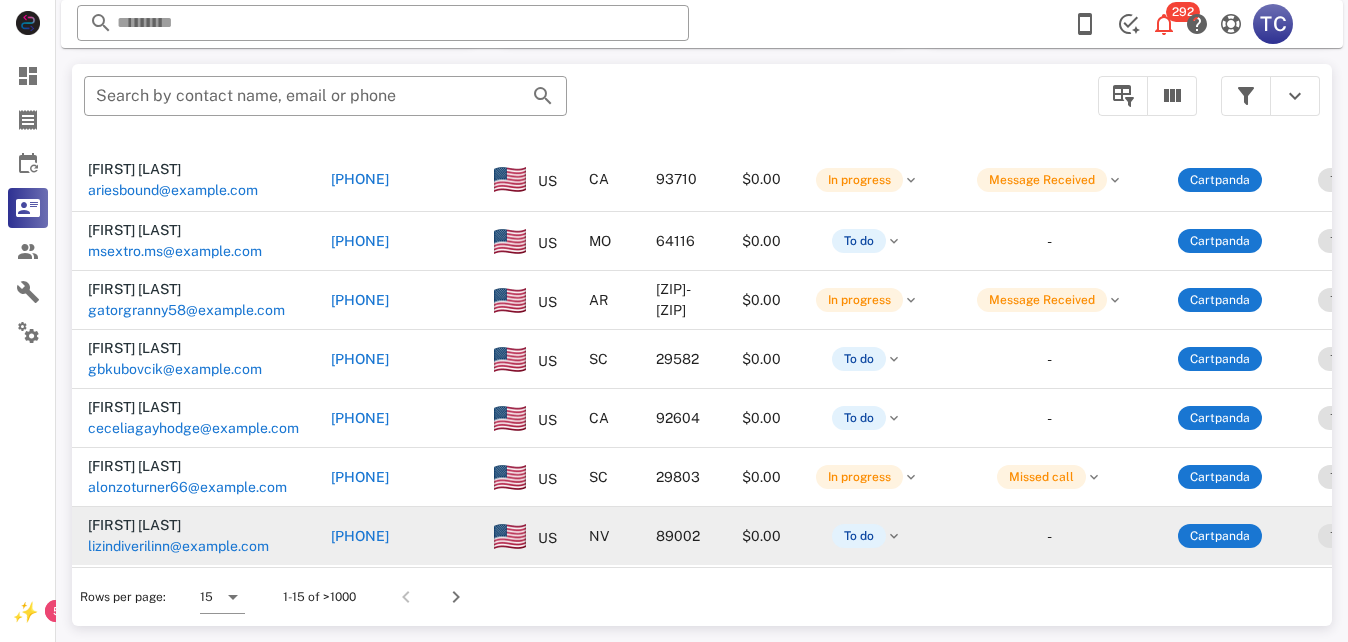 click on "+14089298282" at bounding box center (360, 536) 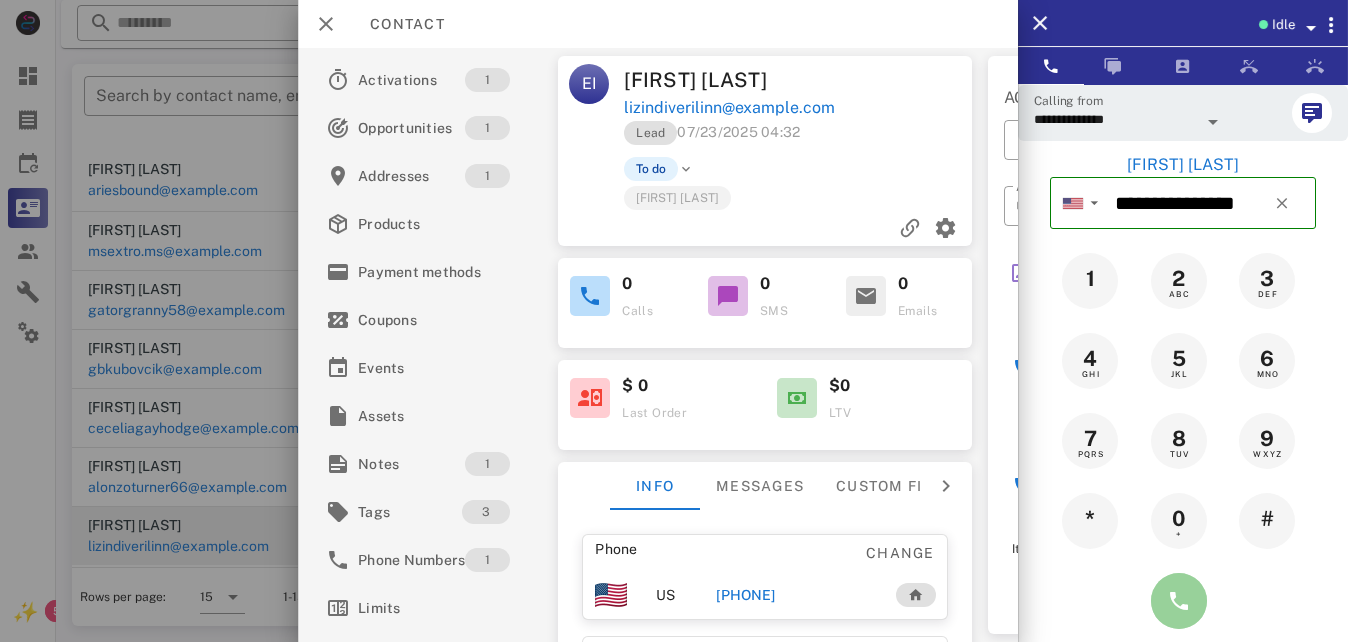 click at bounding box center (1179, 601) 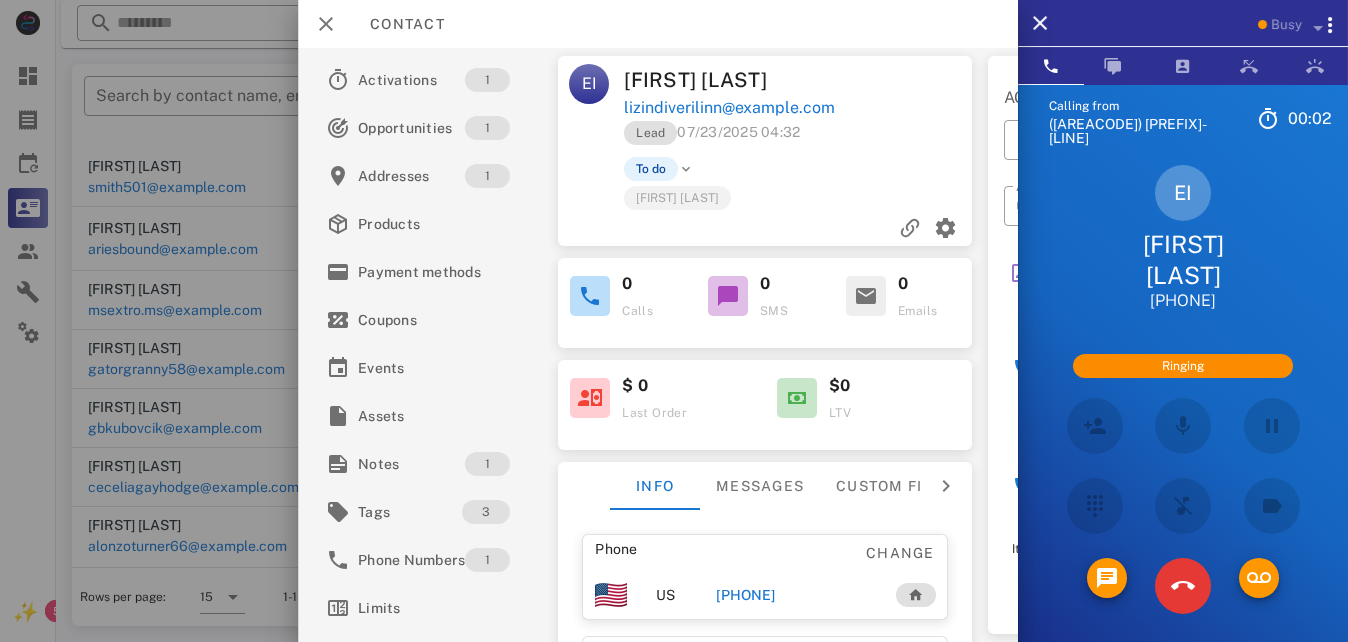 scroll, scrollTop: 217, scrollLeft: 0, axis: vertical 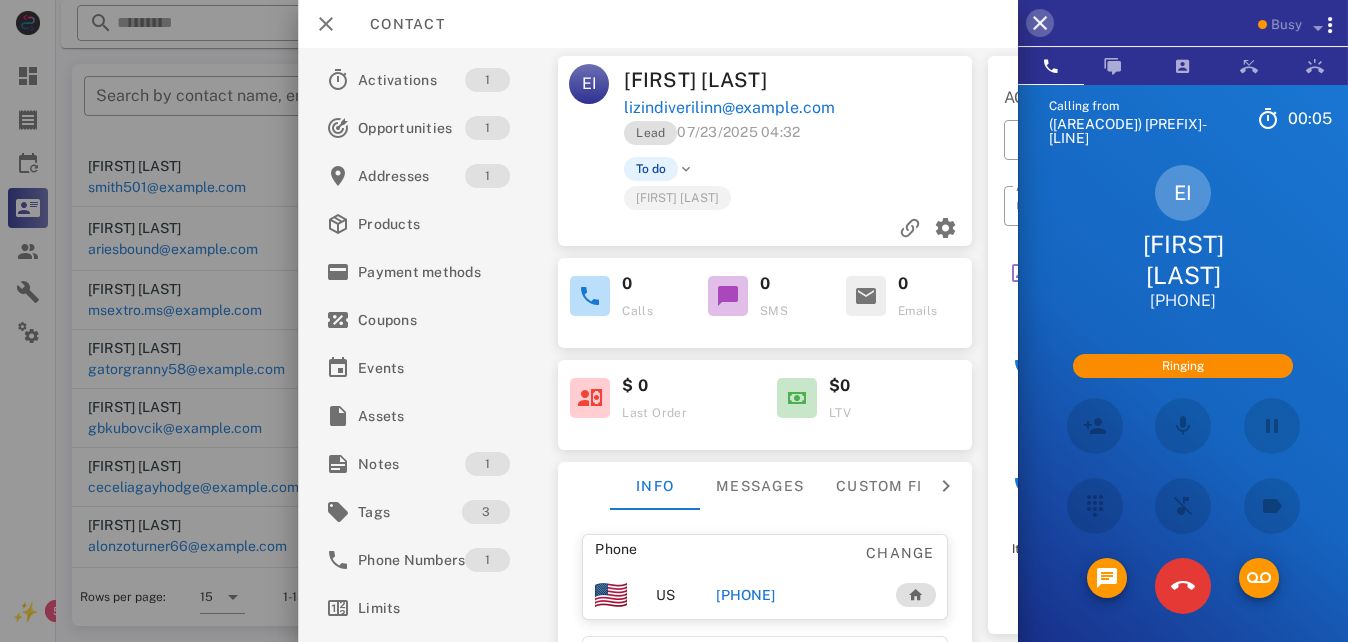 click at bounding box center [1040, 23] 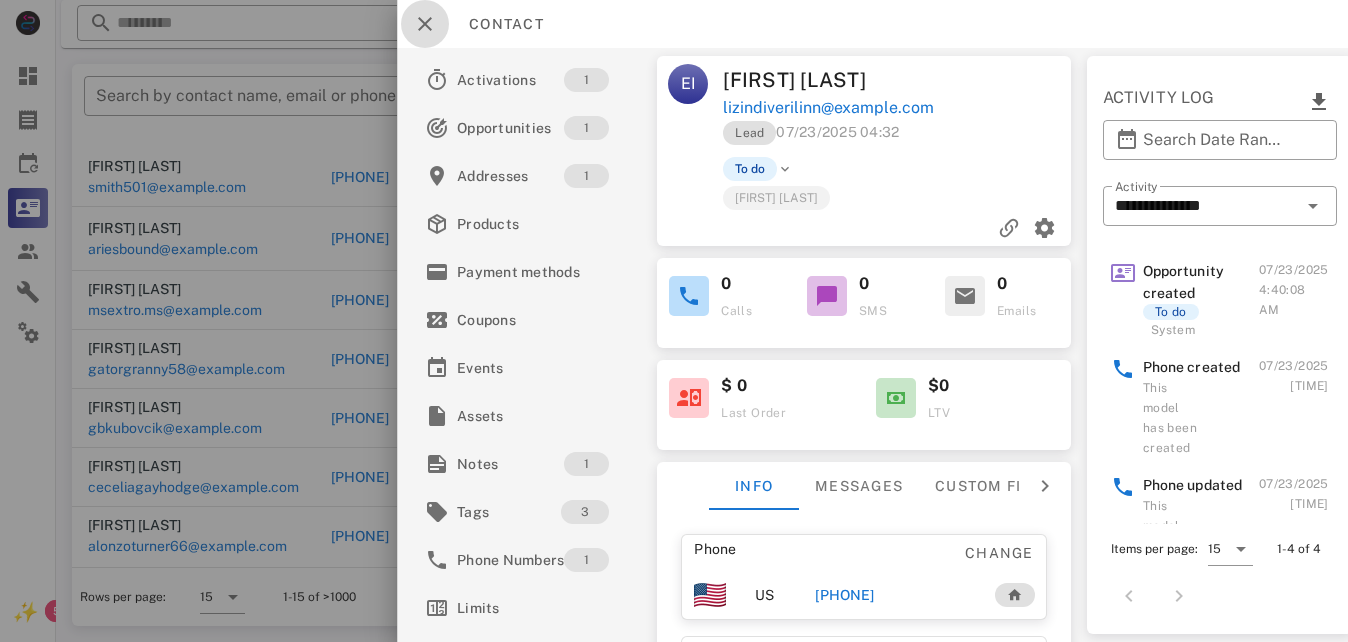 click at bounding box center (425, 24) 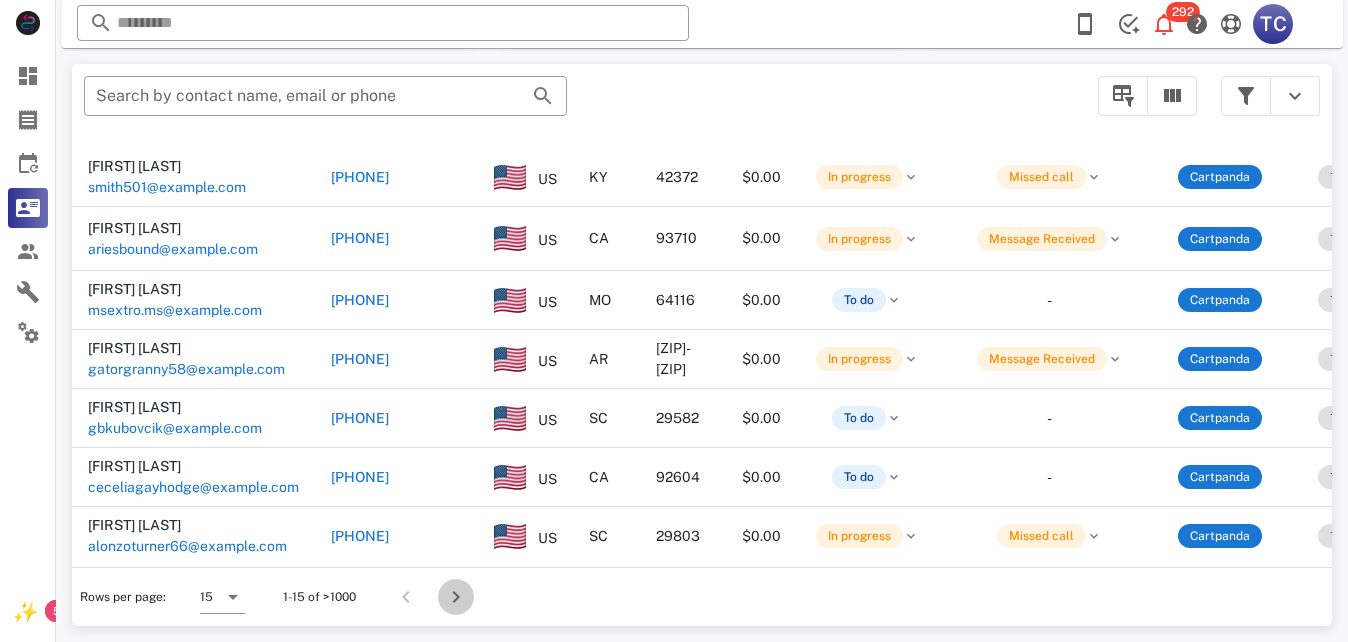 click at bounding box center [456, 597] 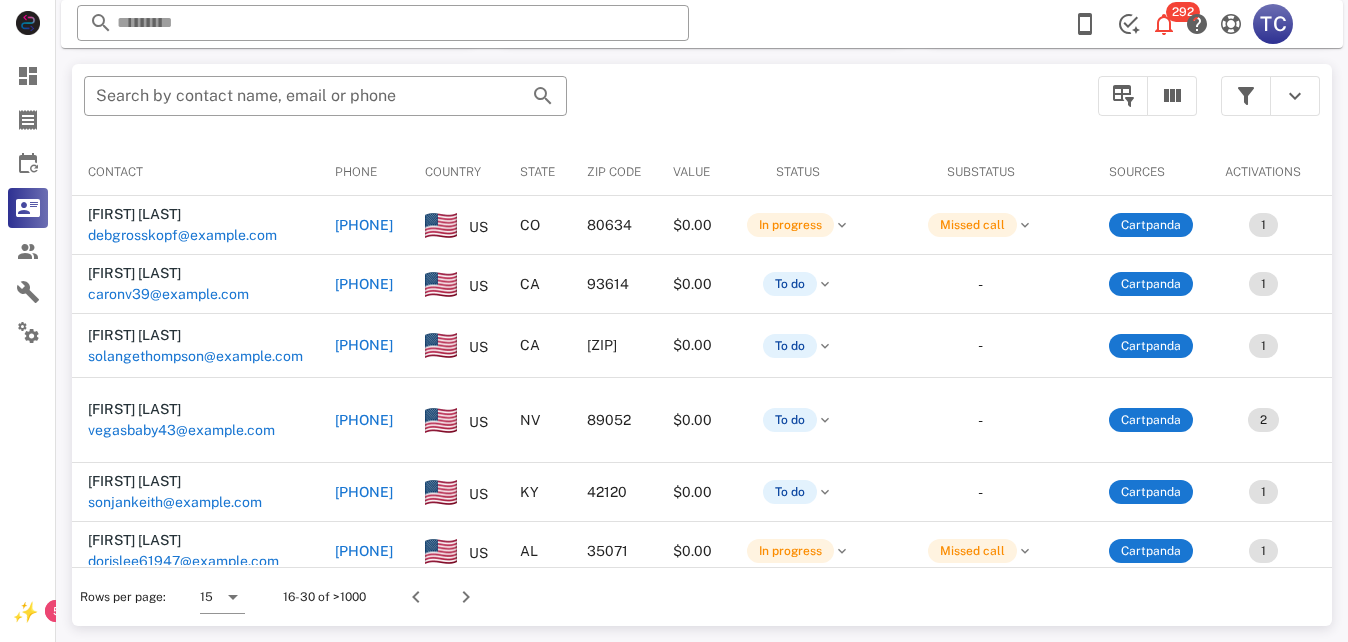 scroll, scrollTop: 380, scrollLeft: 0, axis: vertical 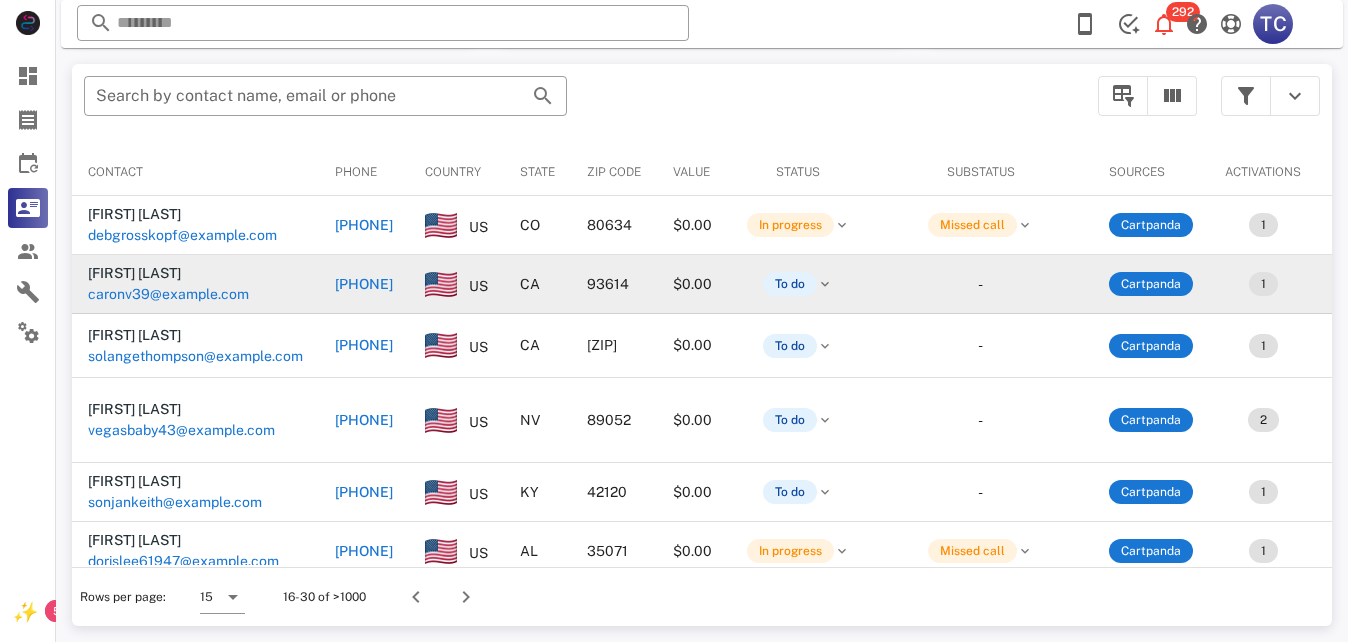 click on "[PHONE]" at bounding box center [364, 284] 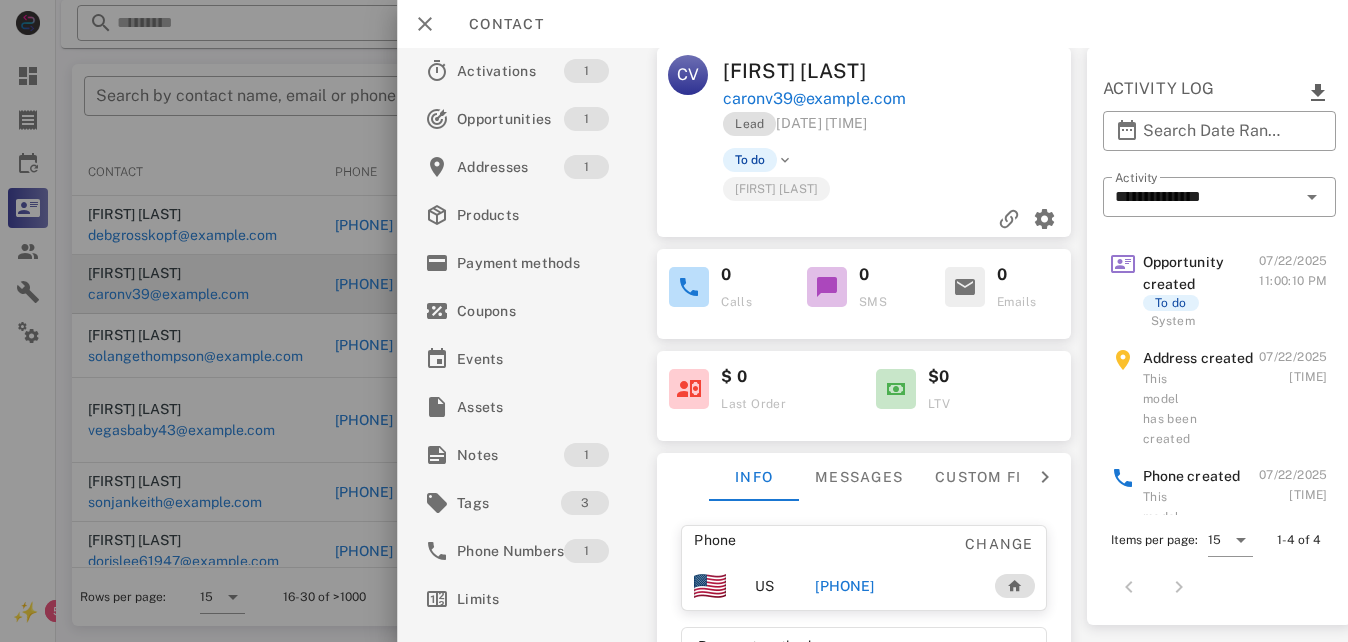 scroll, scrollTop: 0, scrollLeft: 0, axis: both 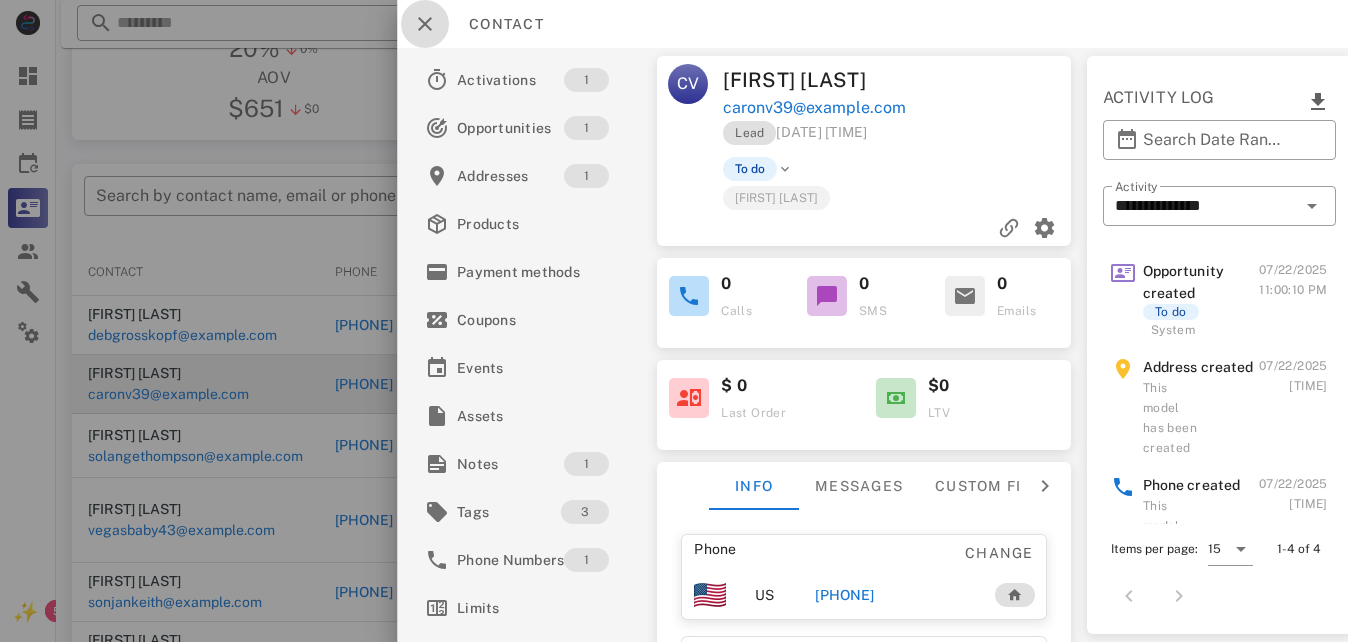 click at bounding box center [425, 24] 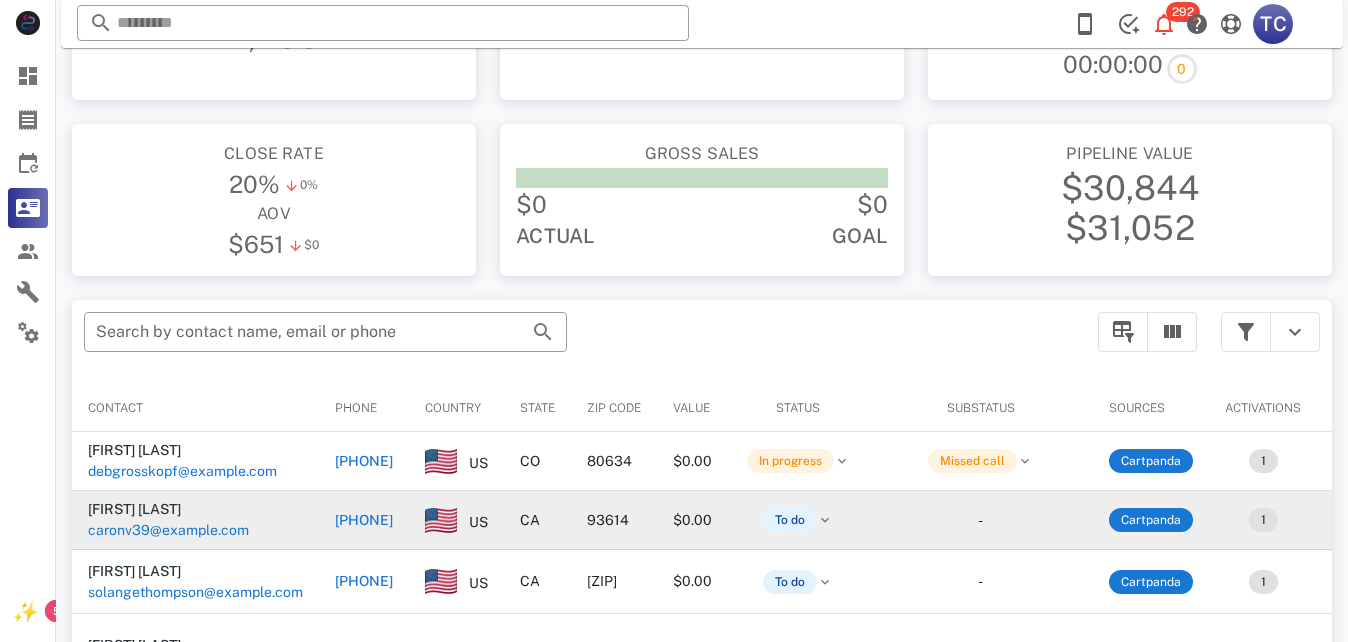 scroll, scrollTop: 0, scrollLeft: 0, axis: both 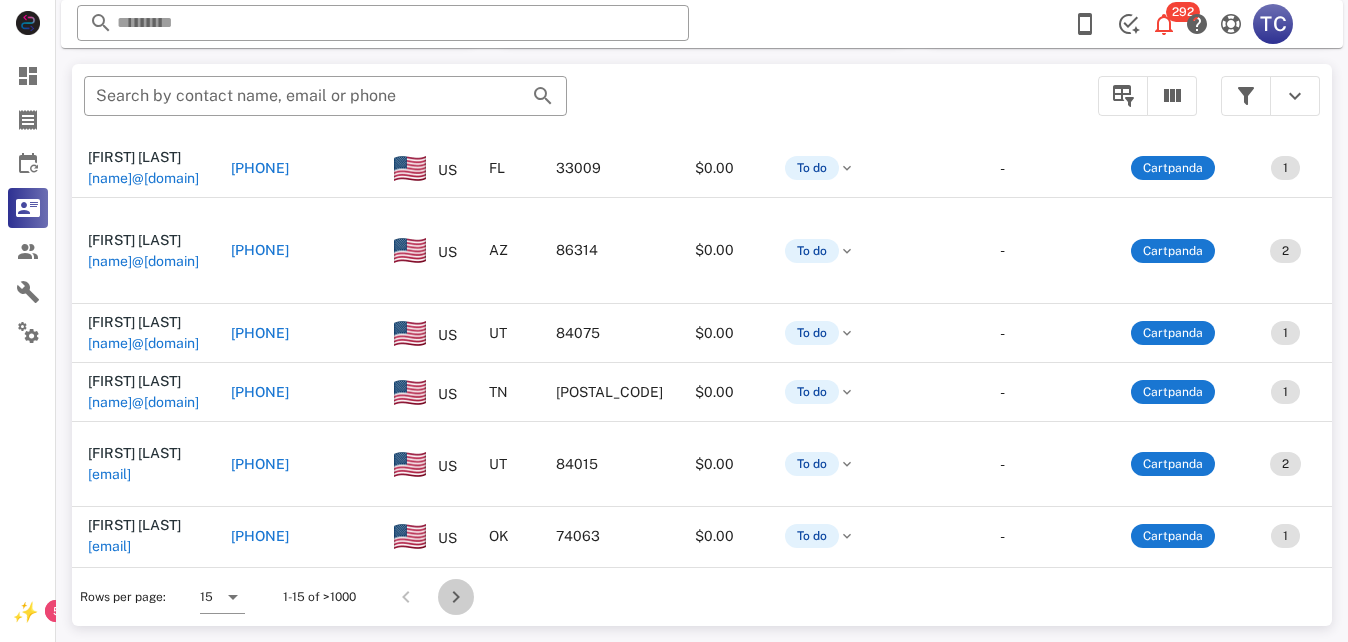 click at bounding box center [456, 597] 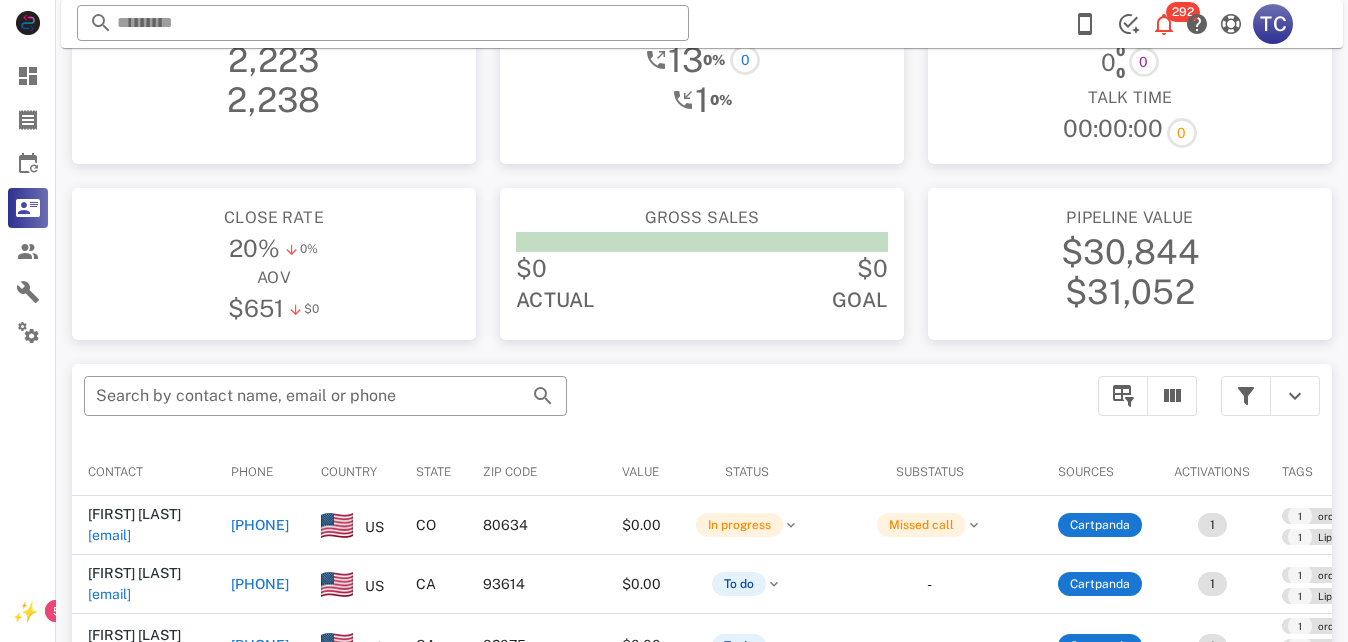scroll, scrollTop: 380, scrollLeft: 0, axis: vertical 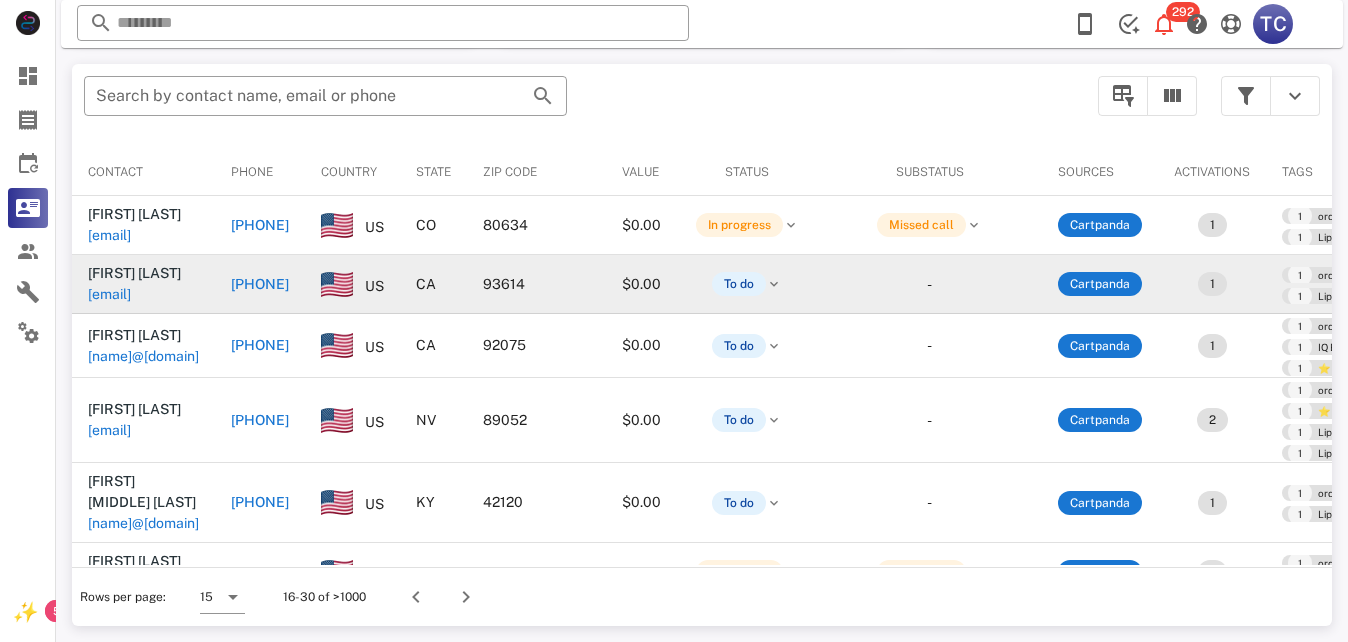 click on "[PHONE]" at bounding box center (260, 284) 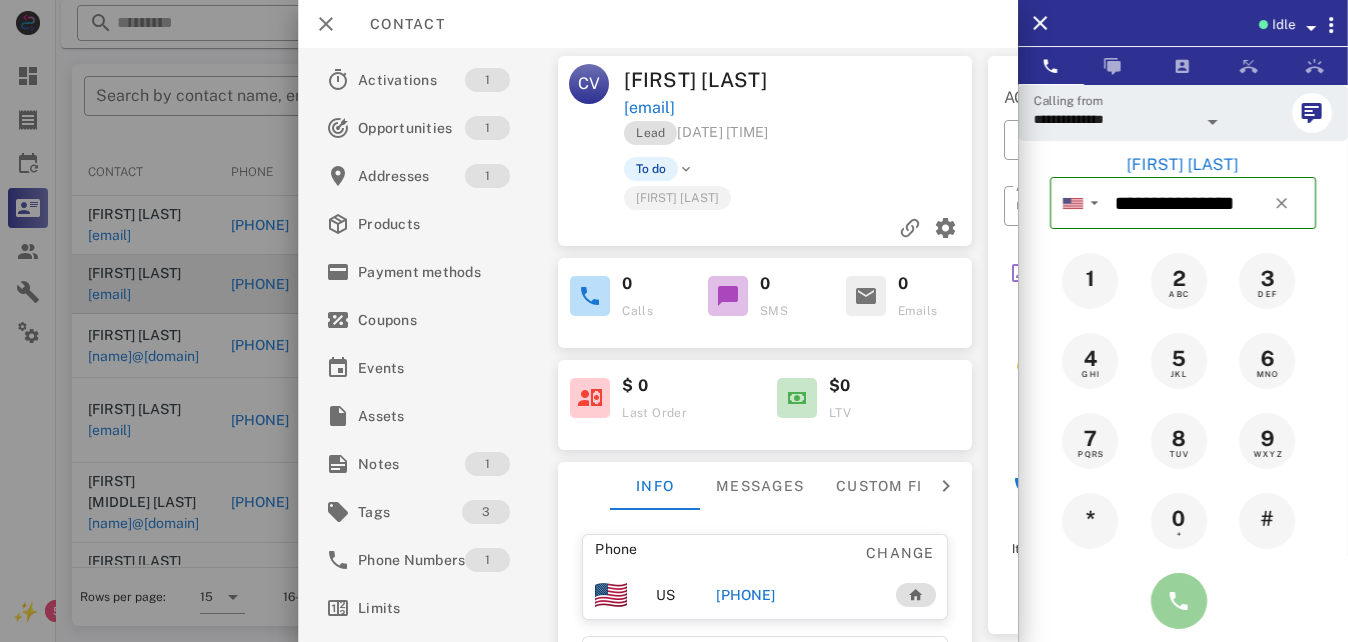 click at bounding box center [1179, 601] 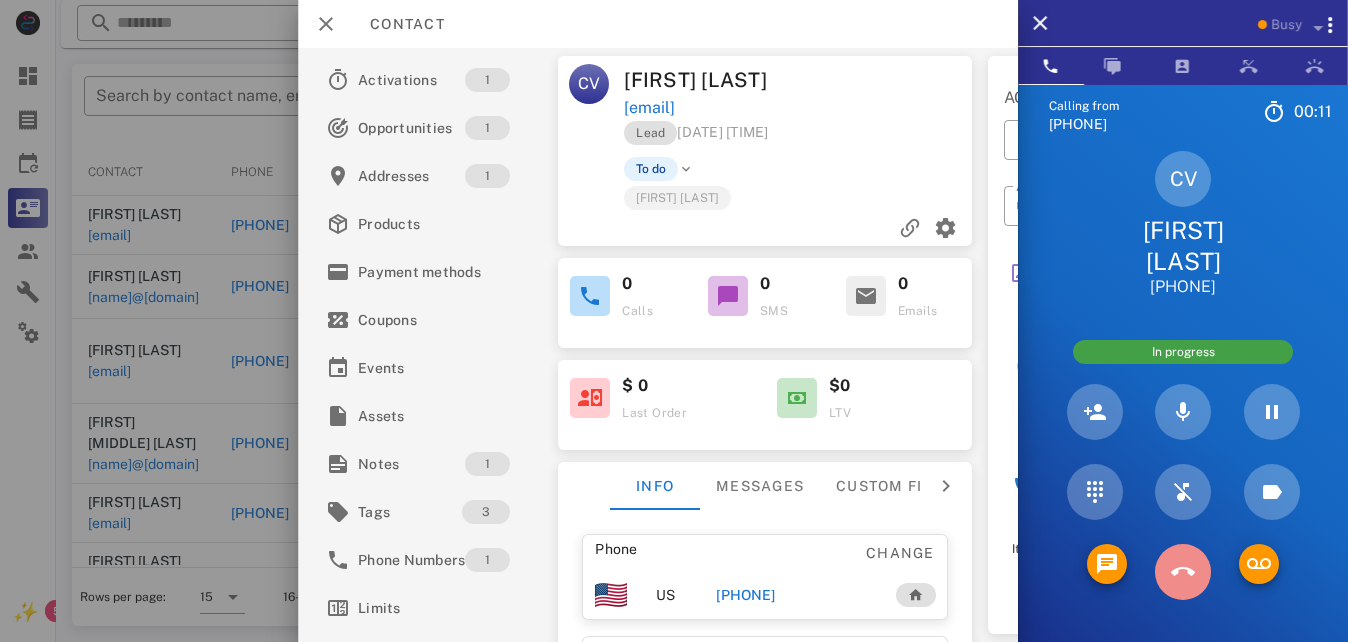 click at bounding box center (1183, 572) 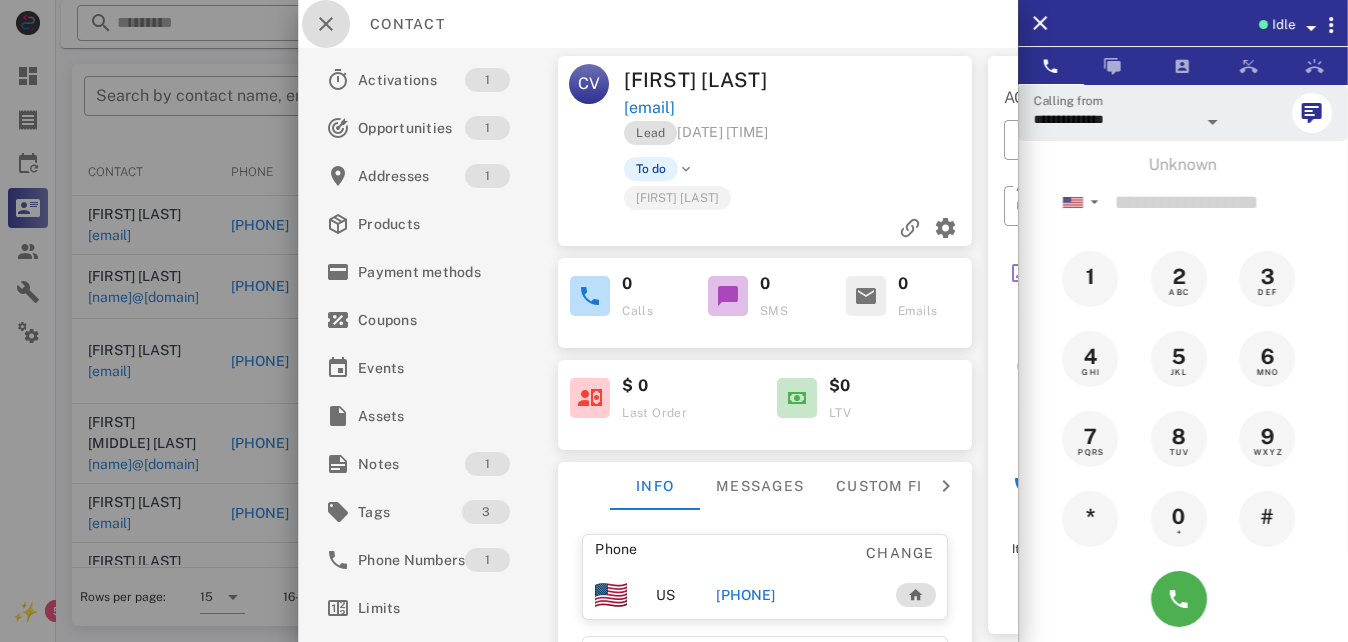 click at bounding box center (326, 24) 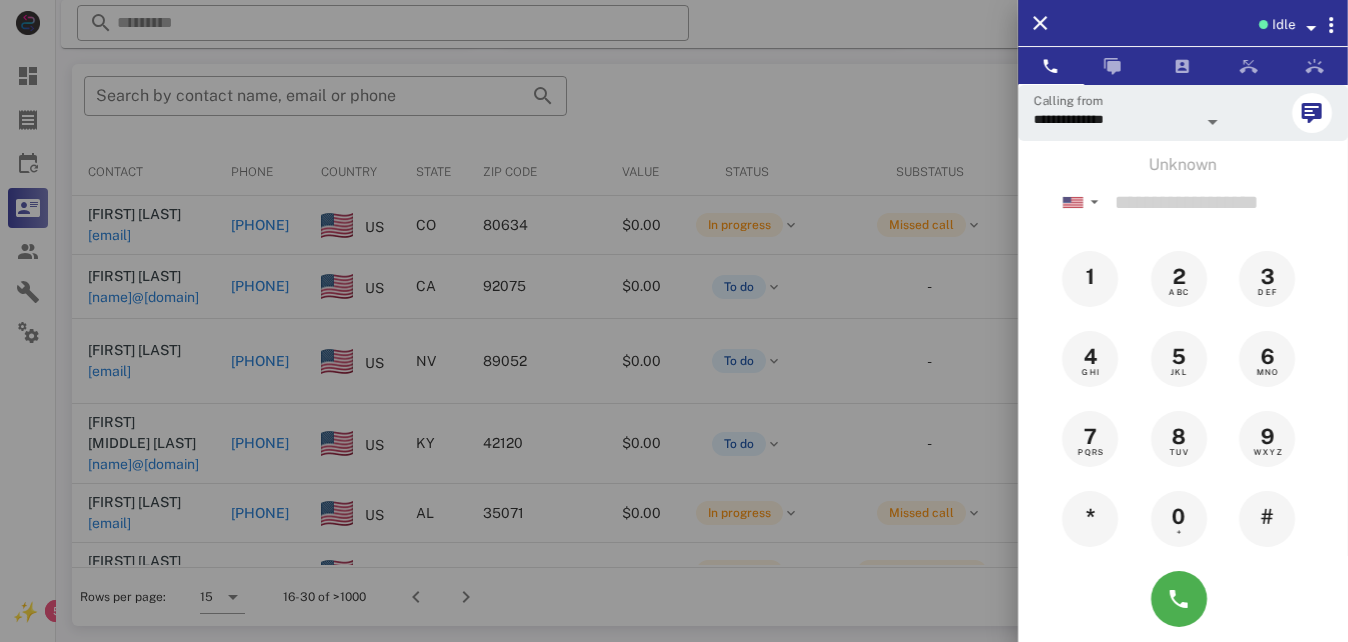 click at bounding box center [674, 321] 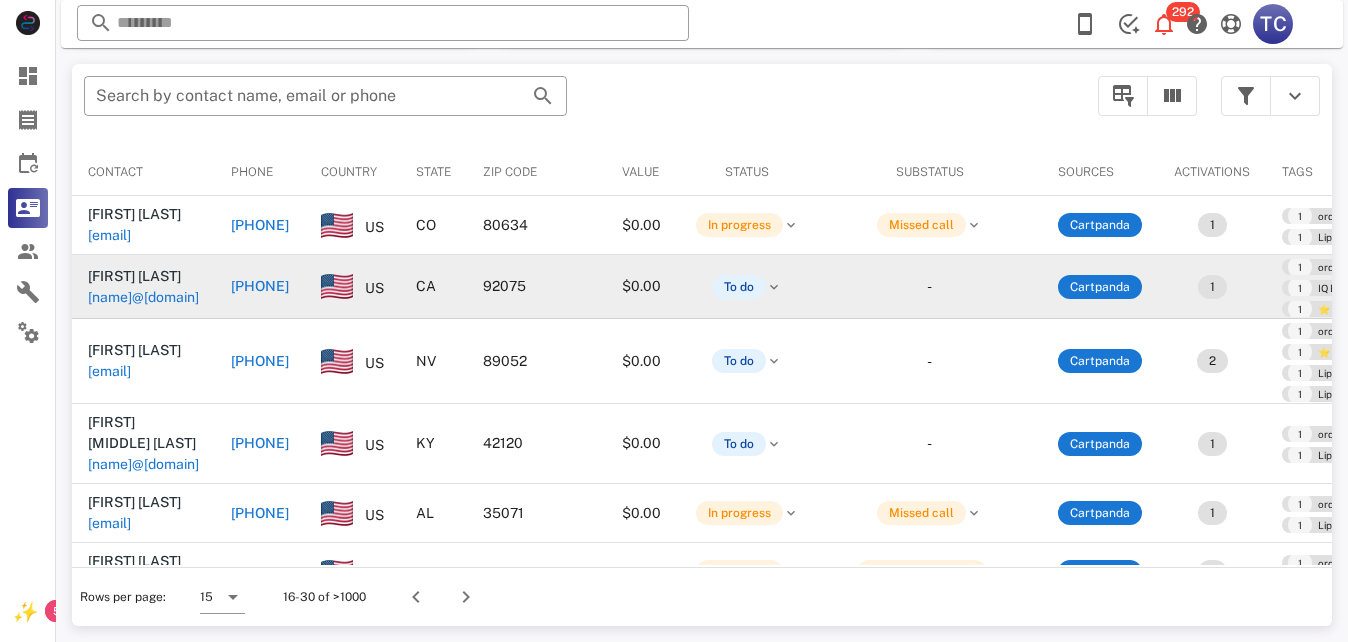 click on "[PHONE]" at bounding box center (260, 286) 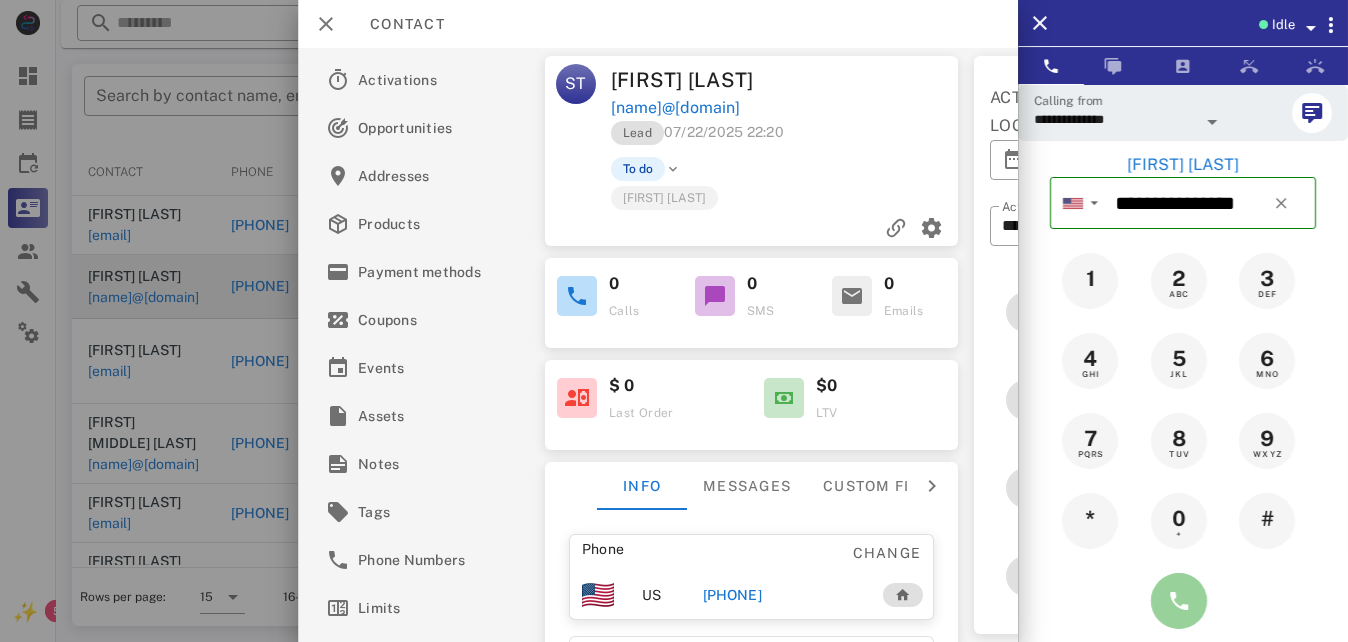 click at bounding box center [1179, 601] 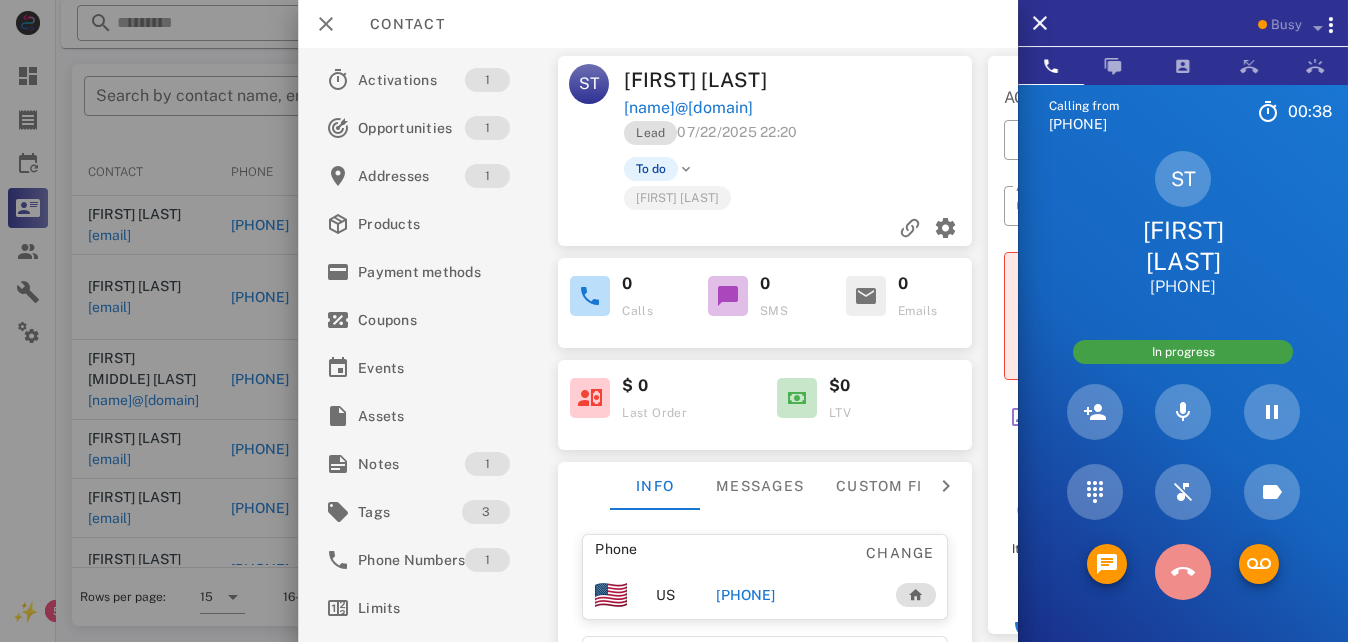 drag, startPoint x: 1191, startPoint y: 573, endPoint x: 1069, endPoint y: 190, distance: 401.96143 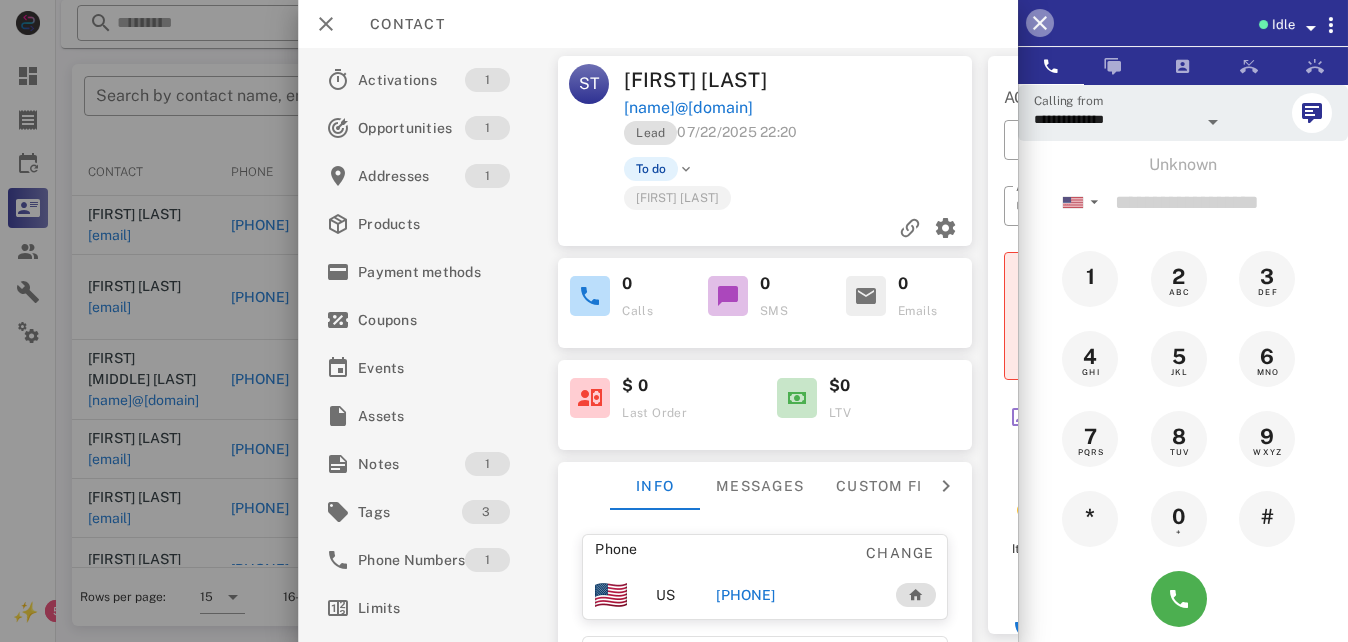 click at bounding box center [1040, 23] 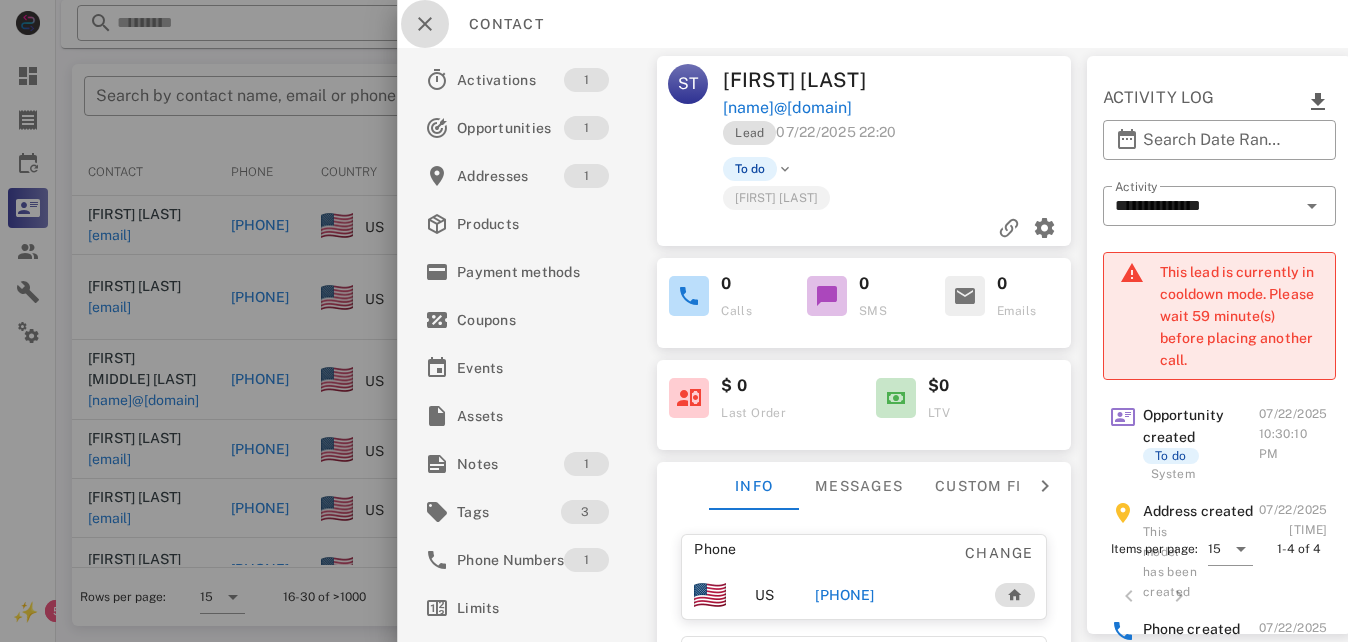 click at bounding box center (425, 24) 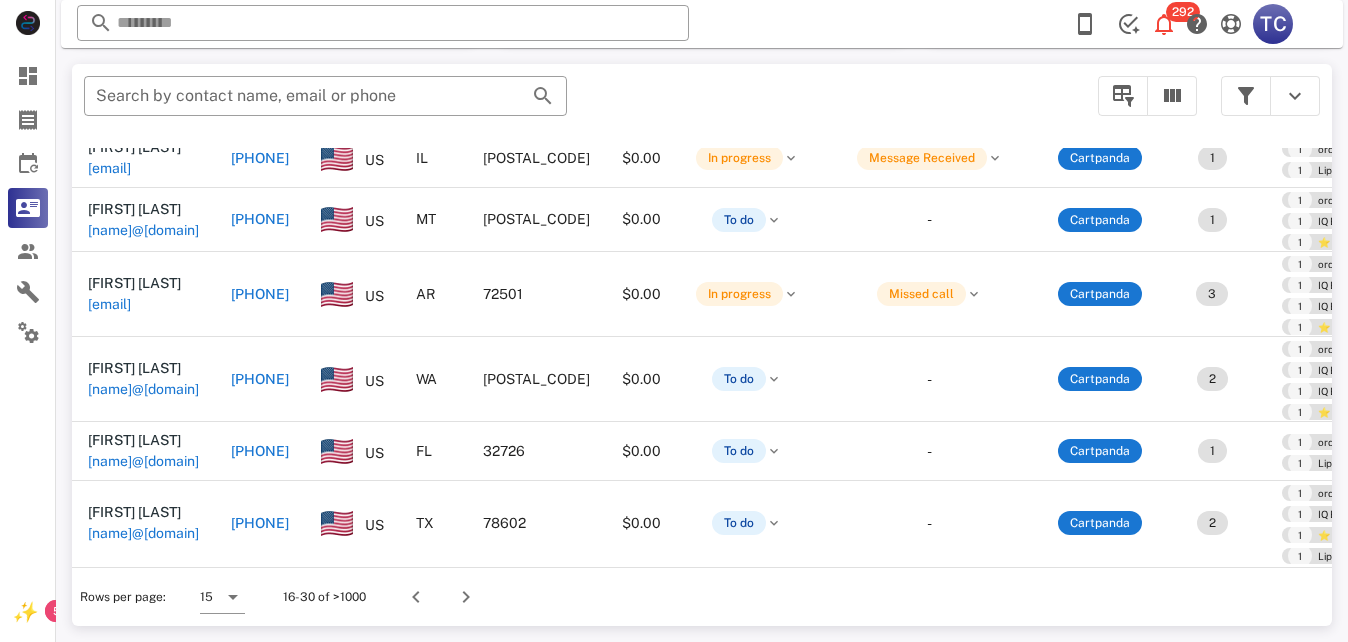 scroll, scrollTop: 400, scrollLeft: 0, axis: vertical 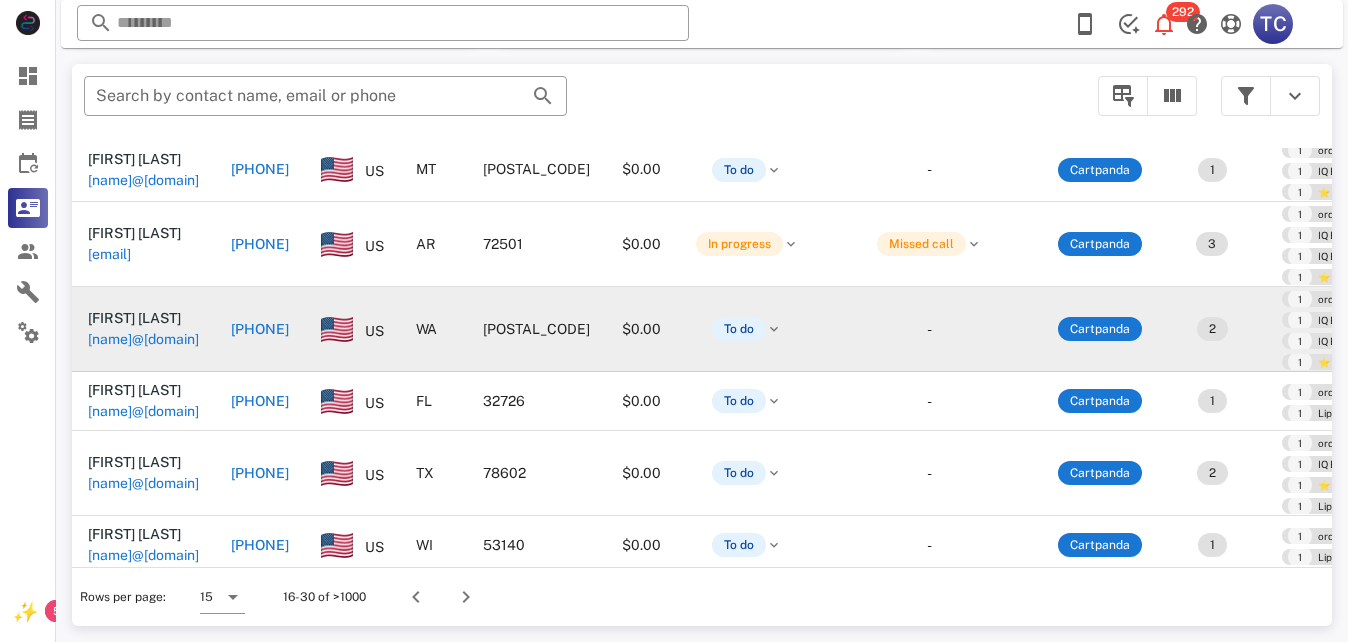 click on "[PHONE]" at bounding box center (260, 329) 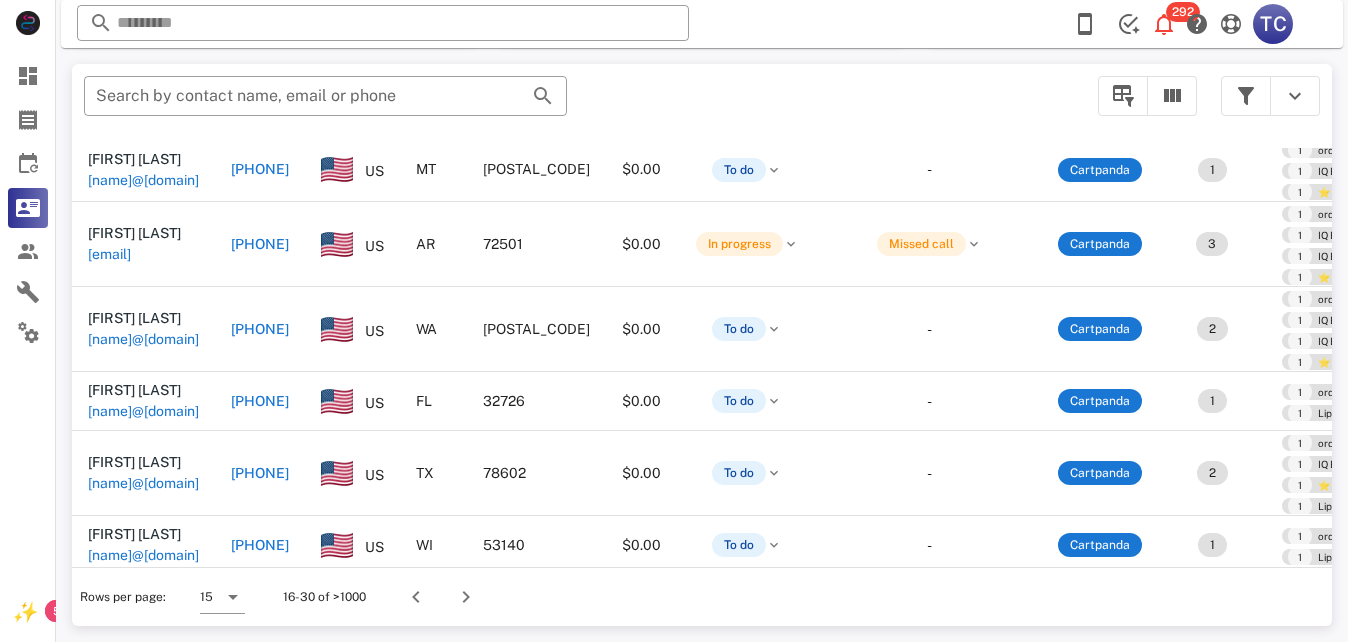 type on "**********" 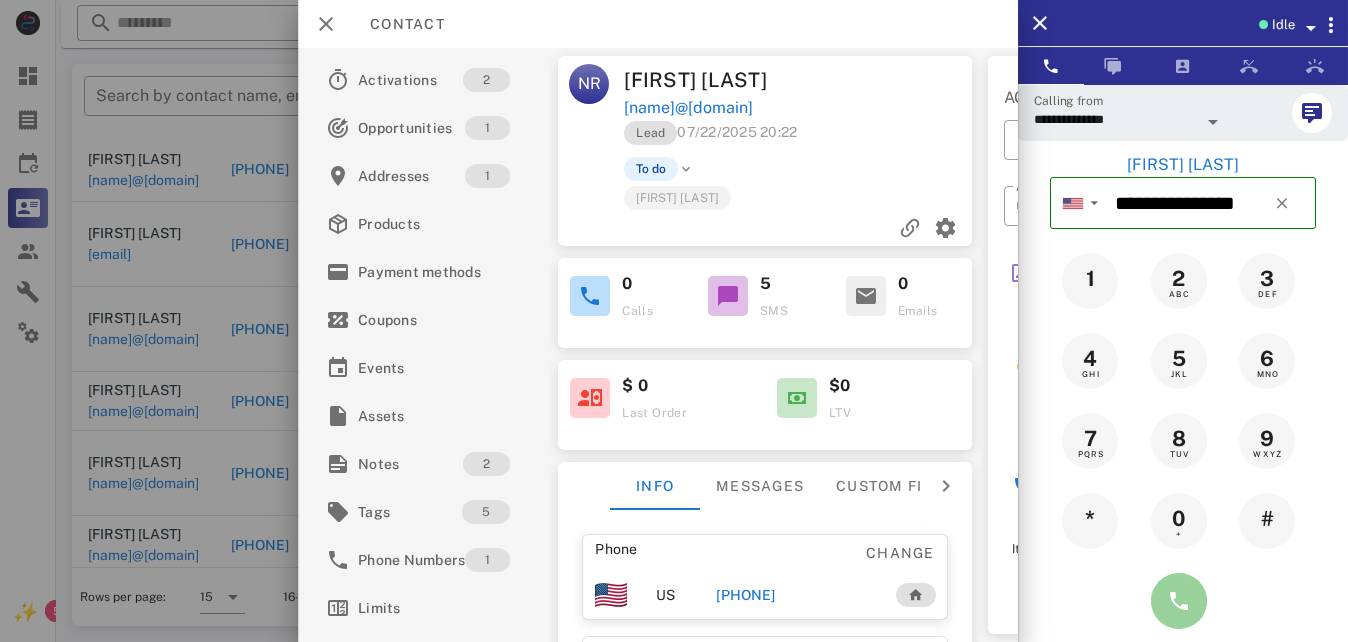 click at bounding box center [1179, 601] 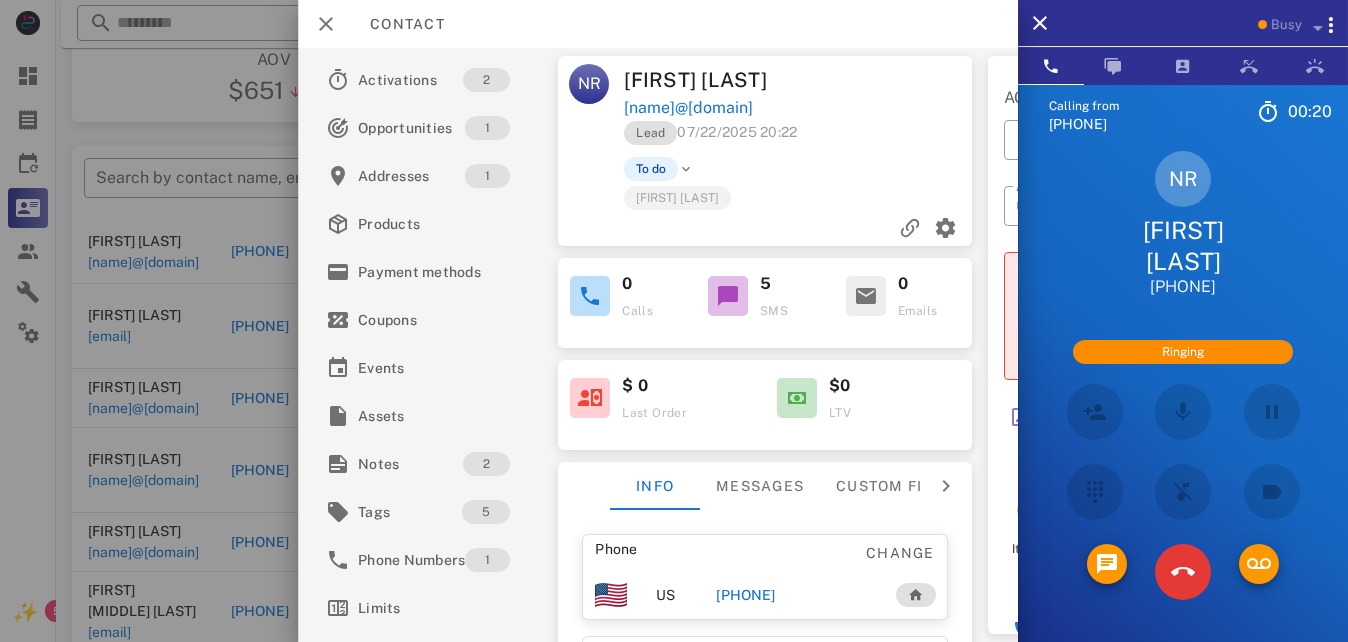 scroll, scrollTop: 380, scrollLeft: 0, axis: vertical 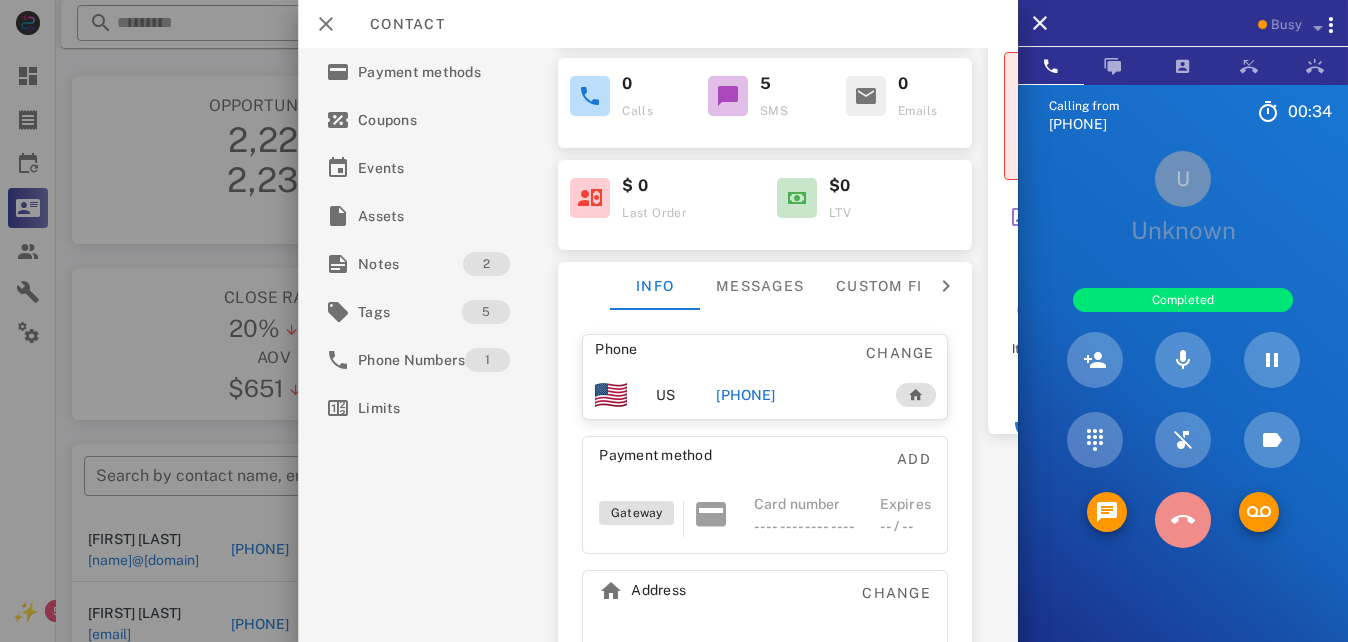 click at bounding box center [1183, 520] 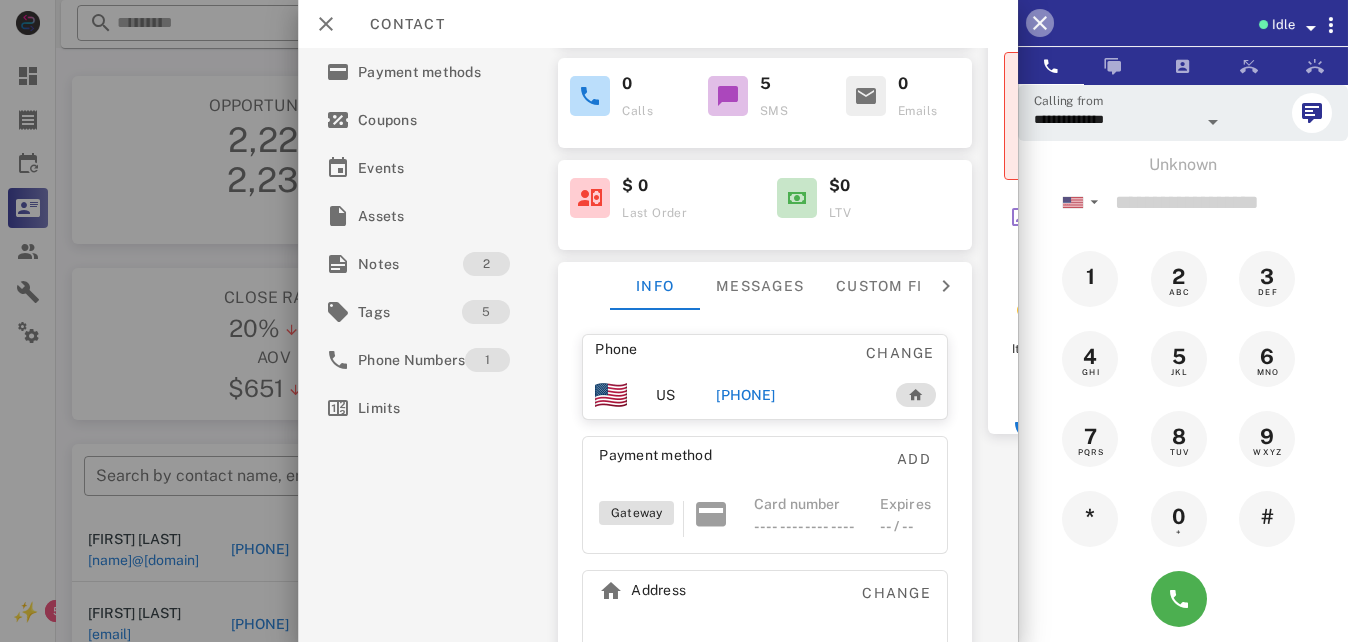 click at bounding box center (1040, 23) 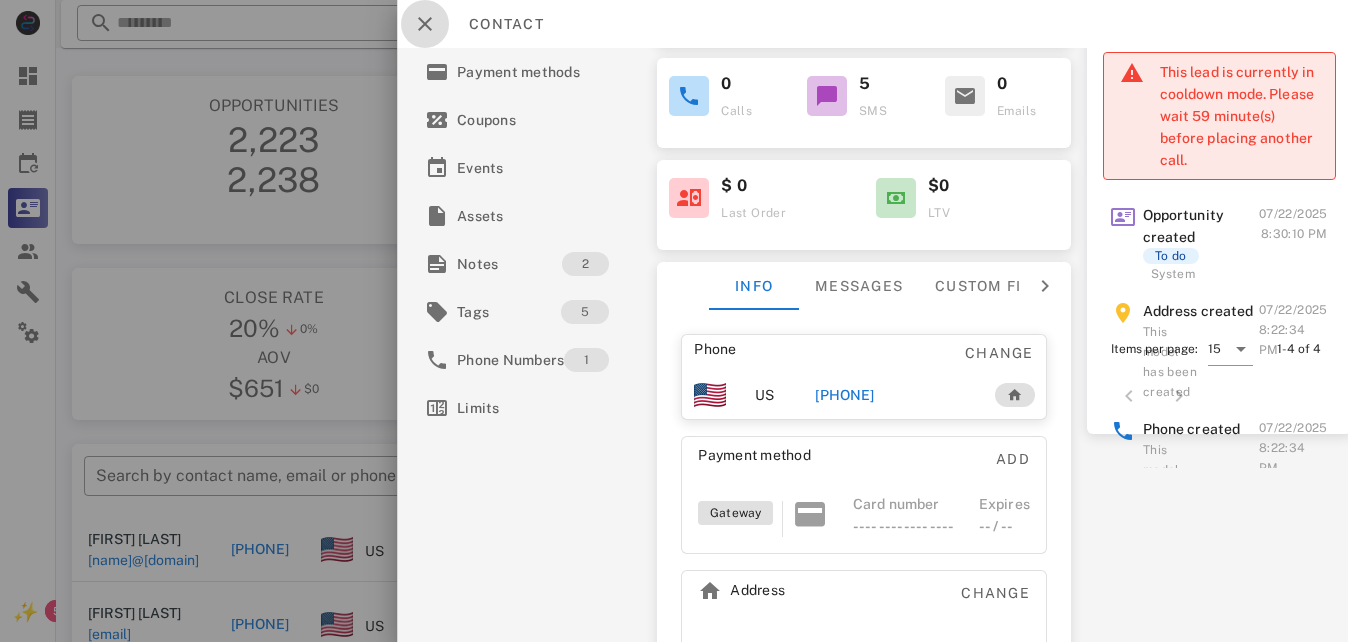 click at bounding box center [425, 24] 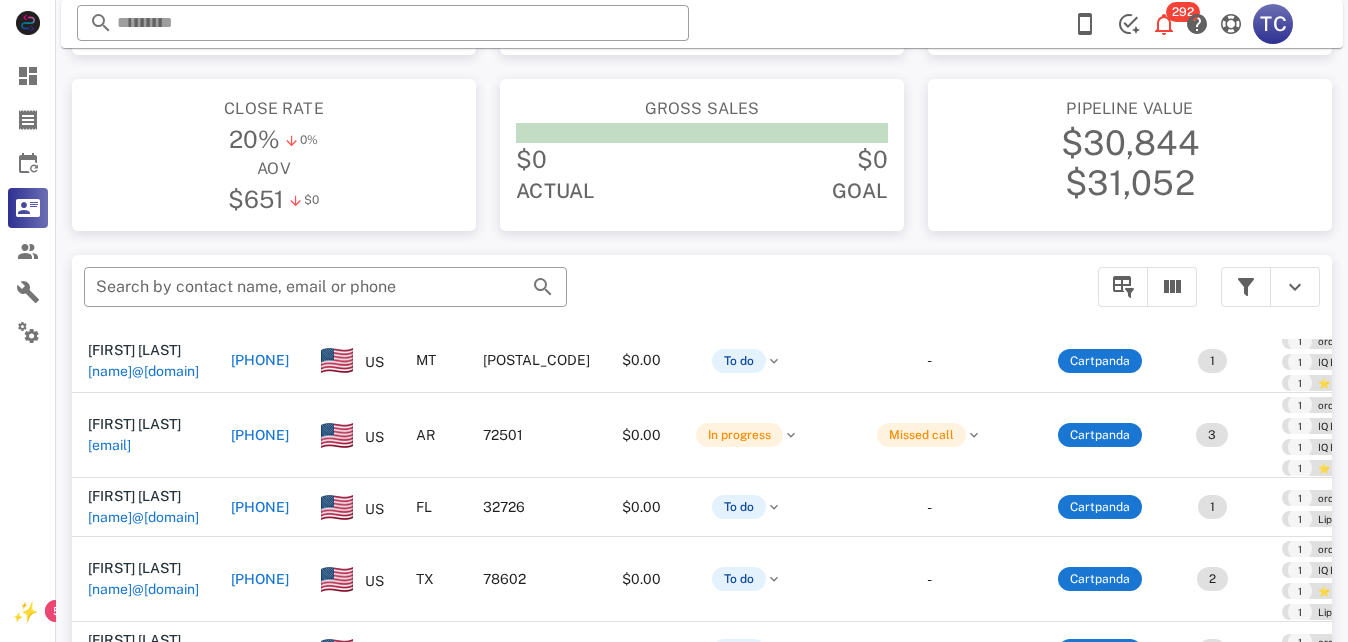 scroll, scrollTop: 200, scrollLeft: 0, axis: vertical 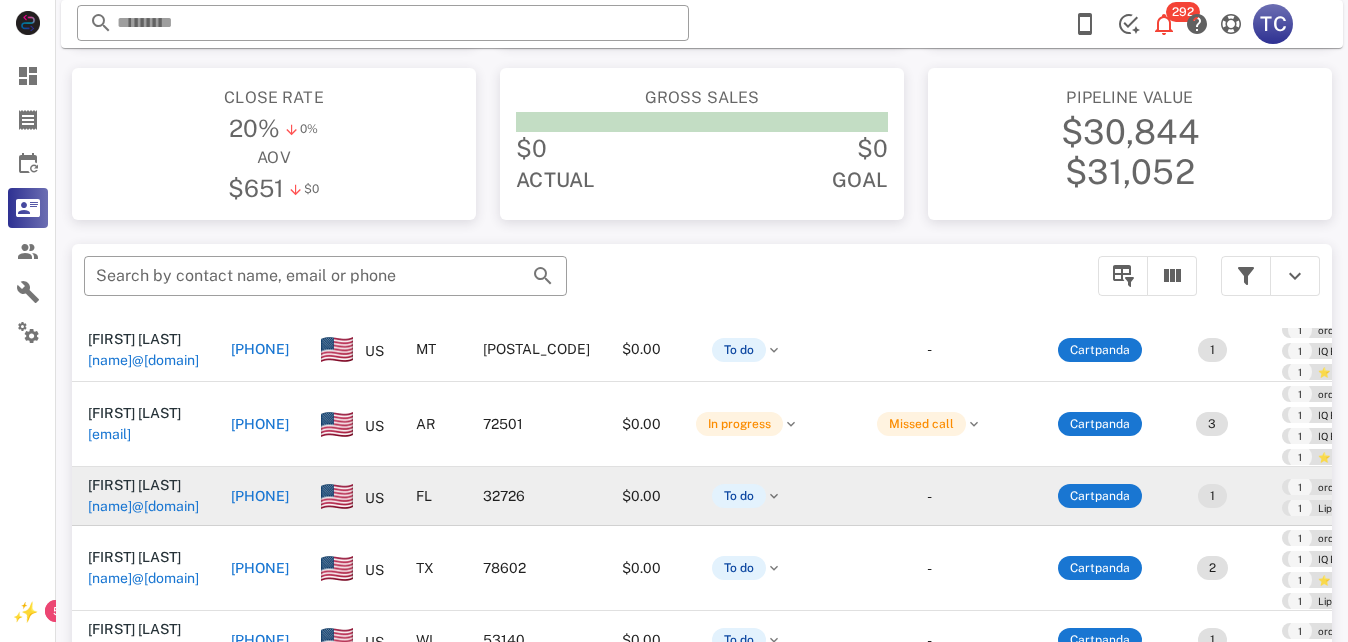 click on "[PHONE]" at bounding box center (260, 496) 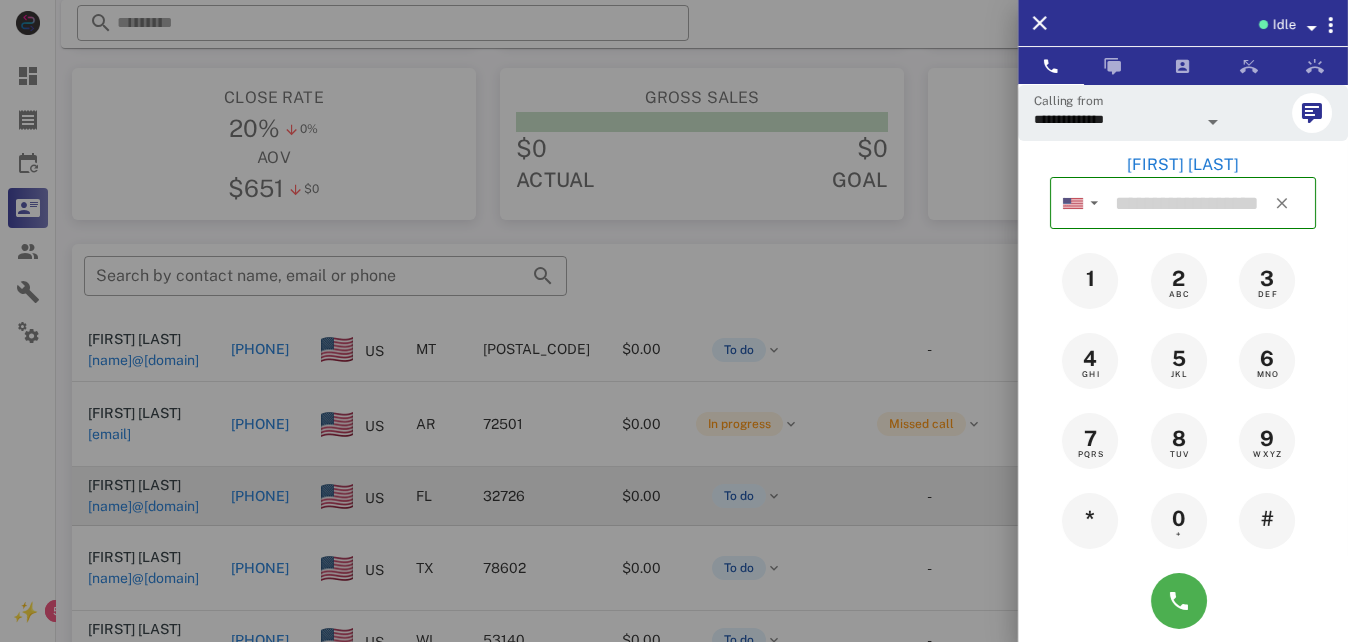 type on "**********" 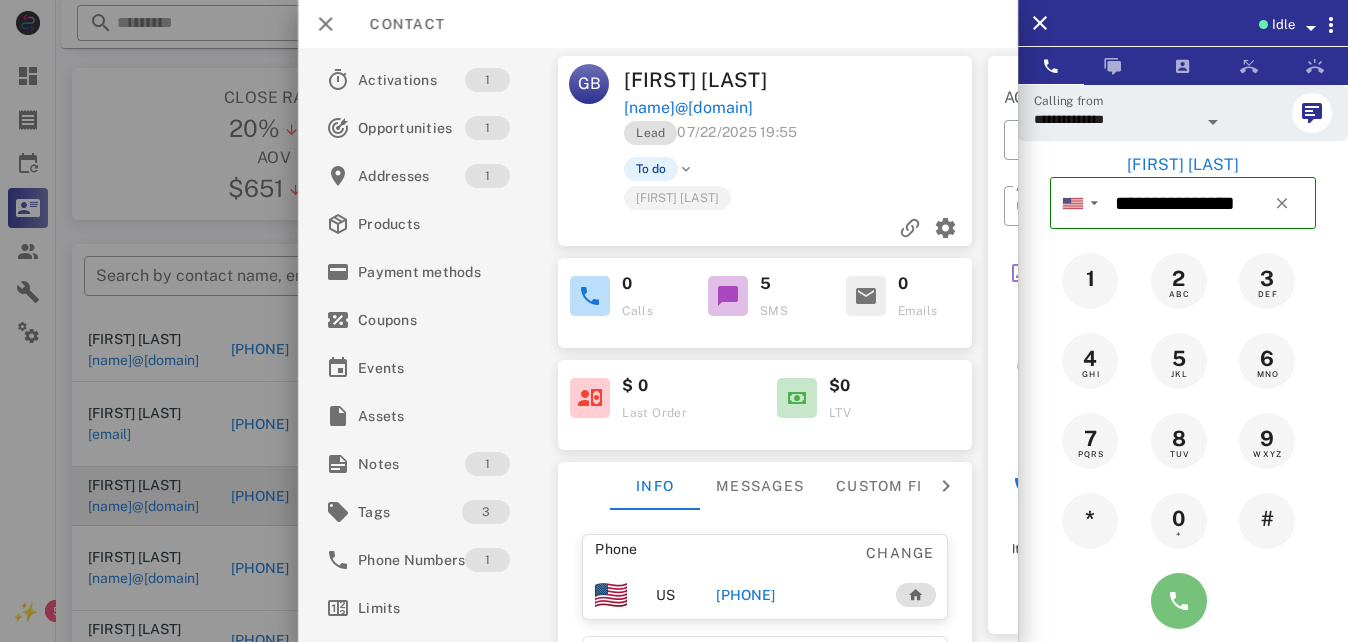 click at bounding box center (1179, 601) 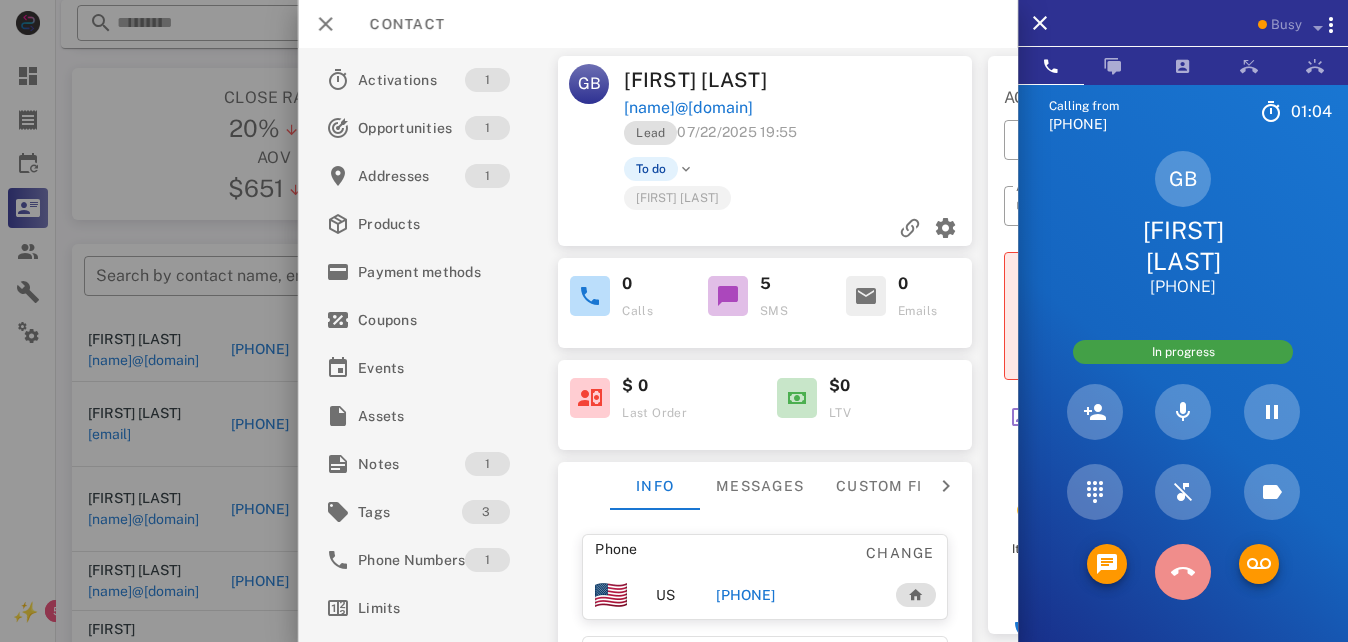 drag, startPoint x: 1194, startPoint y: 547, endPoint x: 1158, endPoint y: 502, distance: 57.628117 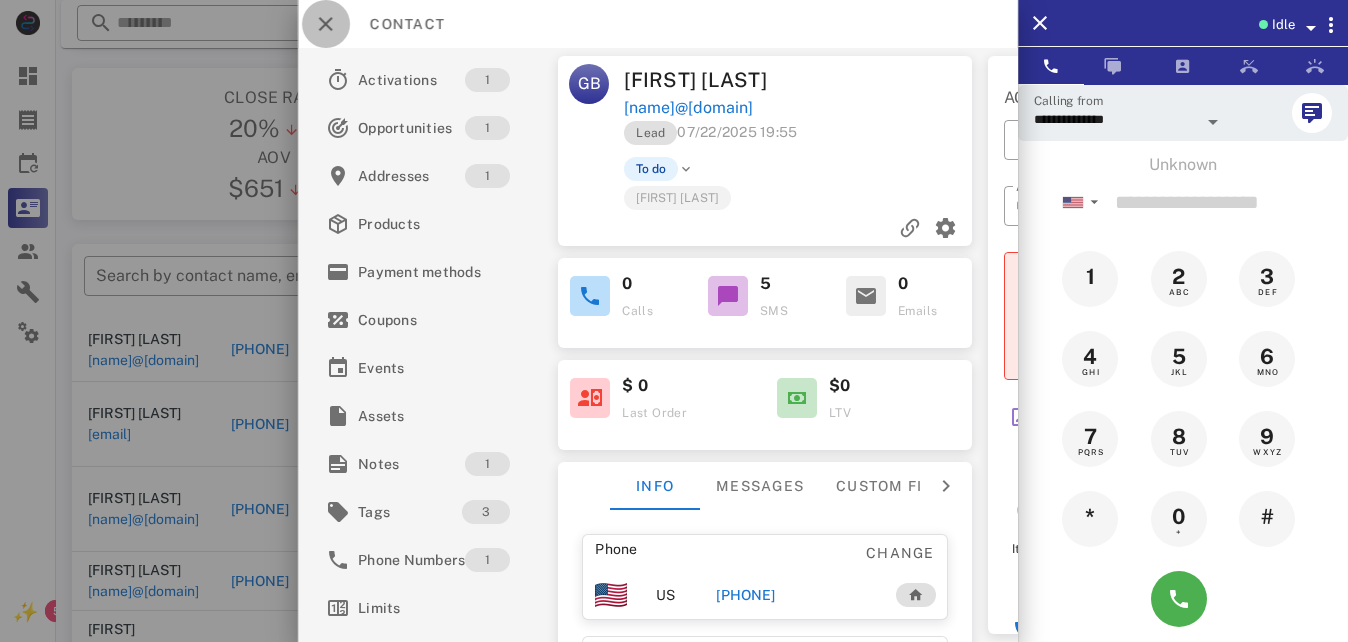 click at bounding box center [326, 24] 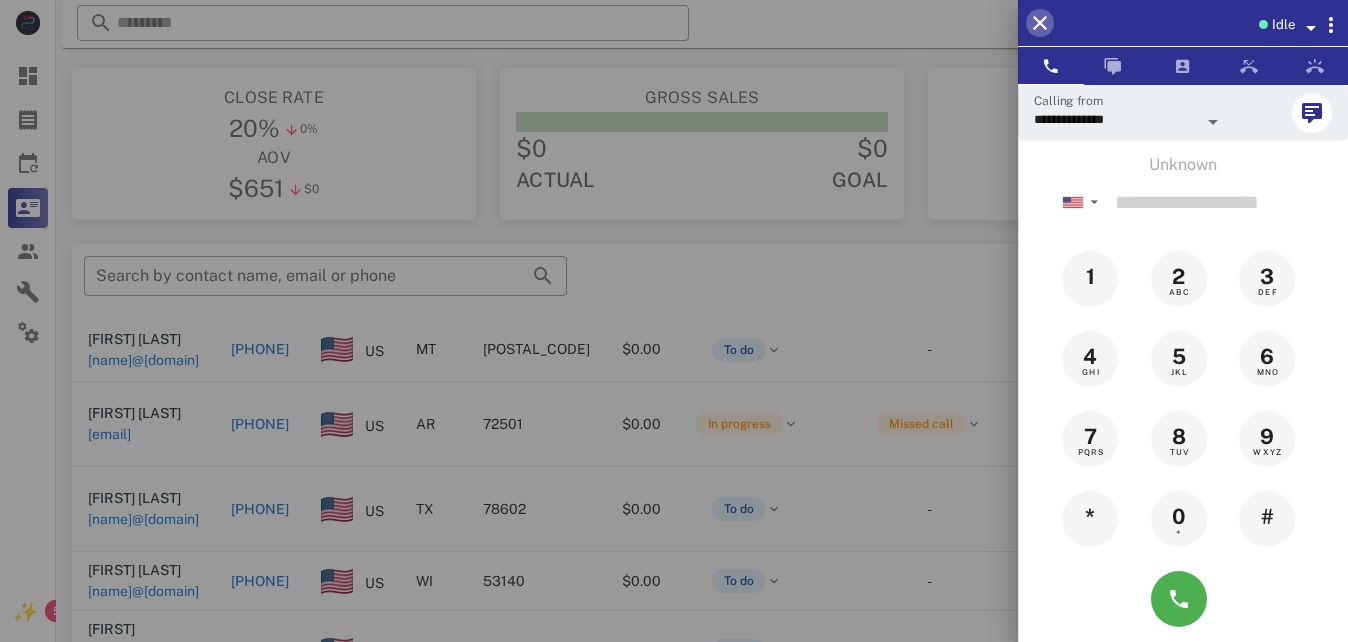 click at bounding box center [1040, 23] 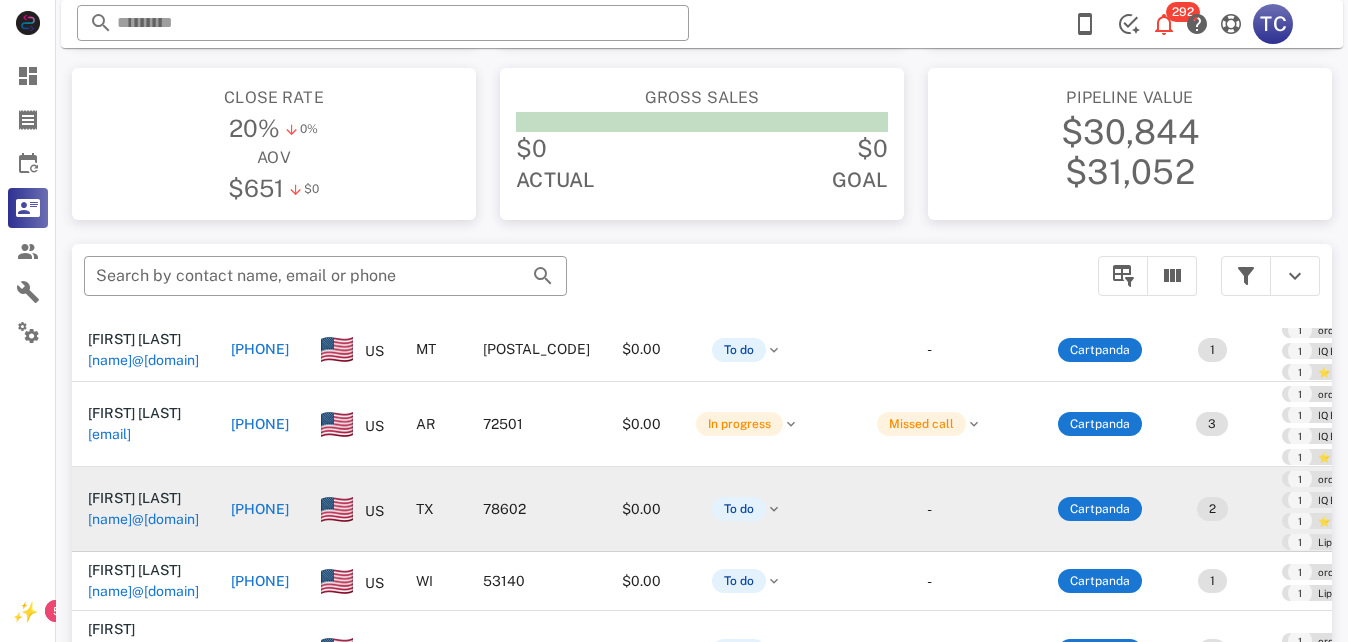 click on "[PHONE]" at bounding box center [260, 509] 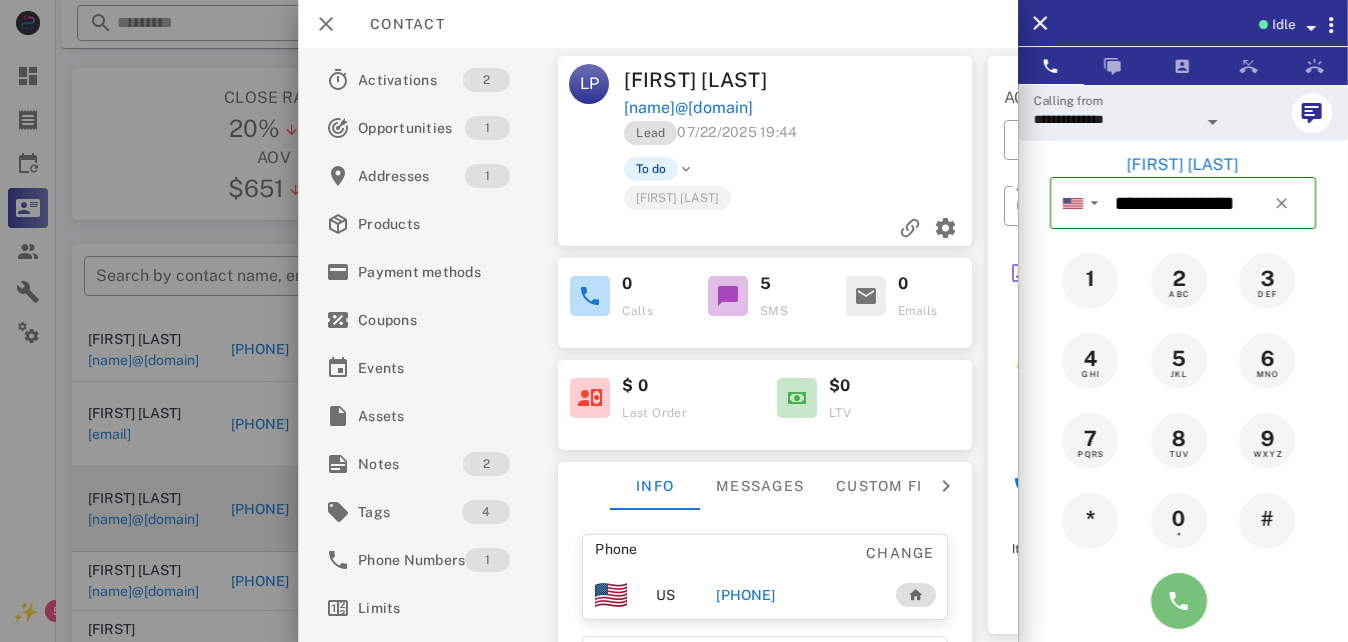 click at bounding box center [1179, 601] 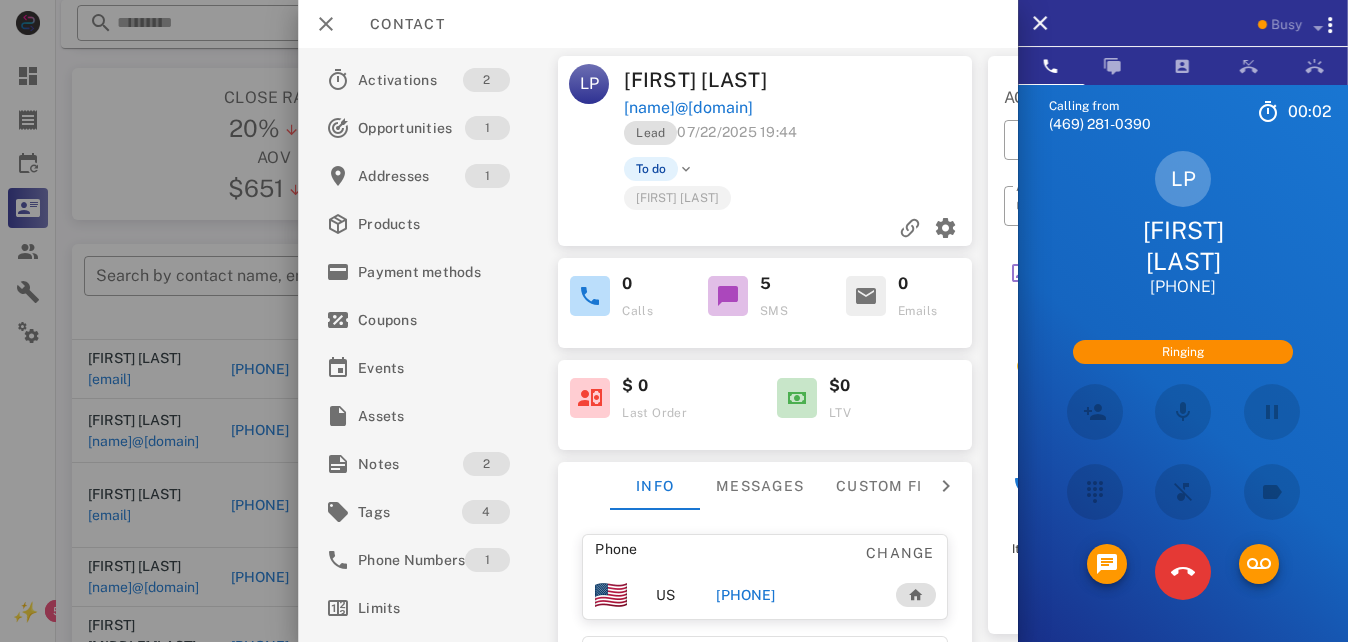 scroll, scrollTop: 317, scrollLeft: 0, axis: vertical 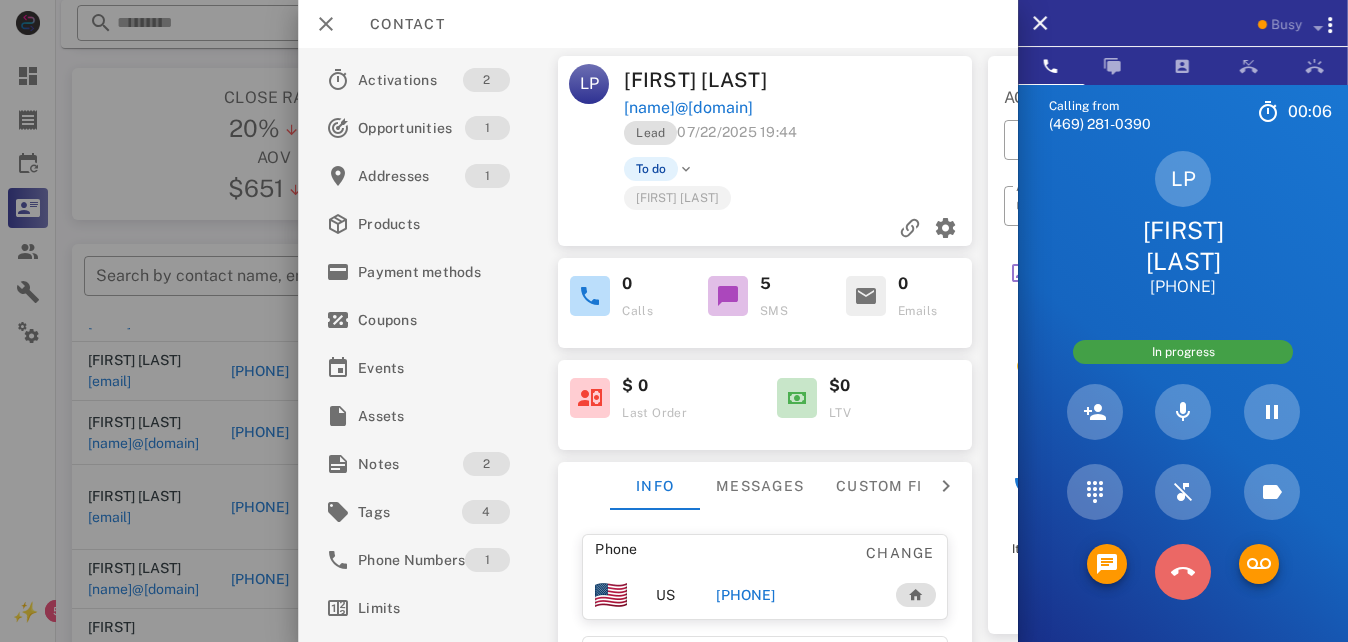 click at bounding box center (1182, 572) 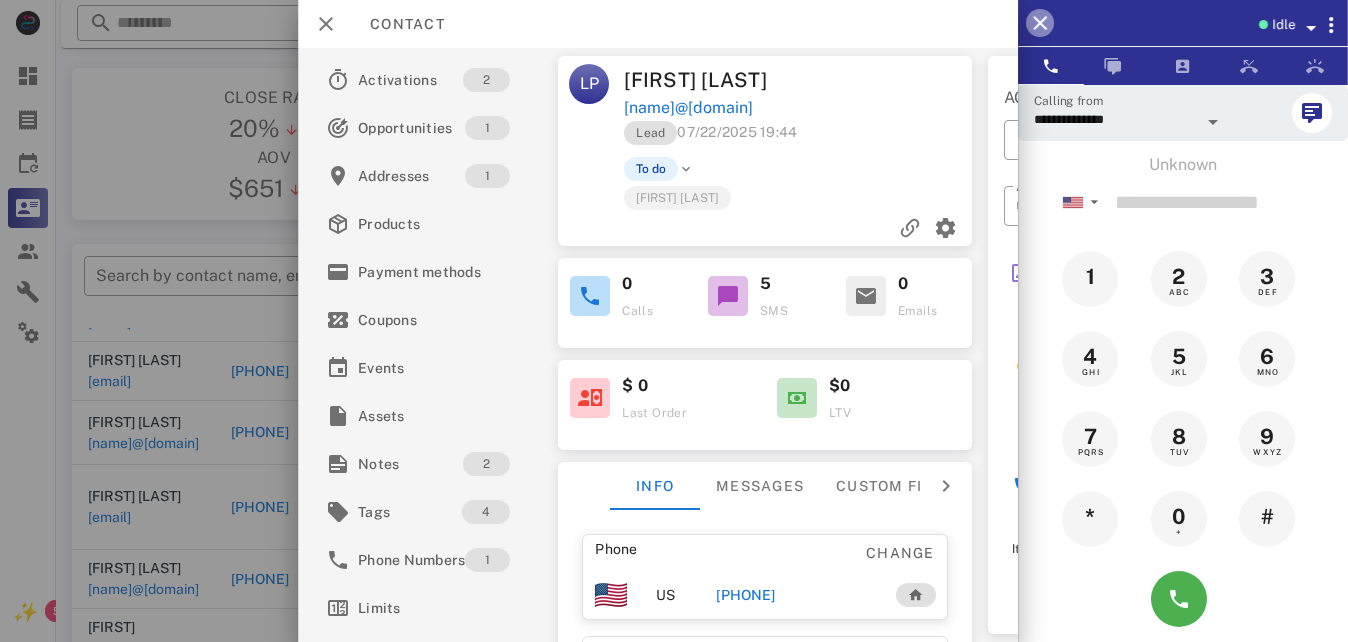 click at bounding box center [1040, 23] 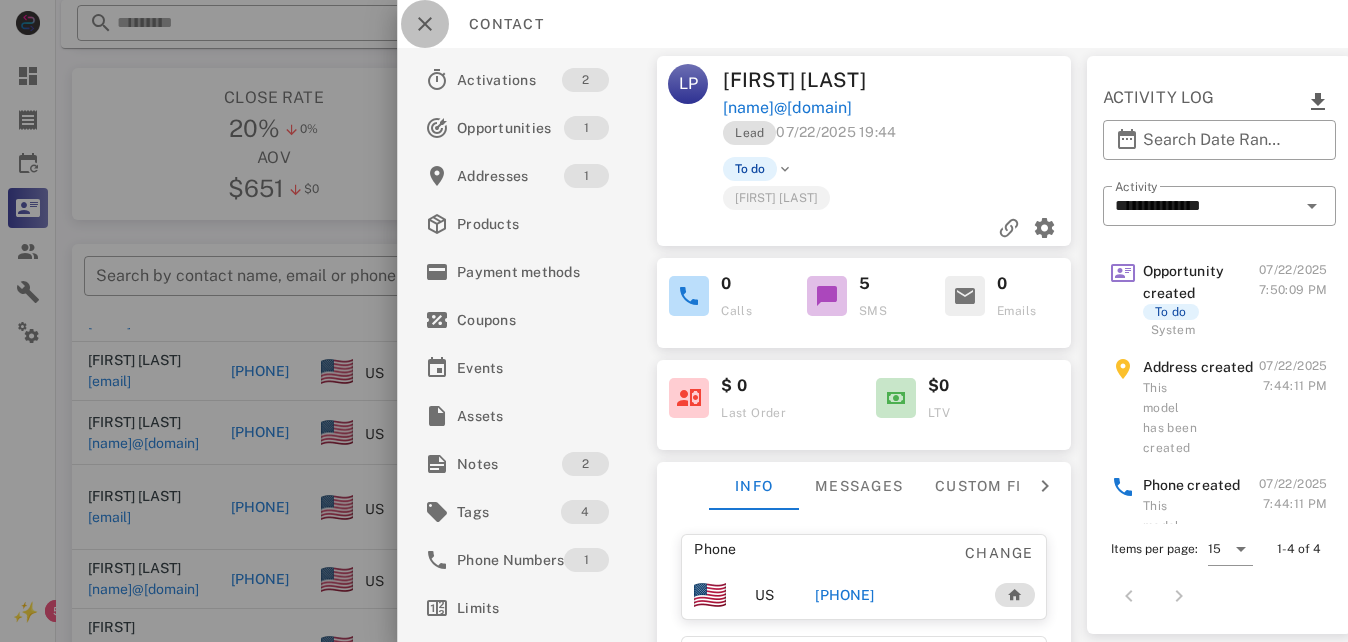 click at bounding box center [425, 24] 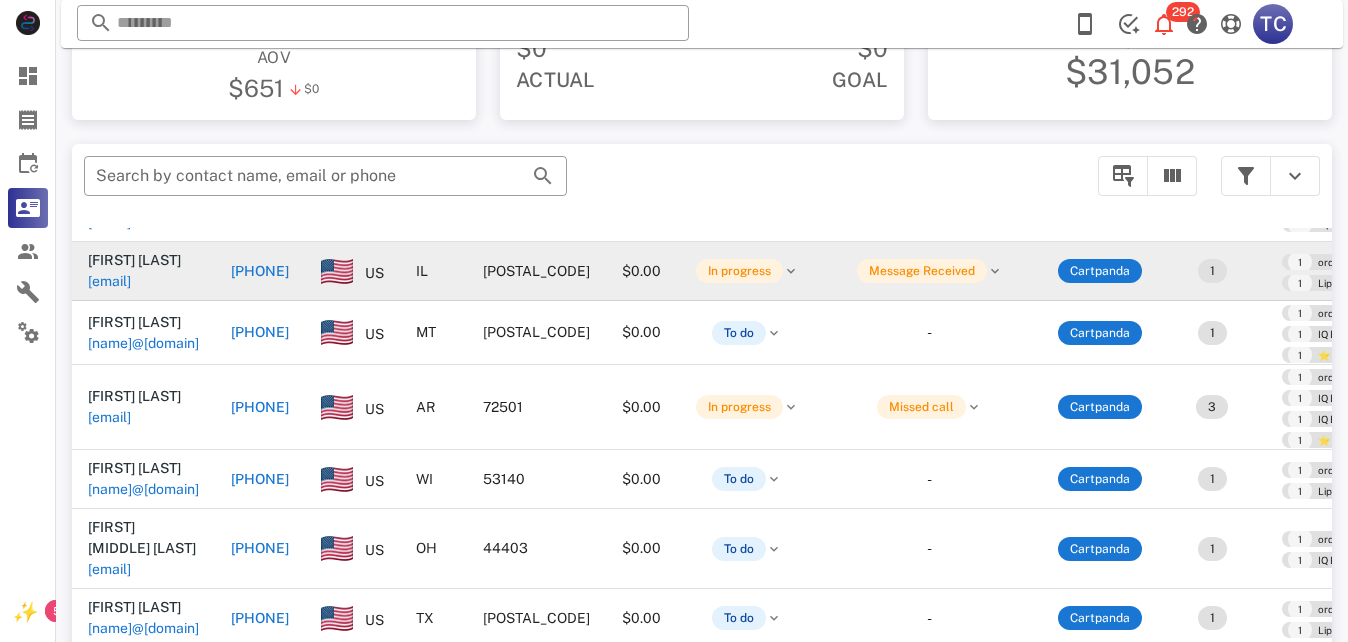 scroll, scrollTop: 380, scrollLeft: 0, axis: vertical 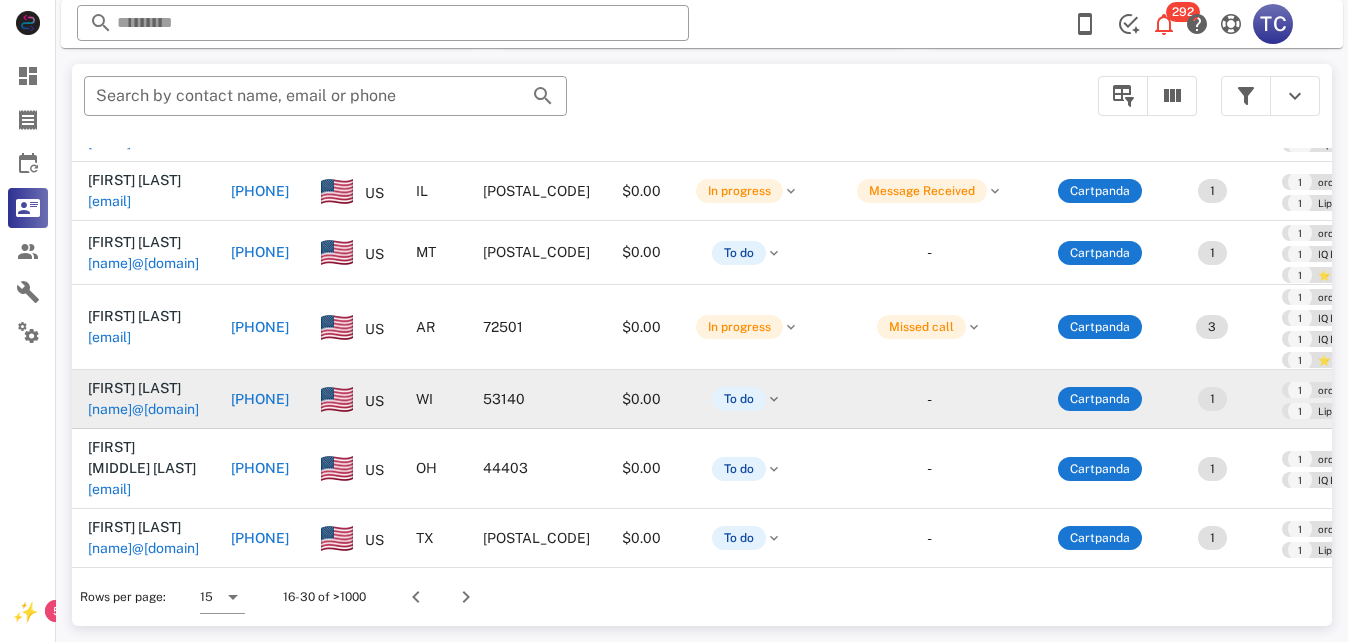 click on "[PHONE]" at bounding box center (260, 399) 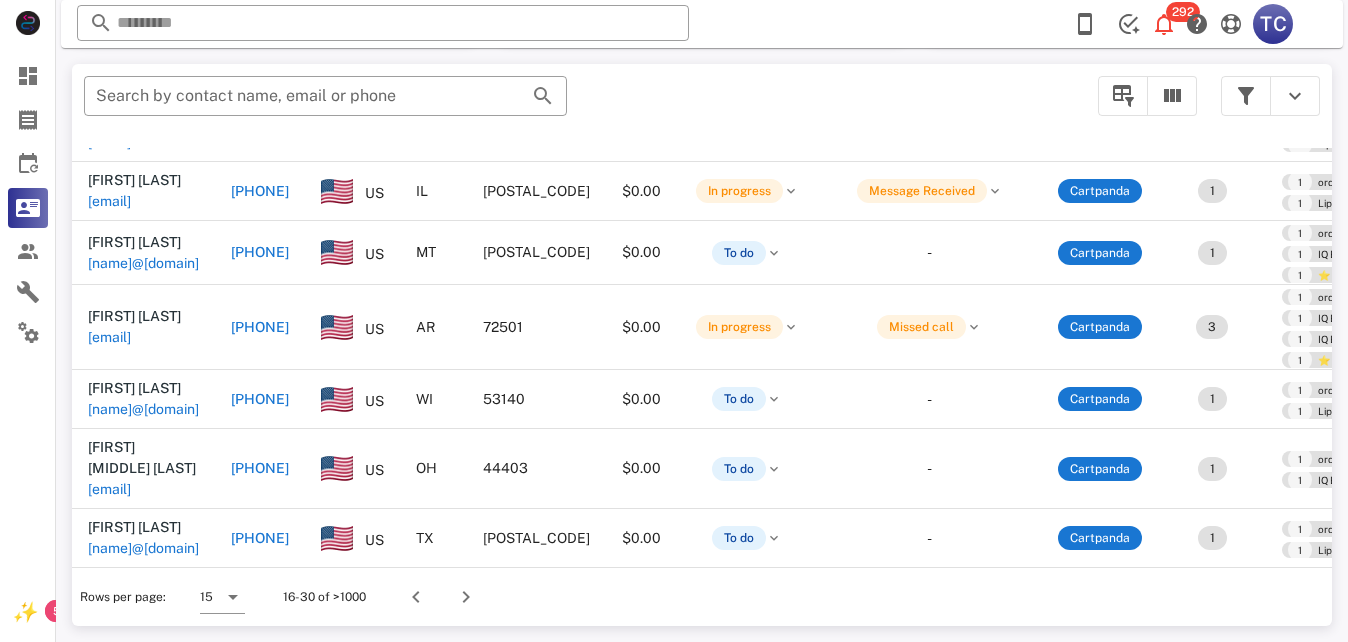 type on "**********" 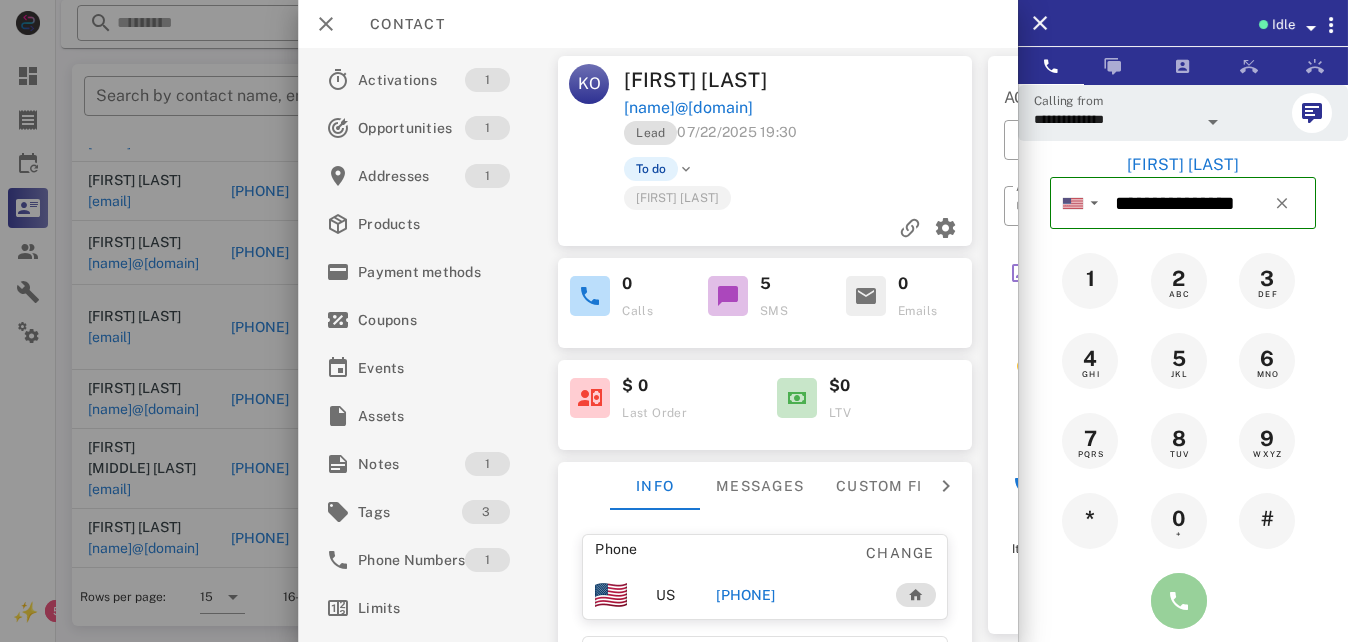 click at bounding box center (1179, 601) 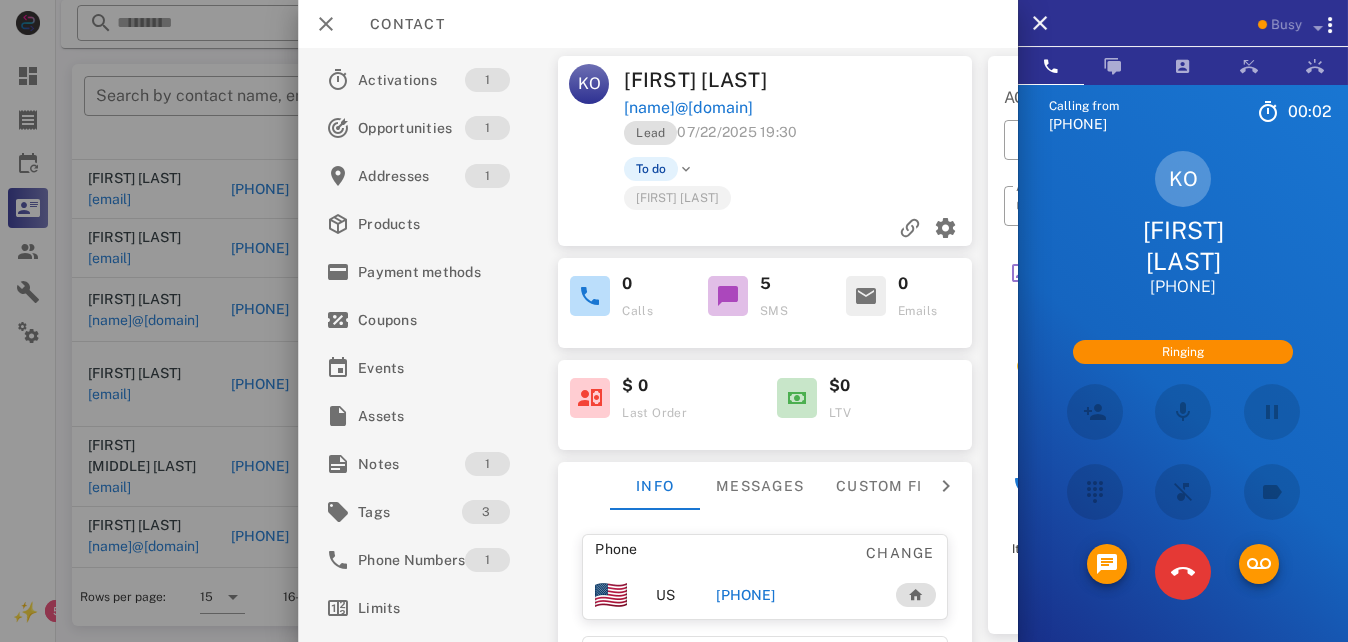 scroll, scrollTop: 253, scrollLeft: 0, axis: vertical 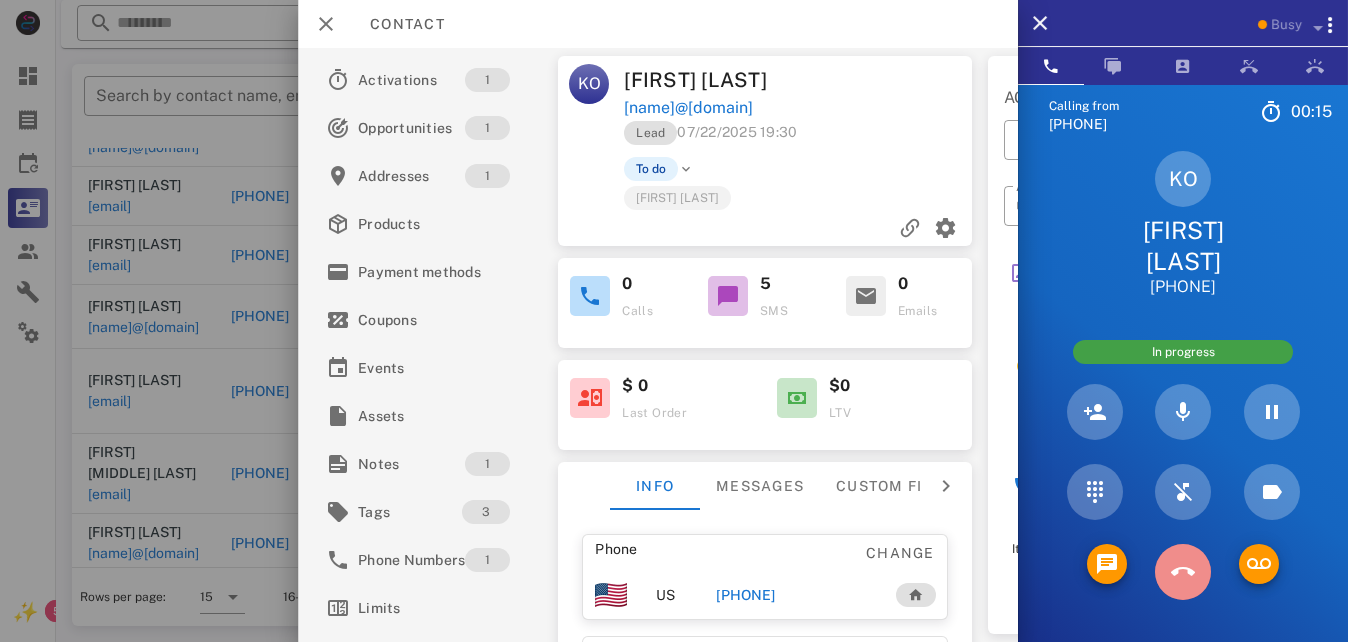 click at bounding box center (1183, 572) 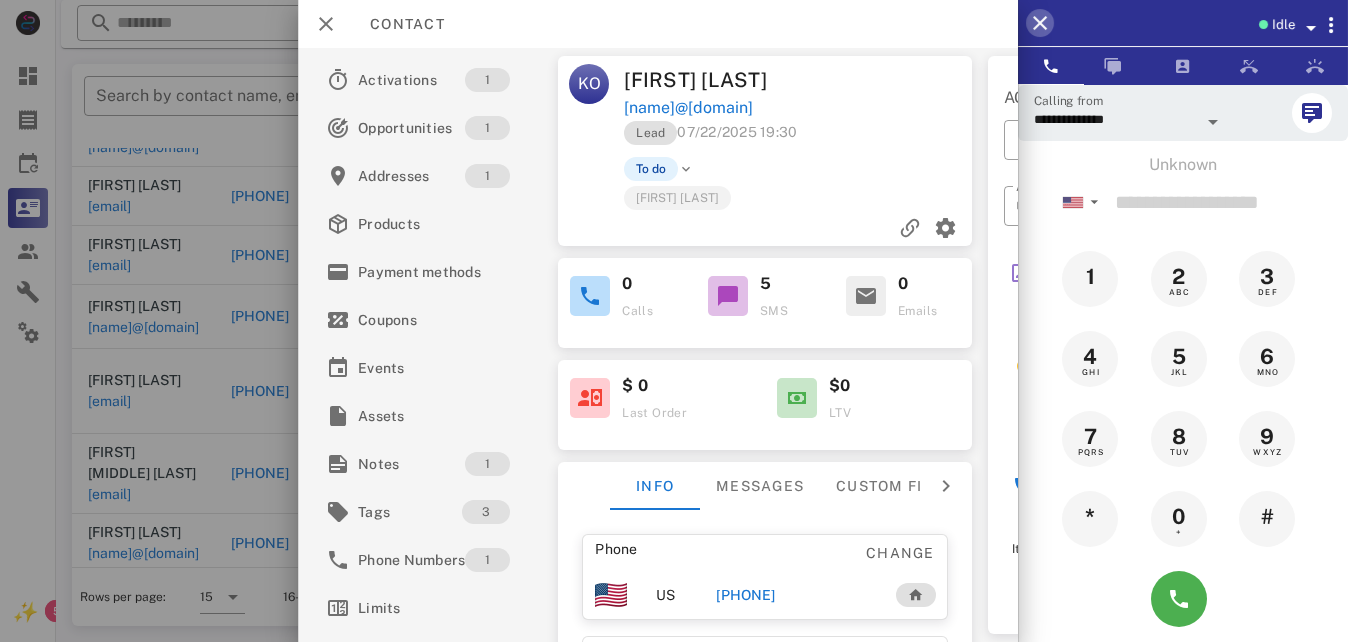 click at bounding box center (1040, 23) 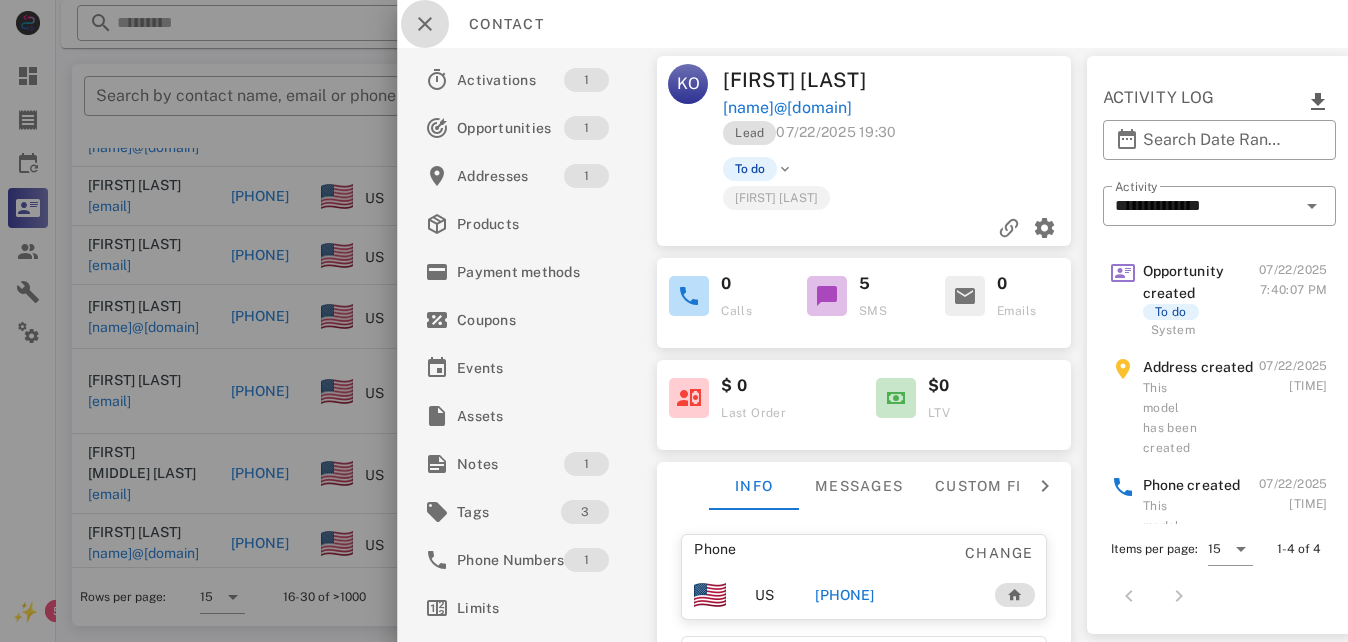click at bounding box center (425, 24) 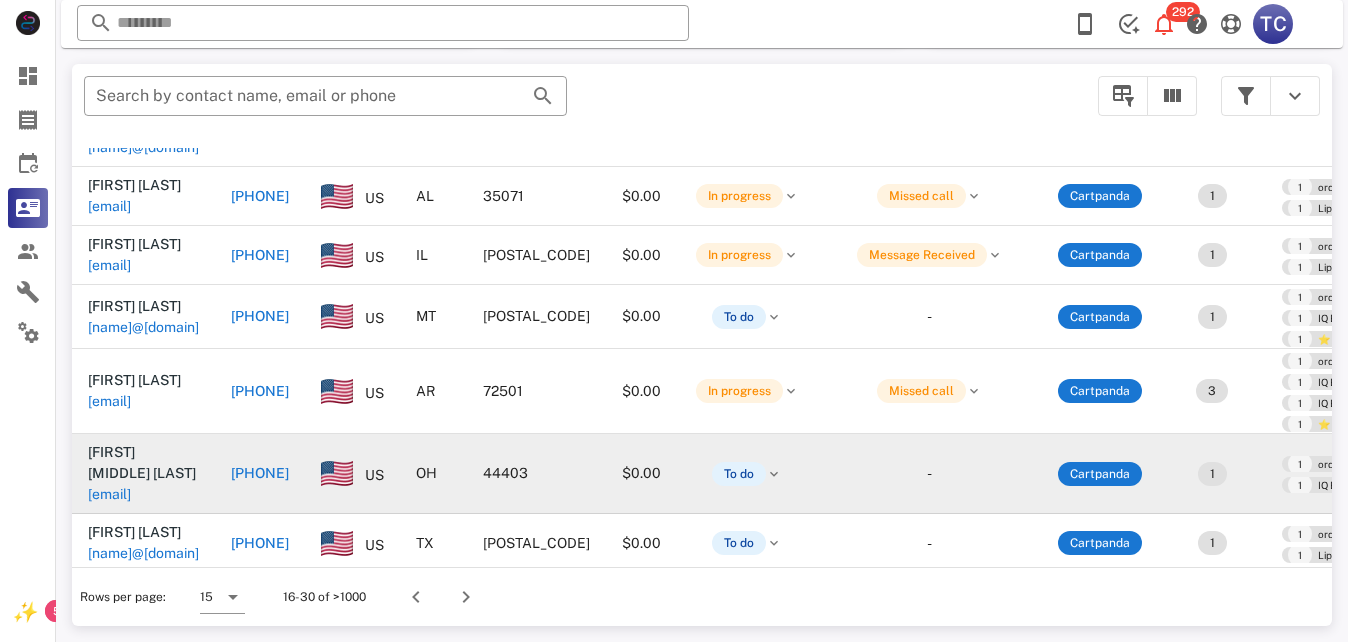 click on "[PHONE]" at bounding box center [260, 473] 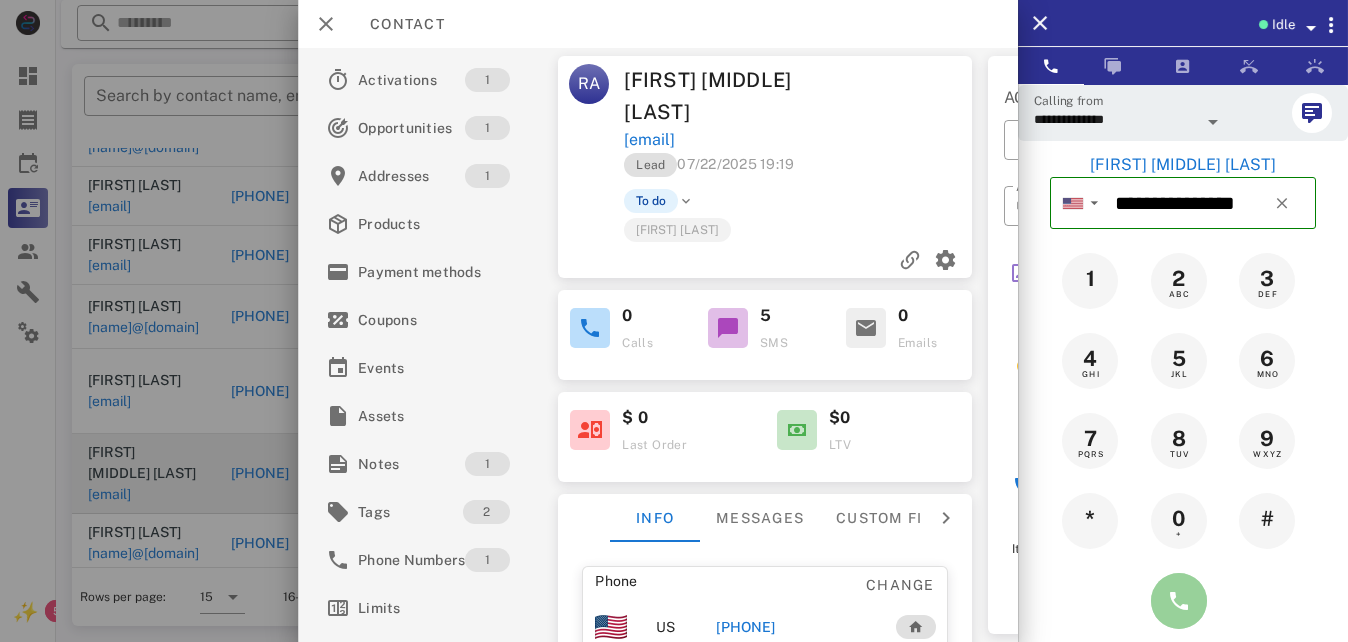 click at bounding box center [1179, 601] 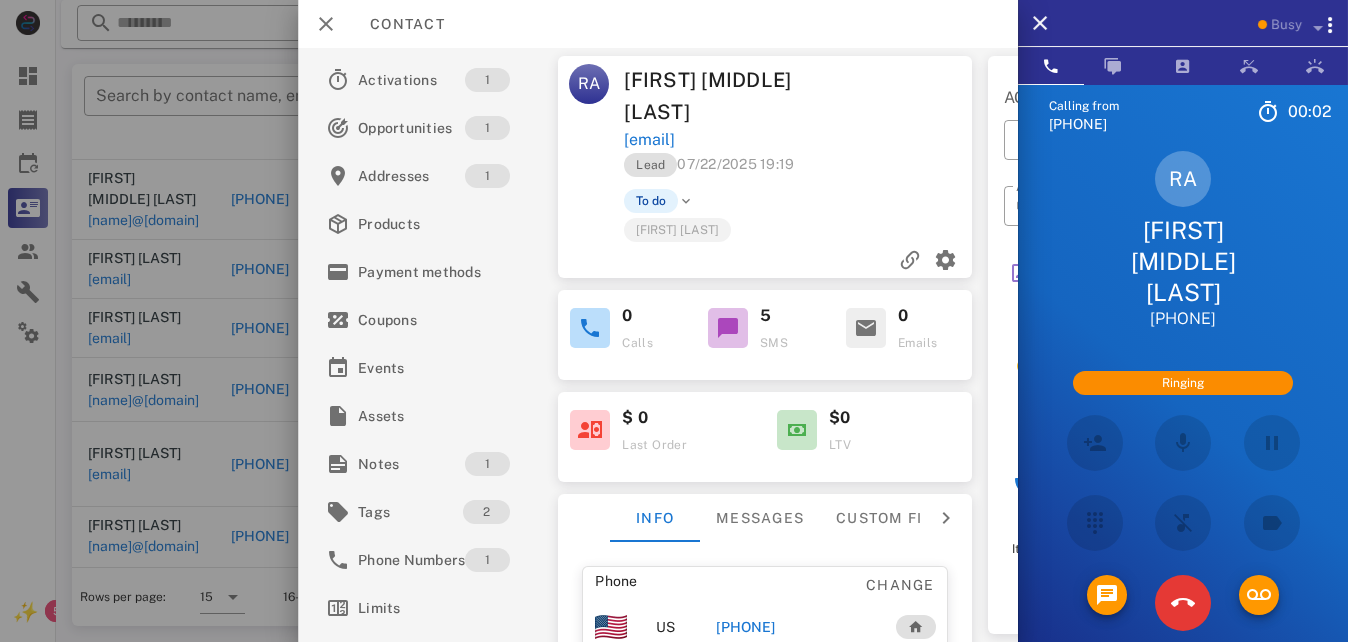 scroll, scrollTop: 194, scrollLeft: 0, axis: vertical 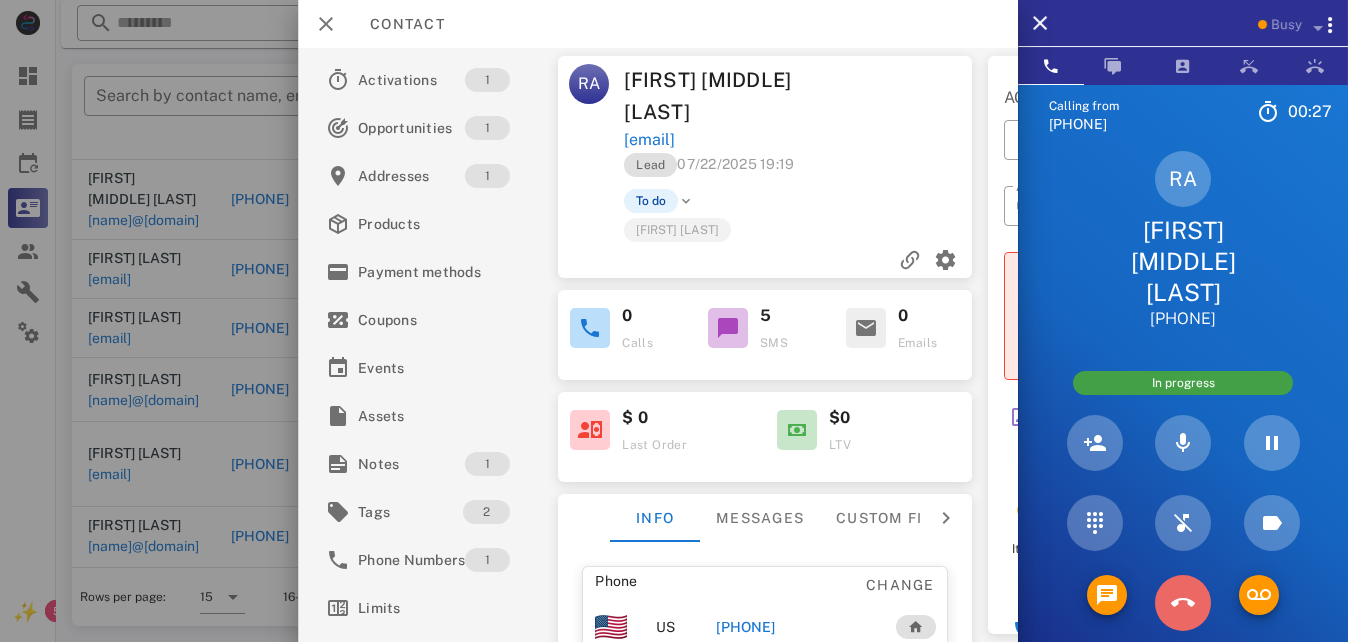 drag, startPoint x: 1180, startPoint y: 576, endPoint x: 809, endPoint y: 82, distance: 617.8001 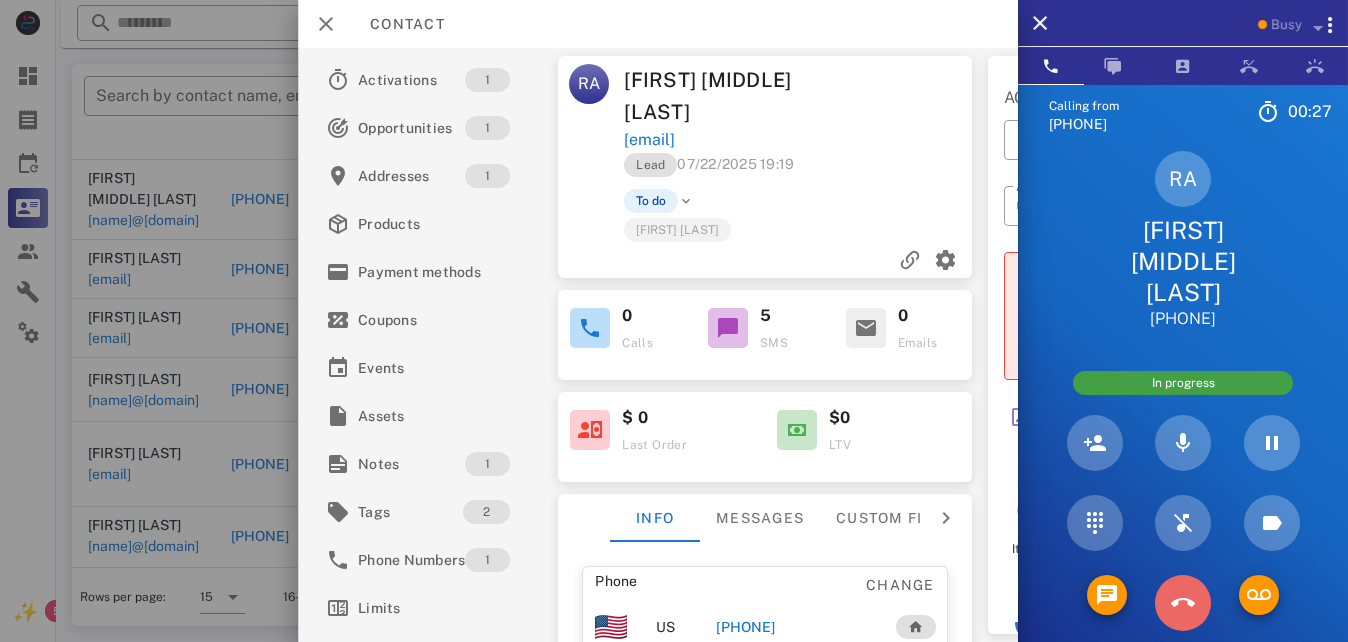 click at bounding box center (1183, 603) 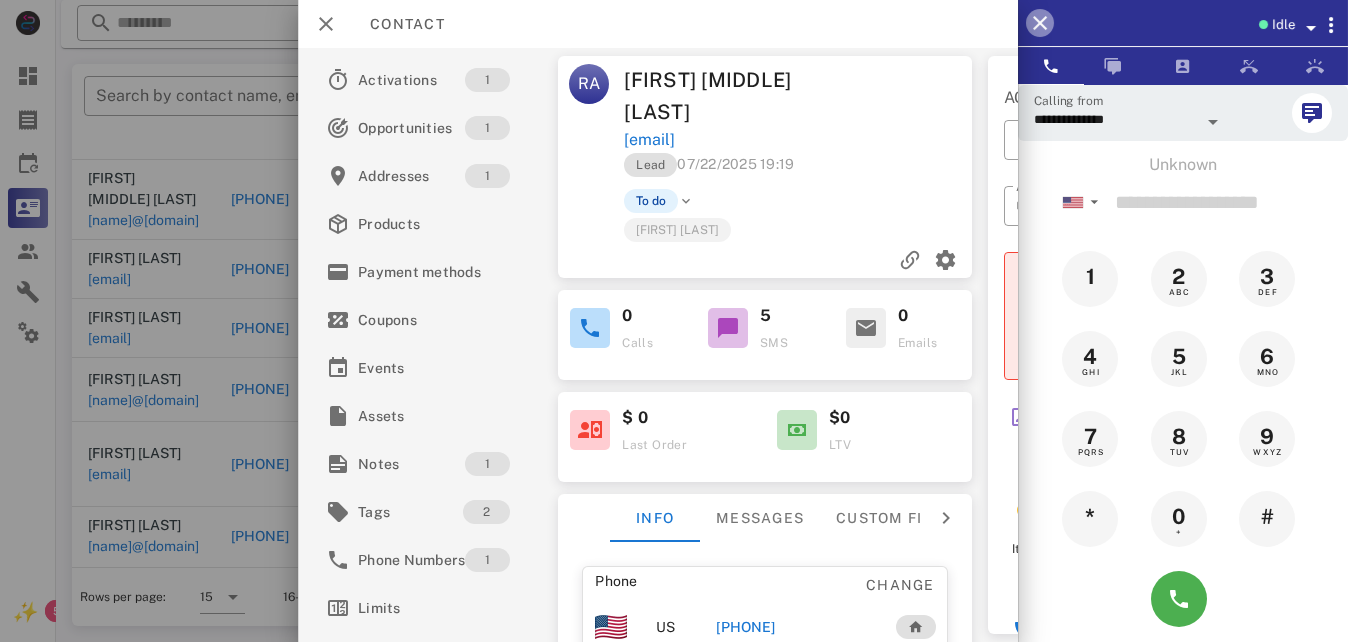 click at bounding box center [1040, 23] 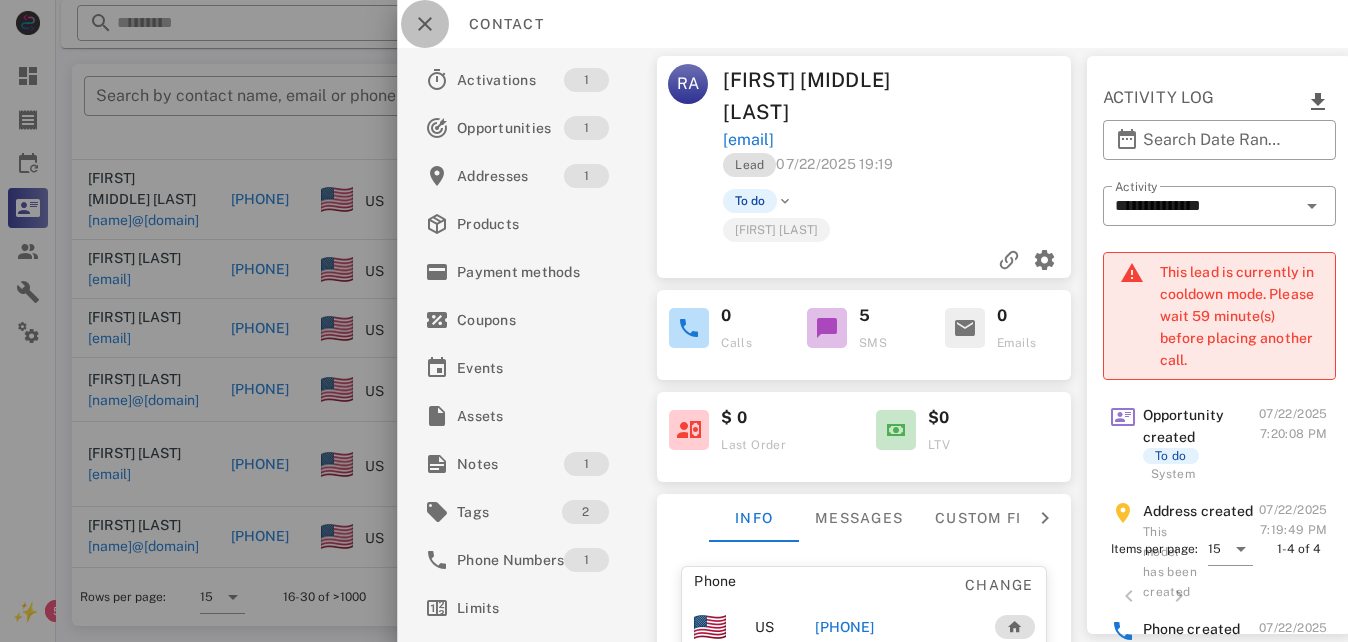 click at bounding box center (425, 24) 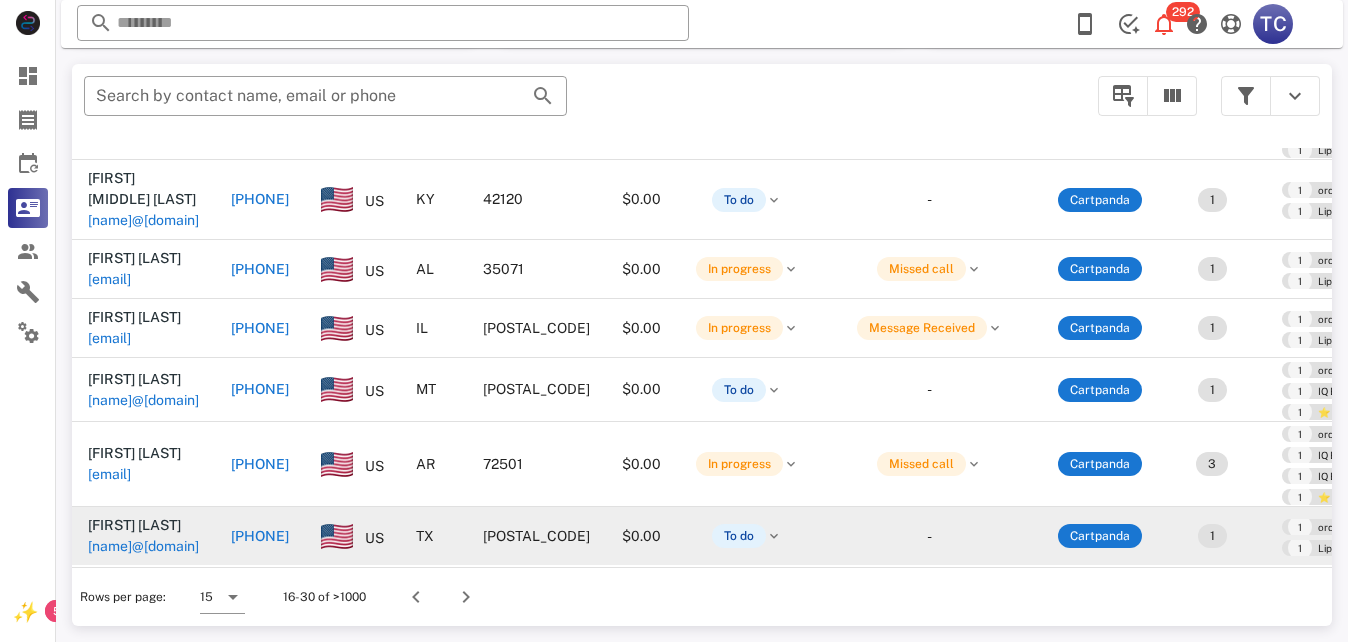 click on "[PHONE]" at bounding box center (260, 536) 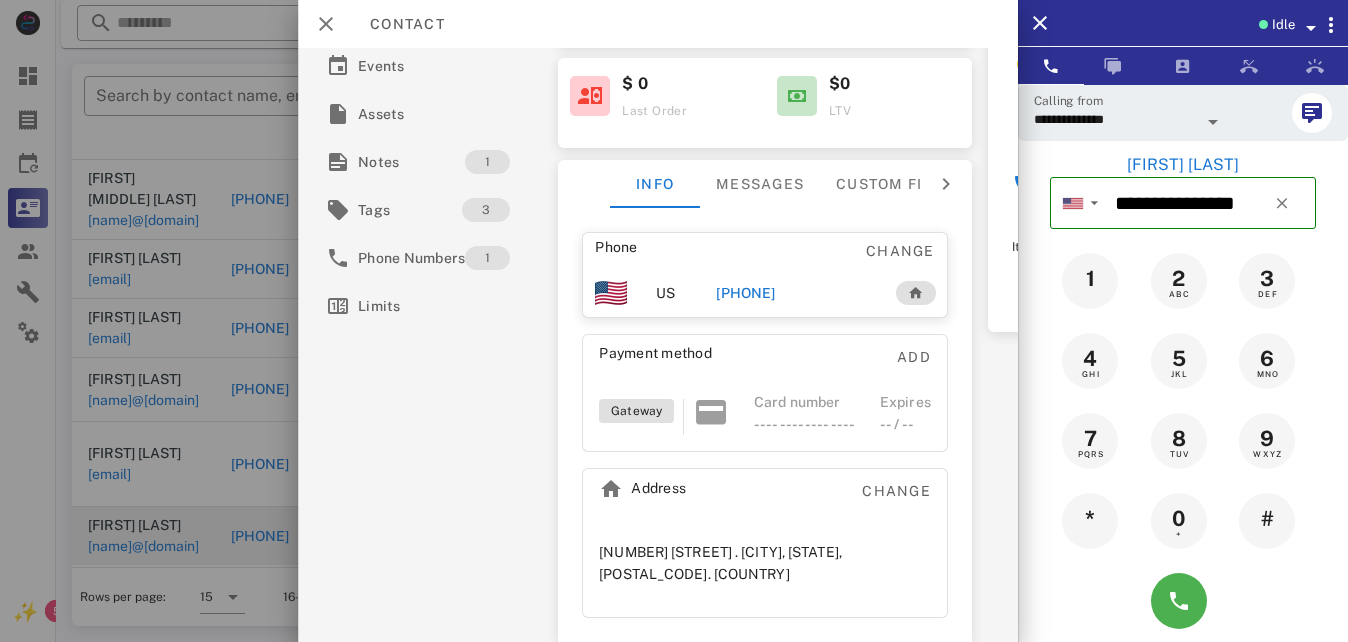scroll, scrollTop: 0, scrollLeft: 0, axis: both 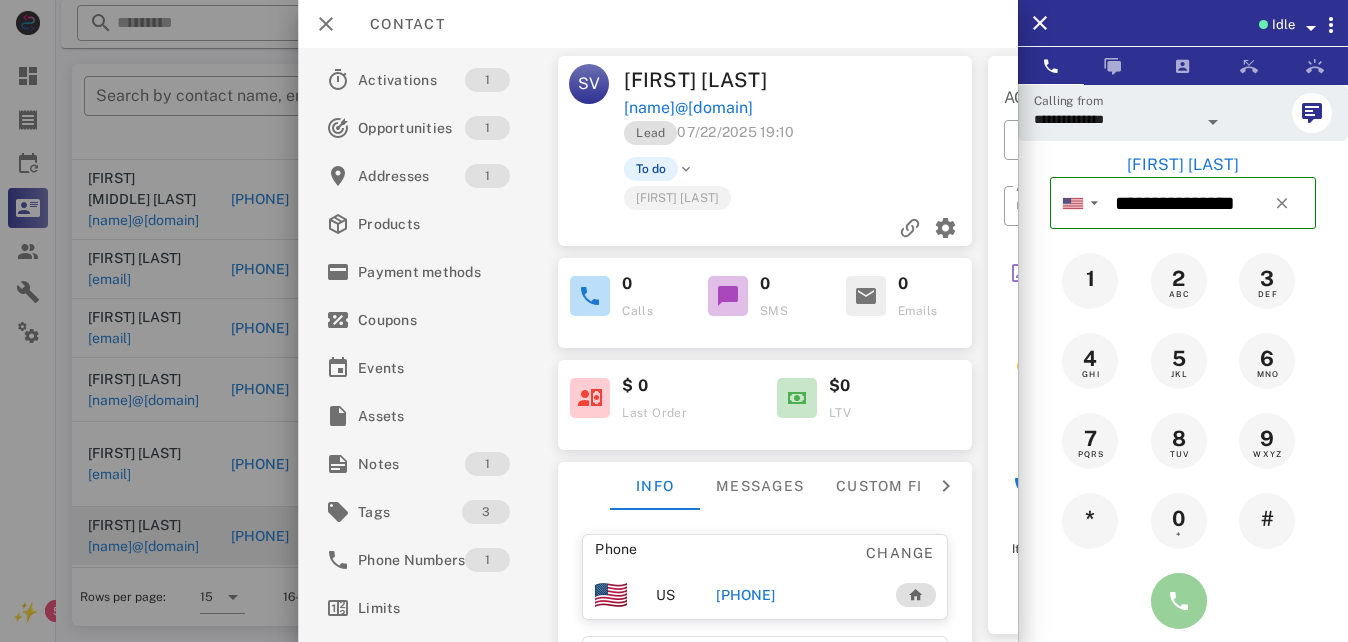 click at bounding box center (1179, 601) 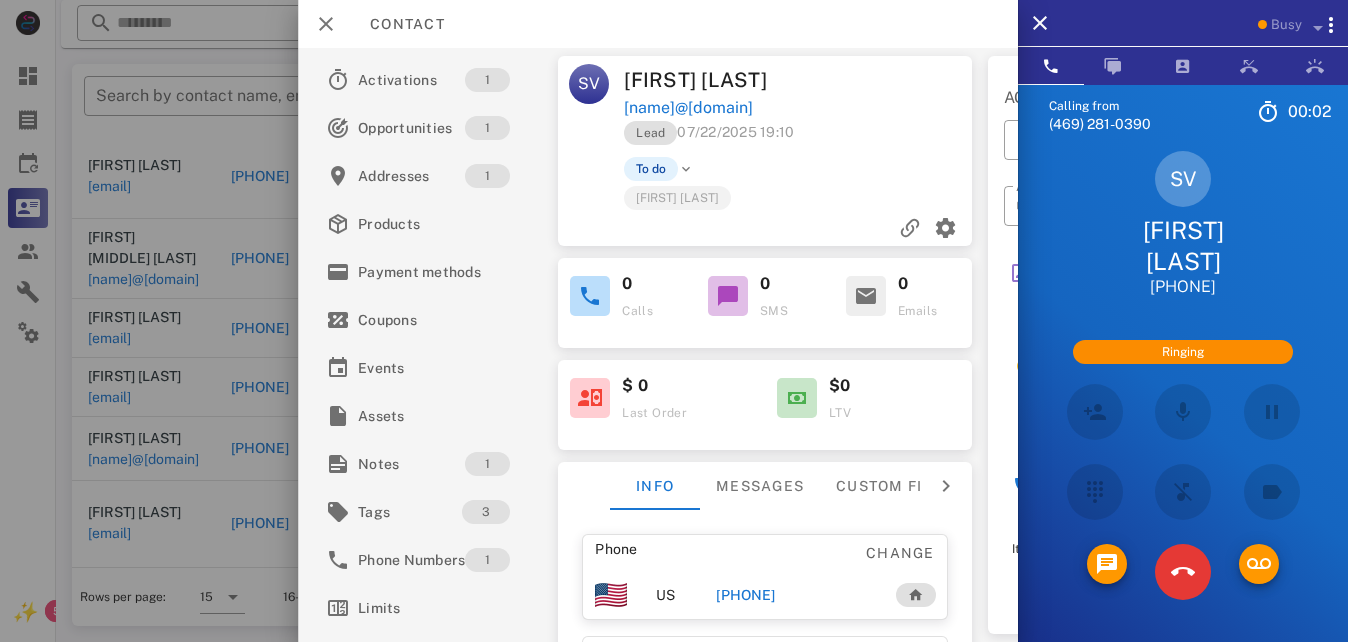 scroll, scrollTop: 130, scrollLeft: 0, axis: vertical 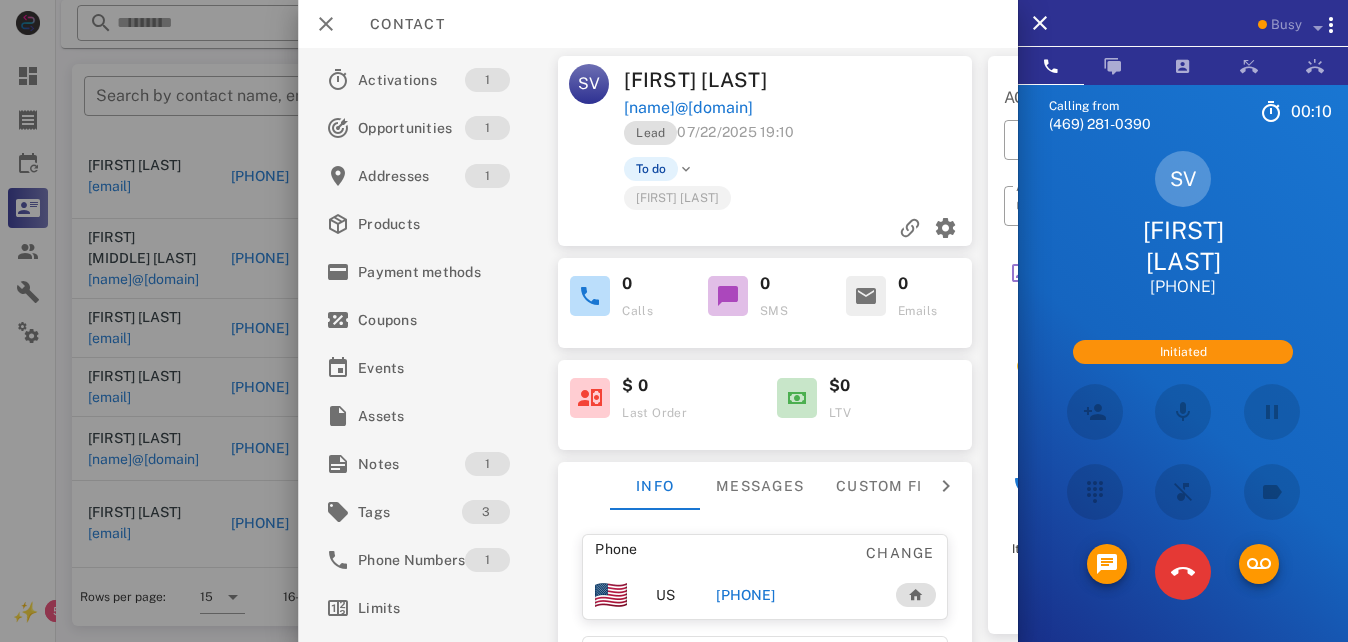 click on "Initiated" at bounding box center (1183, 352) 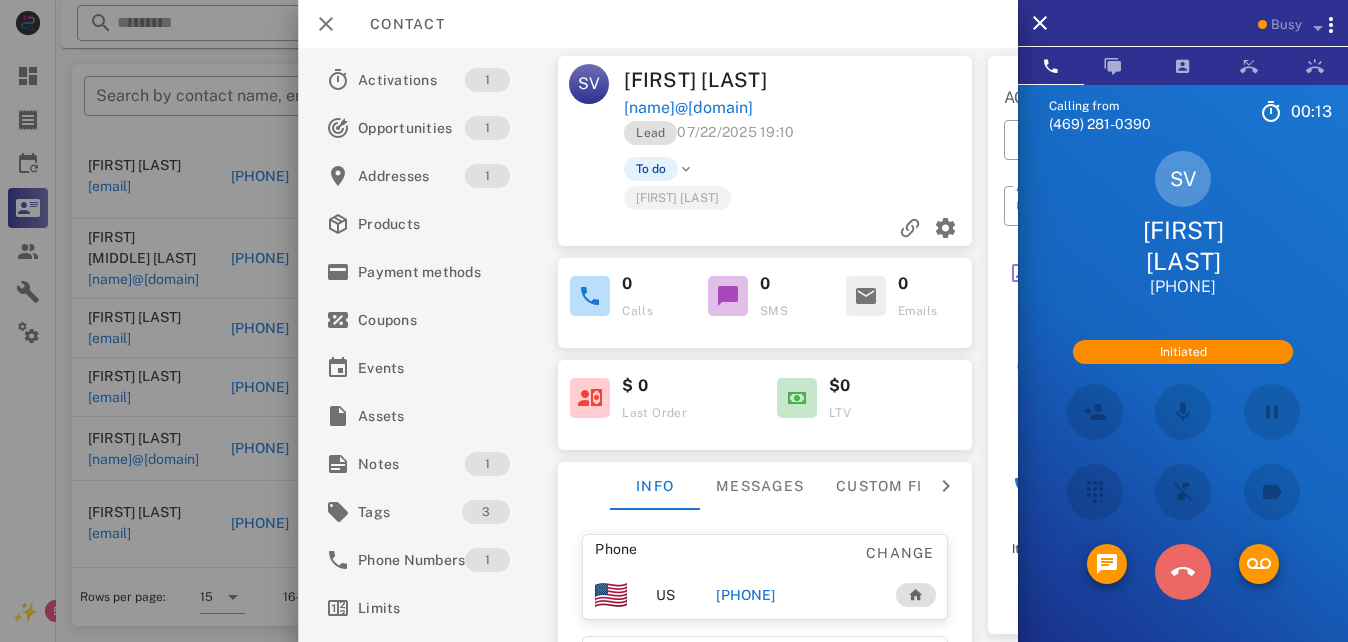 click at bounding box center [1183, 572] 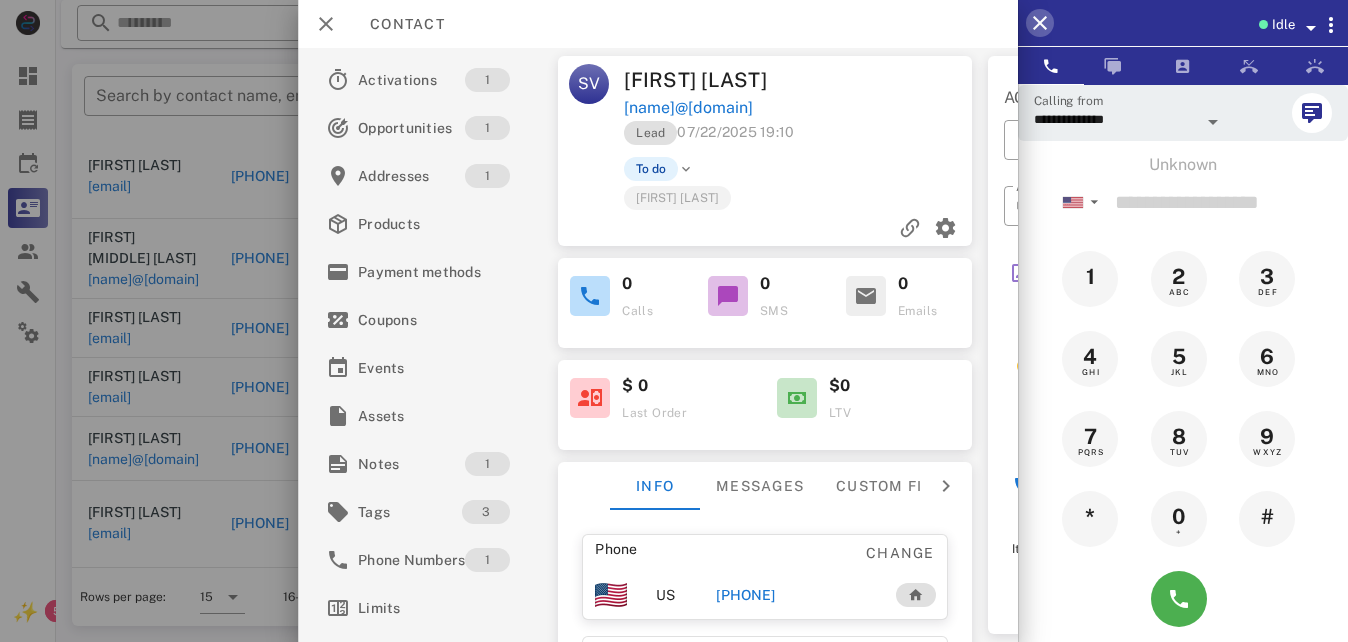 click at bounding box center [1040, 23] 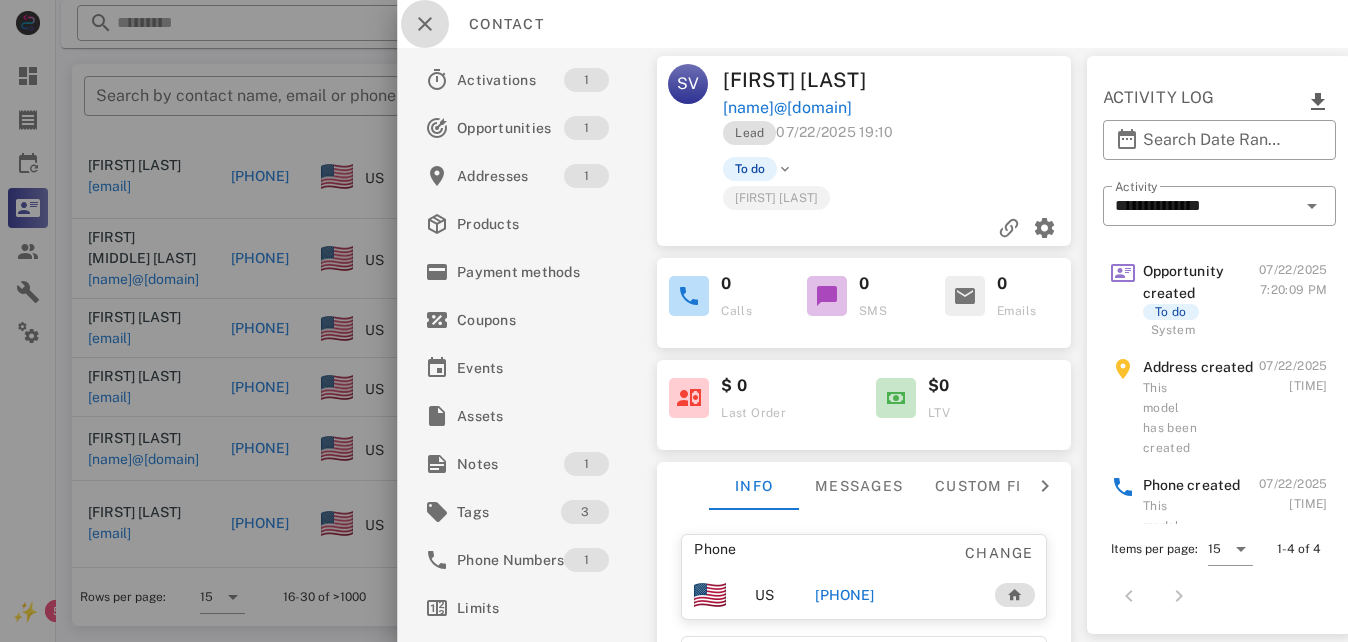 click at bounding box center [425, 24] 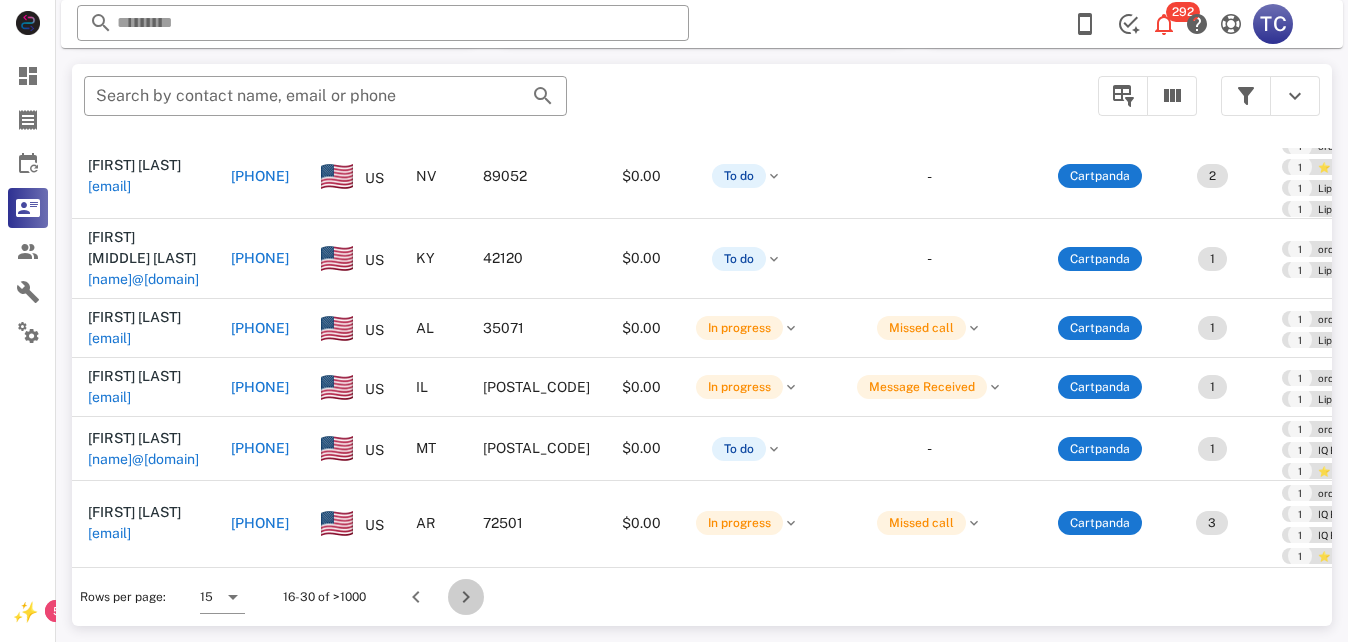 click at bounding box center (466, 597) 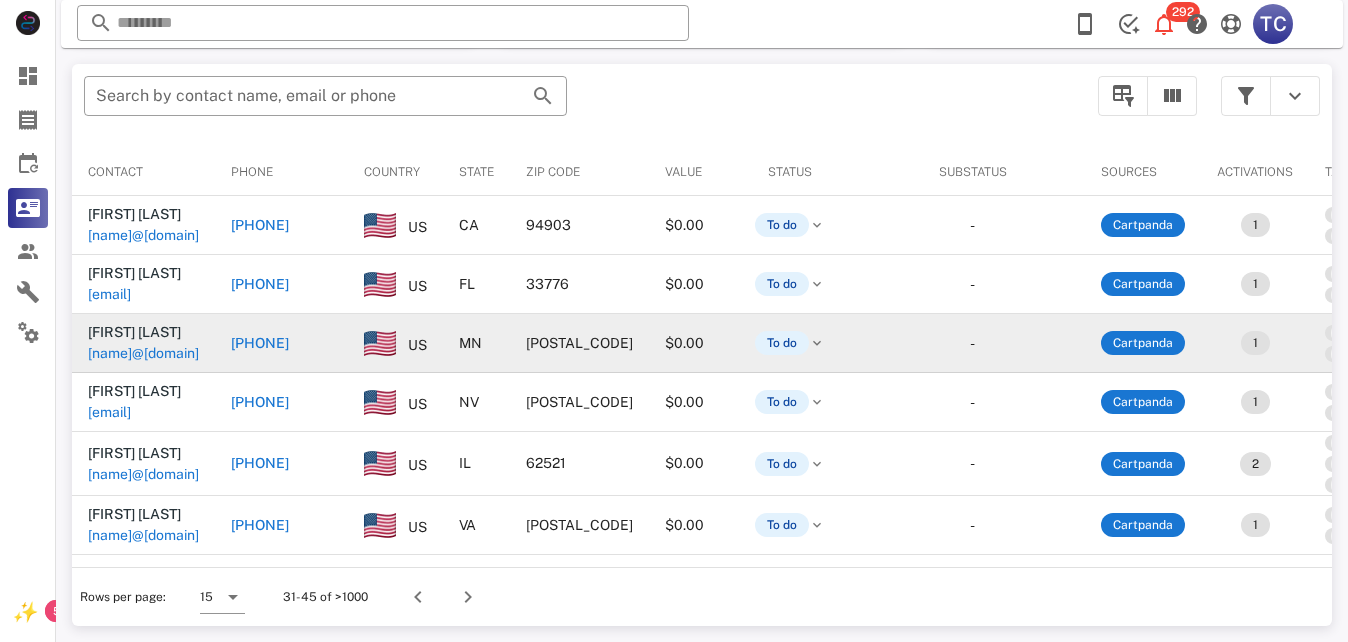 scroll, scrollTop: 380, scrollLeft: 0, axis: vertical 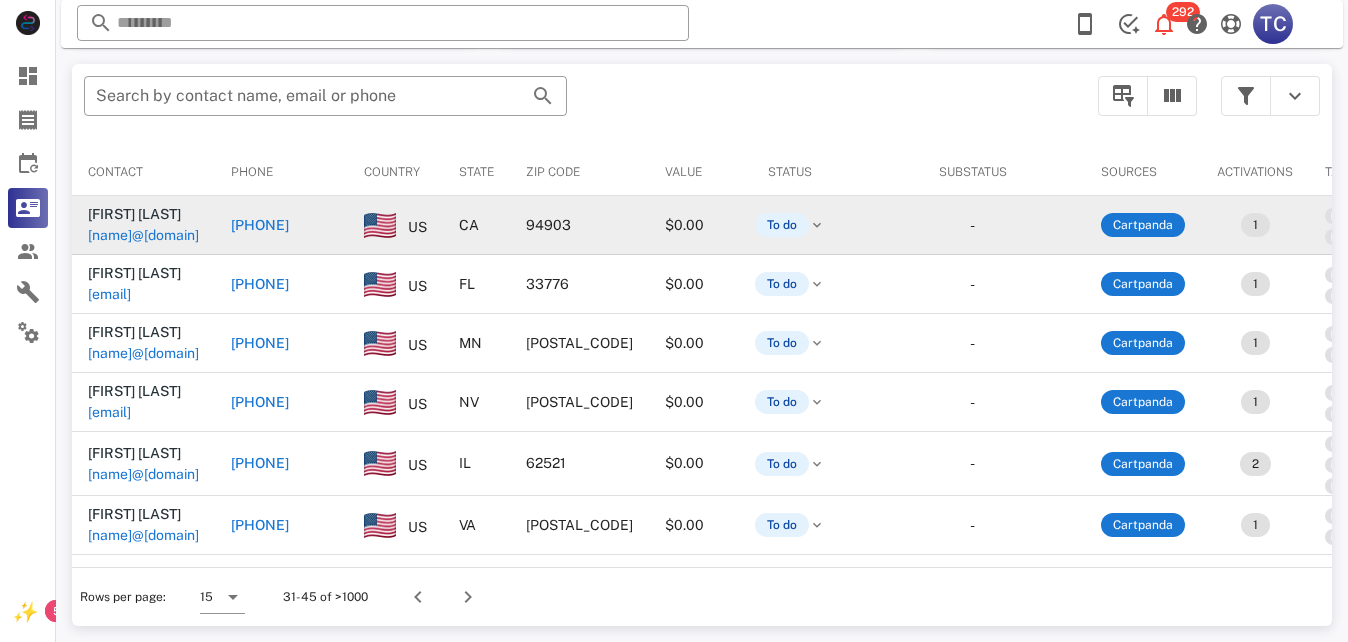 click on "[PHONE]" at bounding box center (260, 225) 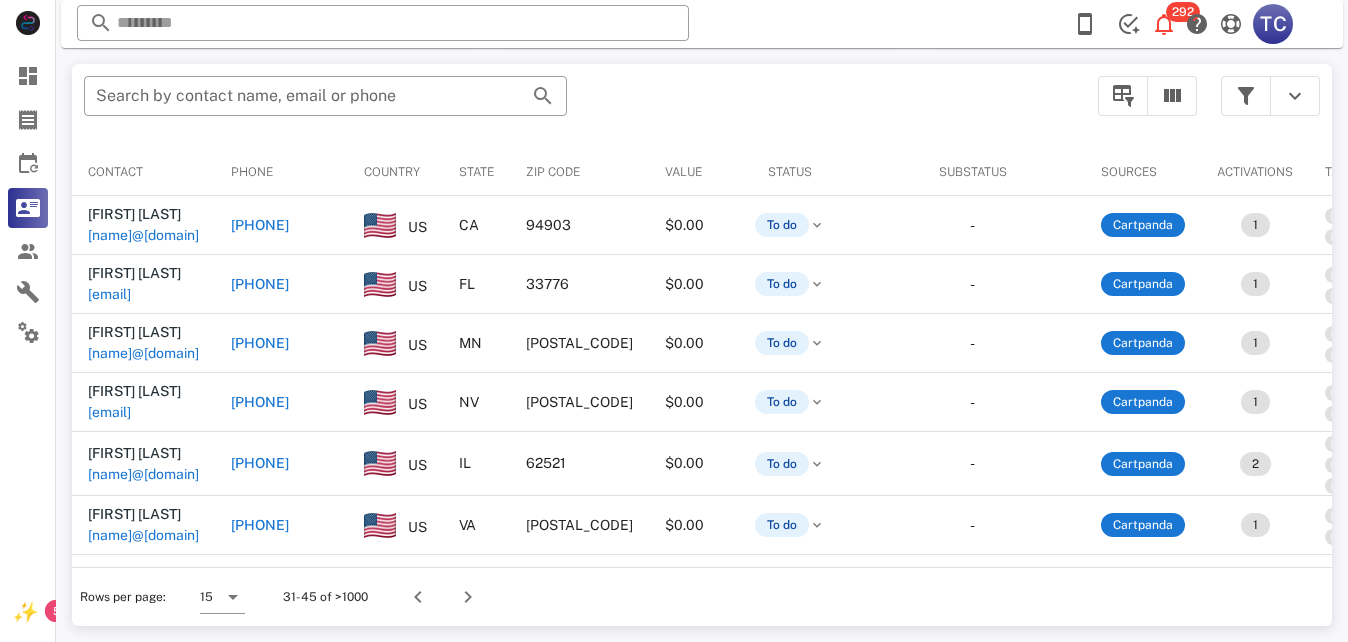 type on "**********" 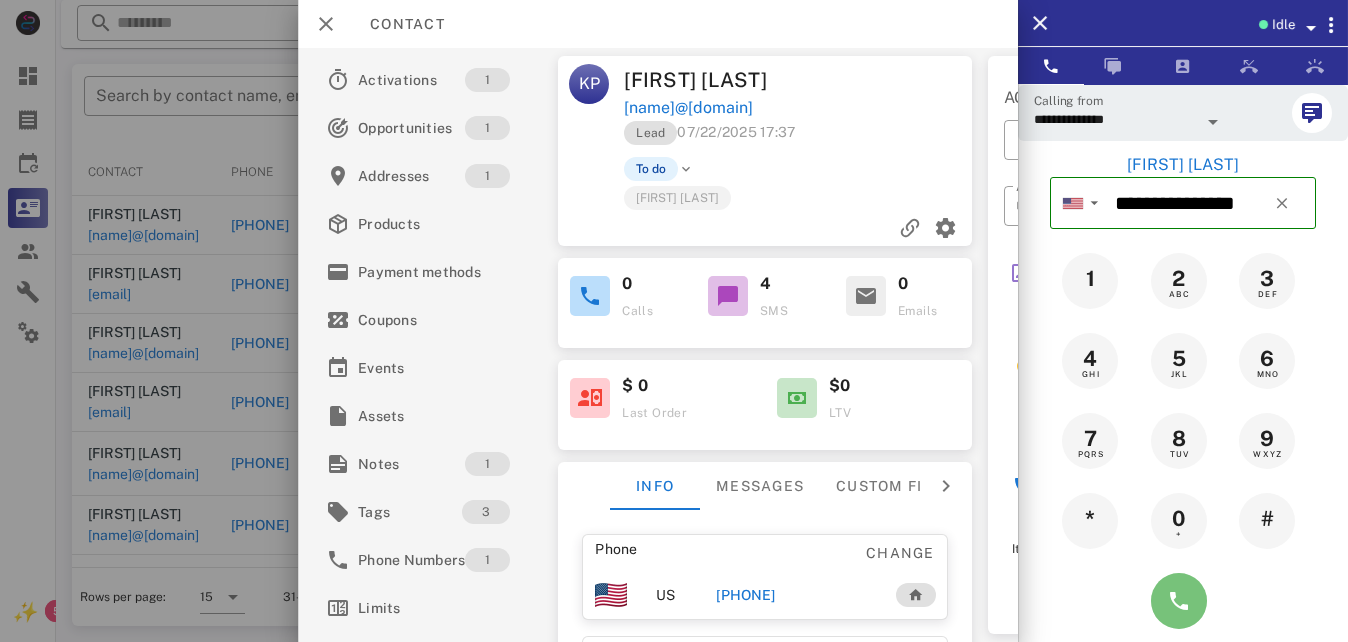 click at bounding box center (1179, 601) 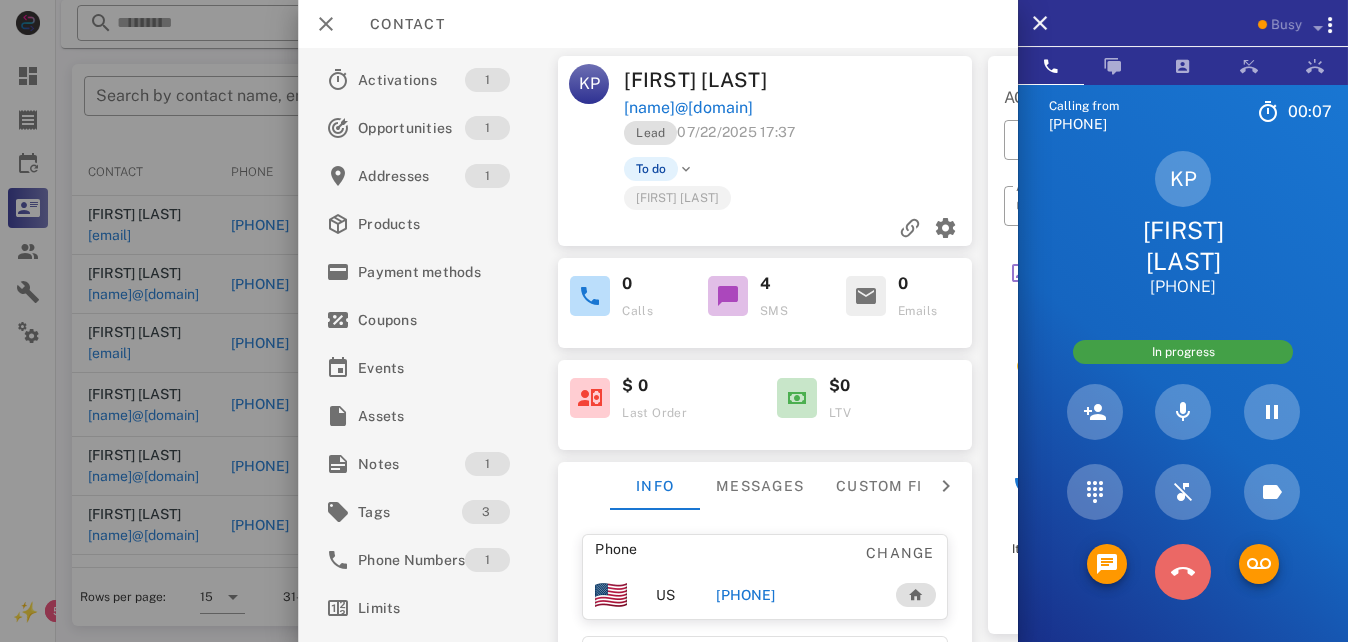 click at bounding box center [1183, 572] 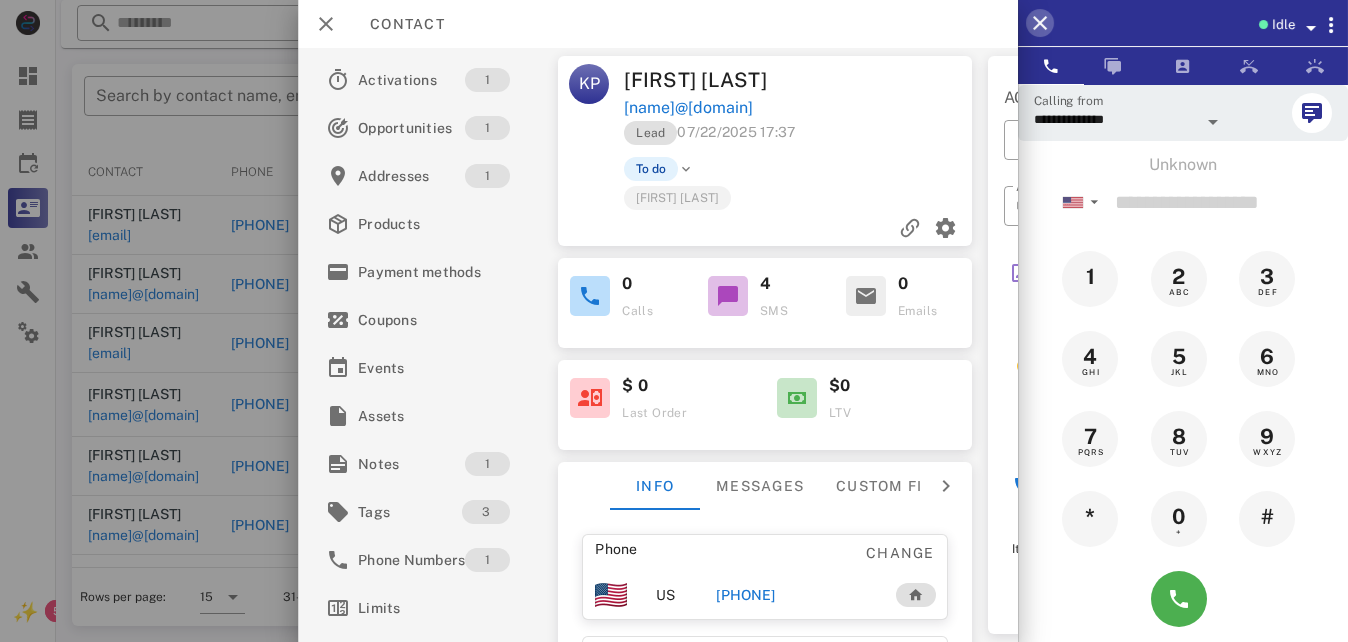 click at bounding box center (1040, 23) 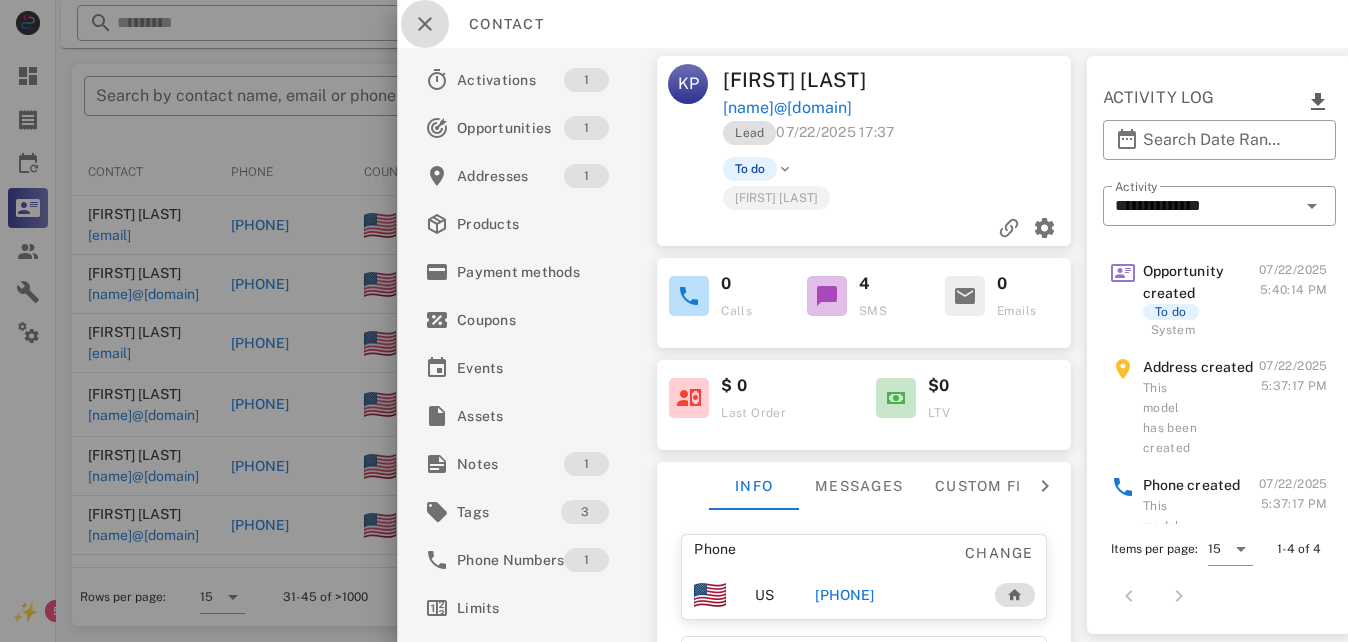 click at bounding box center [425, 24] 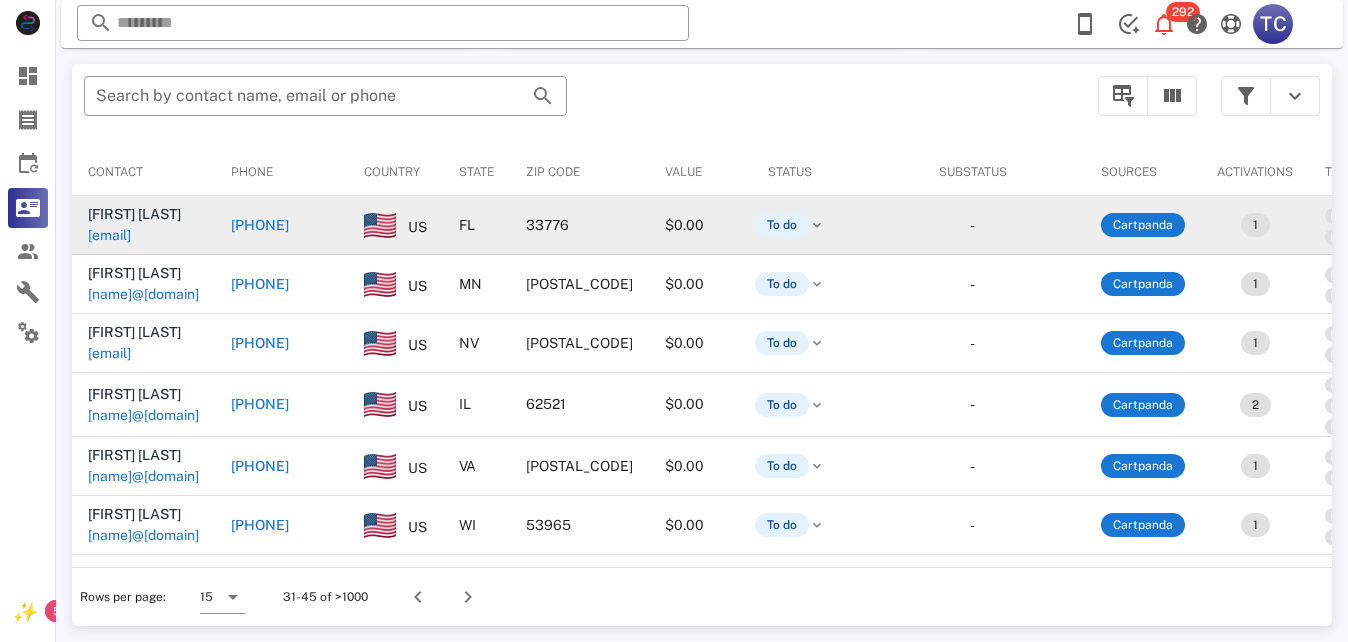 click on "[PHONE]" at bounding box center (260, 225) 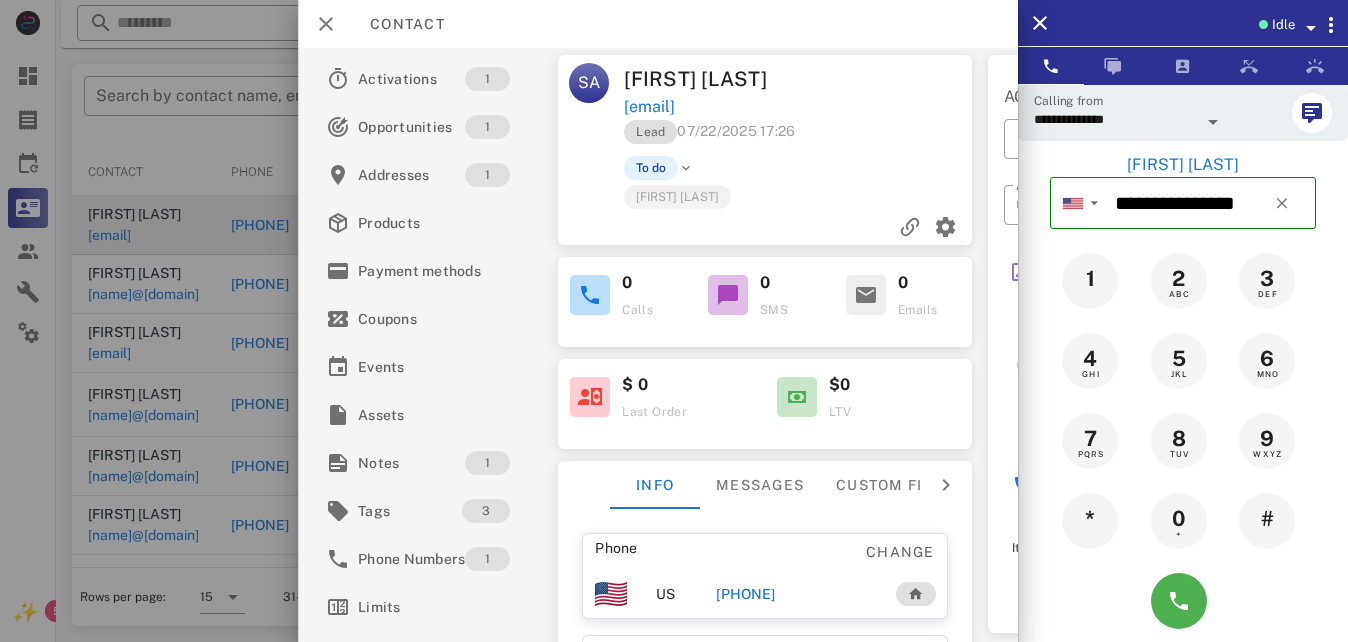 scroll, scrollTop: 0, scrollLeft: 0, axis: both 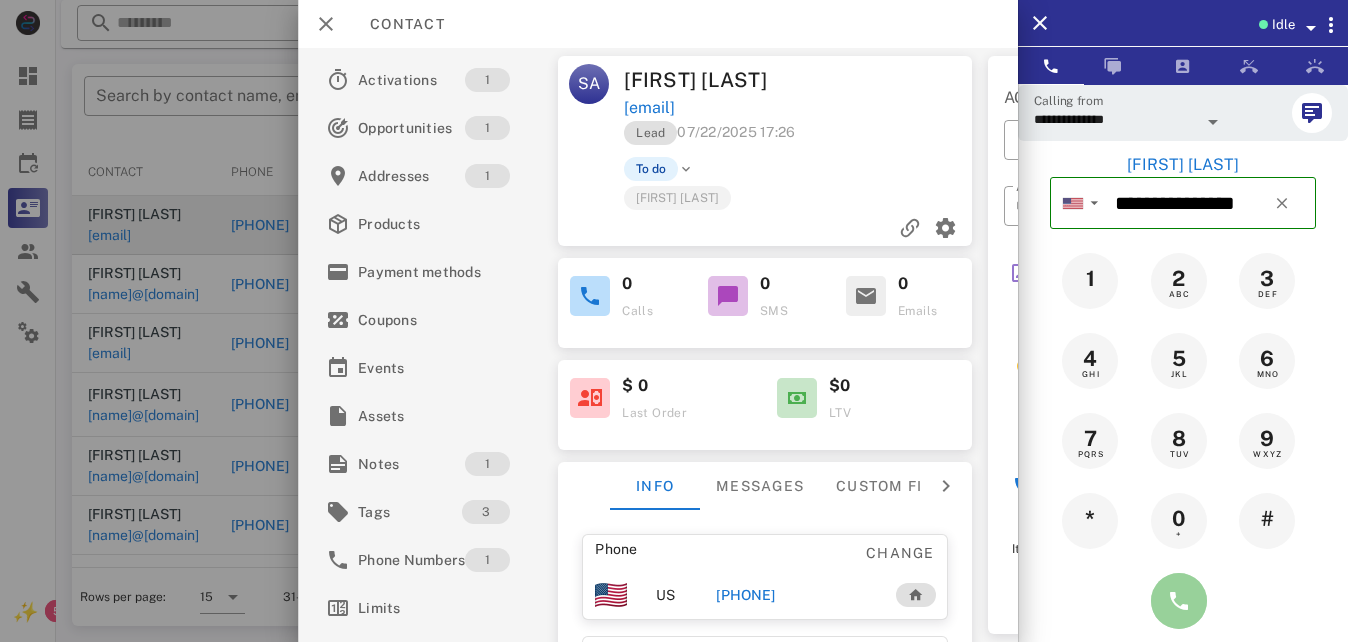 click at bounding box center (1179, 601) 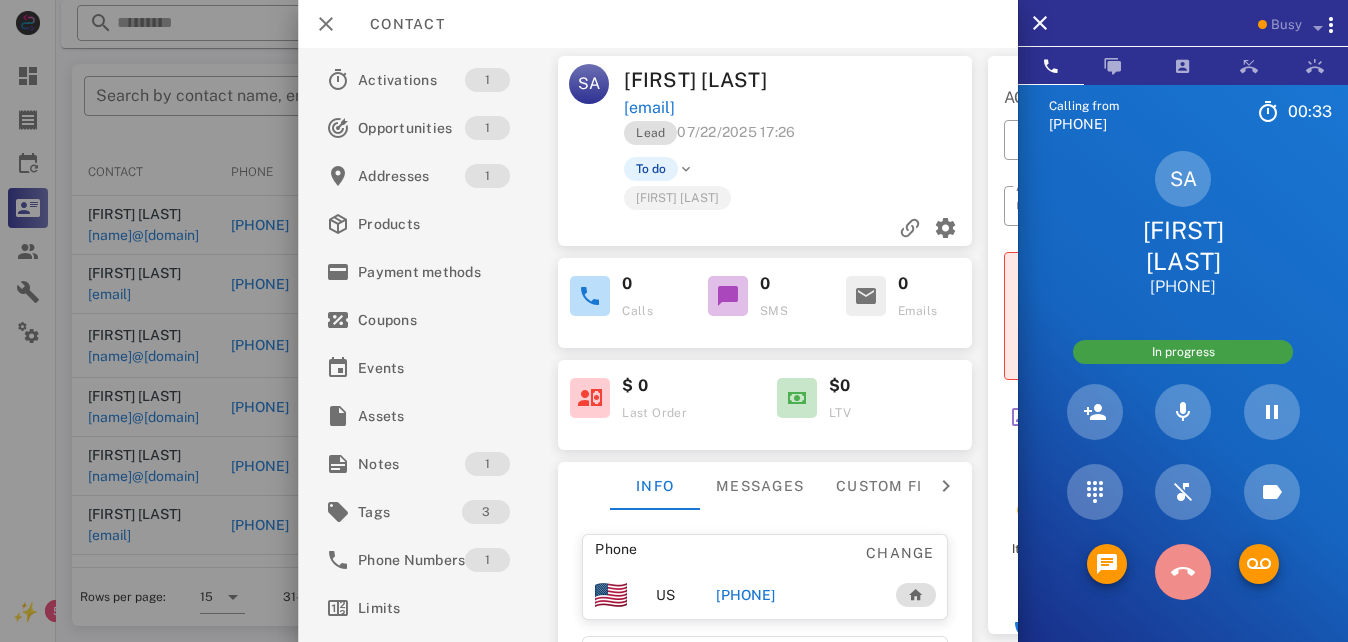 click at bounding box center [1183, 572] 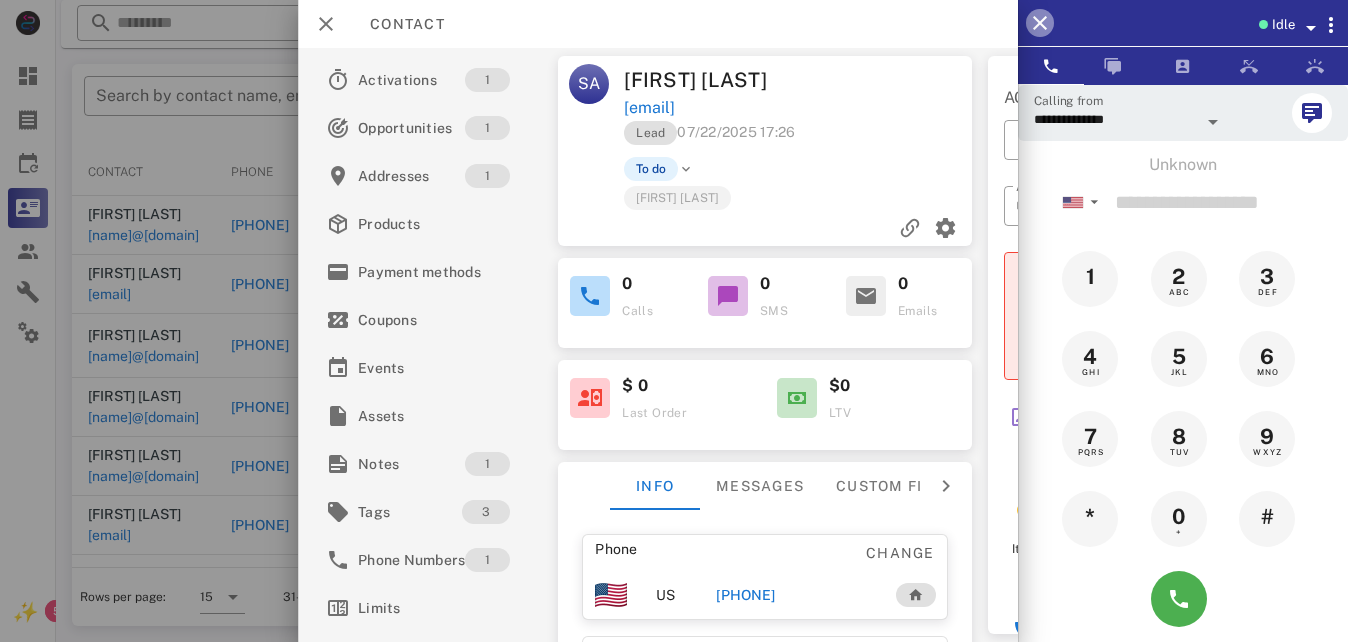 click at bounding box center (1040, 23) 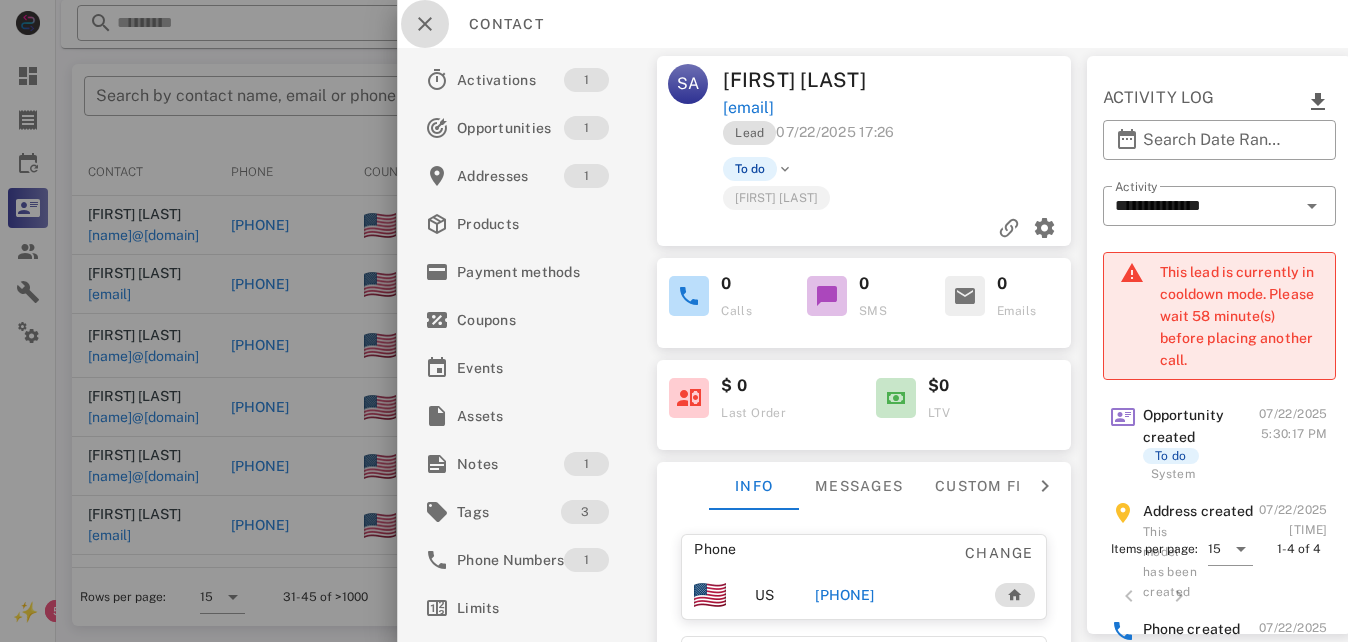 click at bounding box center [425, 24] 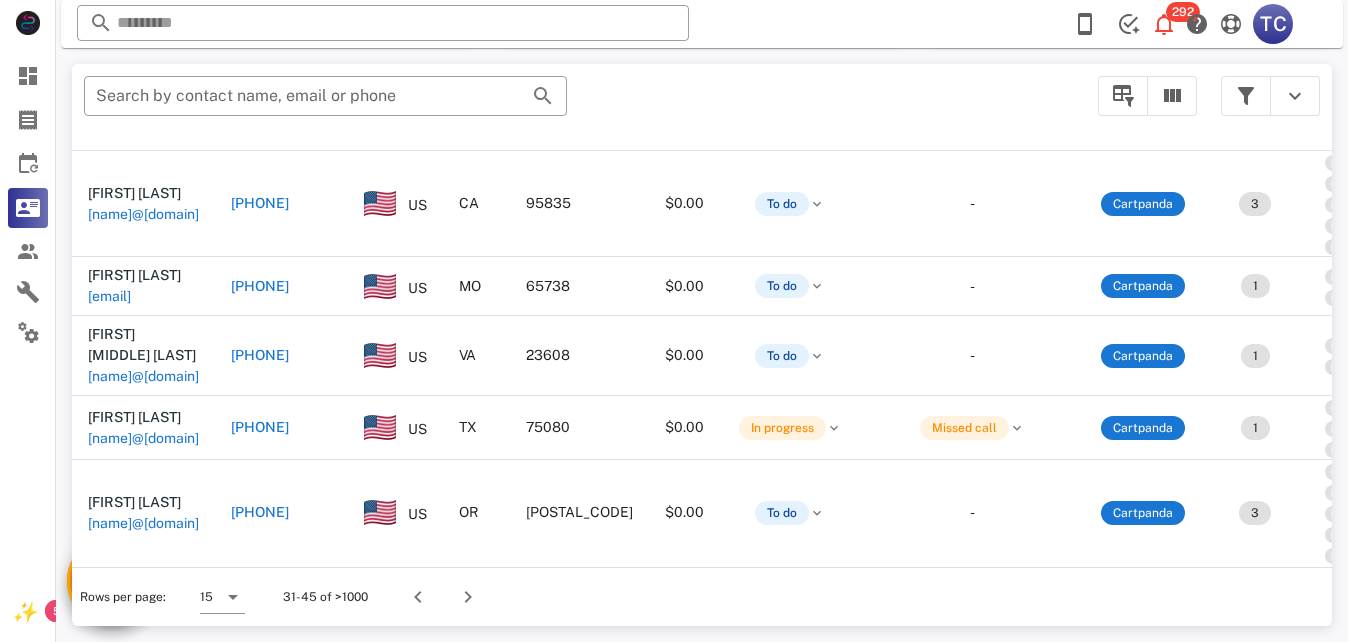 scroll, scrollTop: 0, scrollLeft: 0, axis: both 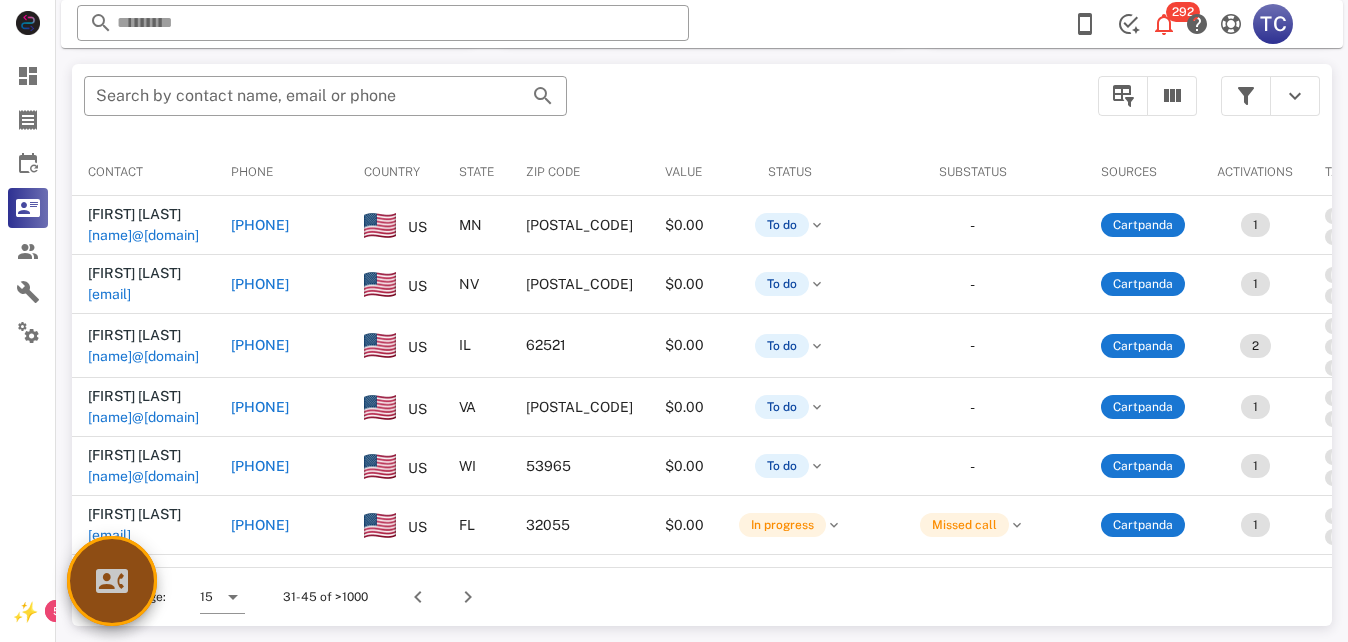 click at bounding box center [112, 581] 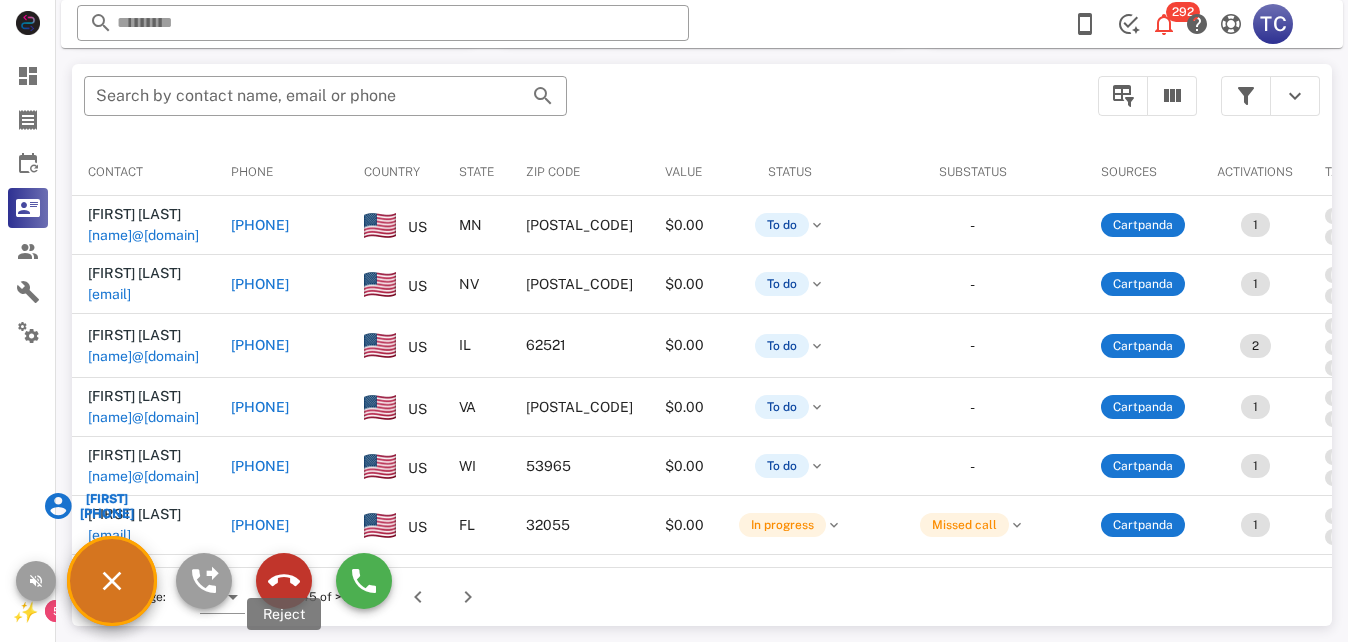 click at bounding box center (284, 581) 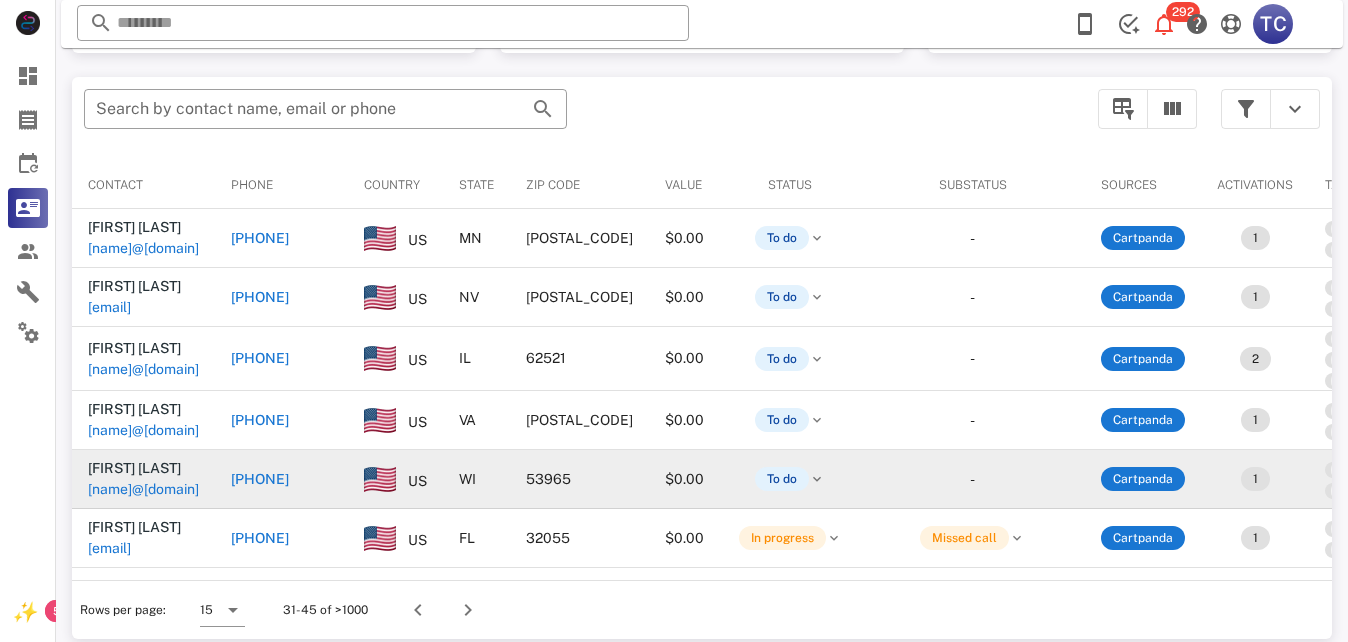 scroll, scrollTop: 380, scrollLeft: 0, axis: vertical 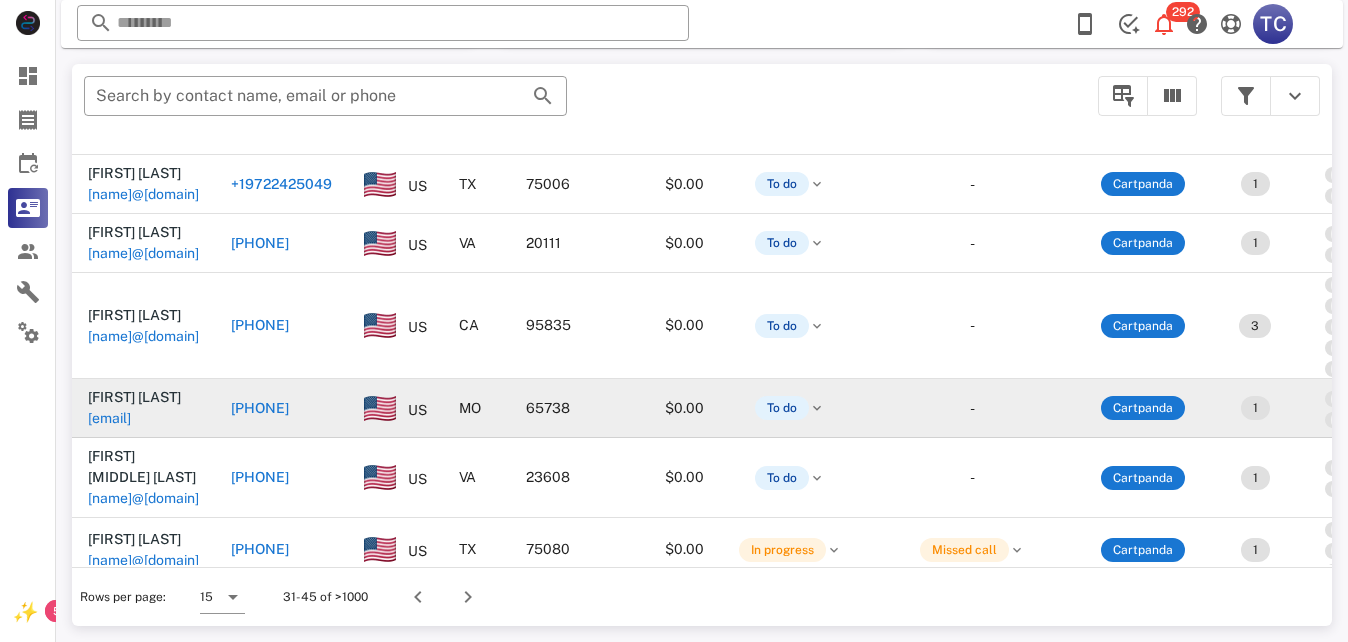 click on "[PHONE]" at bounding box center (260, 408) 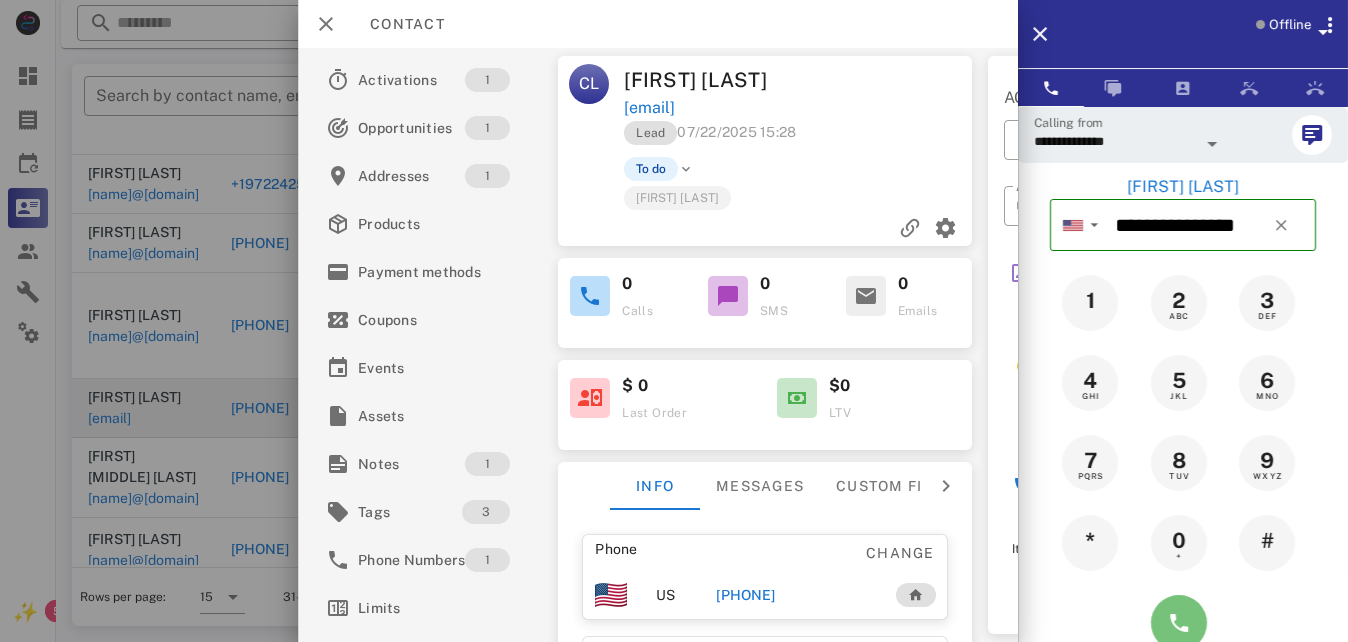 click at bounding box center (1179, 623) 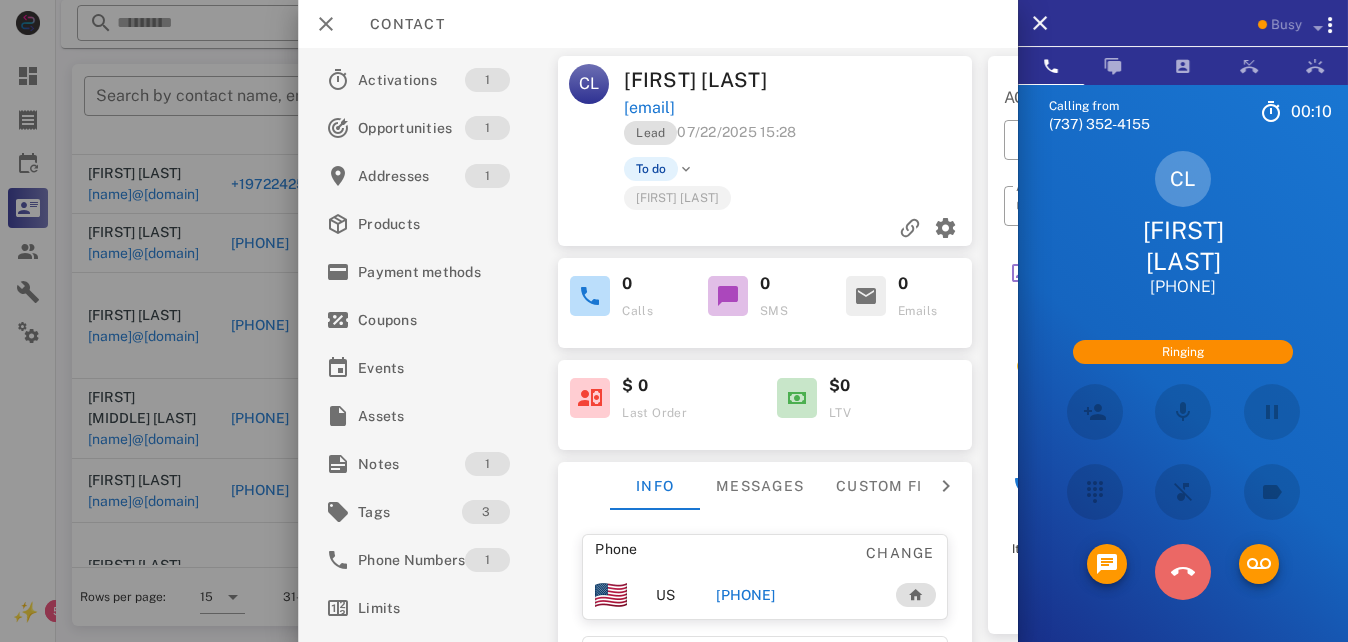 click at bounding box center [1183, 572] 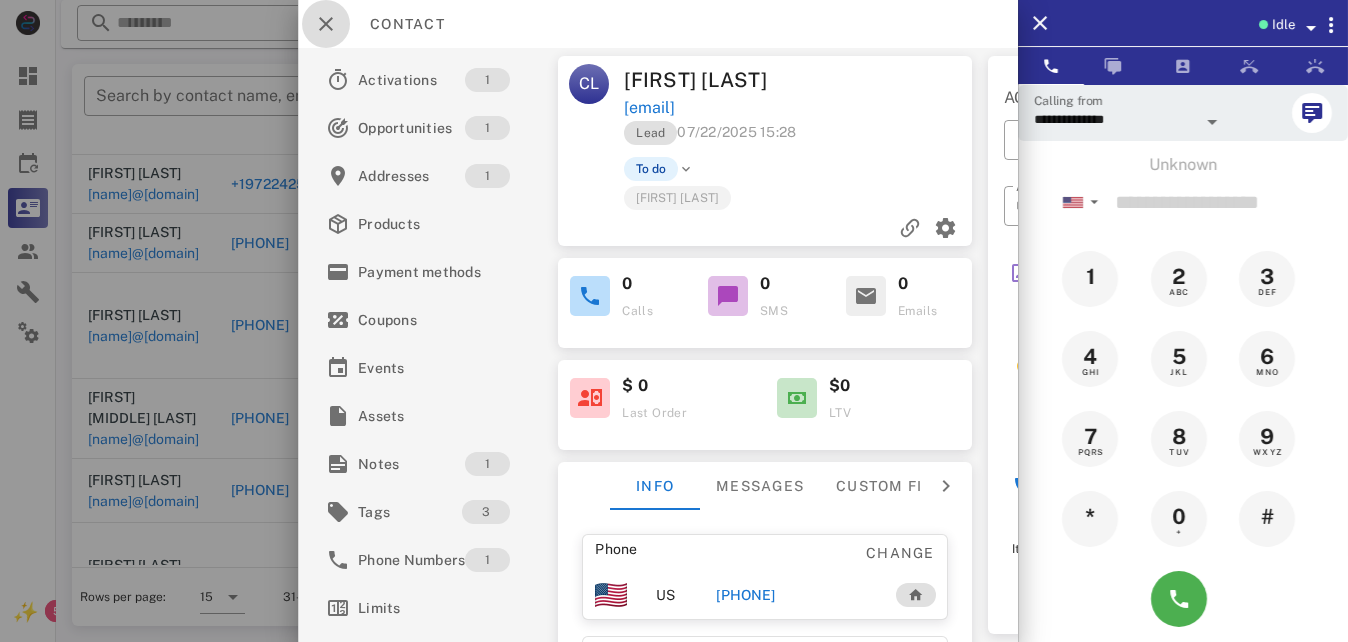 click at bounding box center (326, 24) 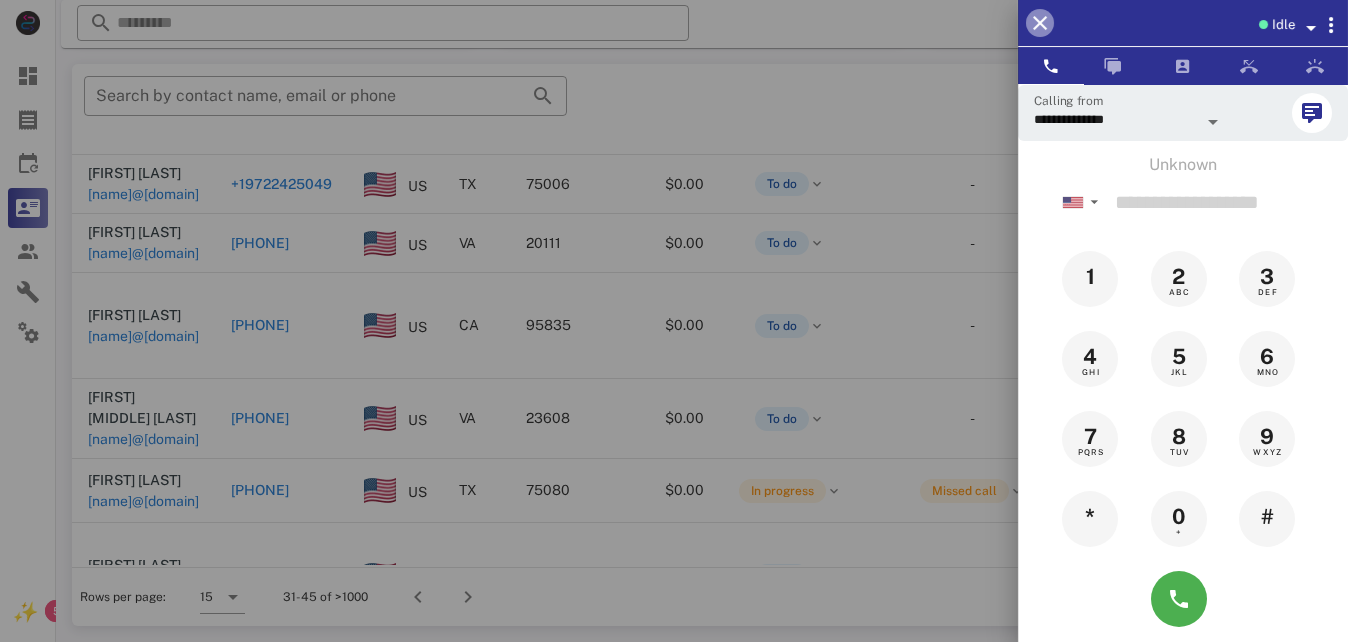 click at bounding box center (1040, 23) 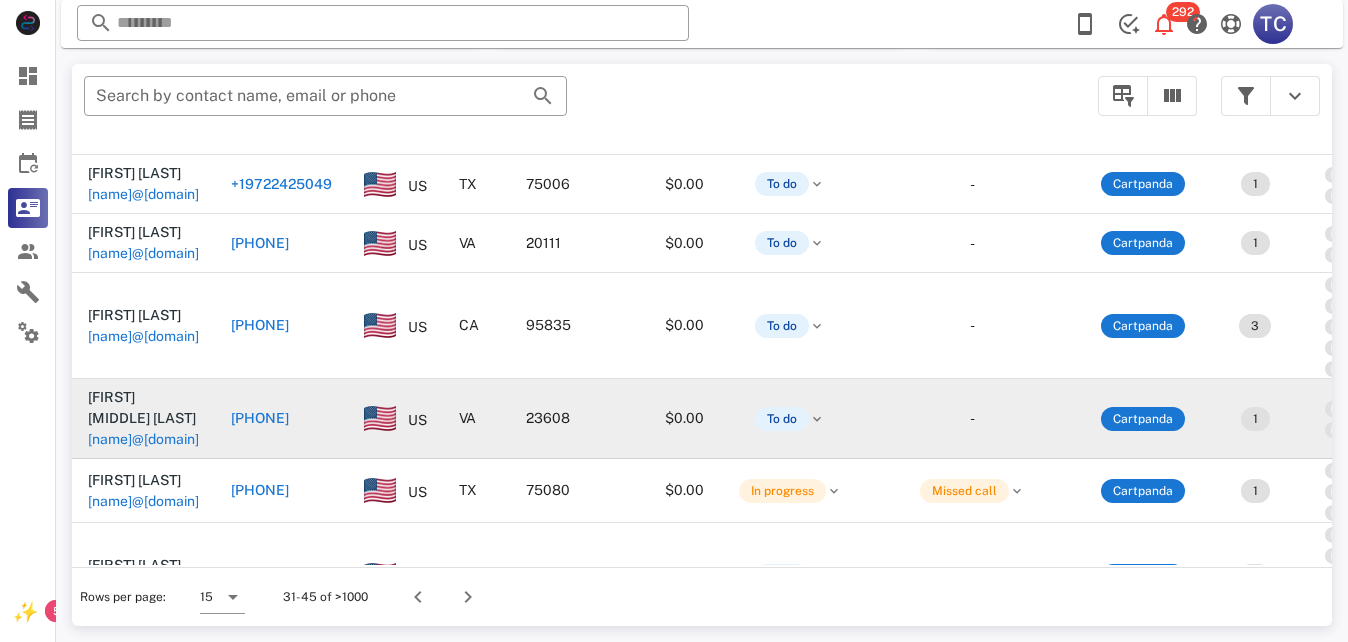 click on "[PHONE]" at bounding box center (260, 418) 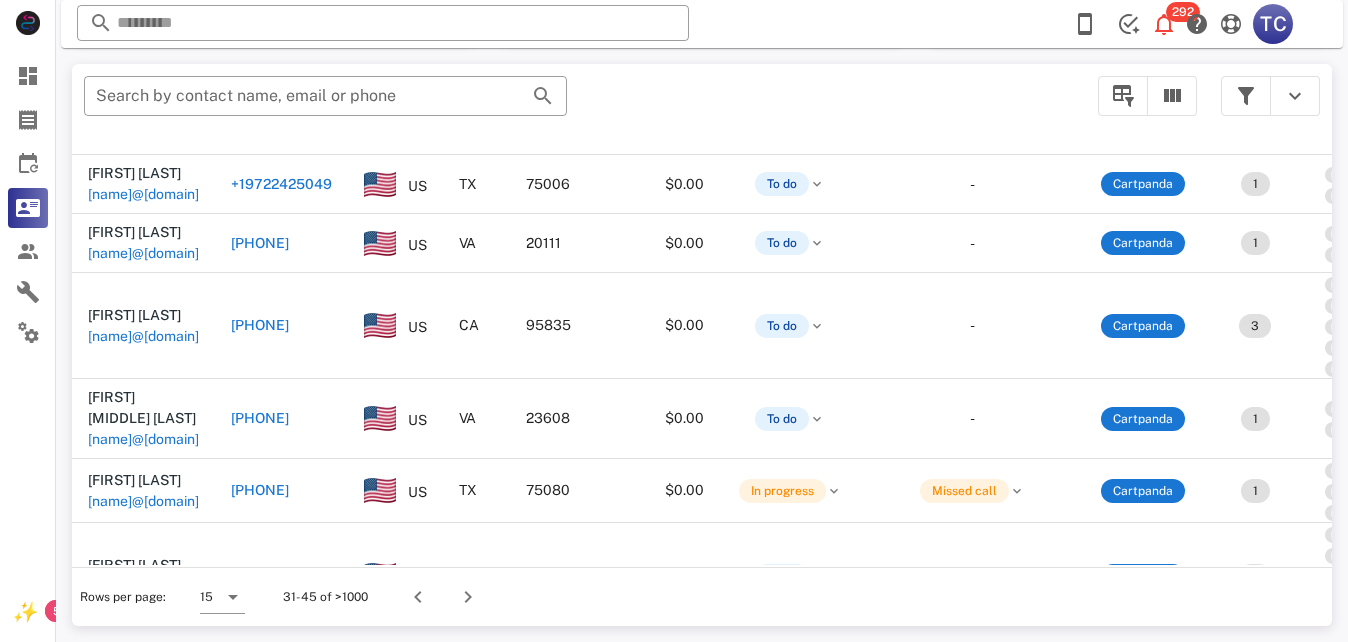 type on "**********" 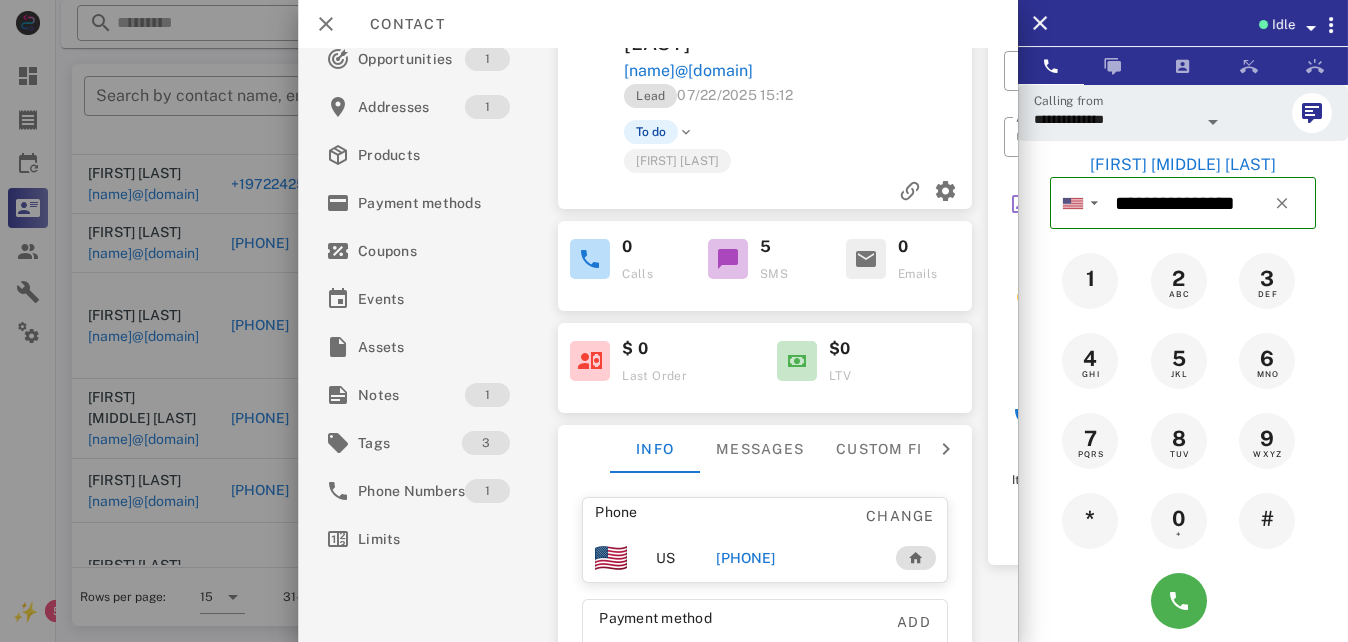 scroll, scrollTop: 100, scrollLeft: 0, axis: vertical 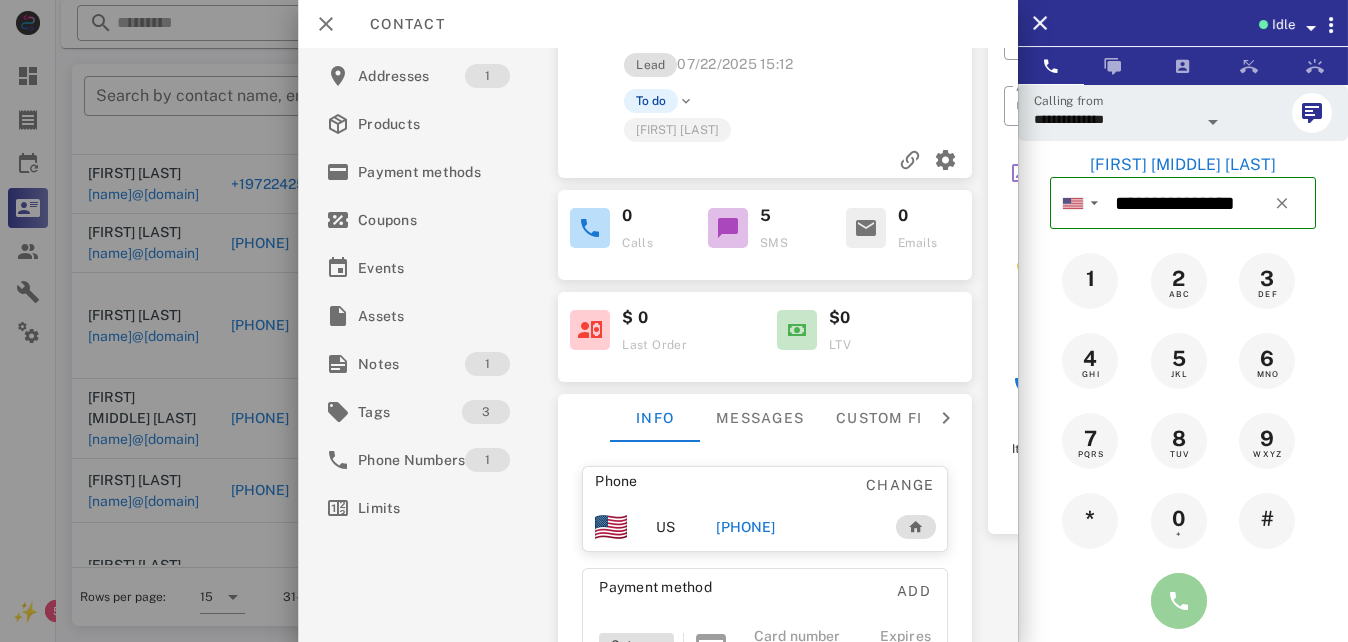 click at bounding box center (1179, 601) 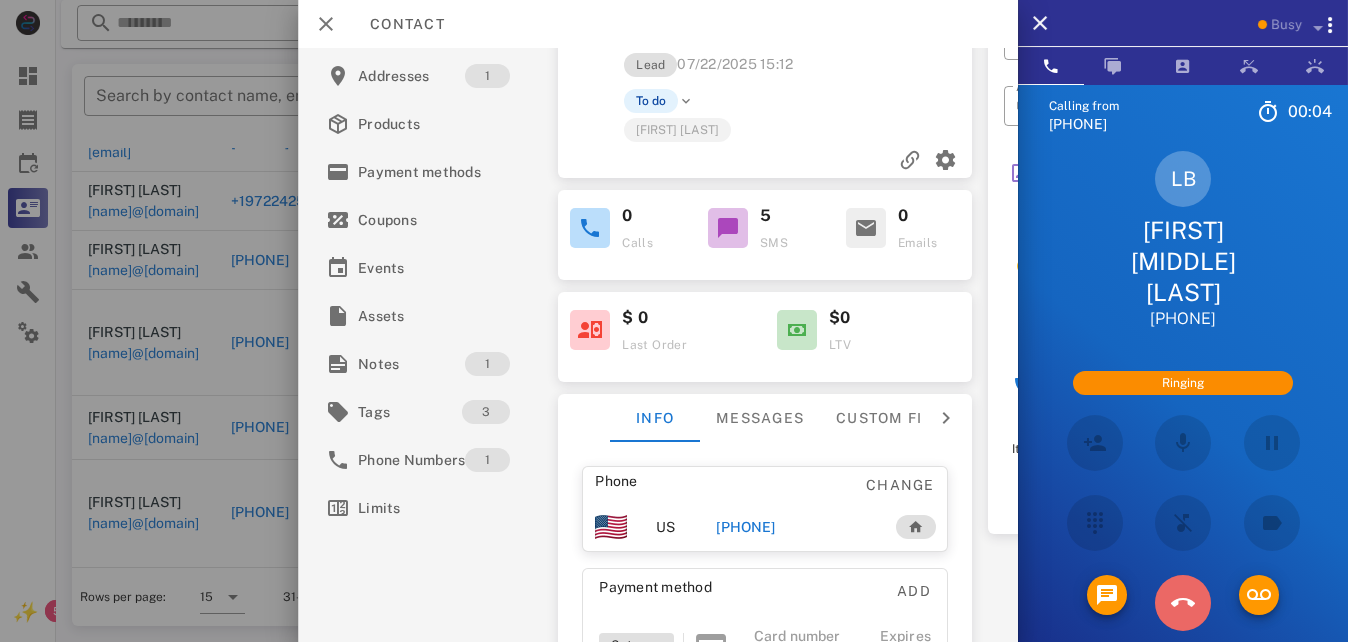 click at bounding box center [1183, 604] 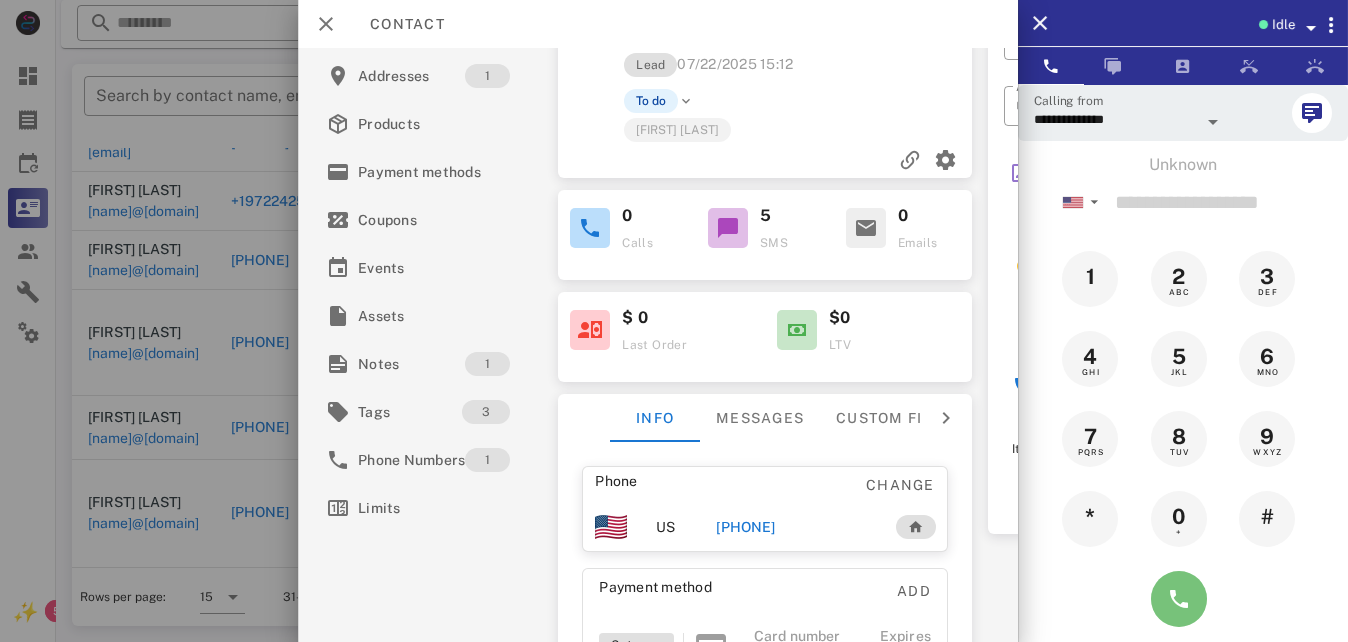 click at bounding box center (1179, 599) 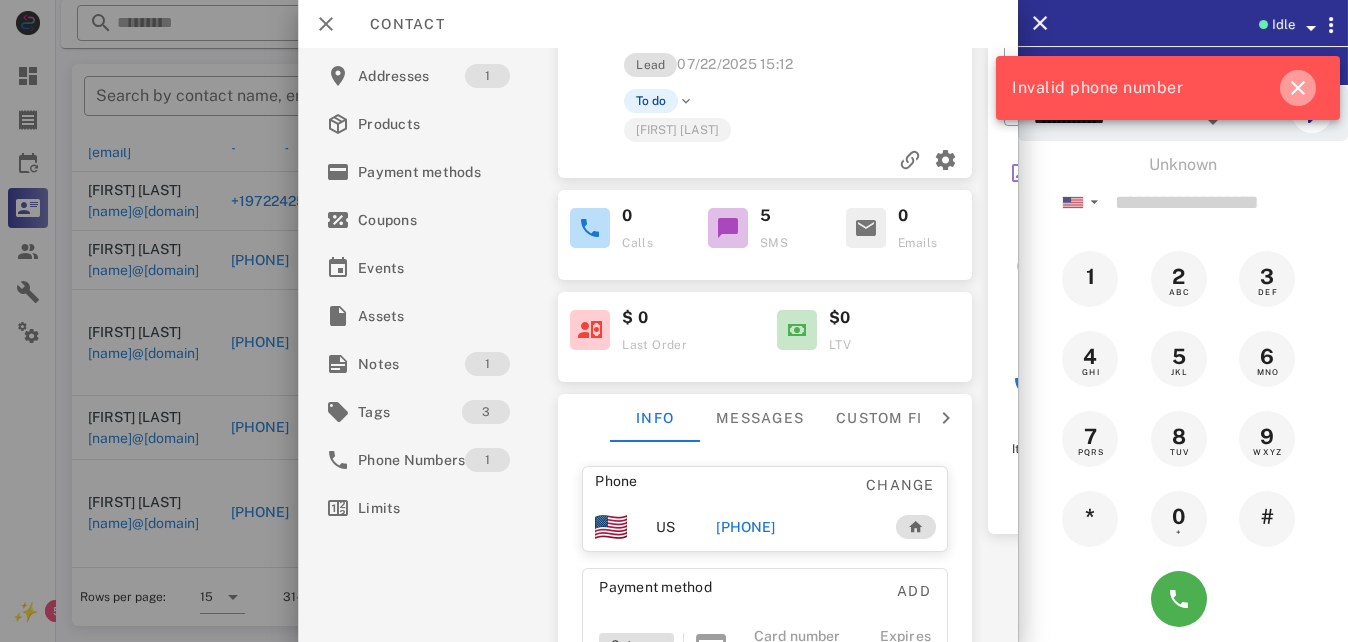click at bounding box center (1298, 88) 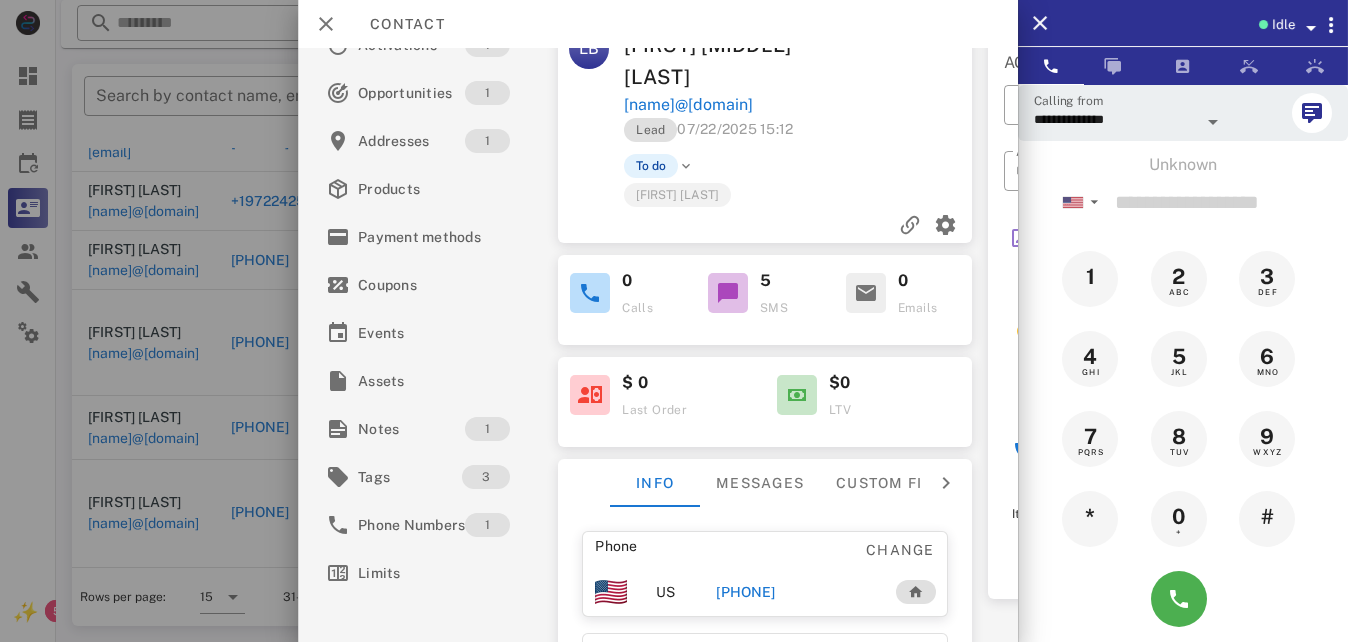scroll, scrollTop: 0, scrollLeft: 0, axis: both 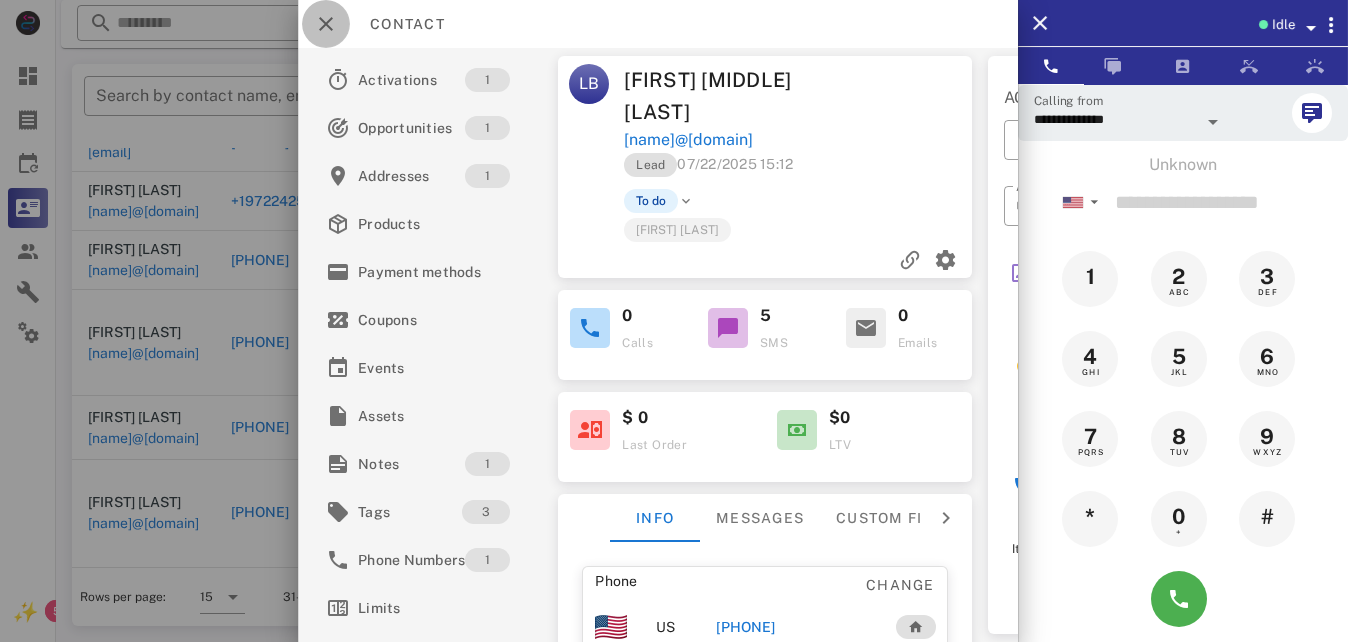 click at bounding box center (326, 24) 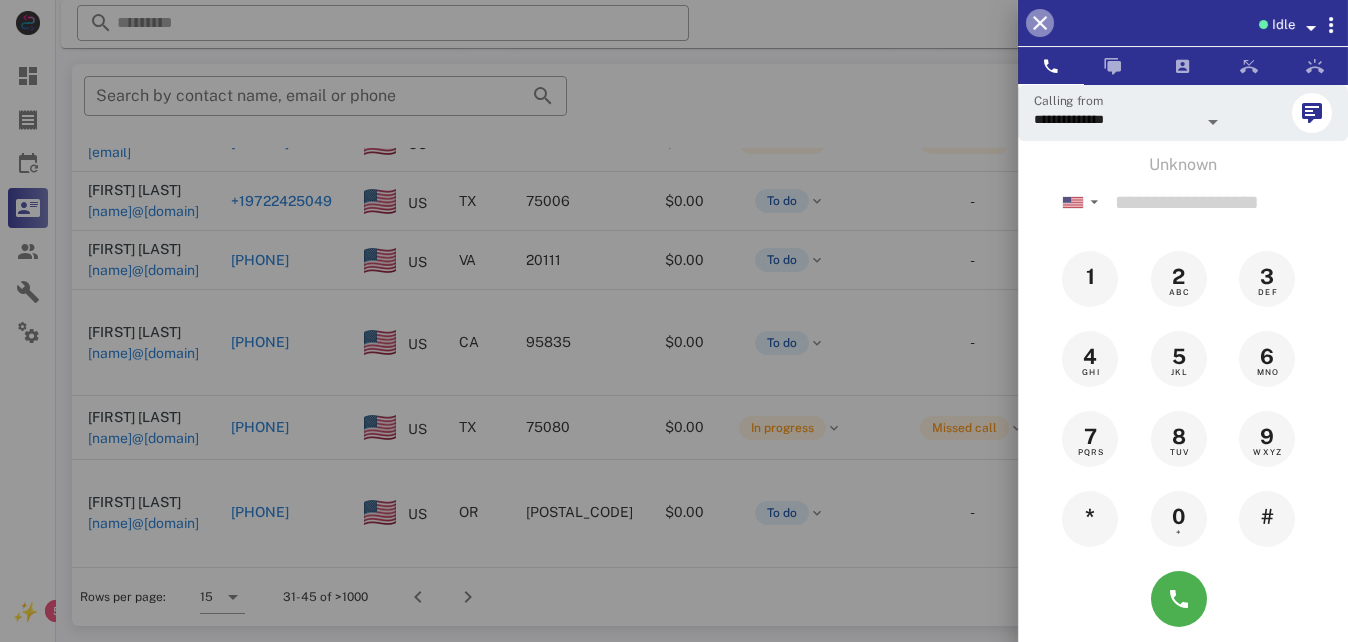 click at bounding box center [1040, 23] 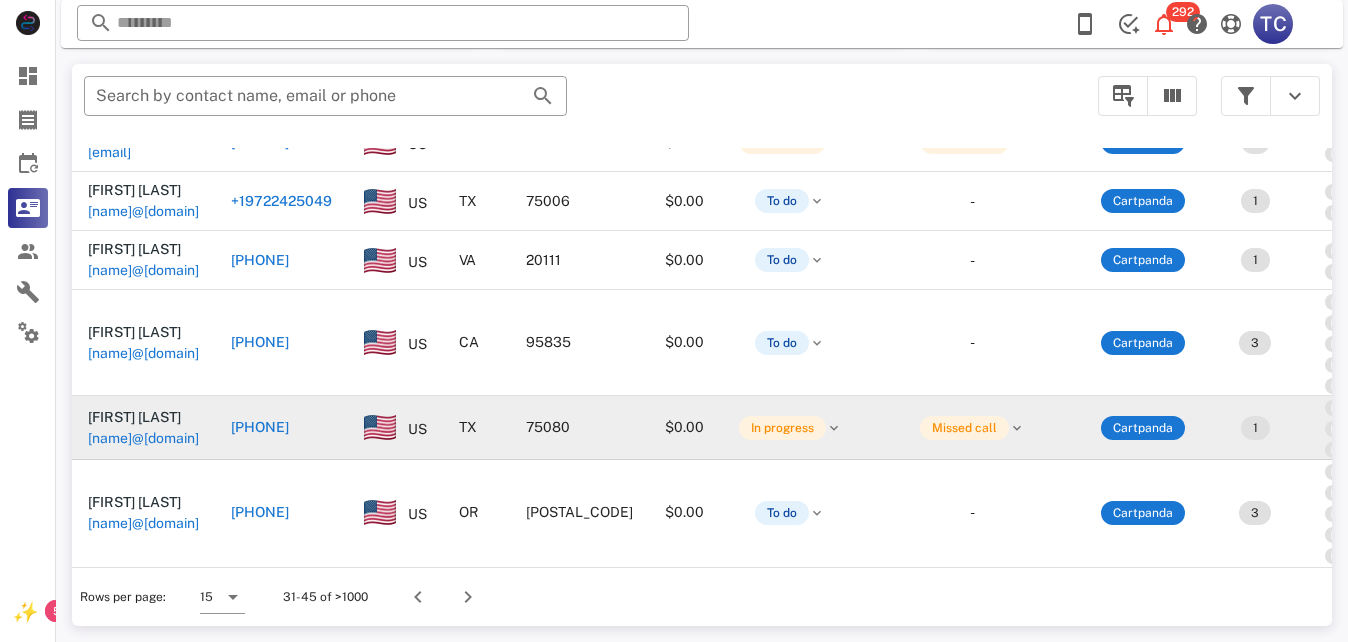 click on "[PHONE]" at bounding box center (260, 427) 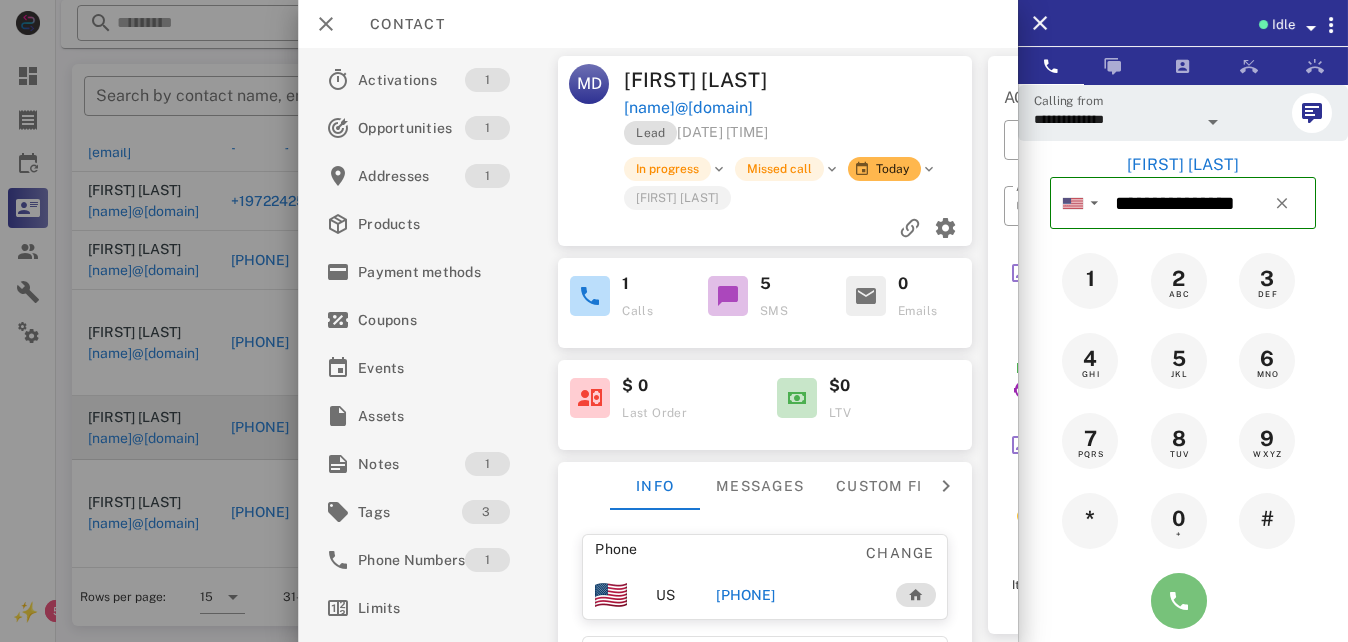 click at bounding box center (1179, 601) 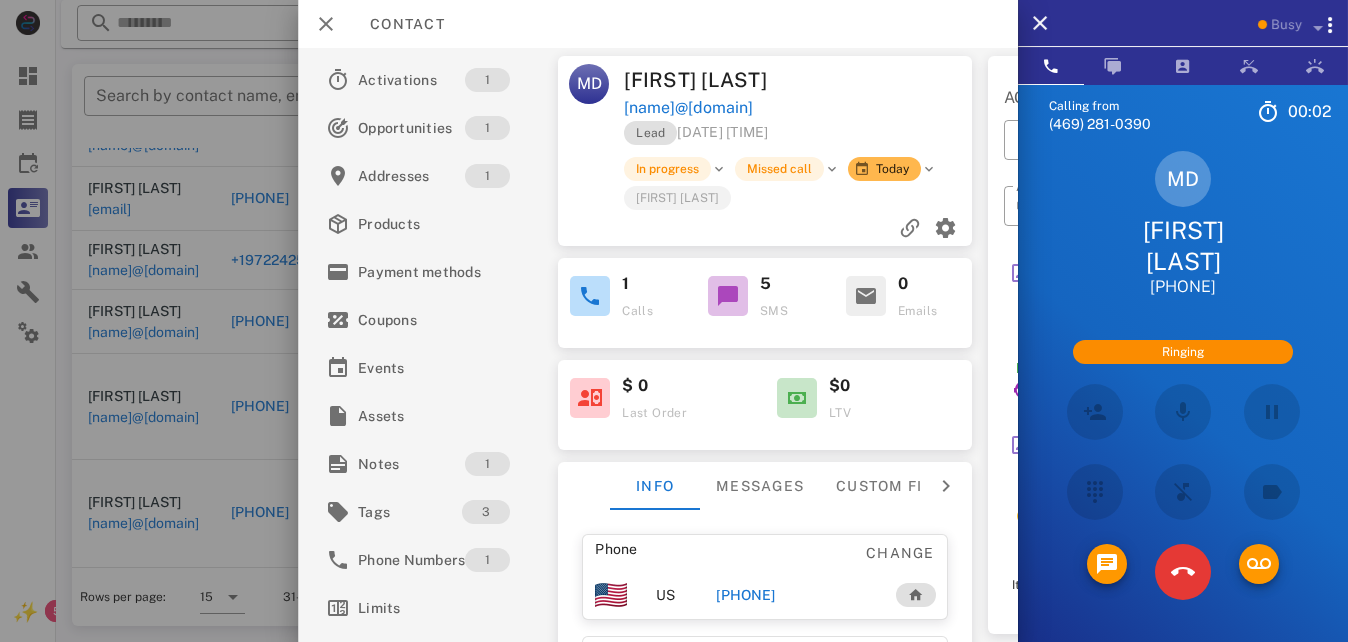 scroll, scrollTop: 359, scrollLeft: 0, axis: vertical 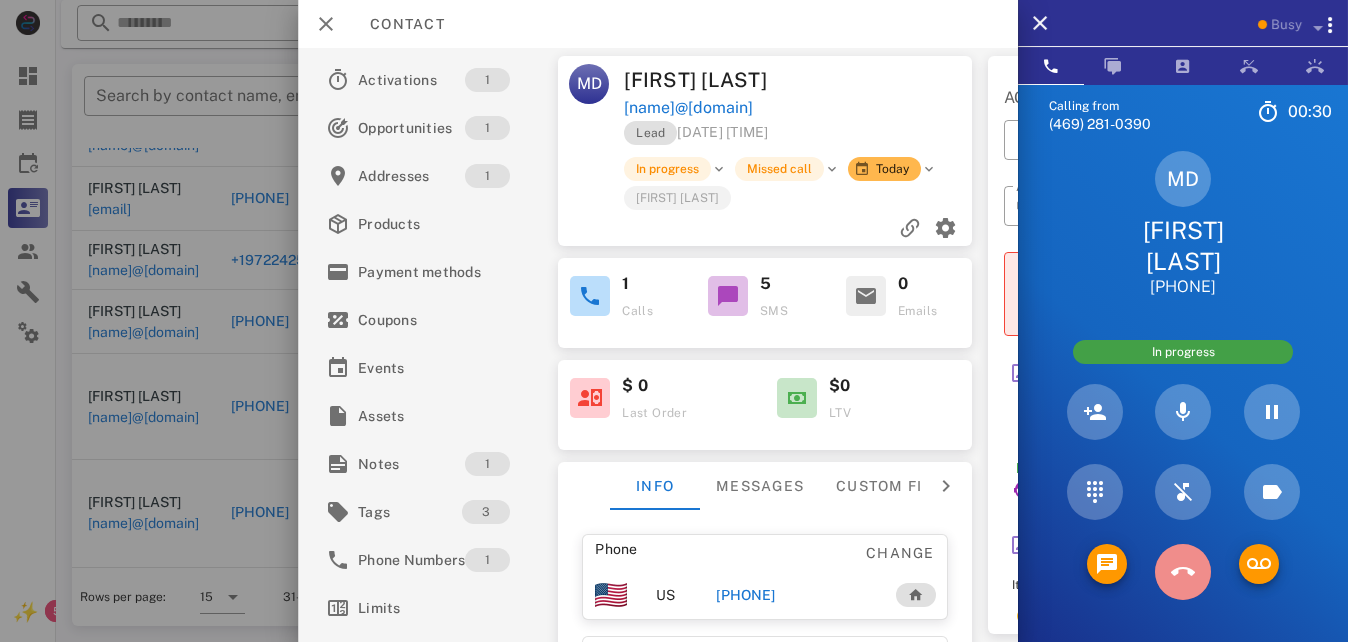 drag, startPoint x: 1179, startPoint y: 579, endPoint x: 1103, endPoint y: 614, distance: 83.67198 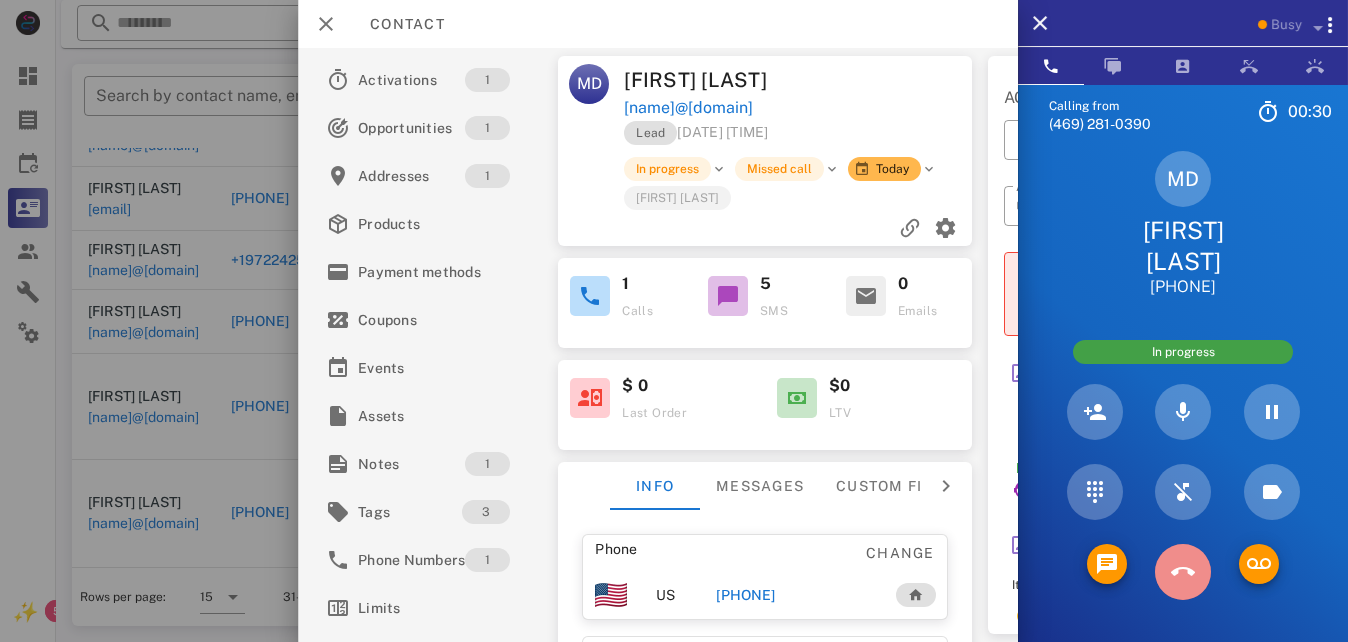 click at bounding box center (1183, 572) 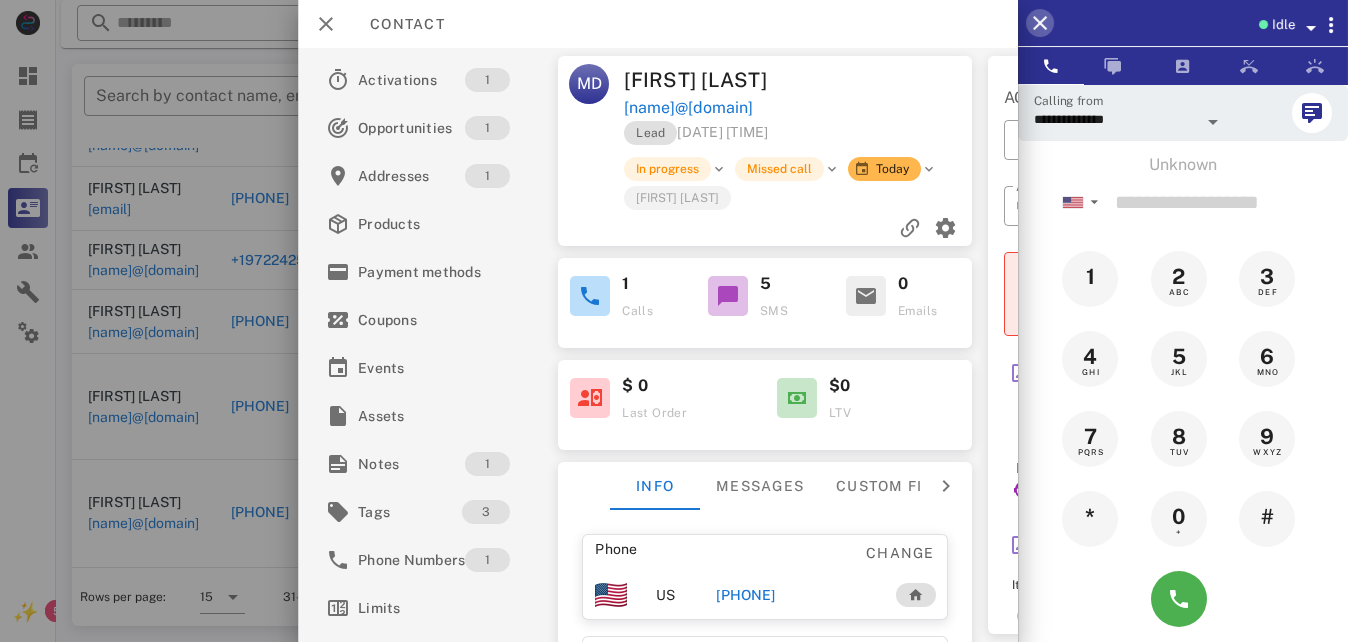 click at bounding box center [1040, 23] 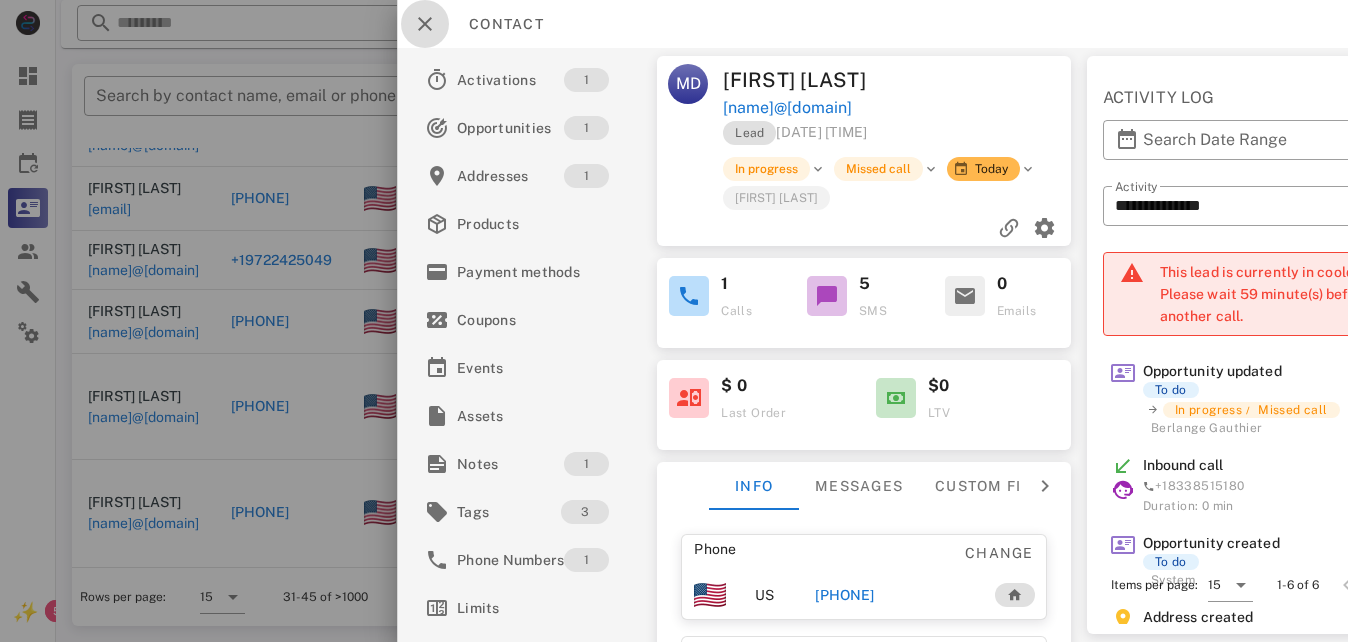 click at bounding box center (425, 24) 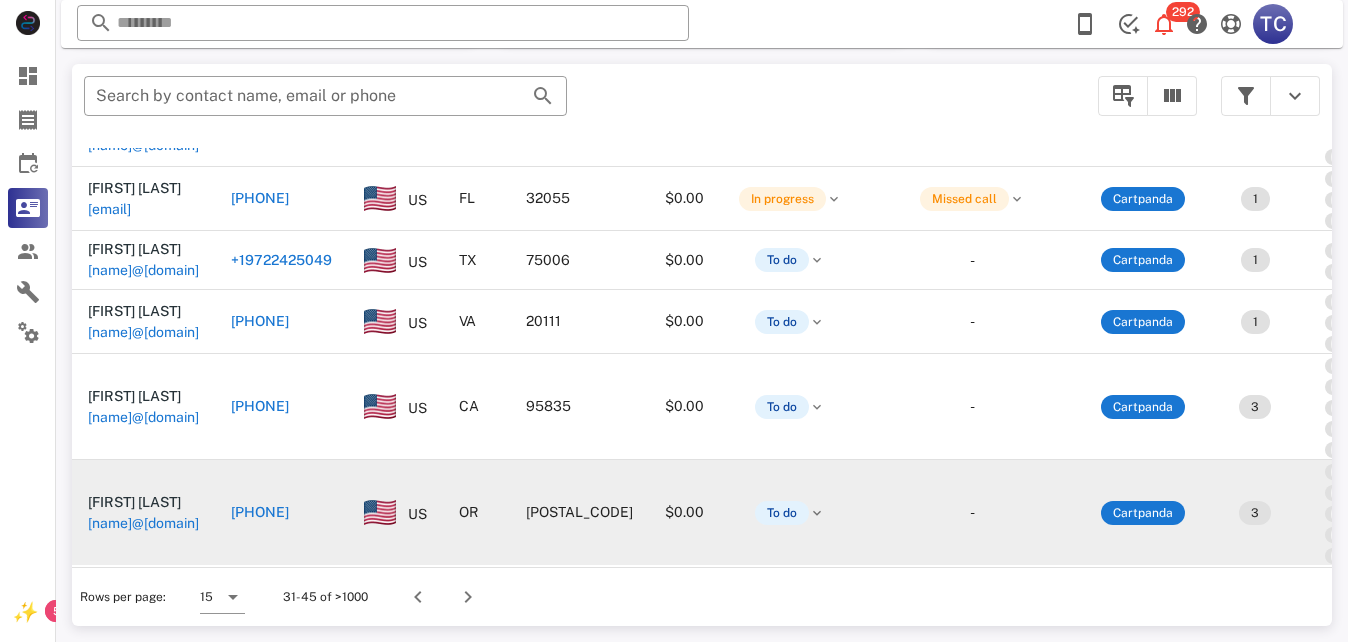 click on "[PHONE]" at bounding box center [260, 512] 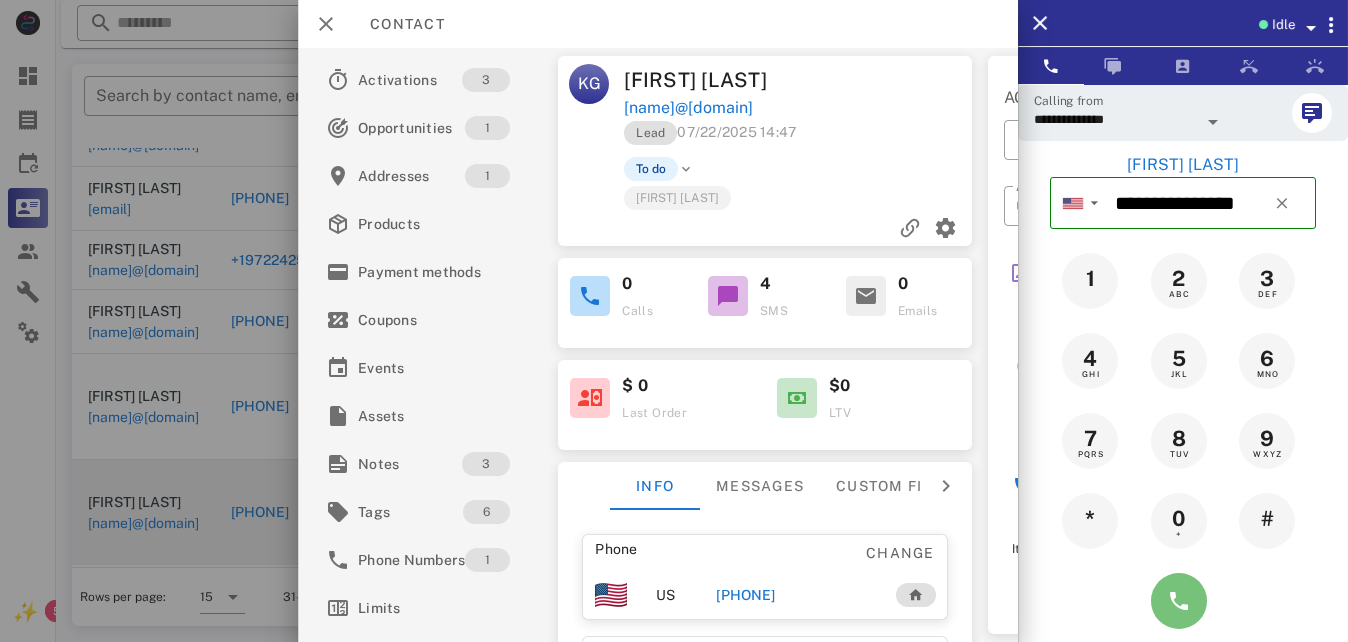 click at bounding box center [1179, 601] 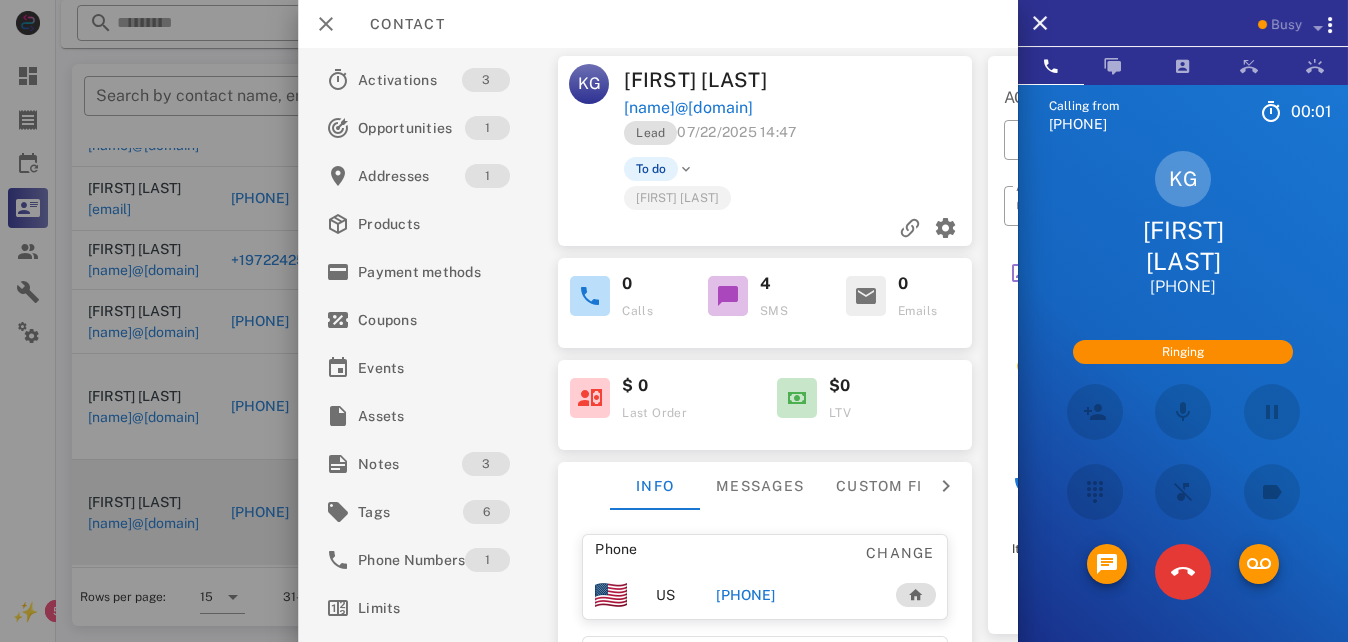 scroll, scrollTop: 253, scrollLeft: 0, axis: vertical 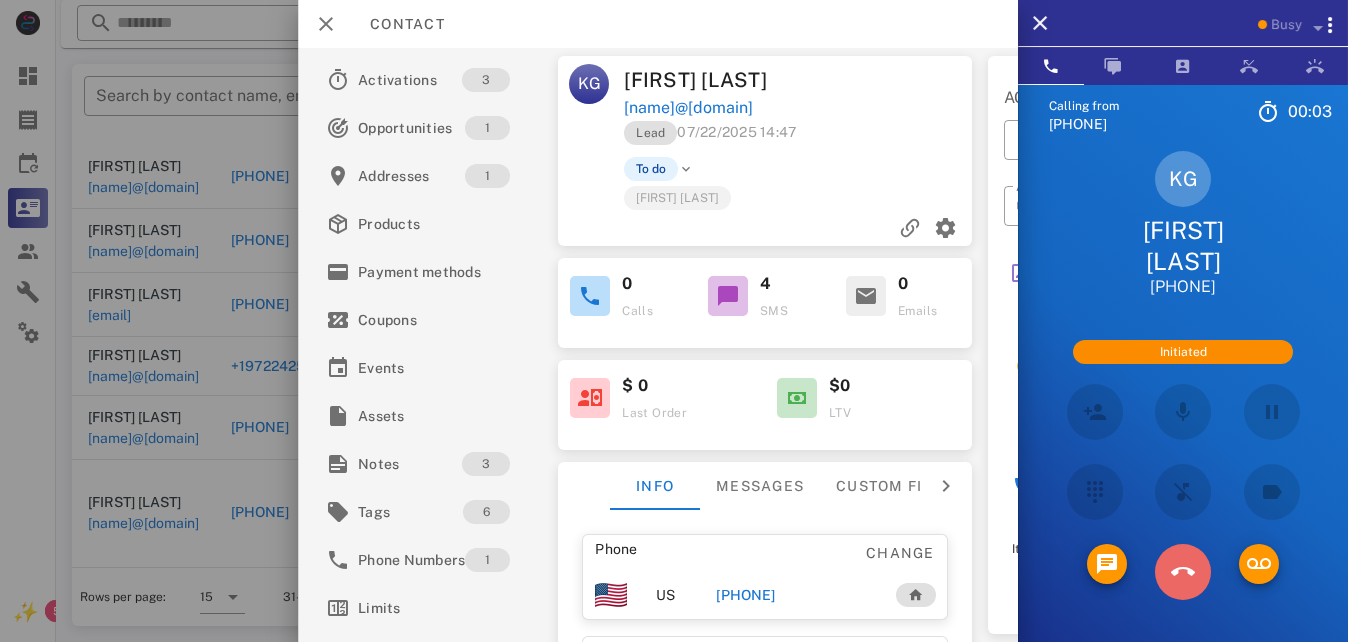 click at bounding box center [1183, 572] 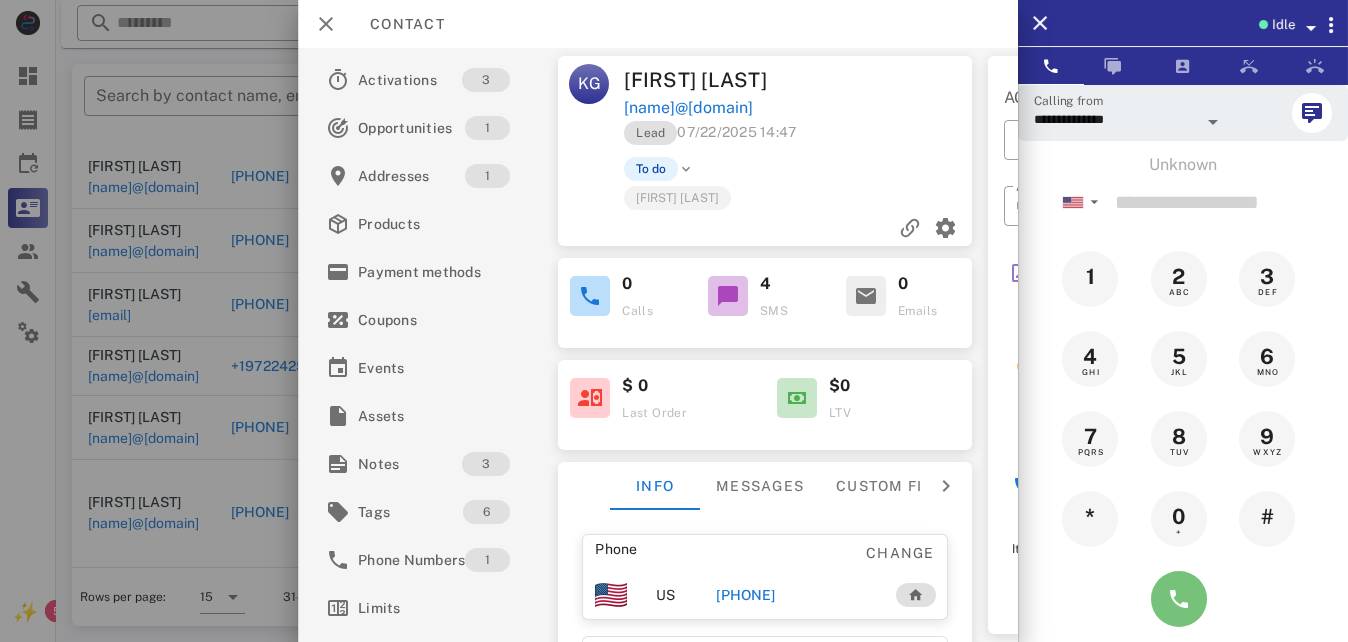 click at bounding box center [1179, 599] 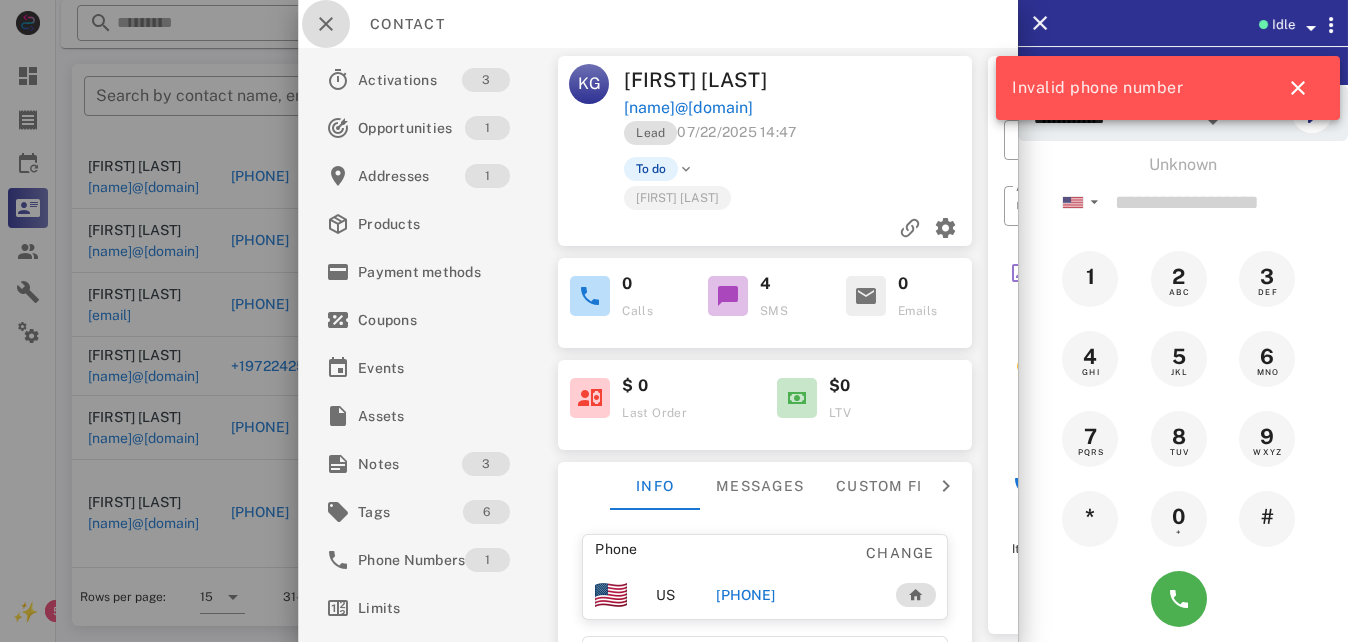 click at bounding box center [326, 24] 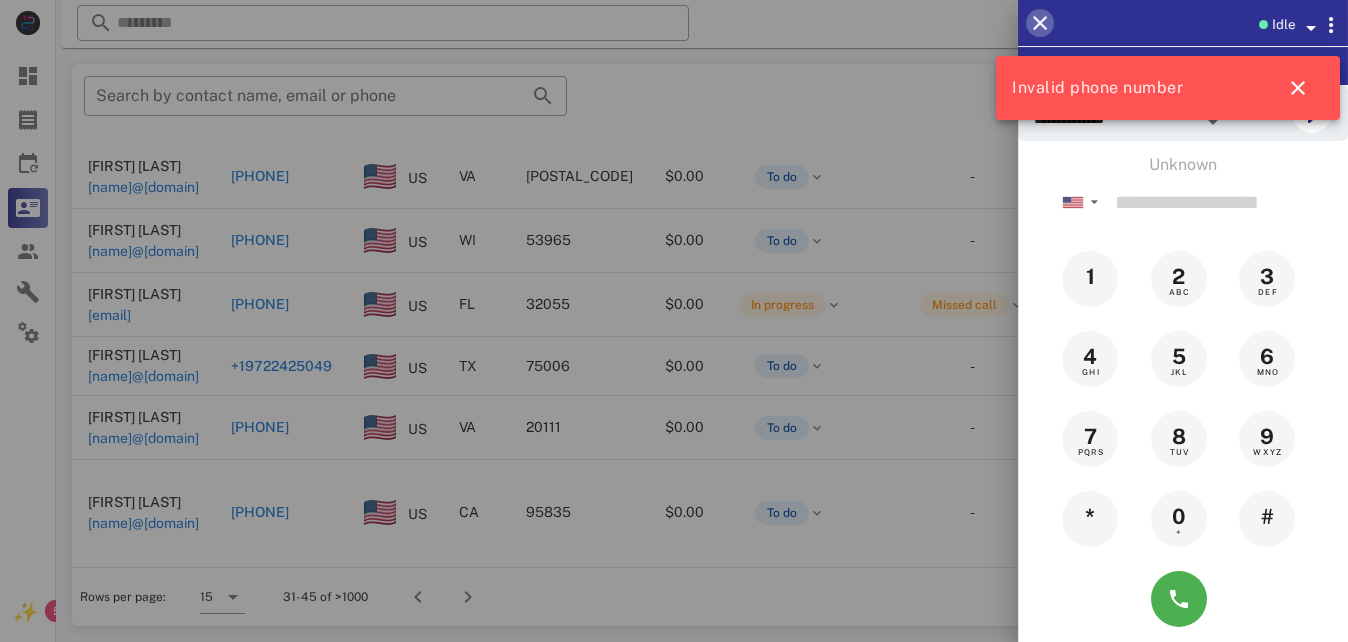 click at bounding box center (1040, 23) 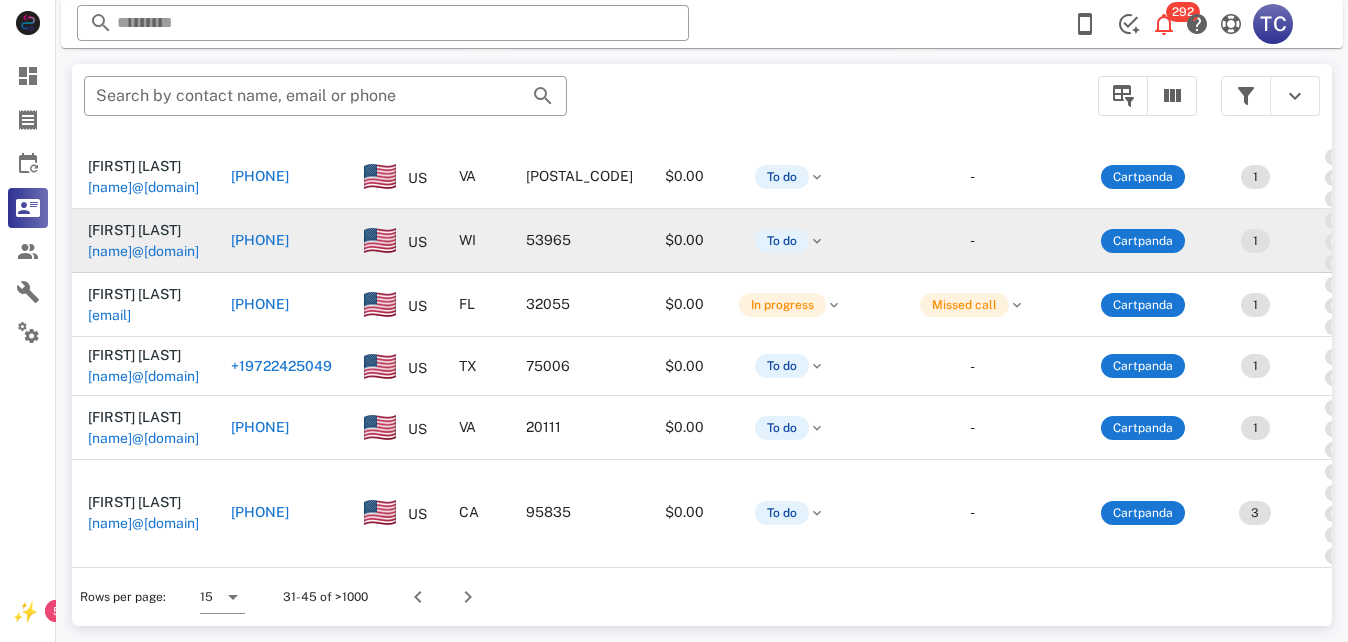 click on "[PHONE]" at bounding box center [260, 240] 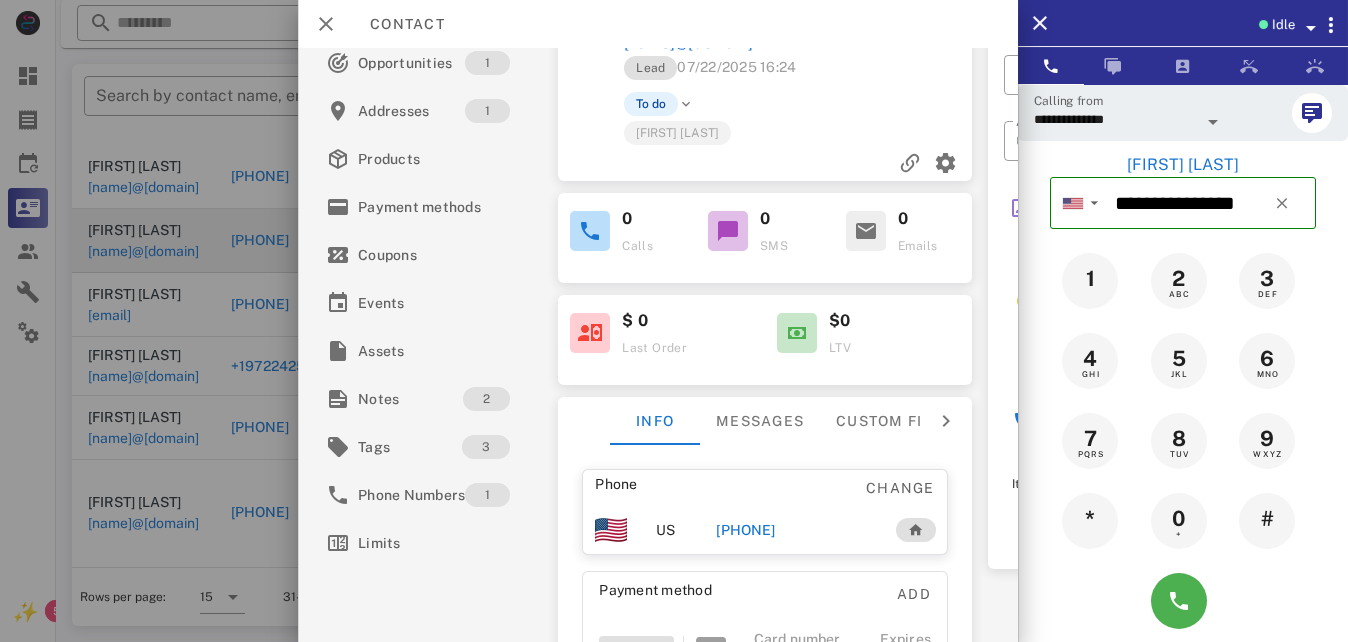 scroll, scrollTop: 100, scrollLeft: 0, axis: vertical 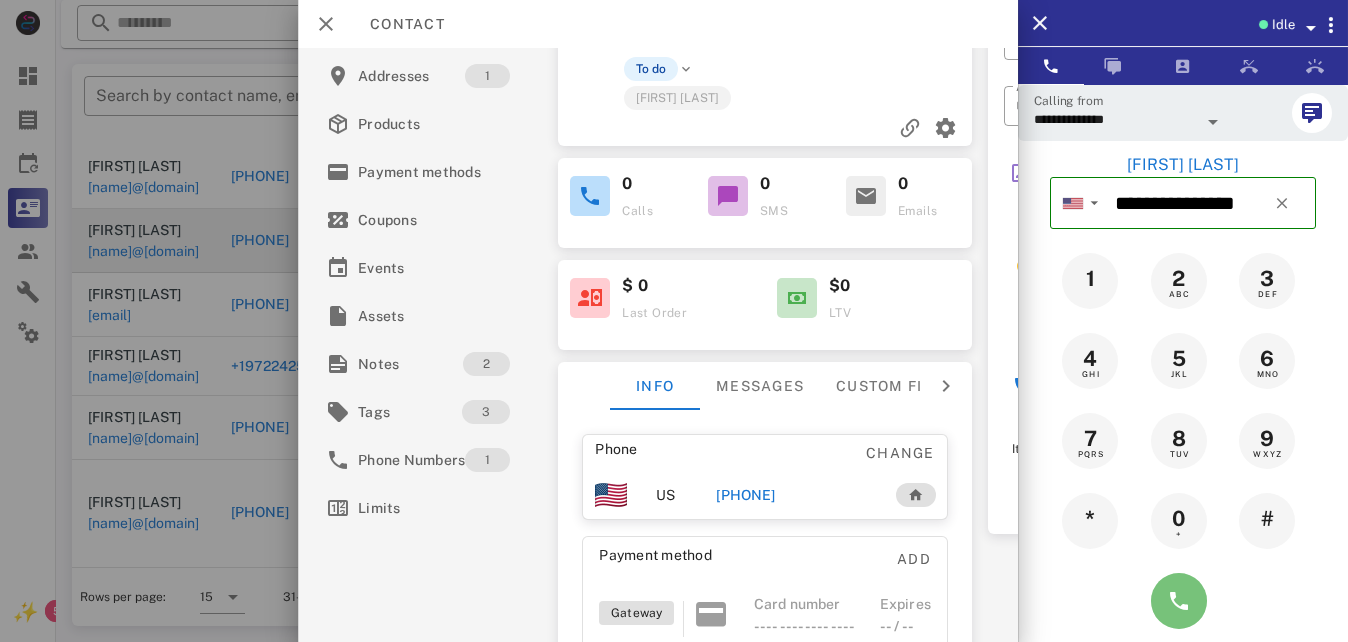 click at bounding box center [1179, 601] 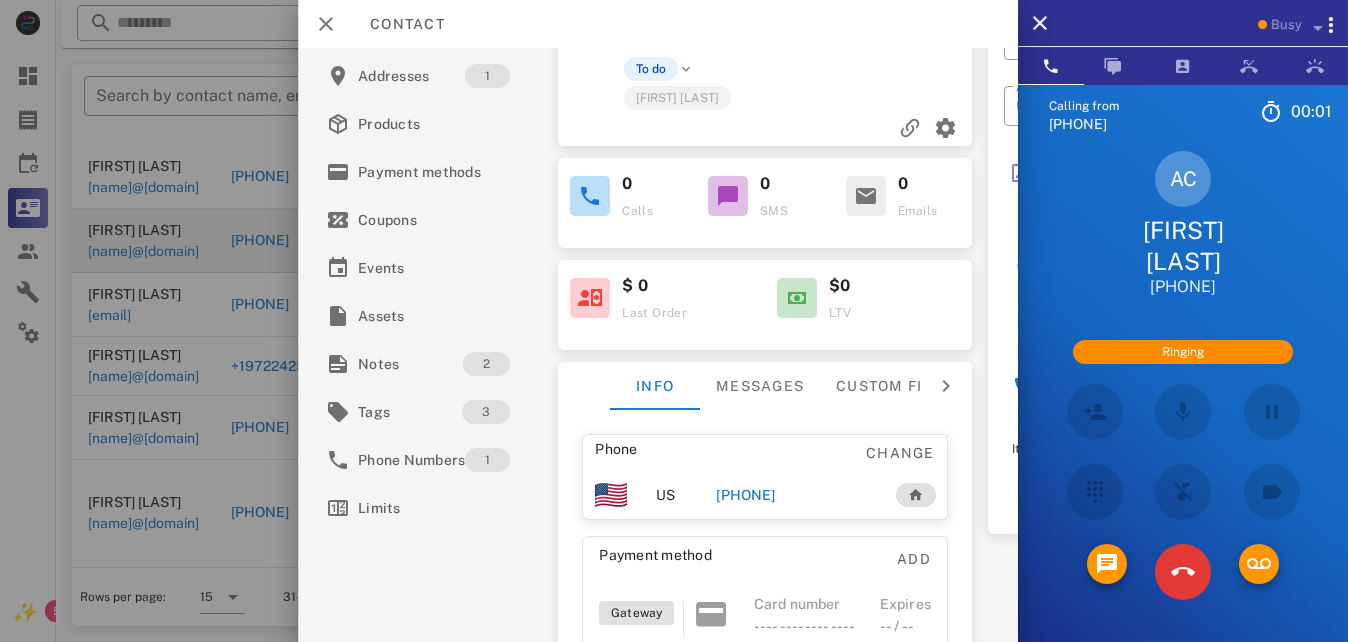 scroll, scrollTop: 189, scrollLeft: 0, axis: vertical 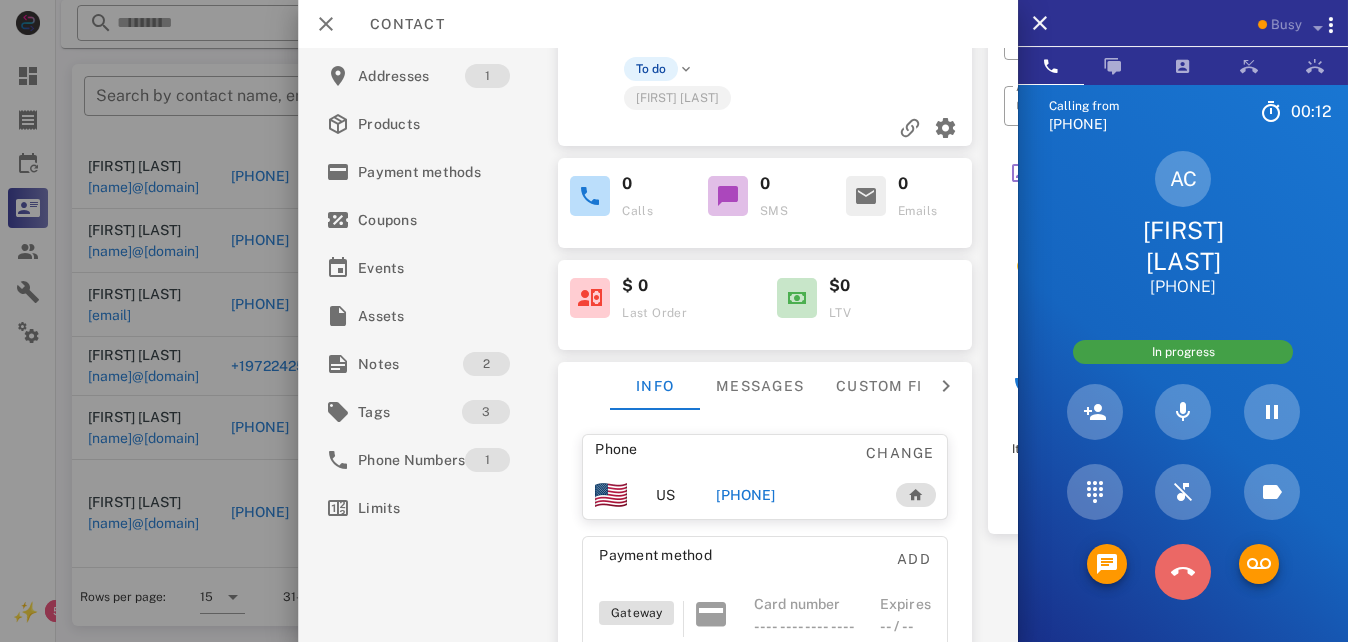 click at bounding box center [1183, 572] 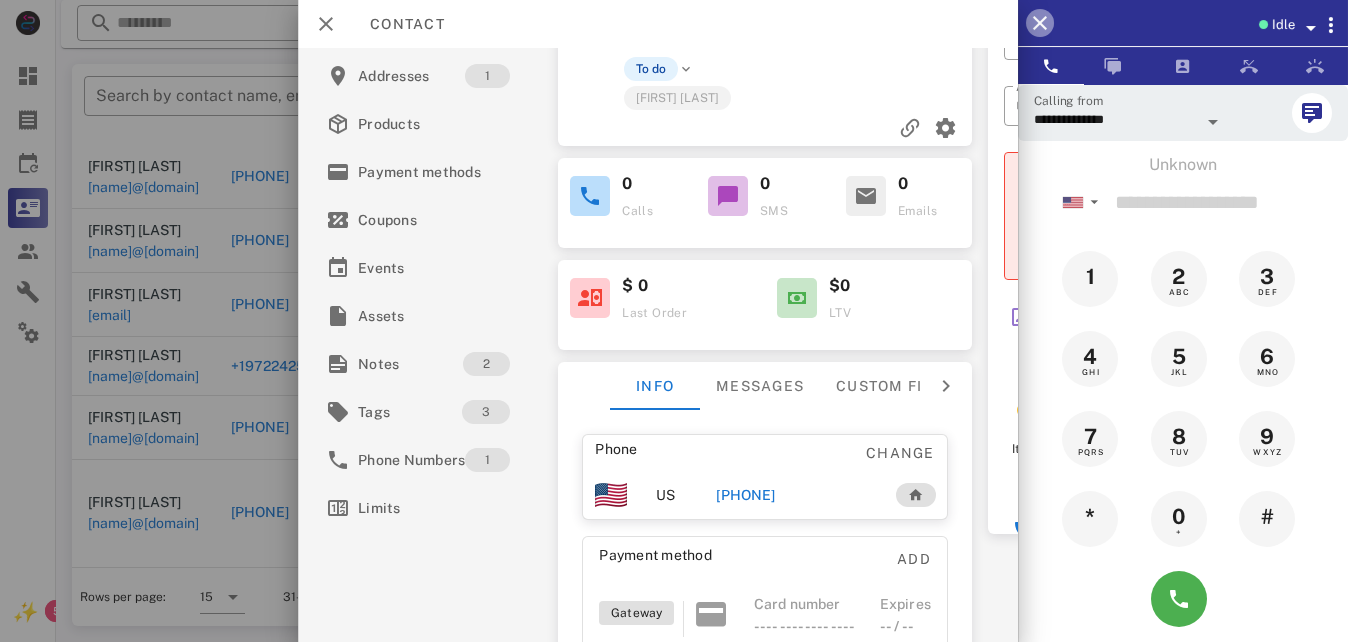 click at bounding box center [1040, 23] 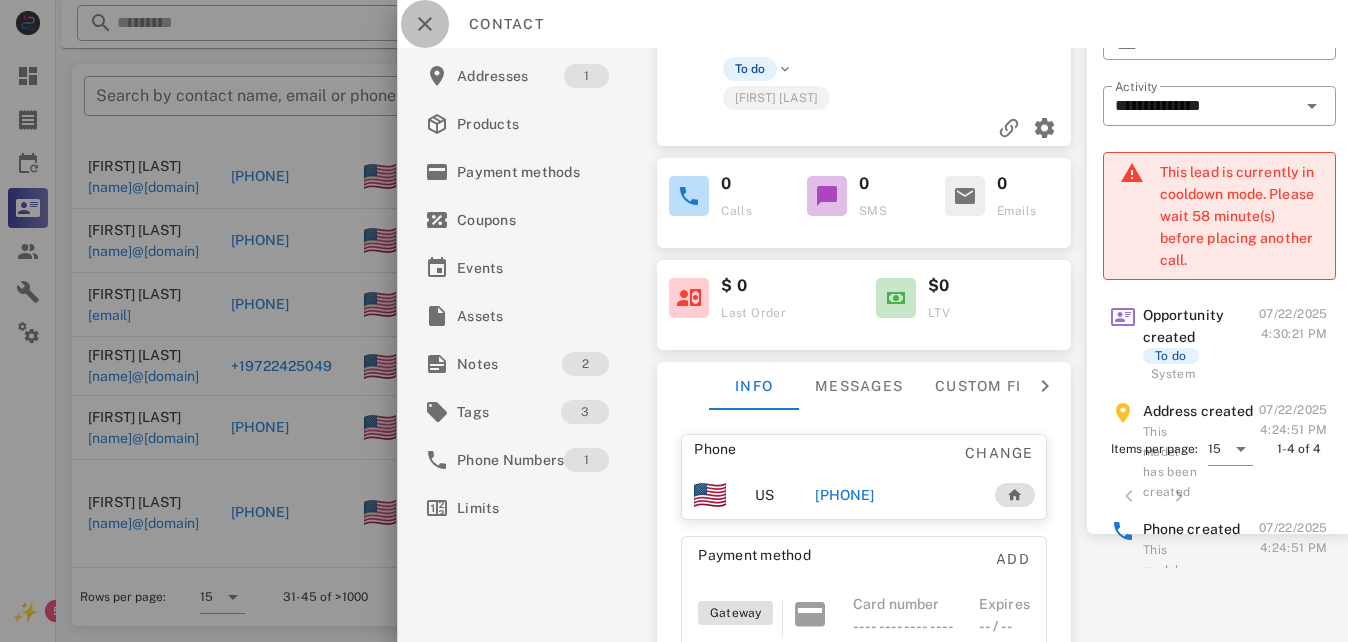 click at bounding box center (425, 24) 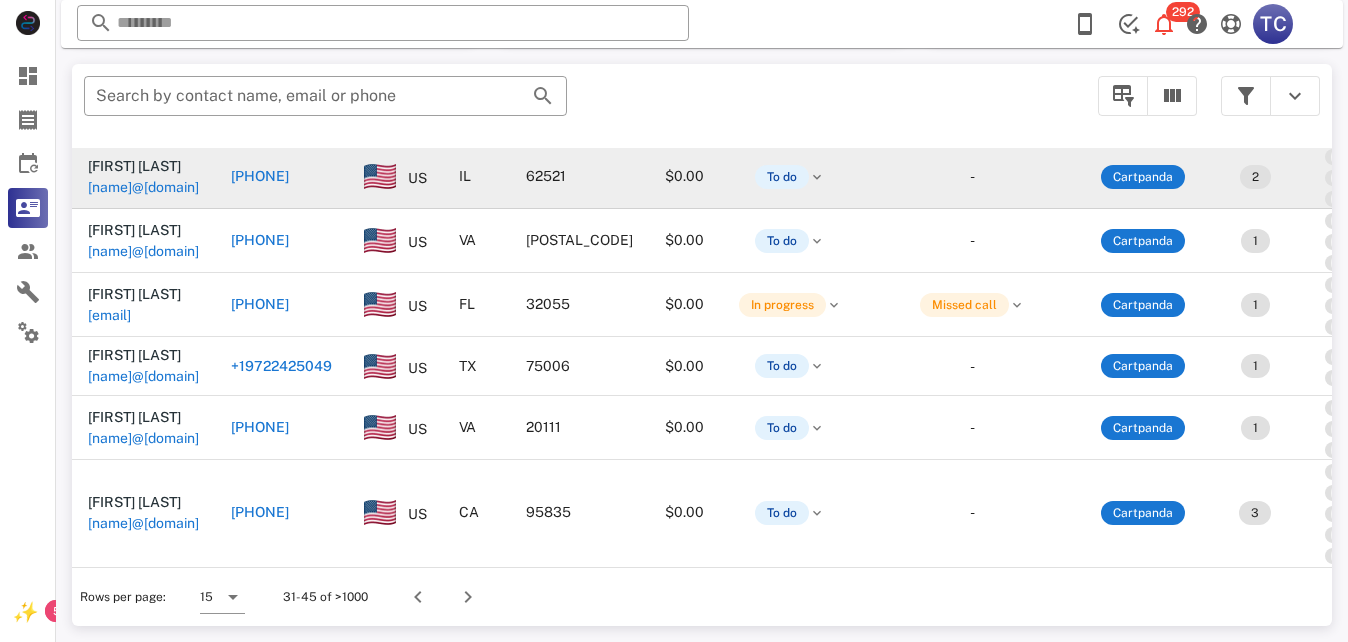 click on "[PHONE]" at bounding box center (260, 176) 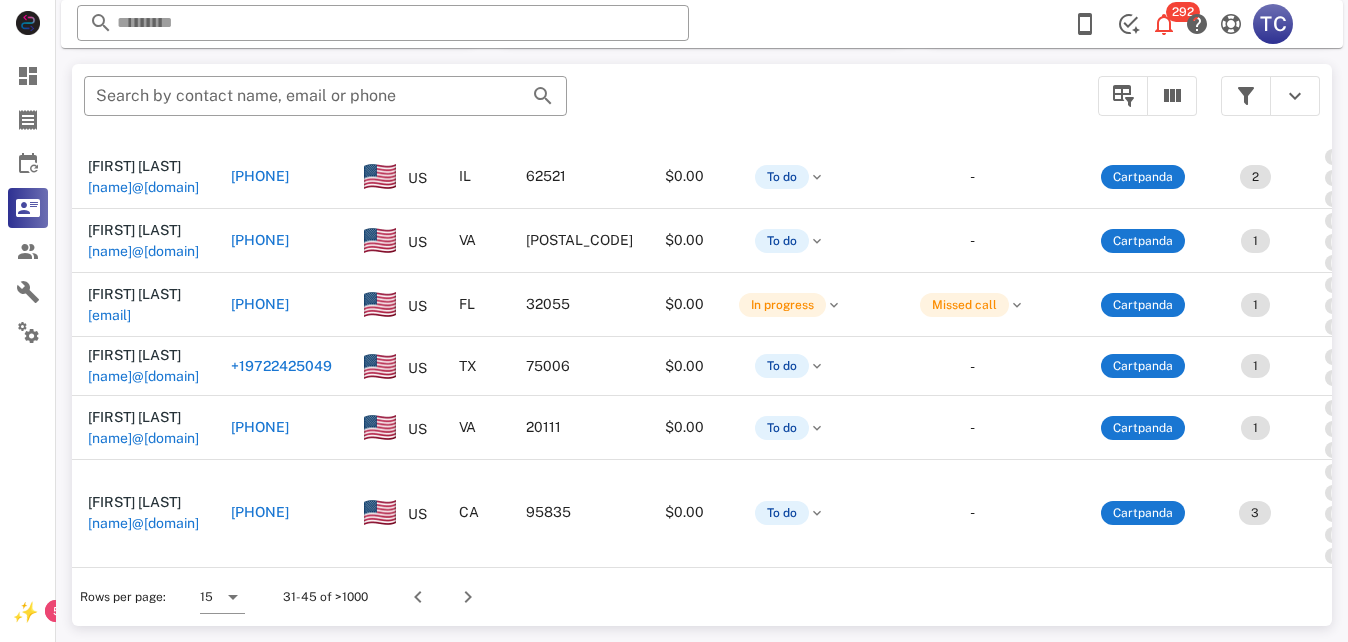 type on "**********" 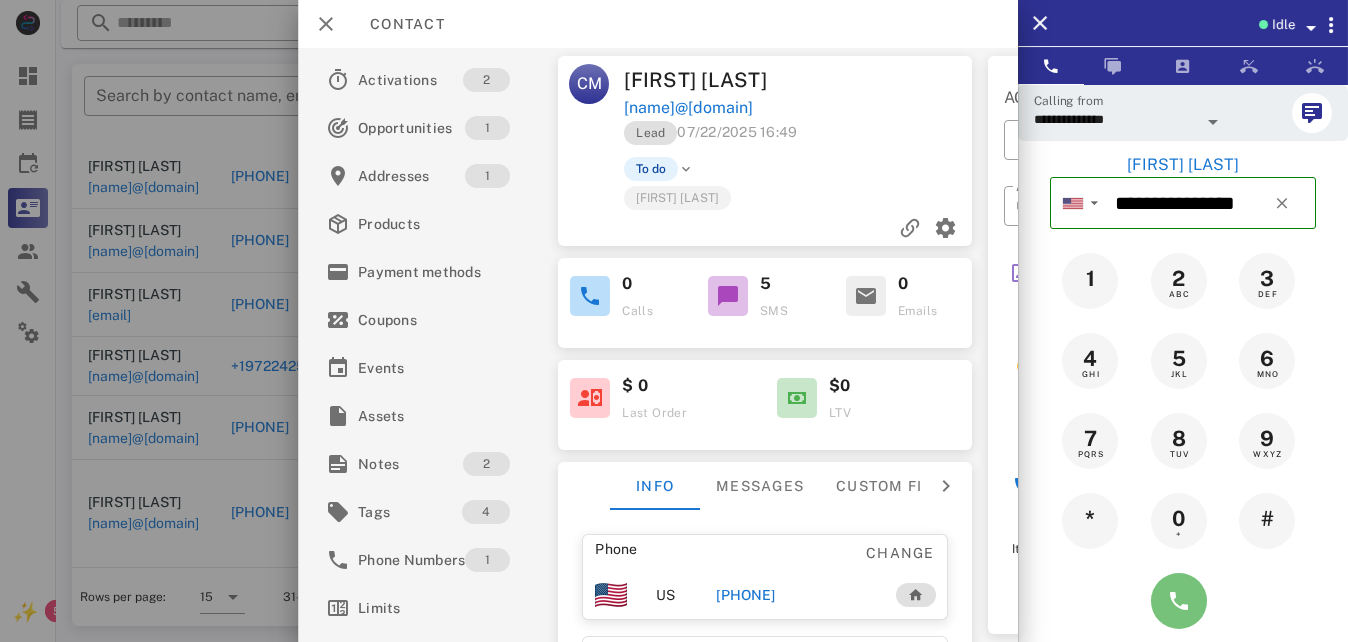 click at bounding box center [1179, 601] 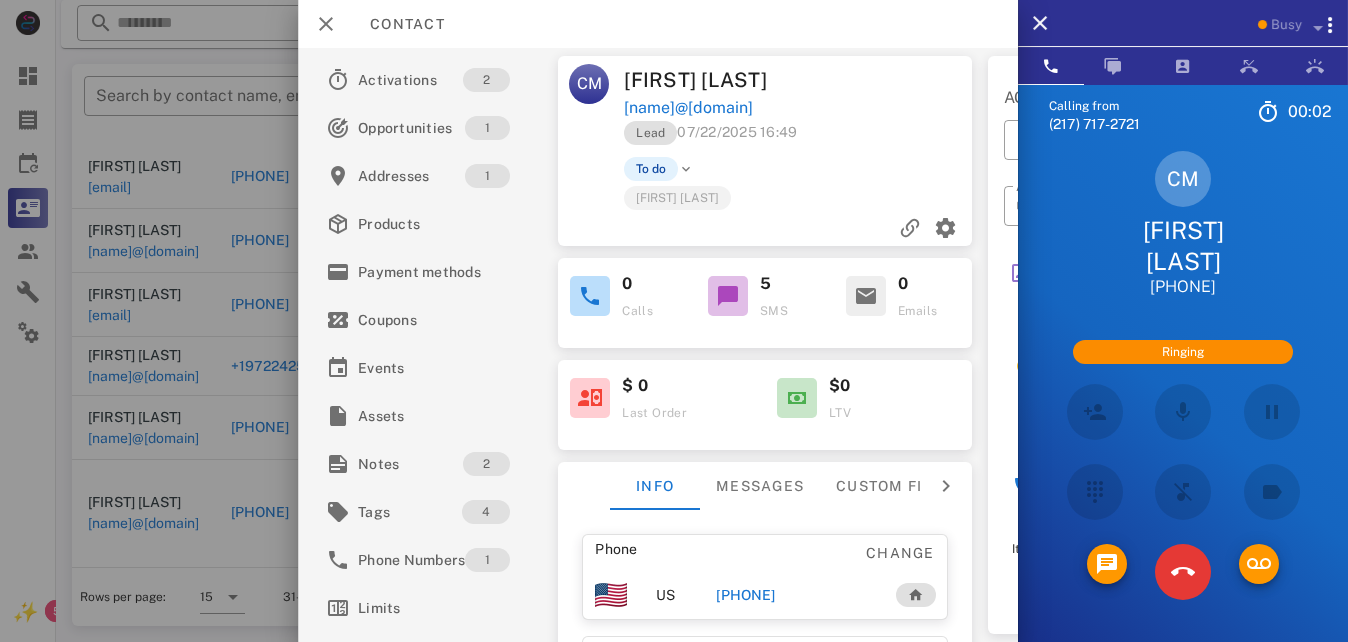 scroll, scrollTop: 125, scrollLeft: 0, axis: vertical 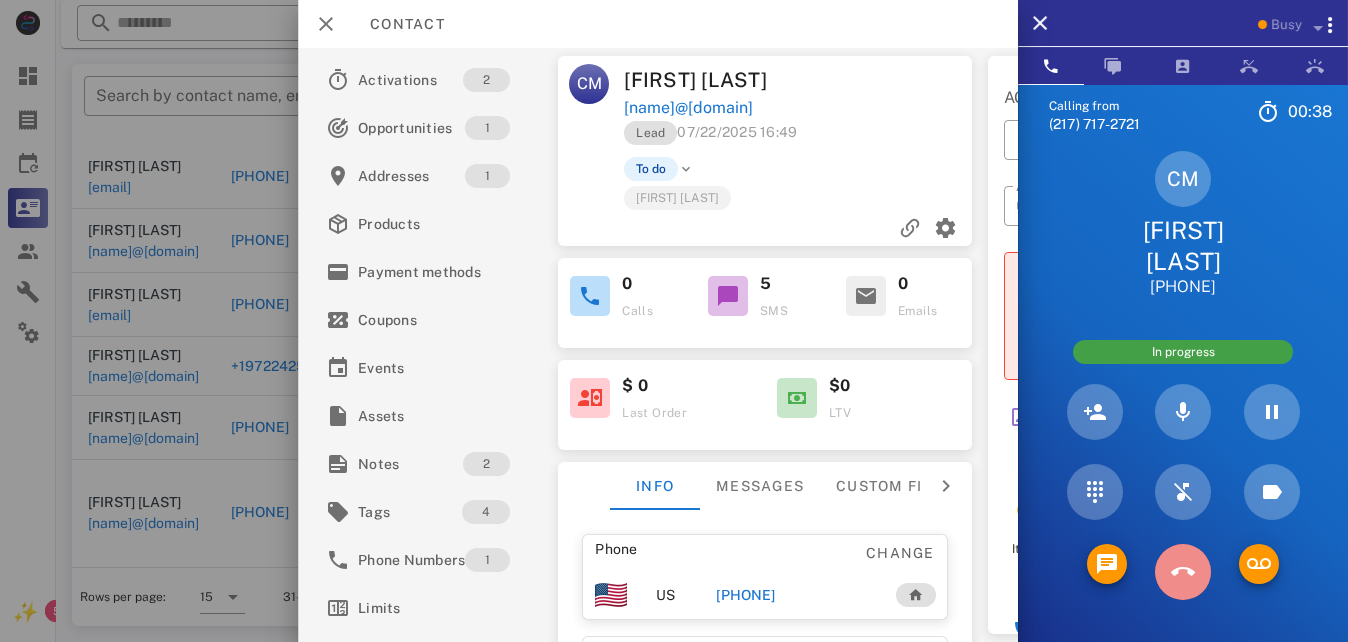 click at bounding box center (1183, 572) 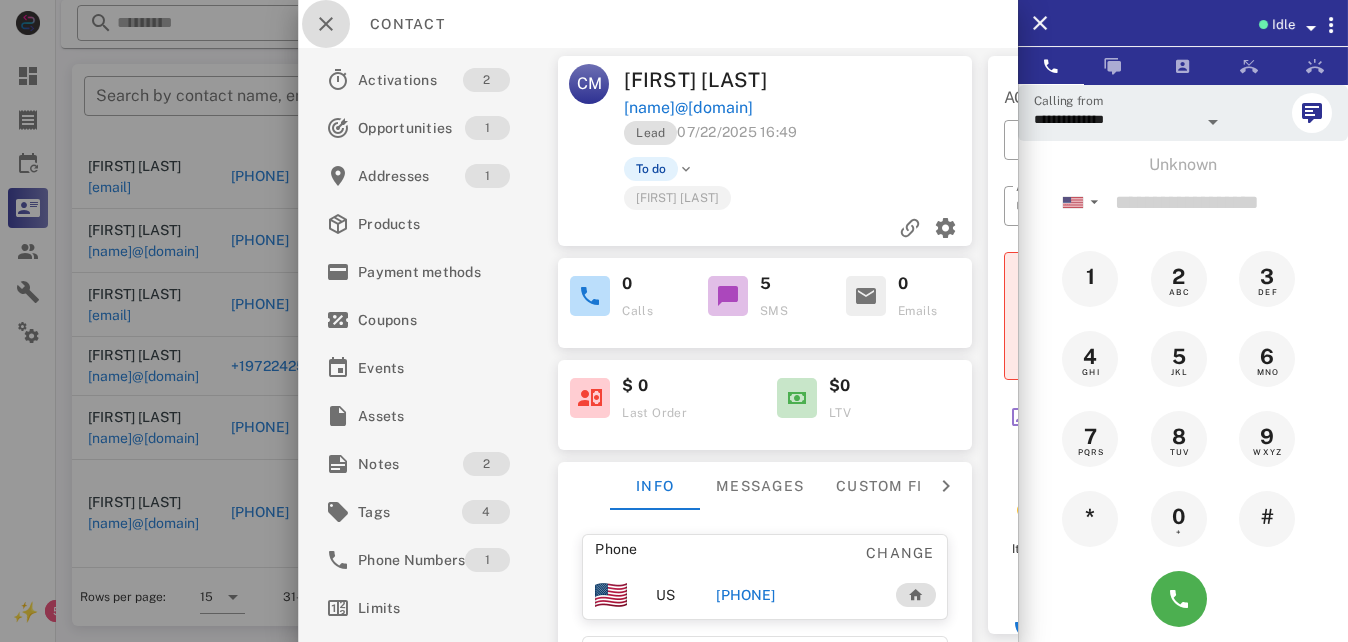 click at bounding box center [326, 24] 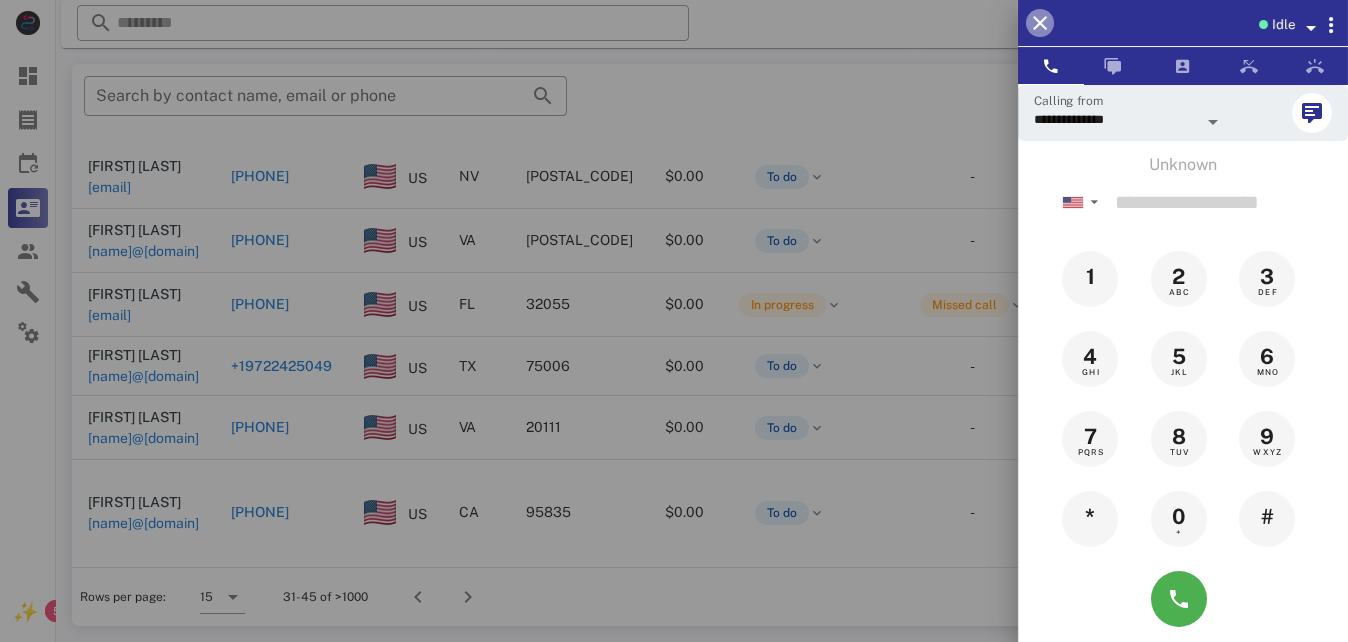 click at bounding box center (1040, 23) 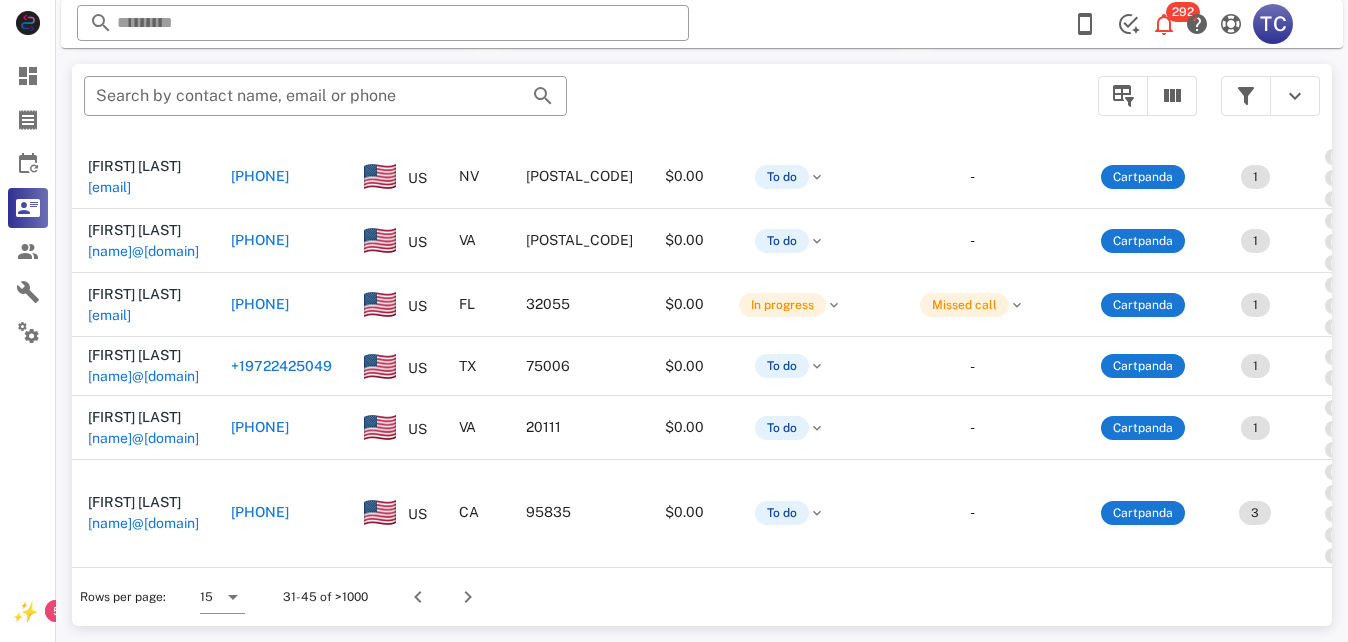 click on "[PHONE]" at bounding box center [260, 512] 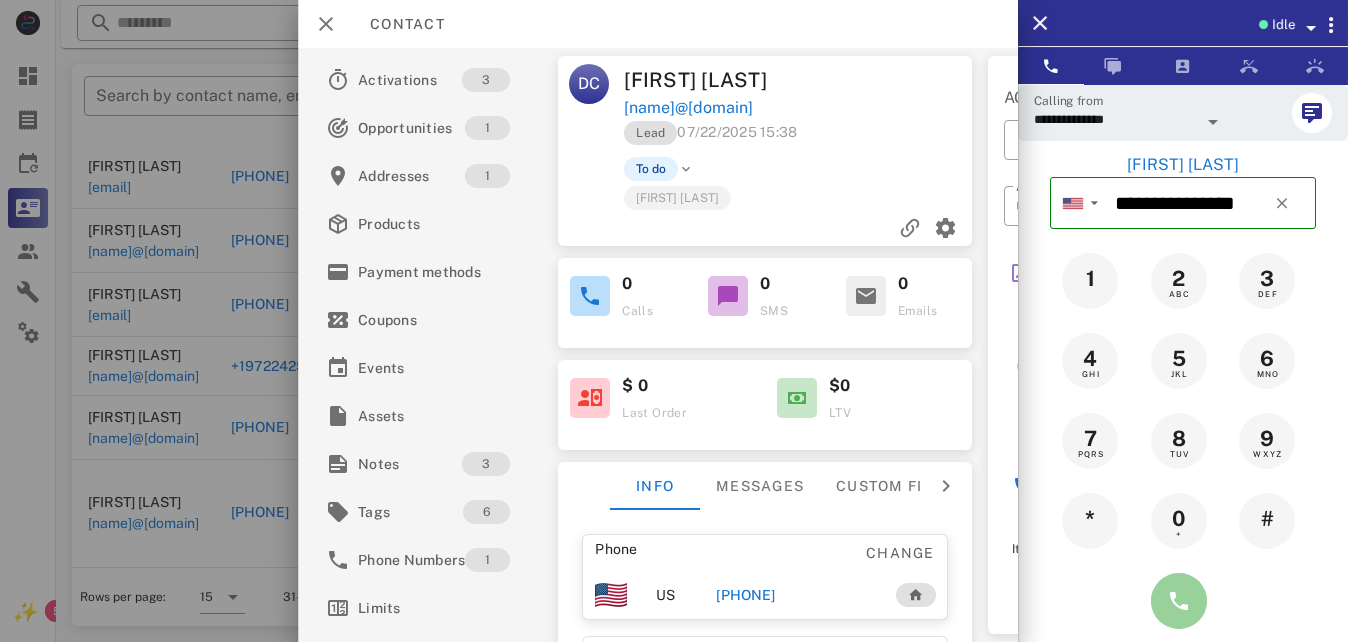 click at bounding box center (1179, 601) 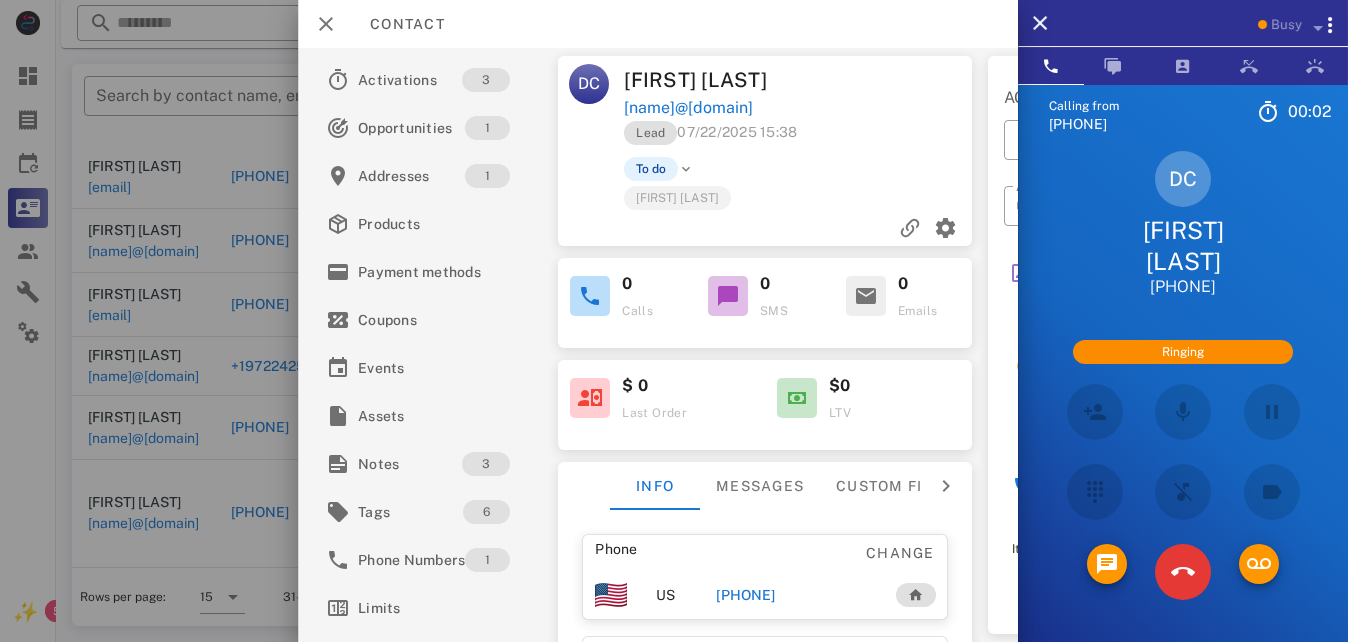 scroll, scrollTop: 19, scrollLeft: 0, axis: vertical 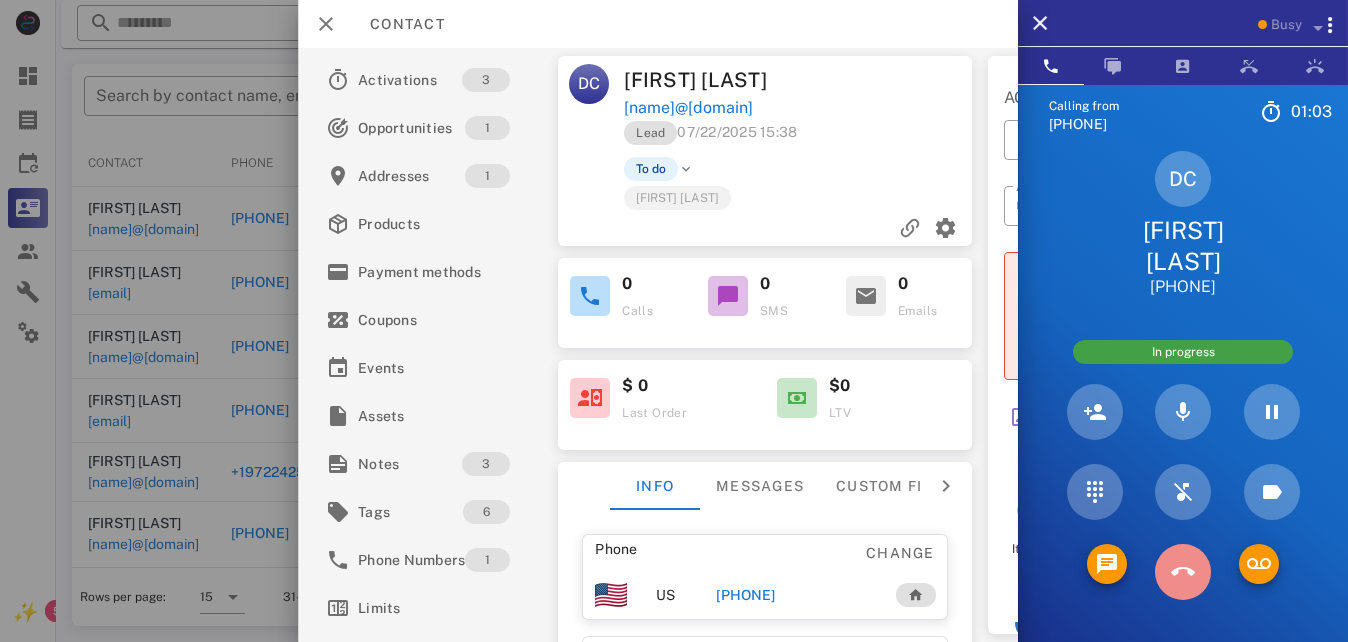 click at bounding box center [1183, 572] 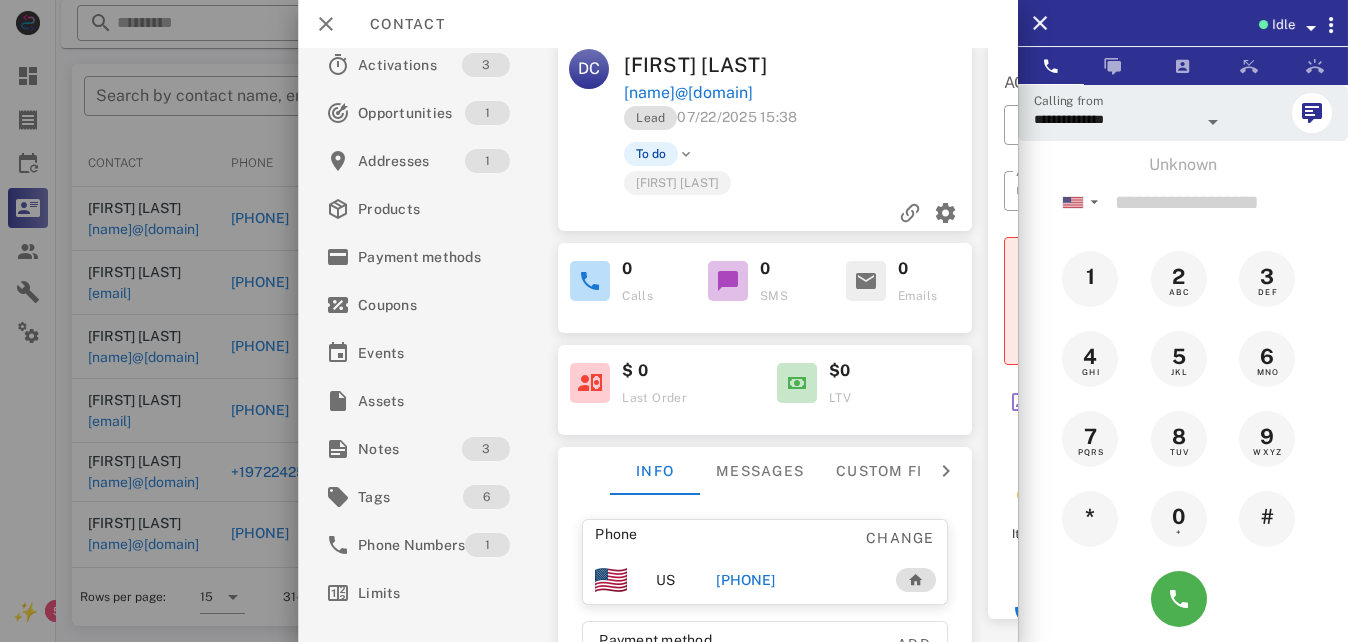 scroll, scrollTop: 0, scrollLeft: 0, axis: both 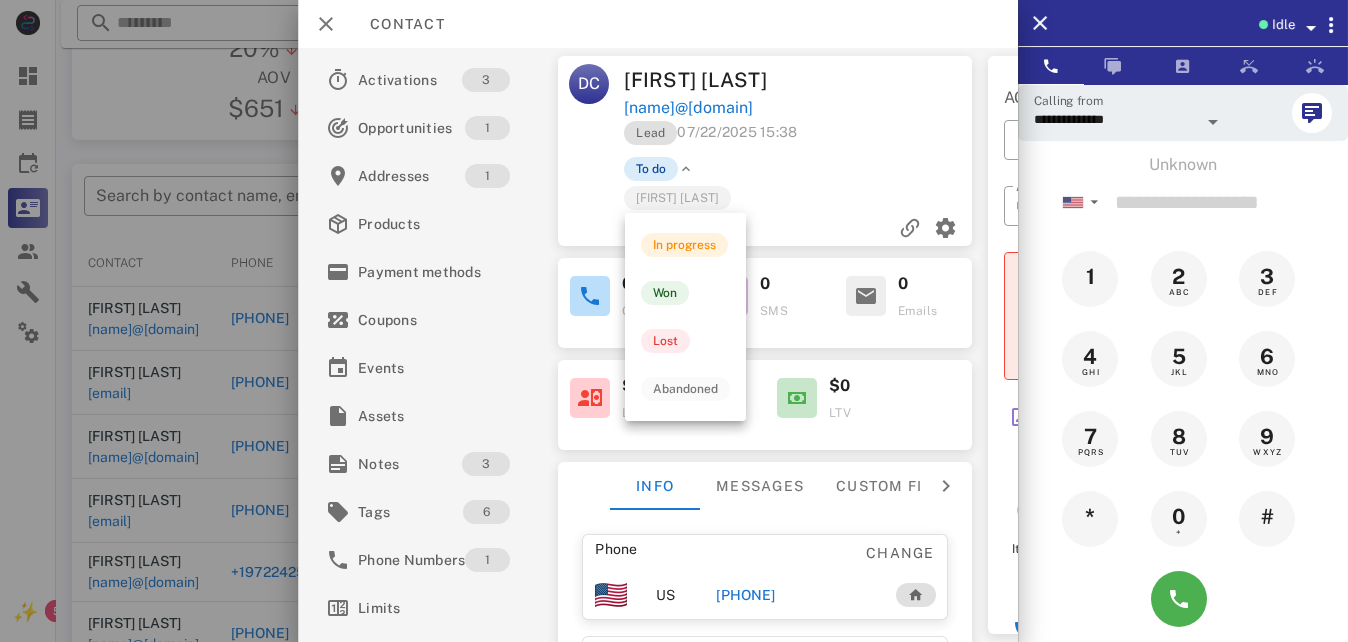 click on "To do" at bounding box center [652, 169] 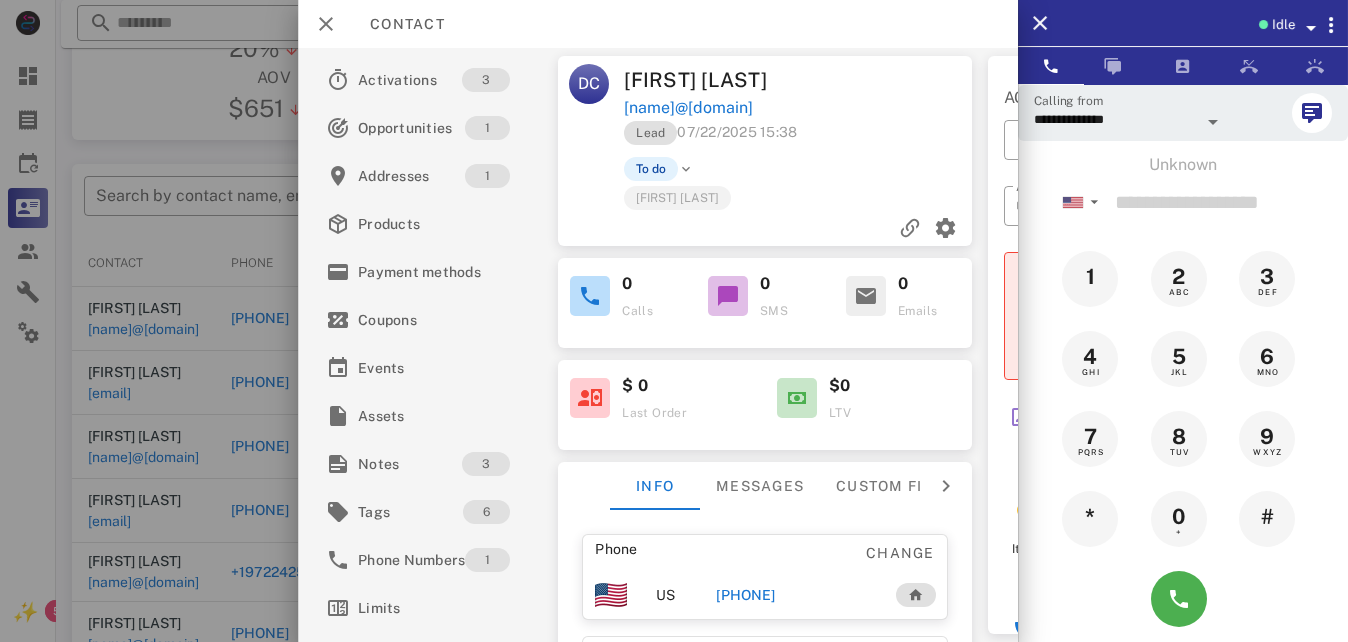 scroll, scrollTop: 0, scrollLeft: 0, axis: both 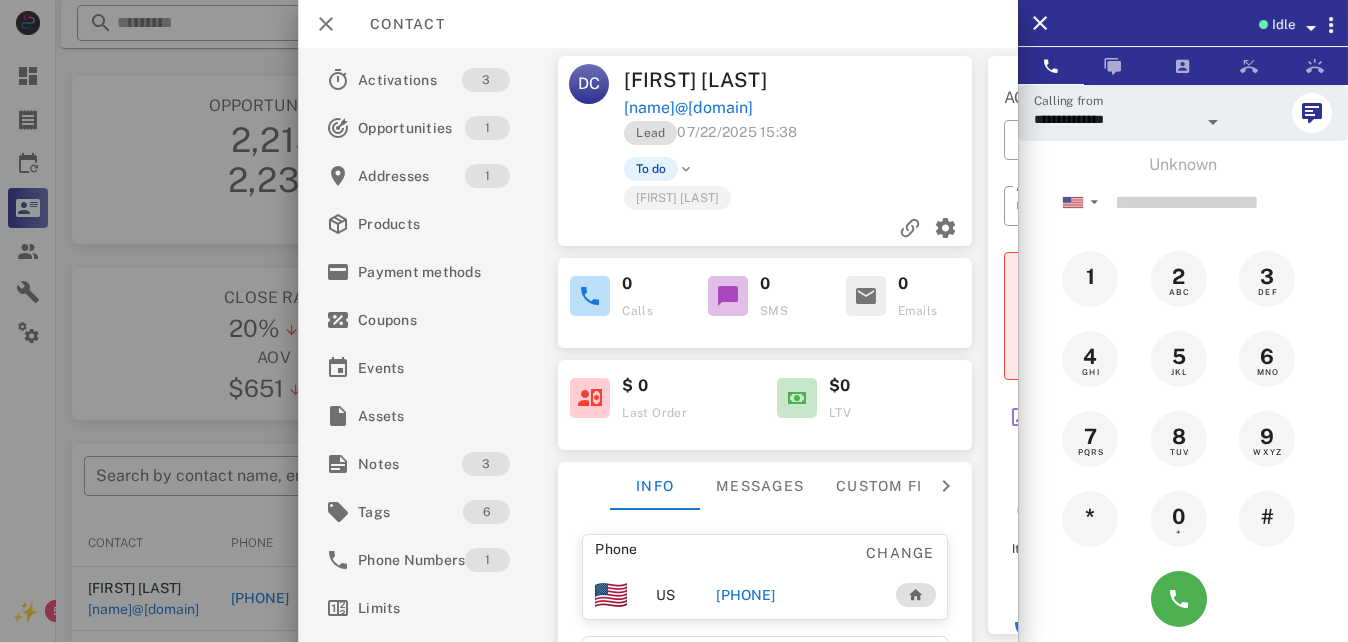 drag, startPoint x: 1200, startPoint y: 20, endPoint x: 1201, endPoint y: 31, distance: 11.045361 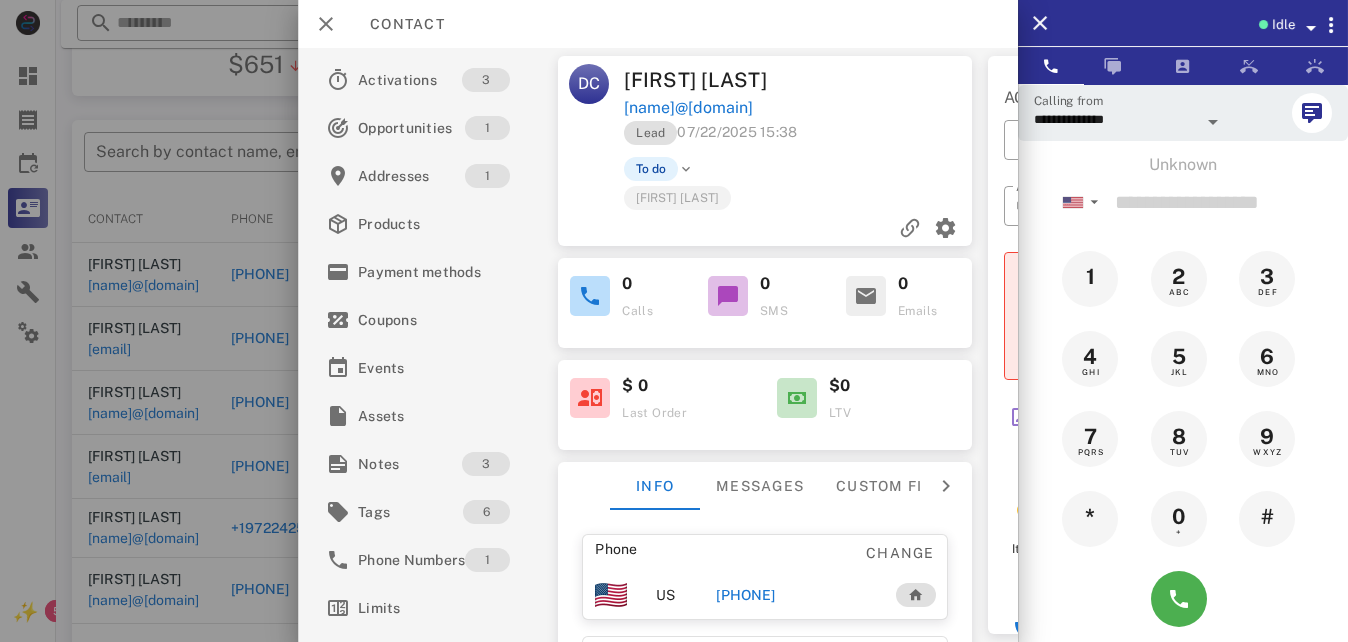 scroll, scrollTop: 280, scrollLeft: 0, axis: vertical 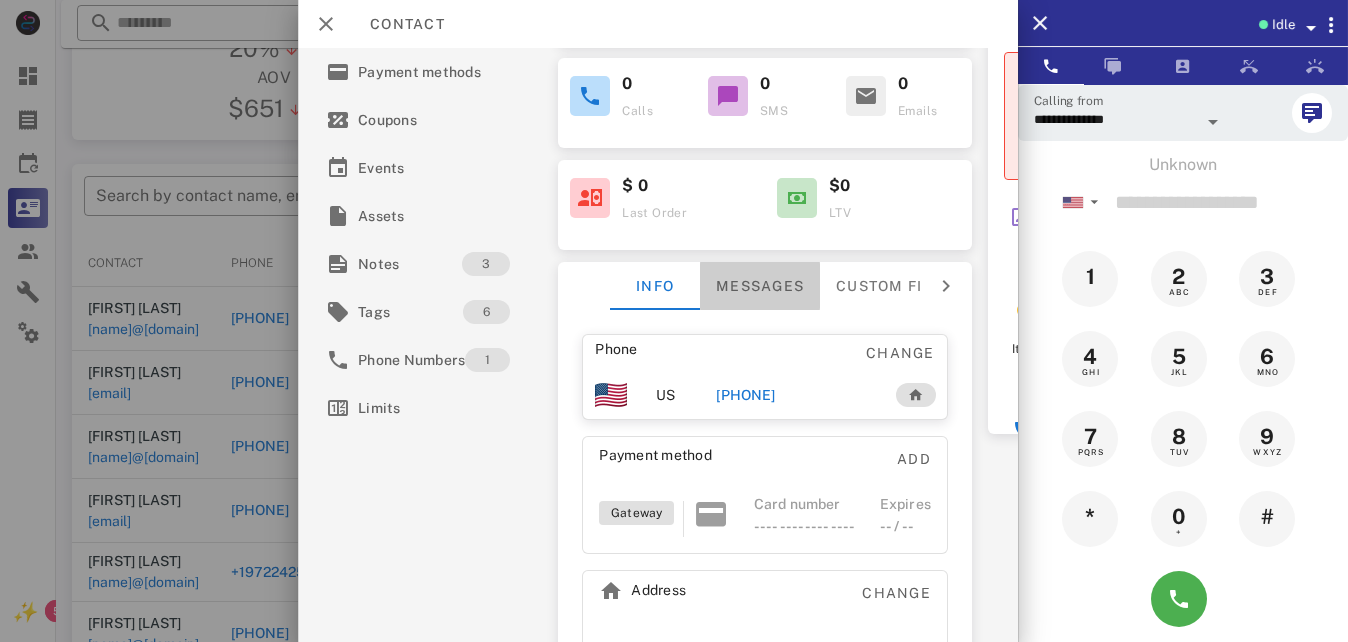 click on "Messages" at bounding box center [761, 286] 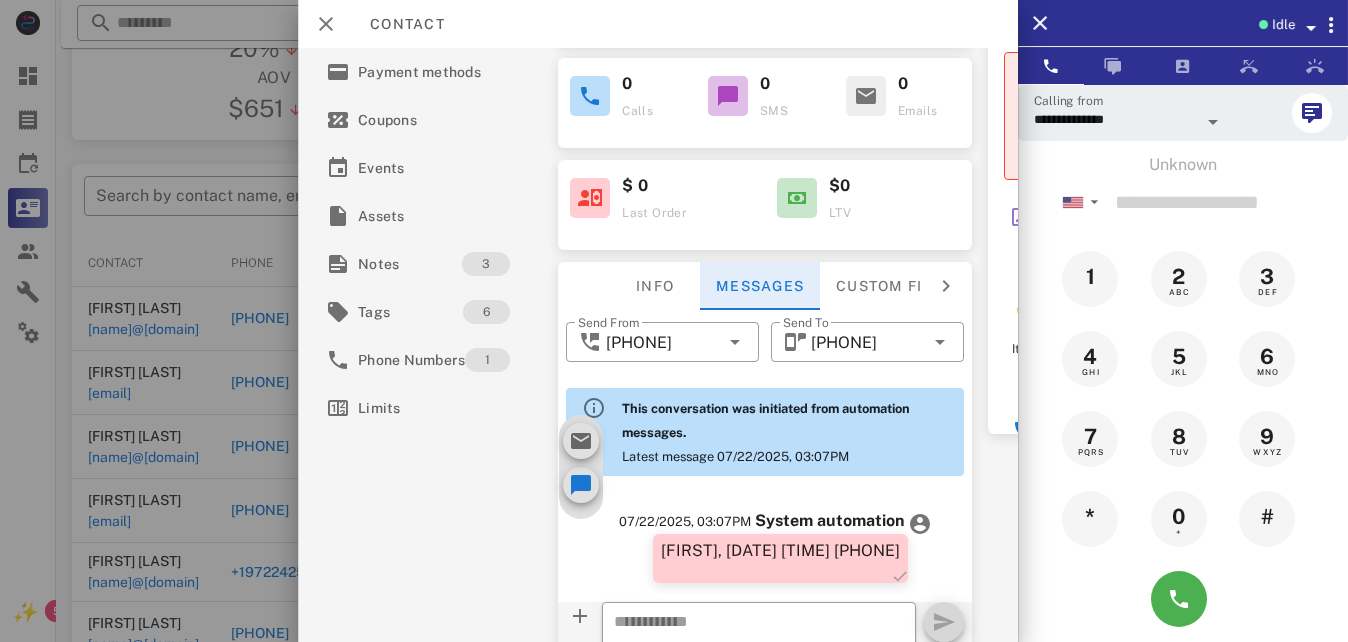 scroll, scrollTop: 706, scrollLeft: 0, axis: vertical 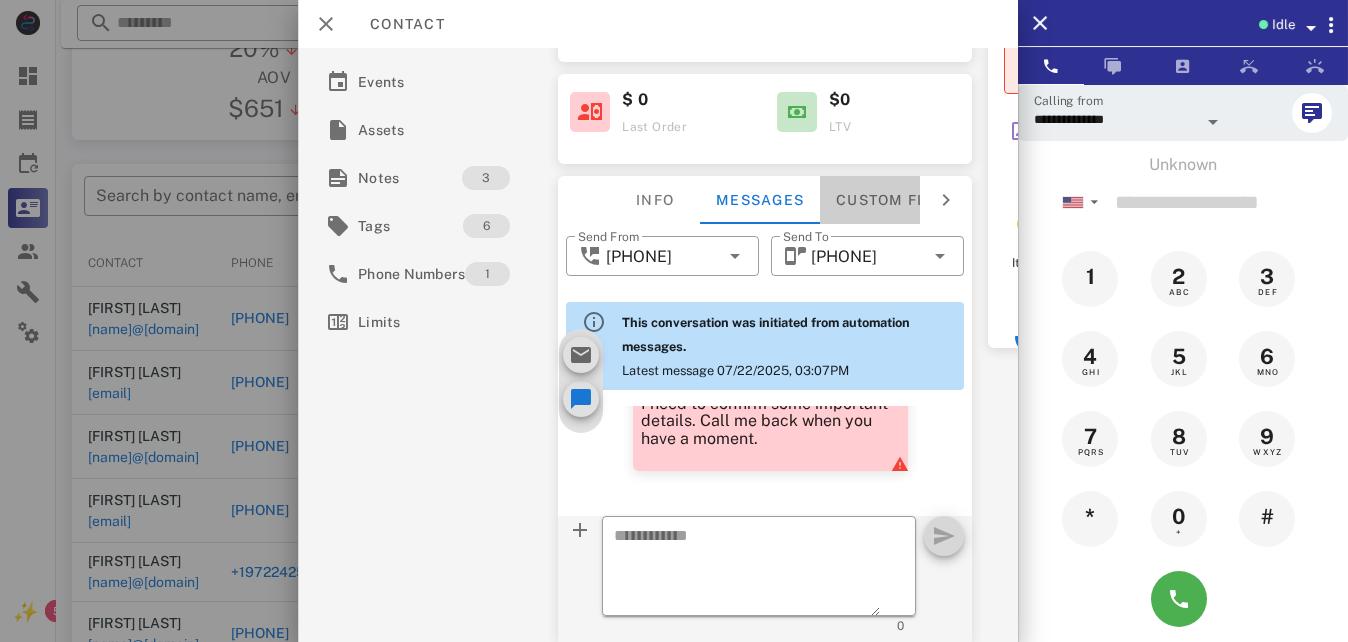 click on "Custom fields" at bounding box center (900, 200) 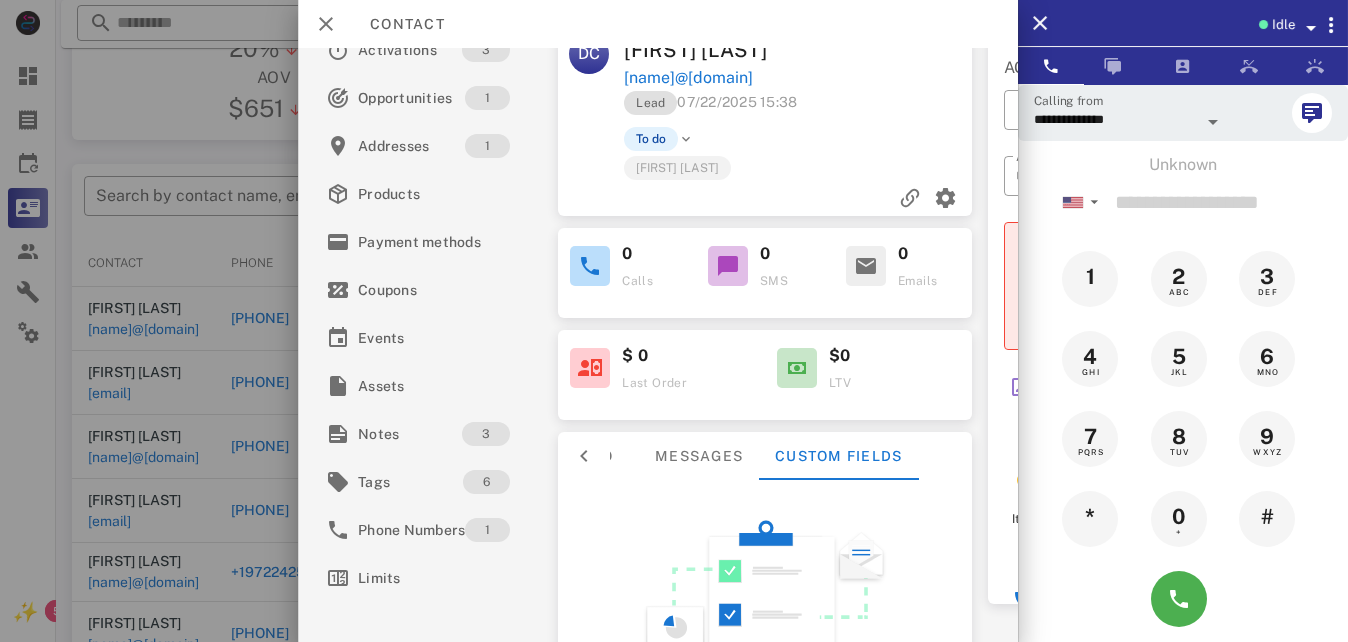 scroll, scrollTop: 254, scrollLeft: 0, axis: vertical 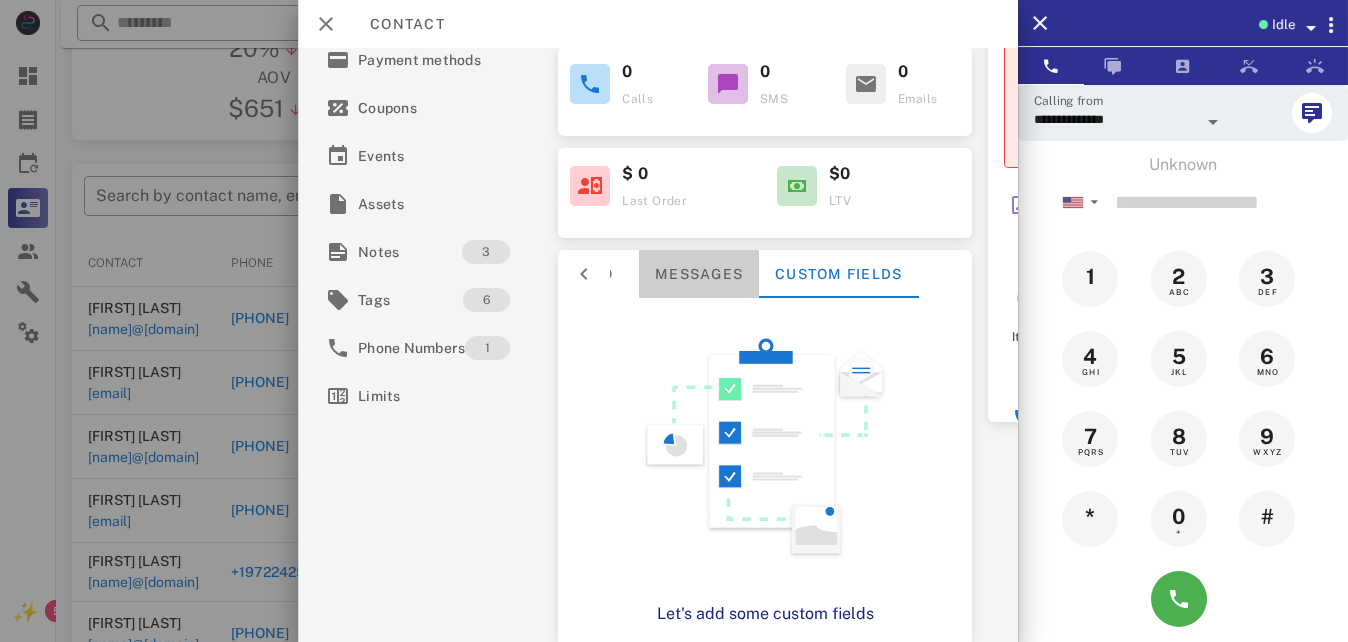 click on "Messages" at bounding box center (700, 274) 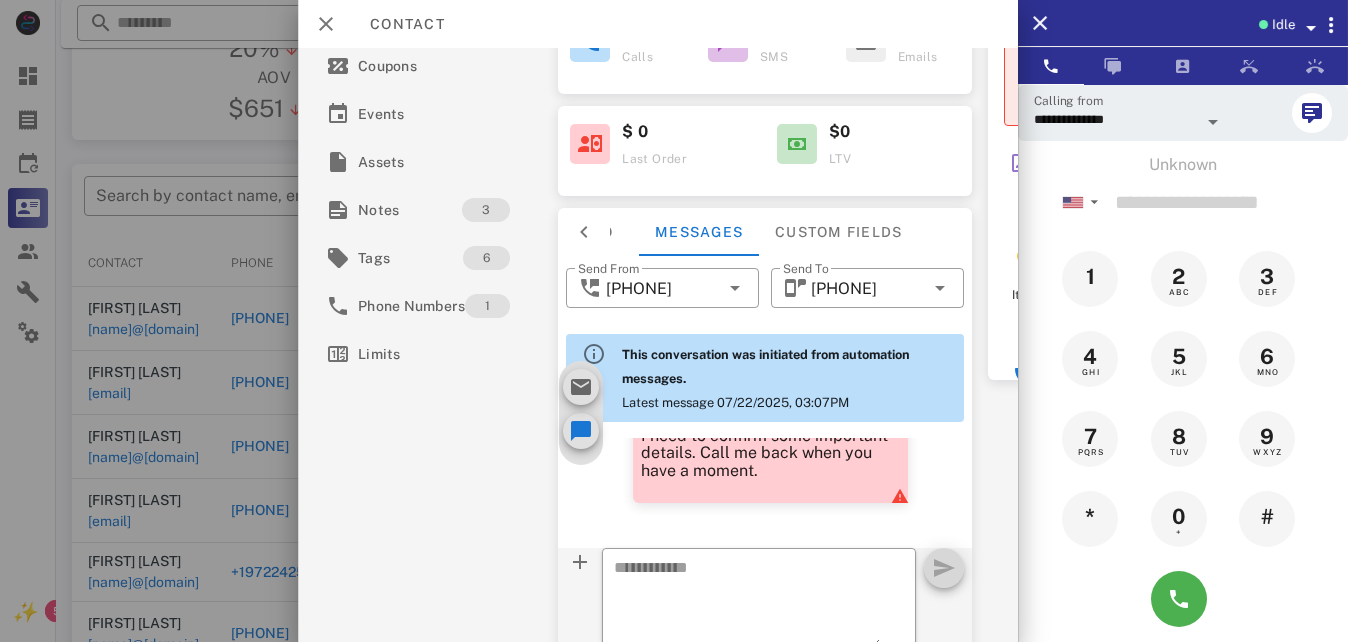 click at bounding box center (585, 232) 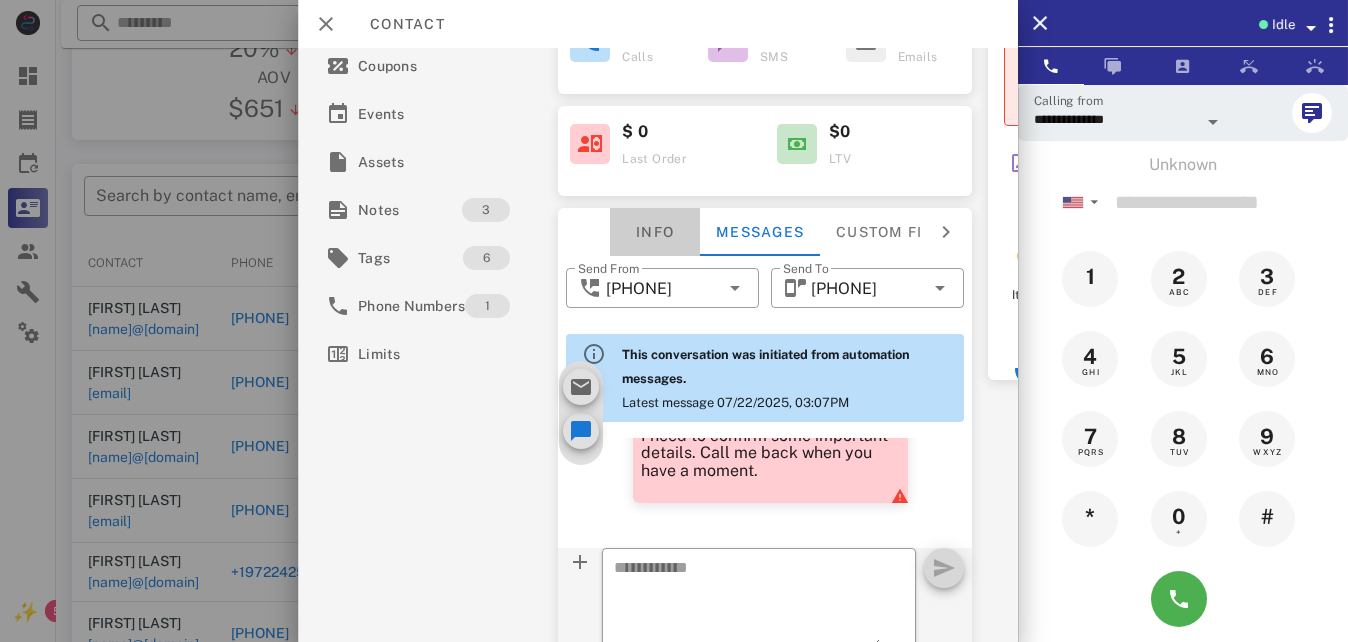 click on "Info" at bounding box center [656, 232] 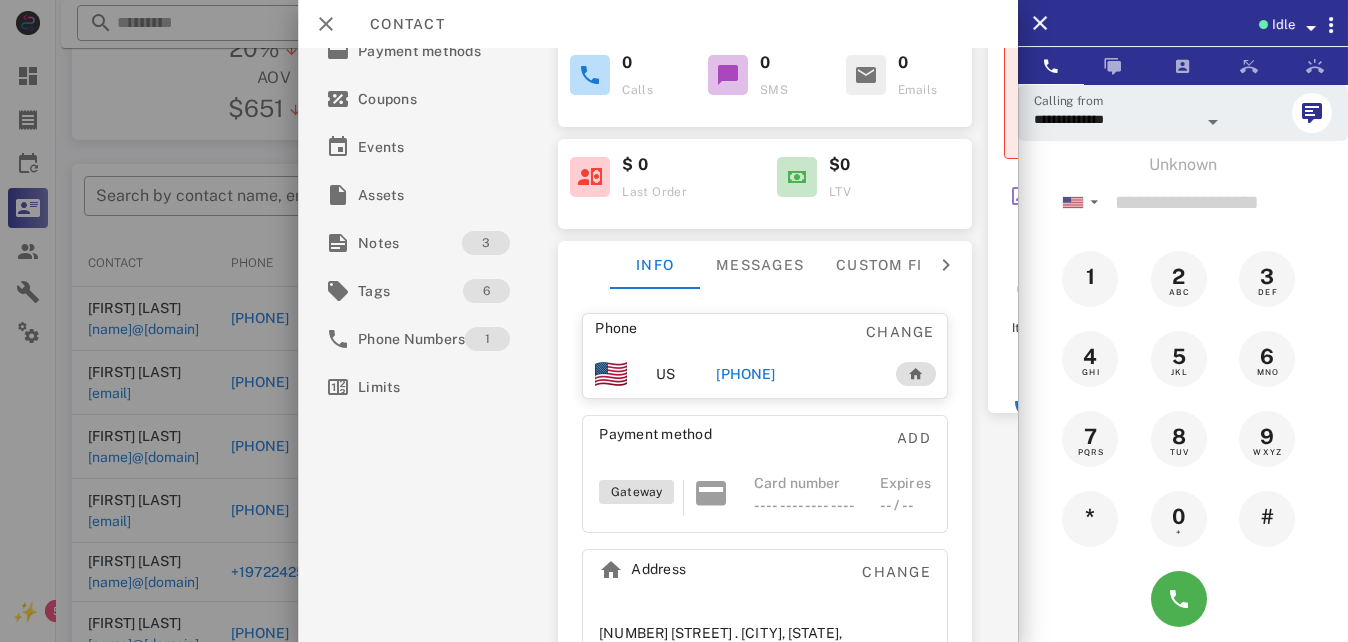 scroll, scrollTop: 0, scrollLeft: 0, axis: both 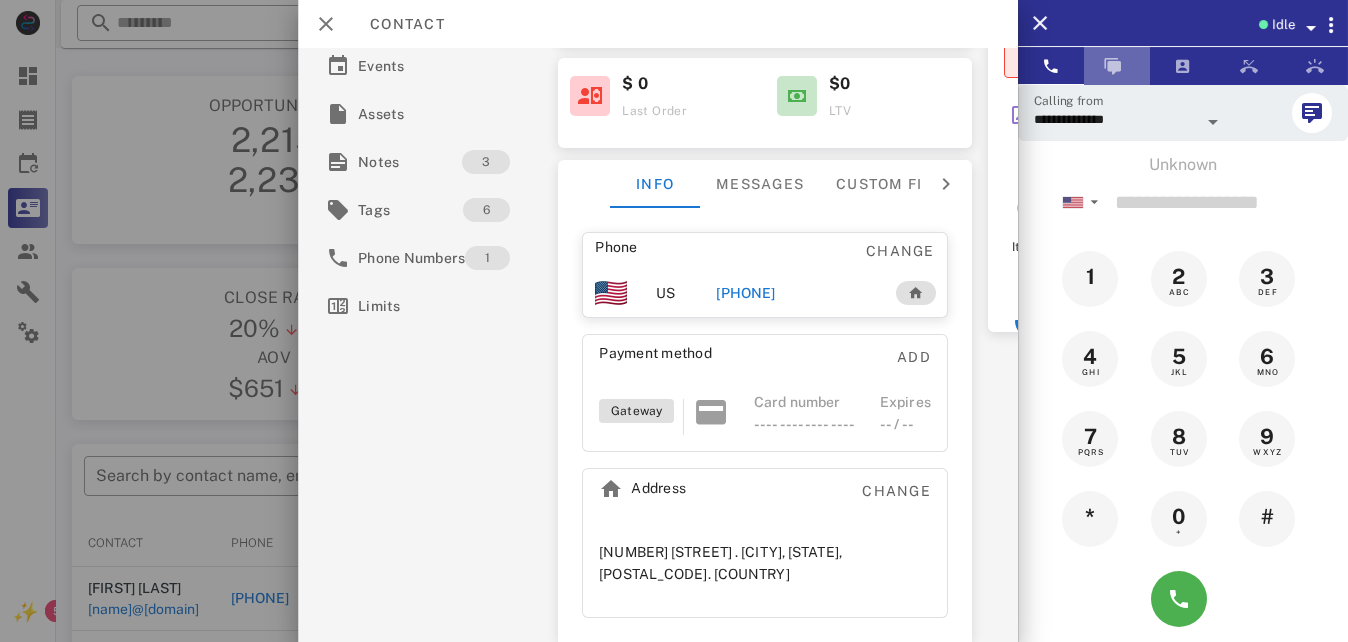 click at bounding box center [1113, 66] 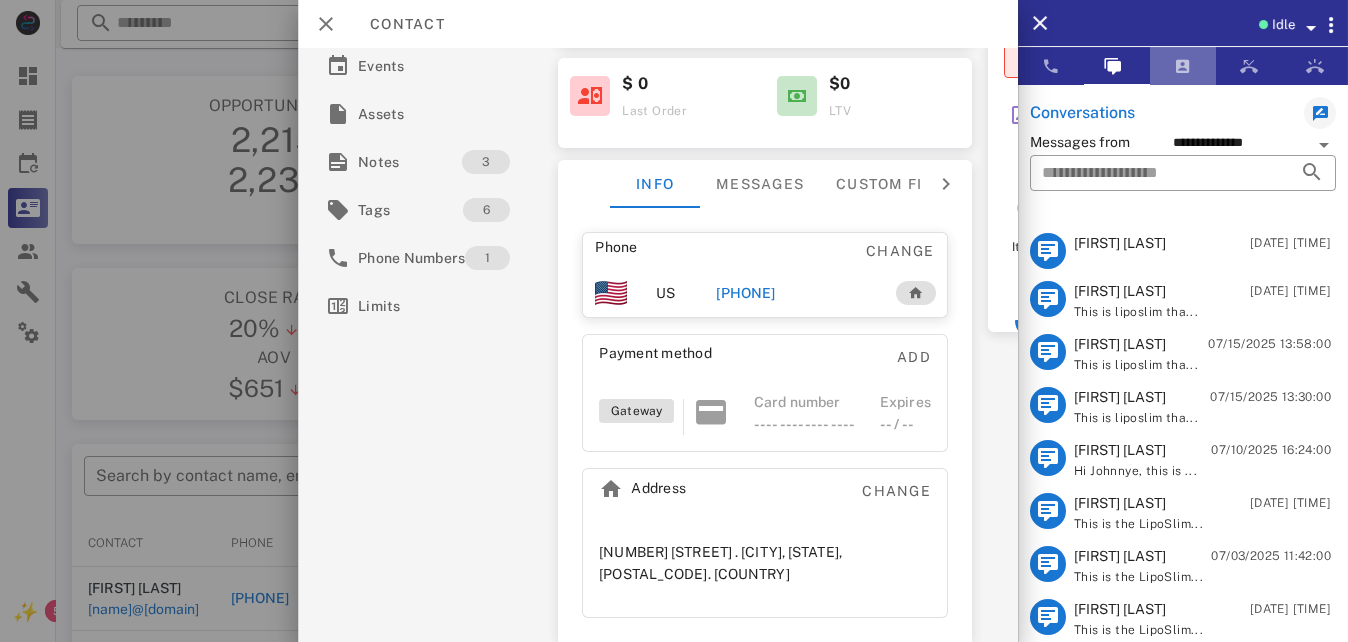 click at bounding box center (1183, 66) 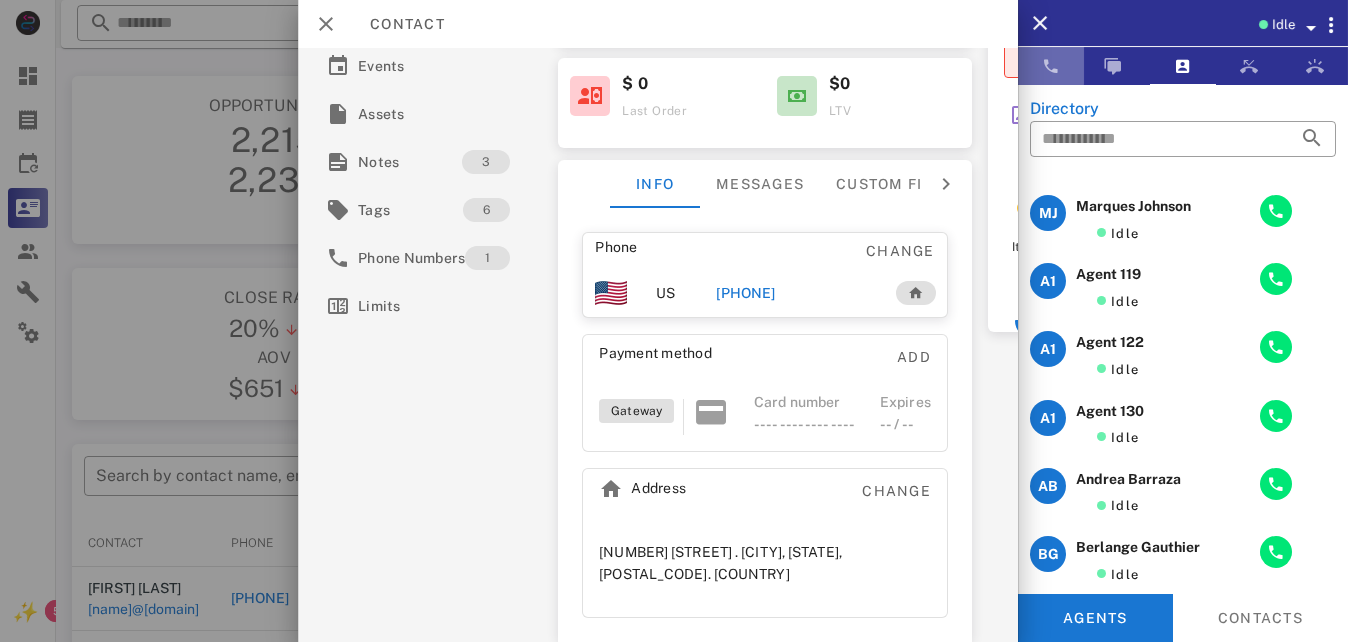click at bounding box center (1051, 66) 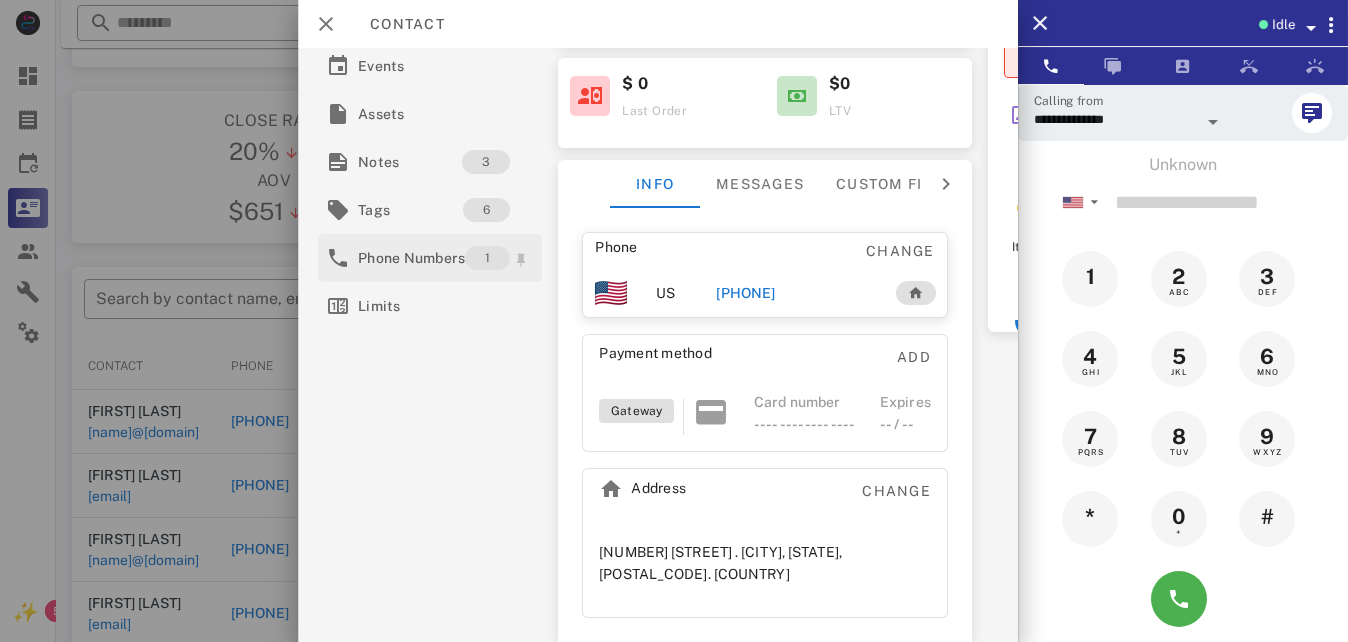 scroll, scrollTop: 0, scrollLeft: 0, axis: both 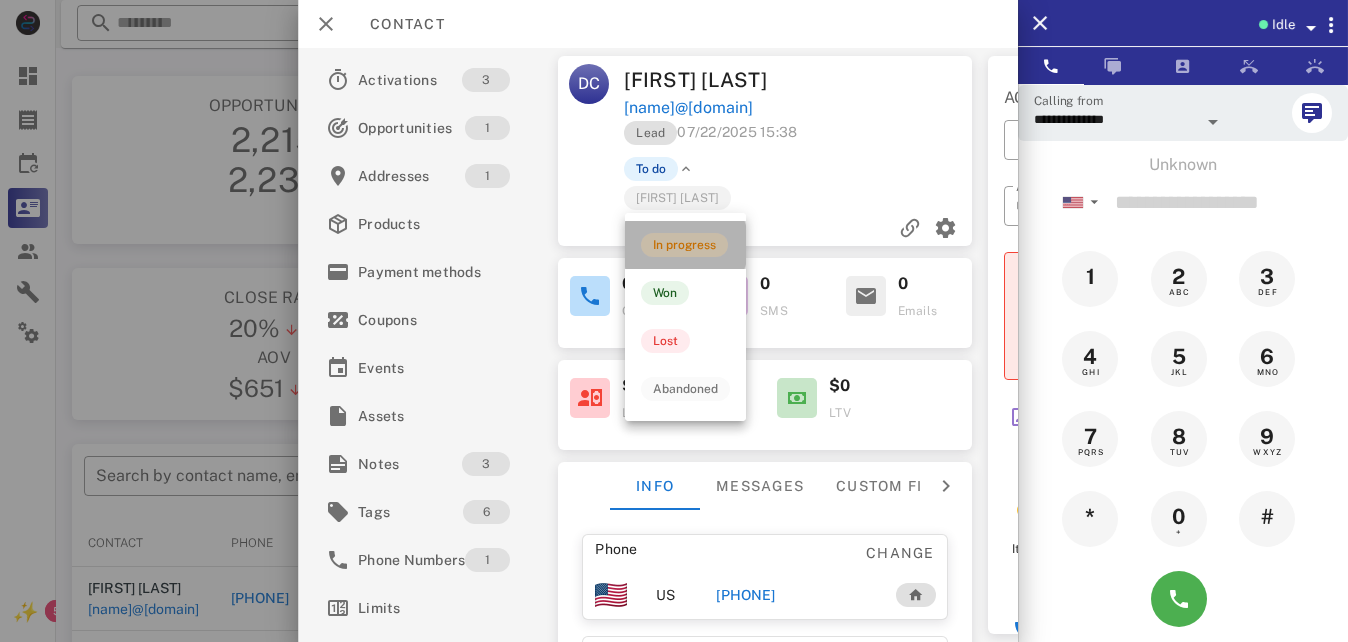 click on "In progress" at bounding box center (684, 245) 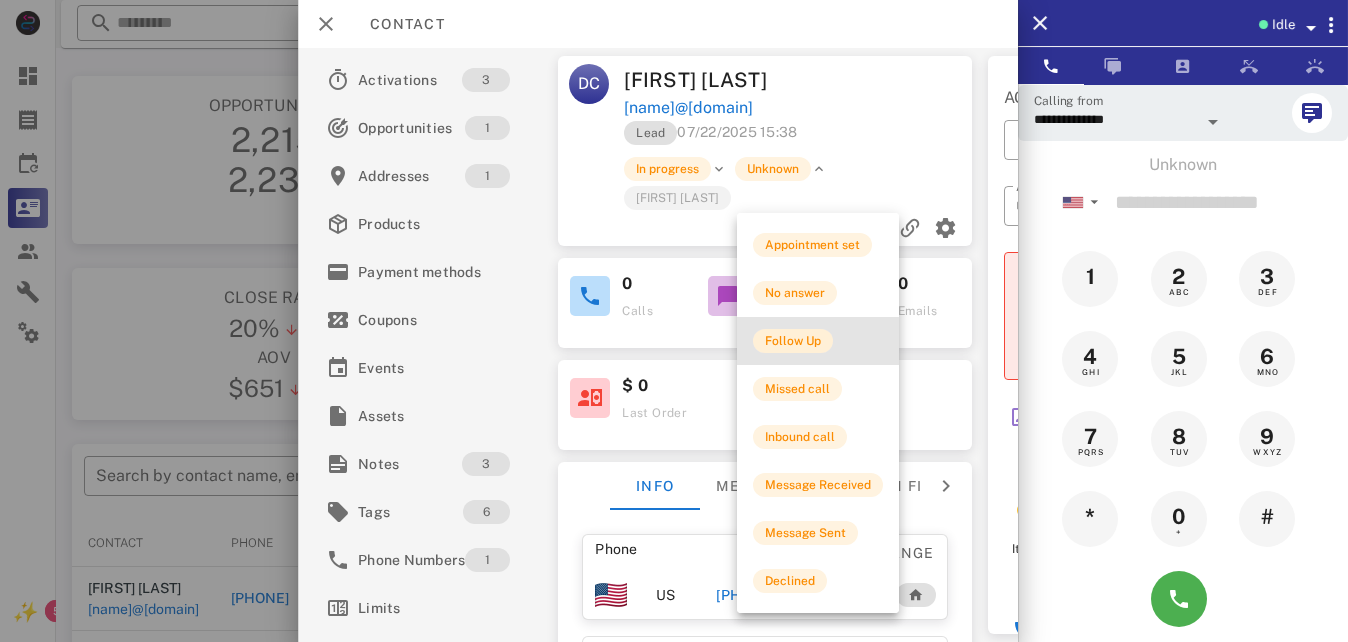 click on "Follow Up" at bounding box center (793, 341) 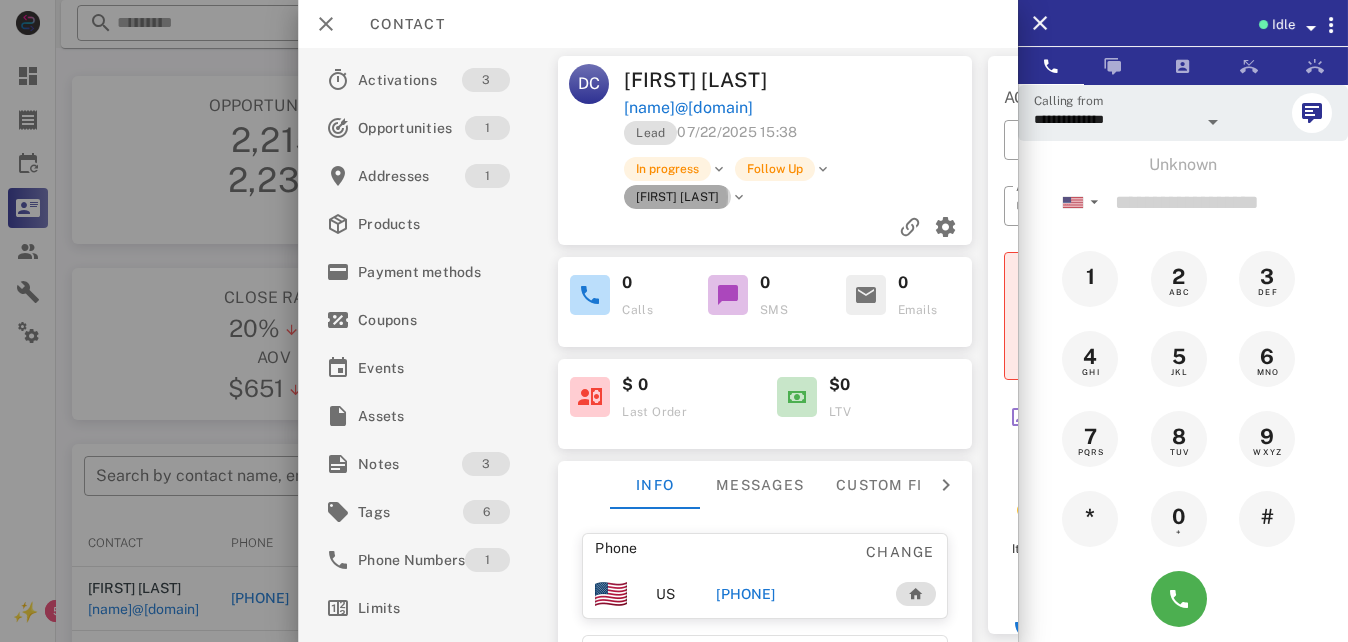 click on "[FIRST] [LAST]" at bounding box center (678, 197) 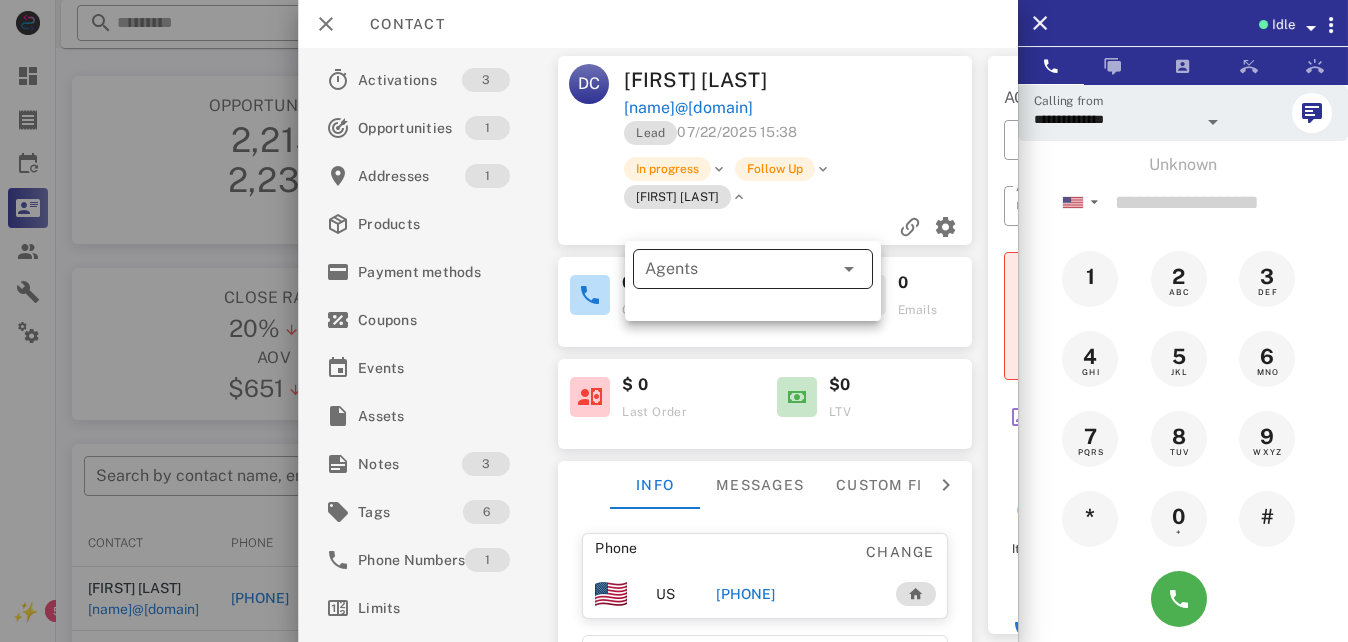 click on "Agents" at bounding box center (725, 269) 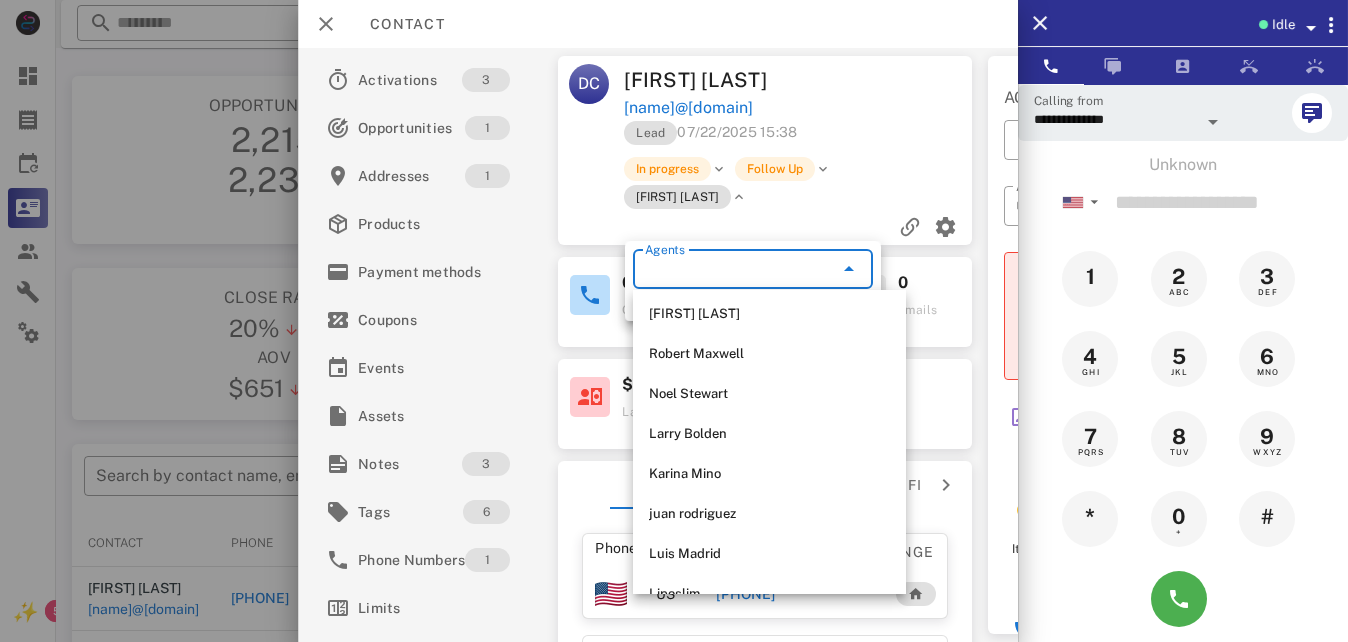 scroll, scrollTop: 5592, scrollLeft: 0, axis: vertical 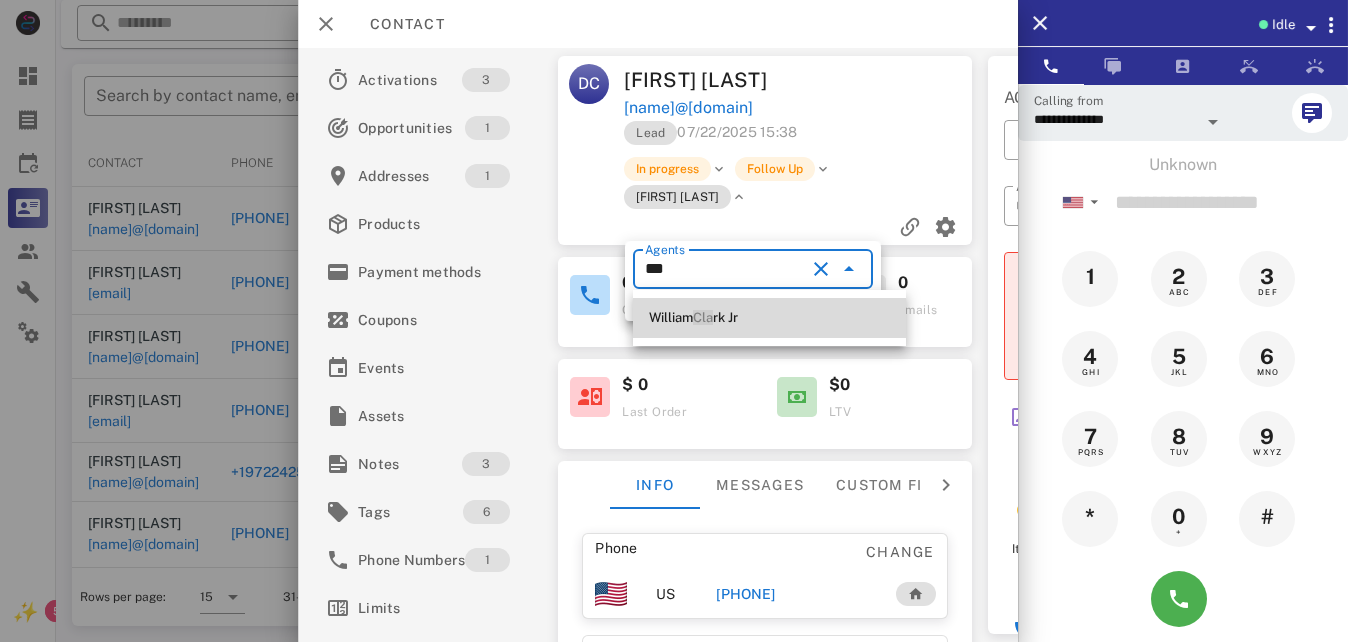 type on "****" 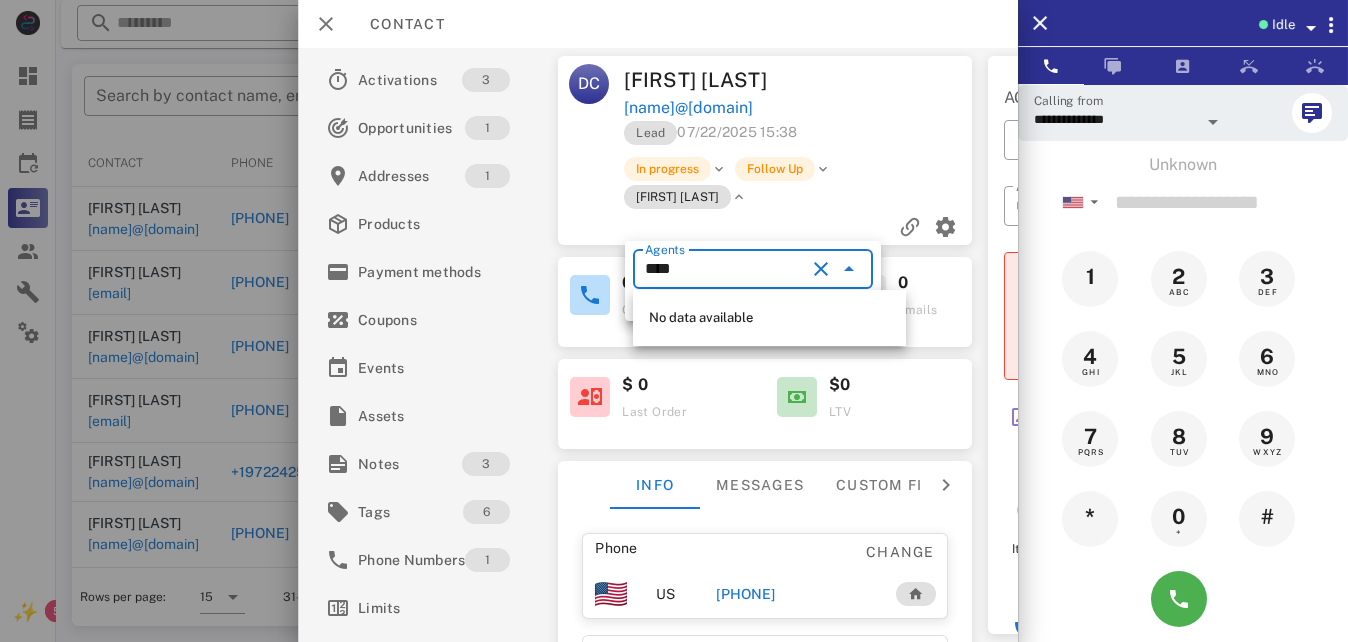 click at bounding box center [821, 269] 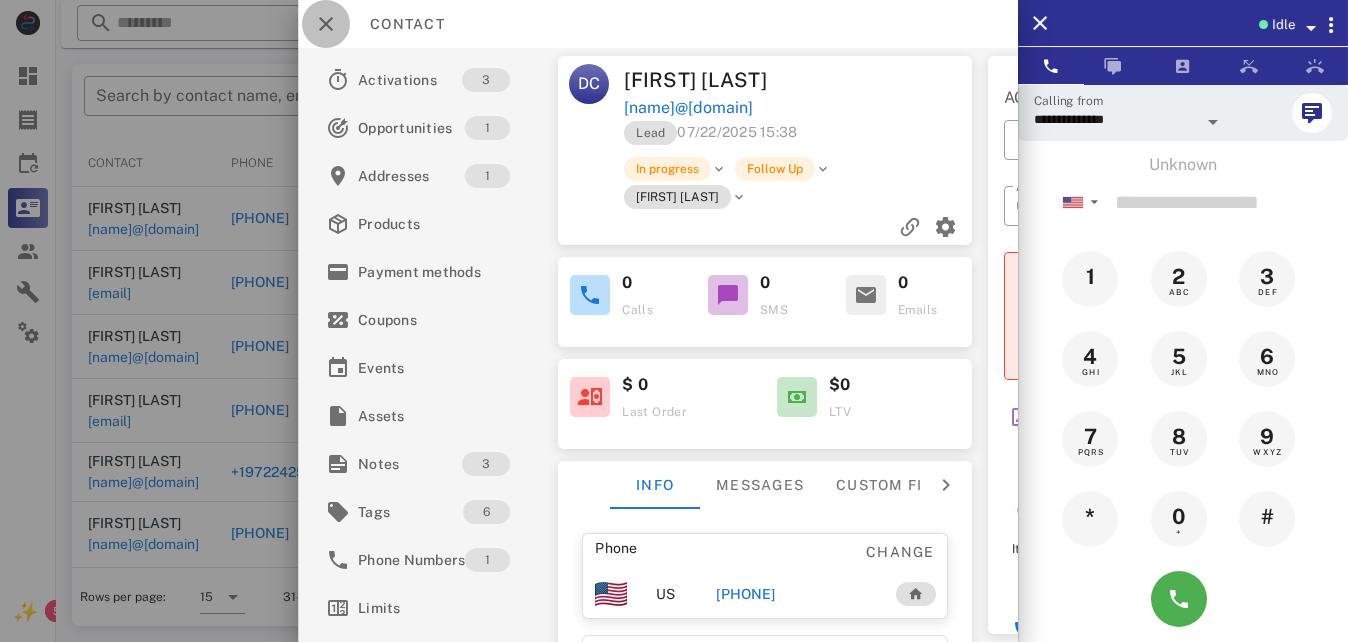 click at bounding box center (326, 24) 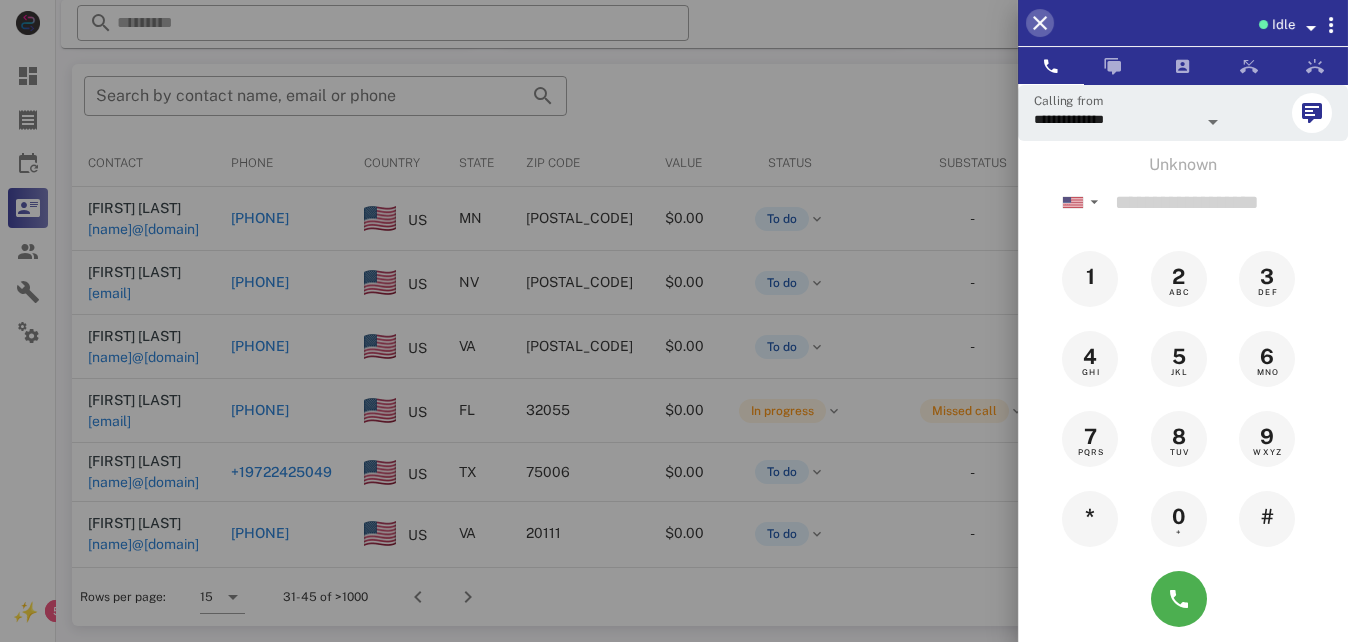 click at bounding box center [1040, 23] 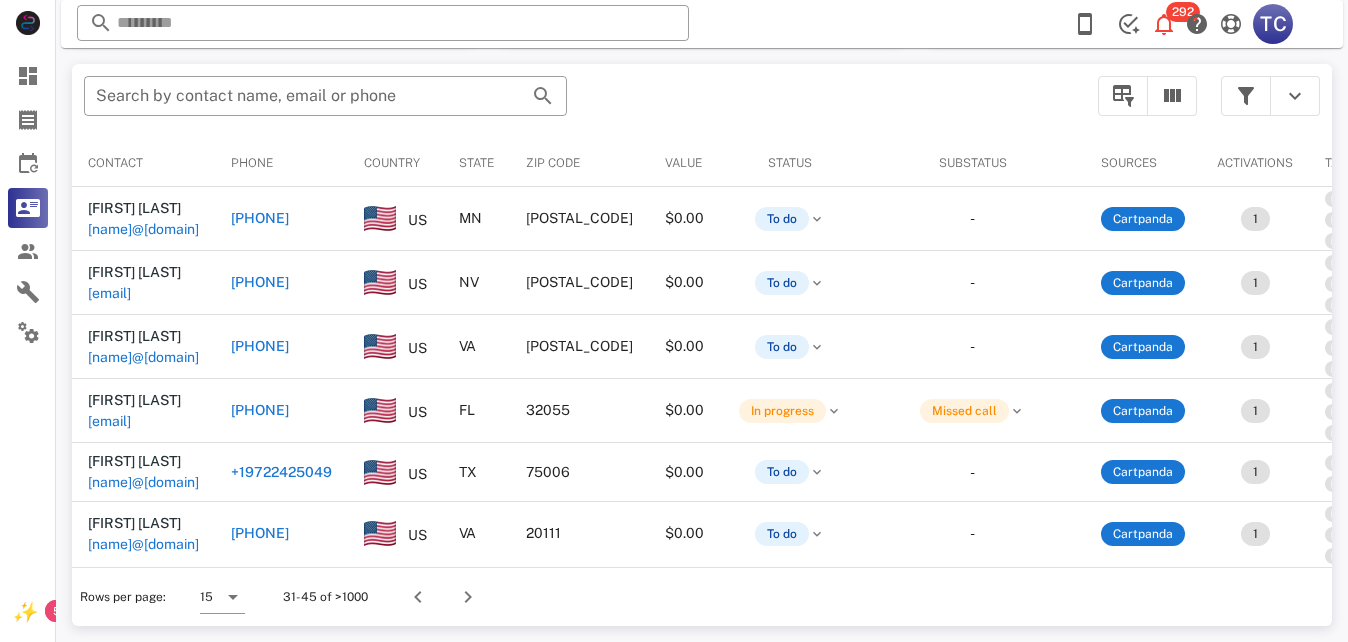 click on "[PHONE]" at bounding box center [260, 346] 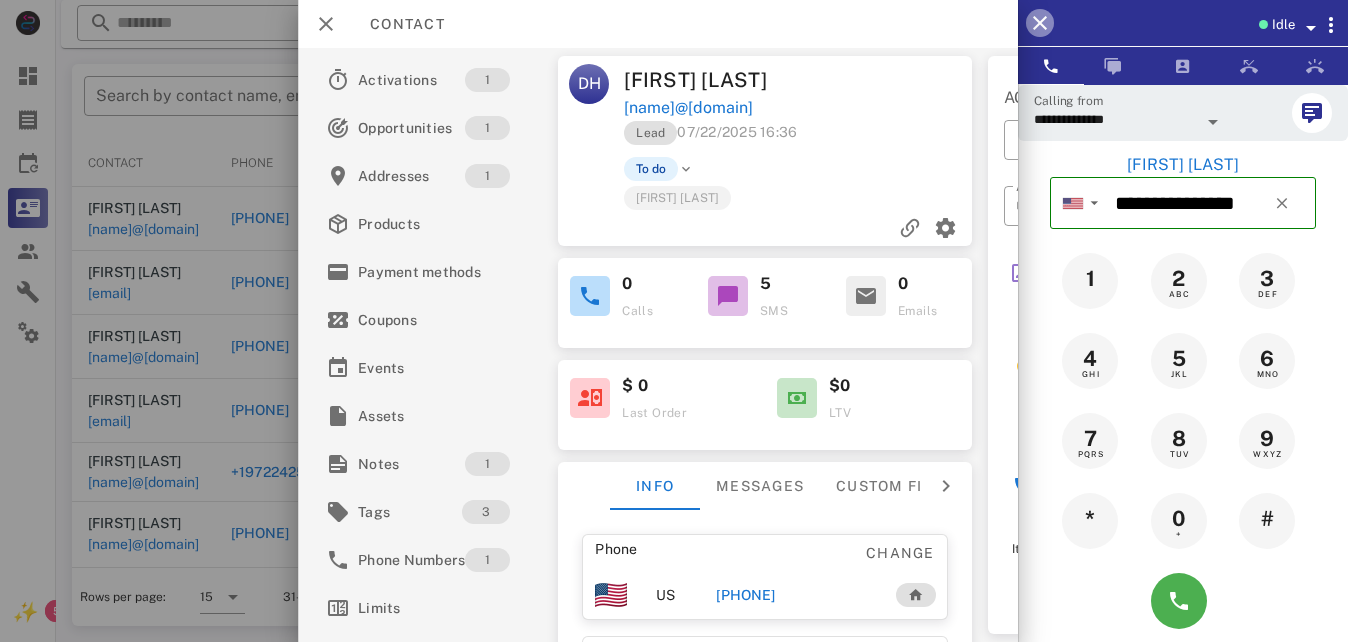 click at bounding box center [1040, 23] 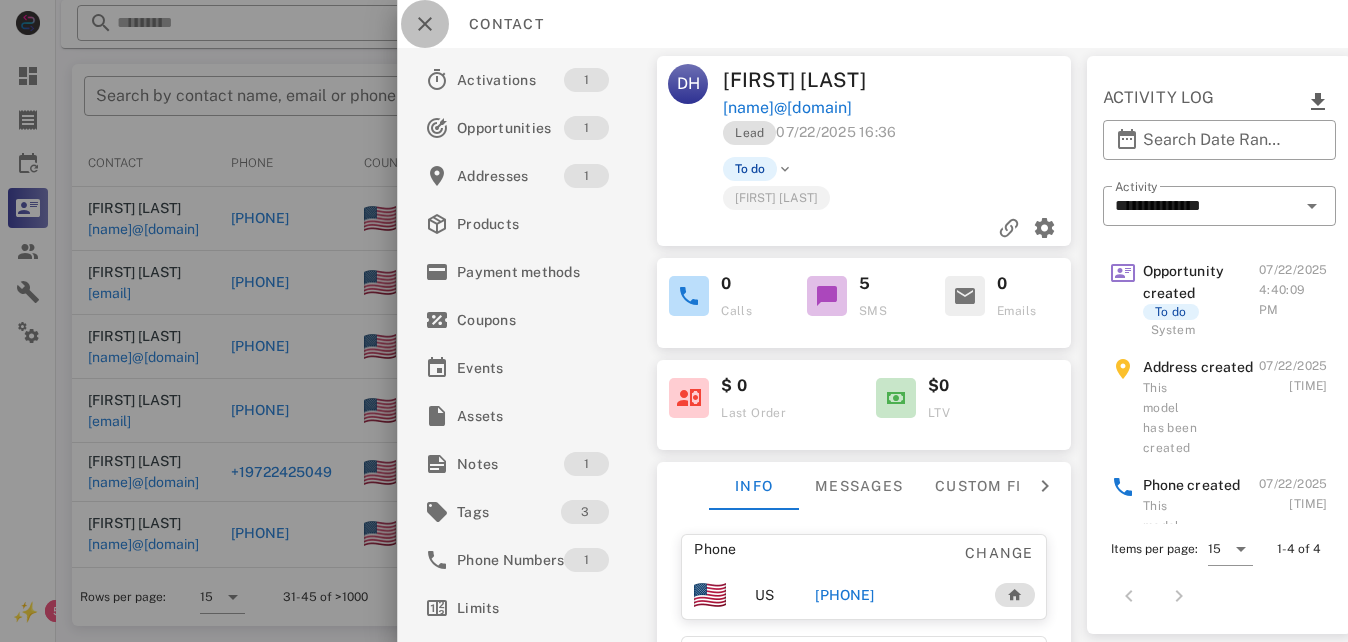 click at bounding box center (425, 24) 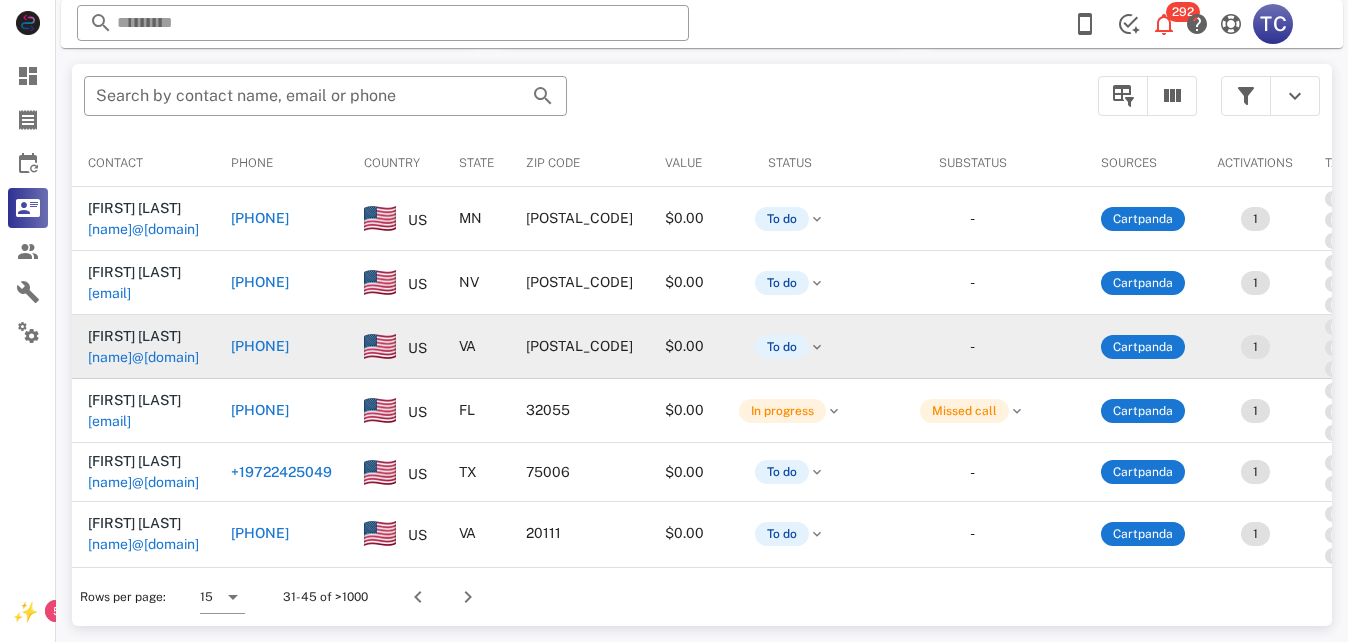 scroll, scrollTop: 19, scrollLeft: 0, axis: vertical 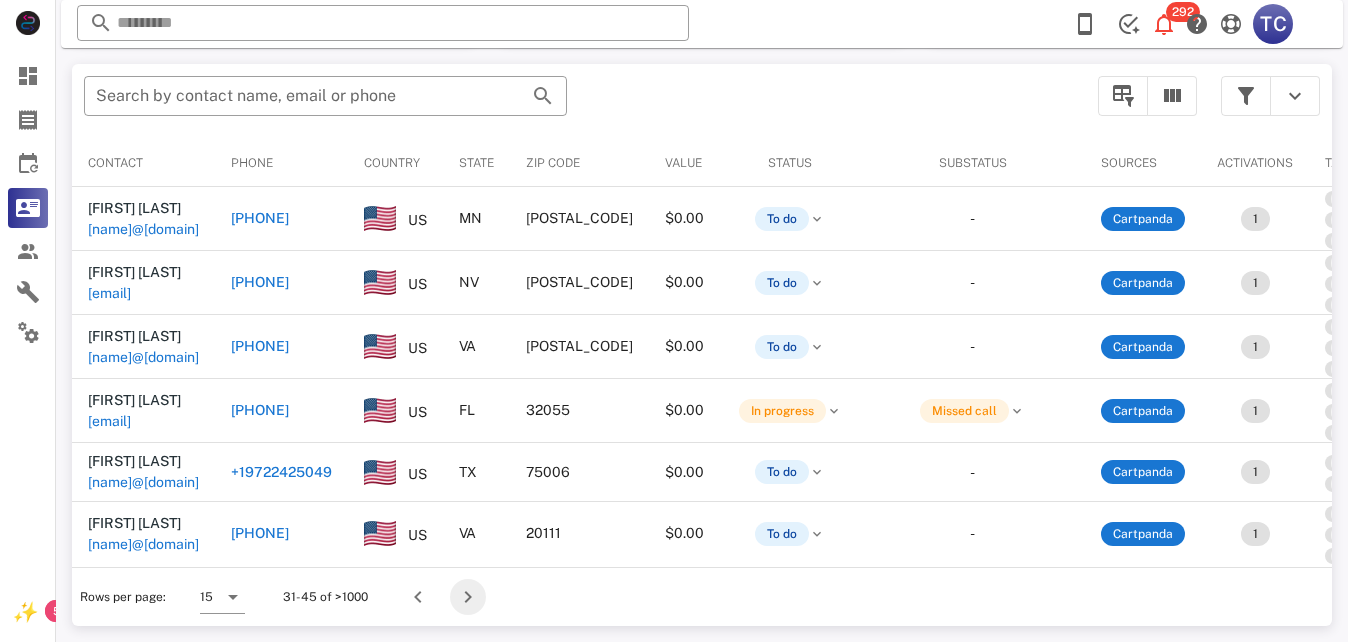 click at bounding box center (468, 597) 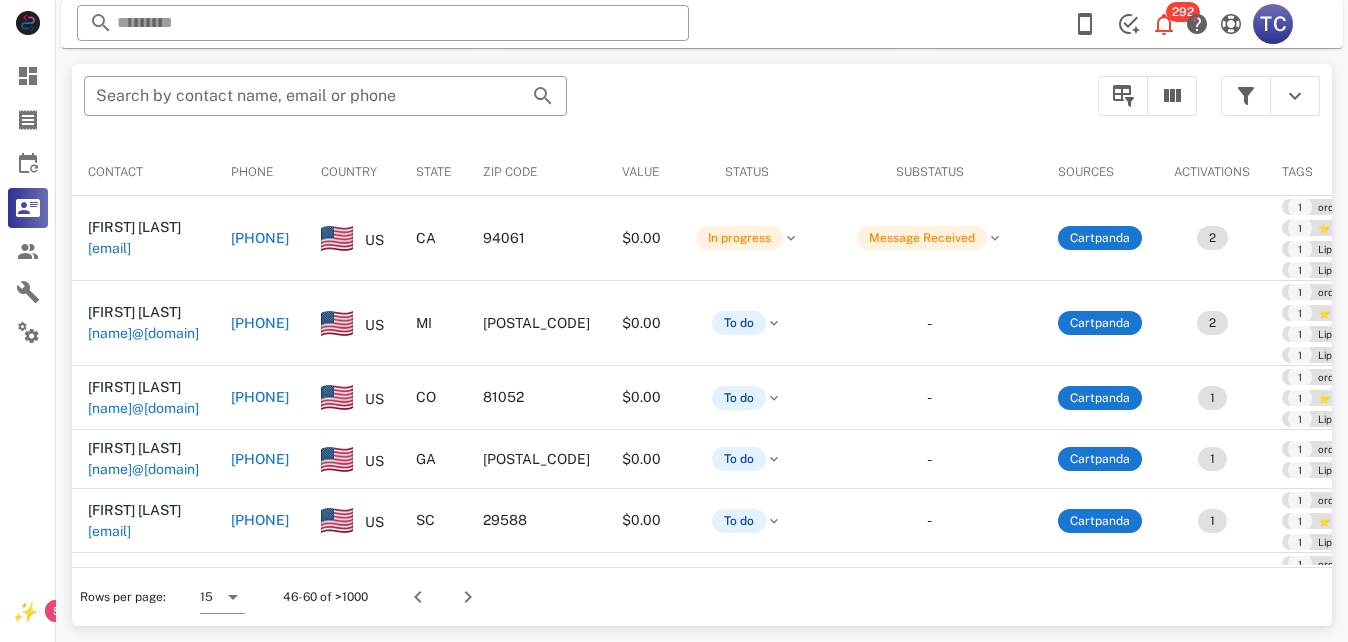 scroll, scrollTop: 380, scrollLeft: 0, axis: vertical 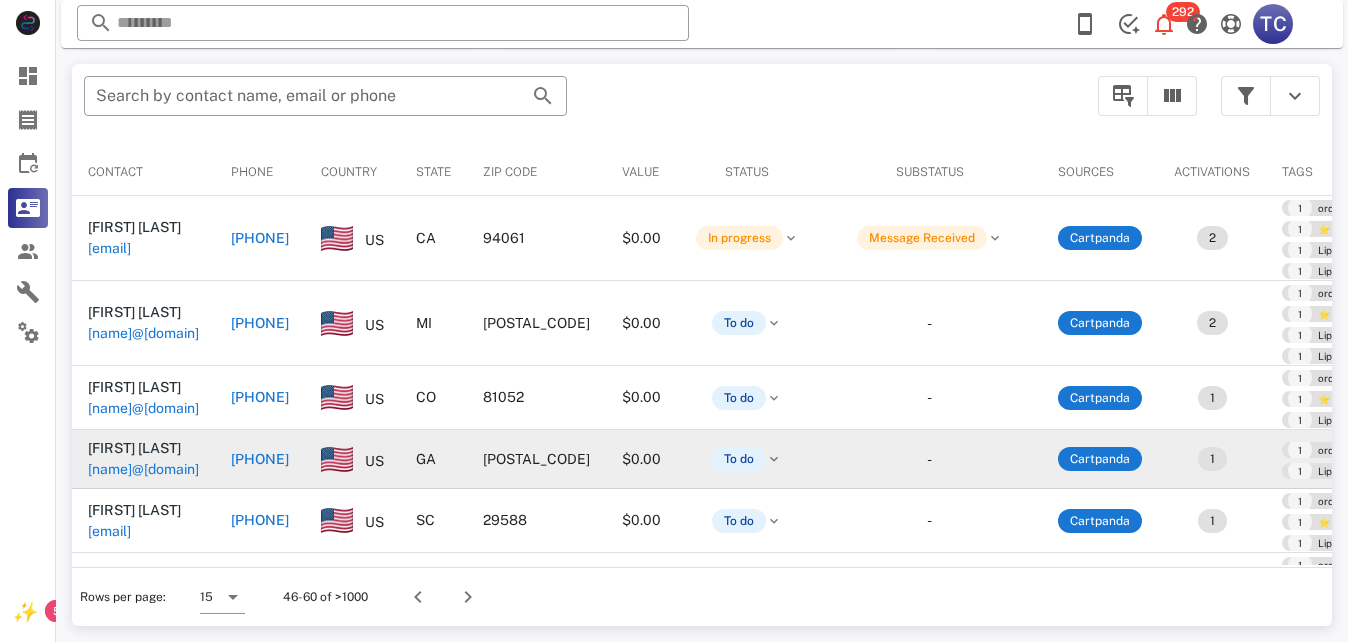 click on "[PHONE]" at bounding box center [260, 459] 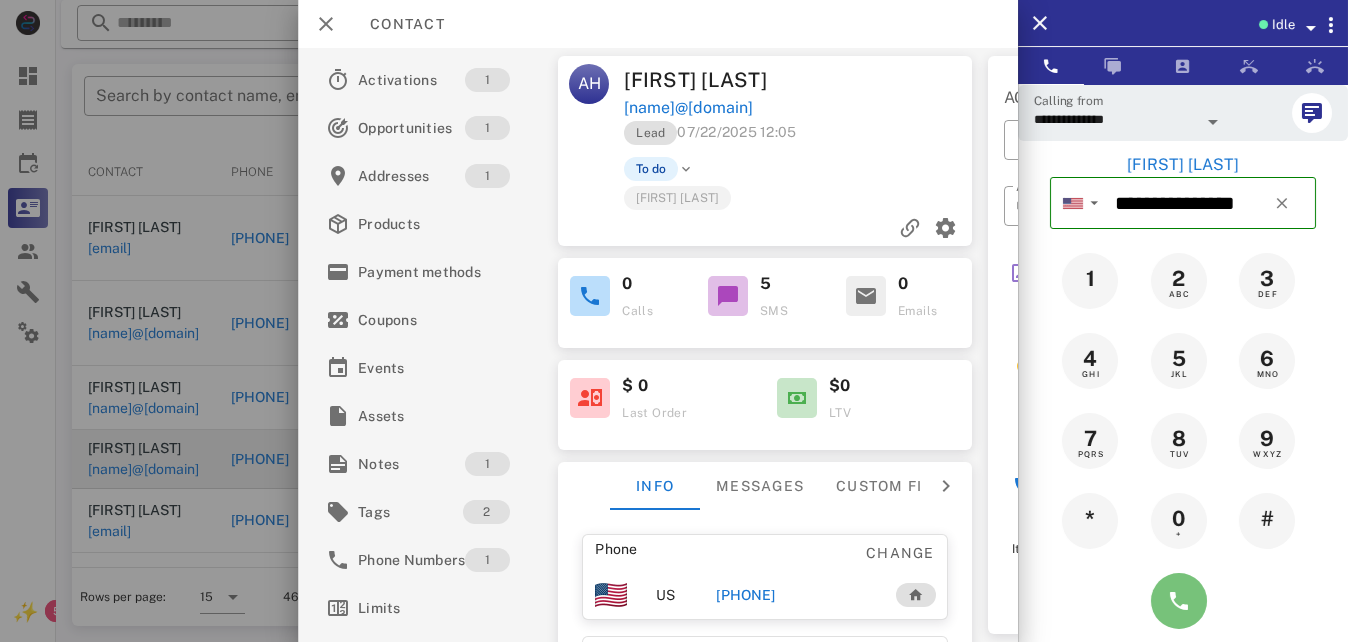 drag, startPoint x: 1189, startPoint y: 599, endPoint x: 1198, endPoint y: 587, distance: 15 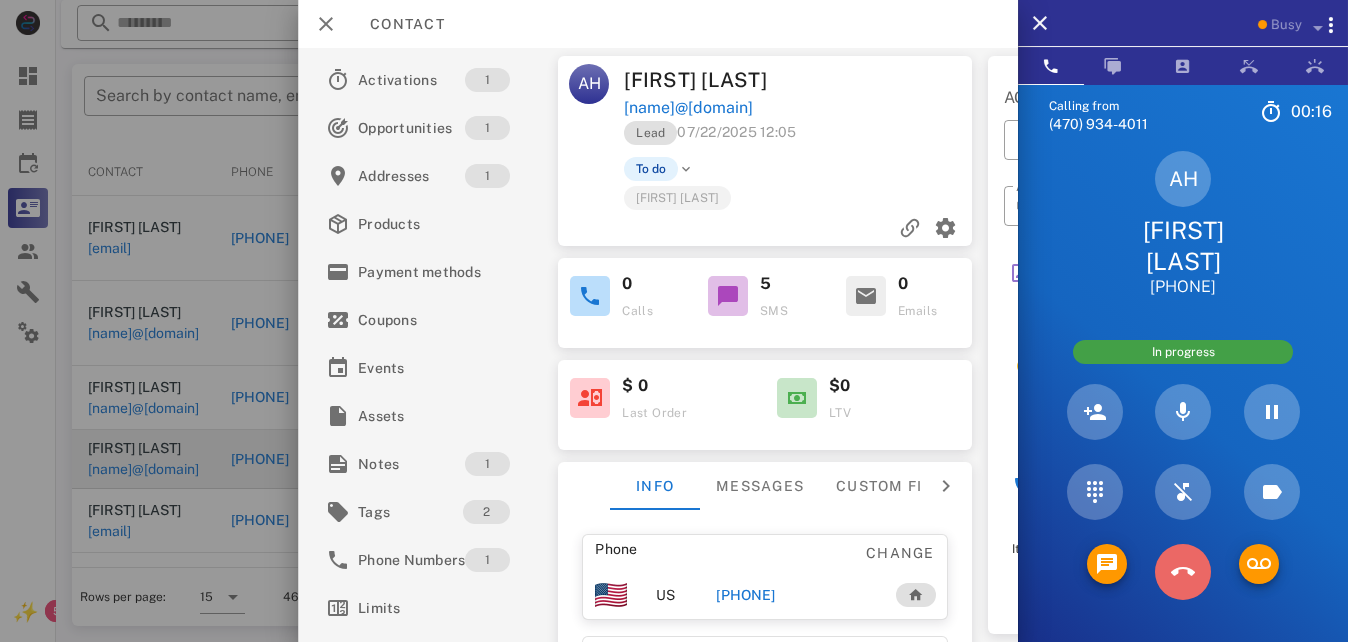 click at bounding box center [1183, 572] 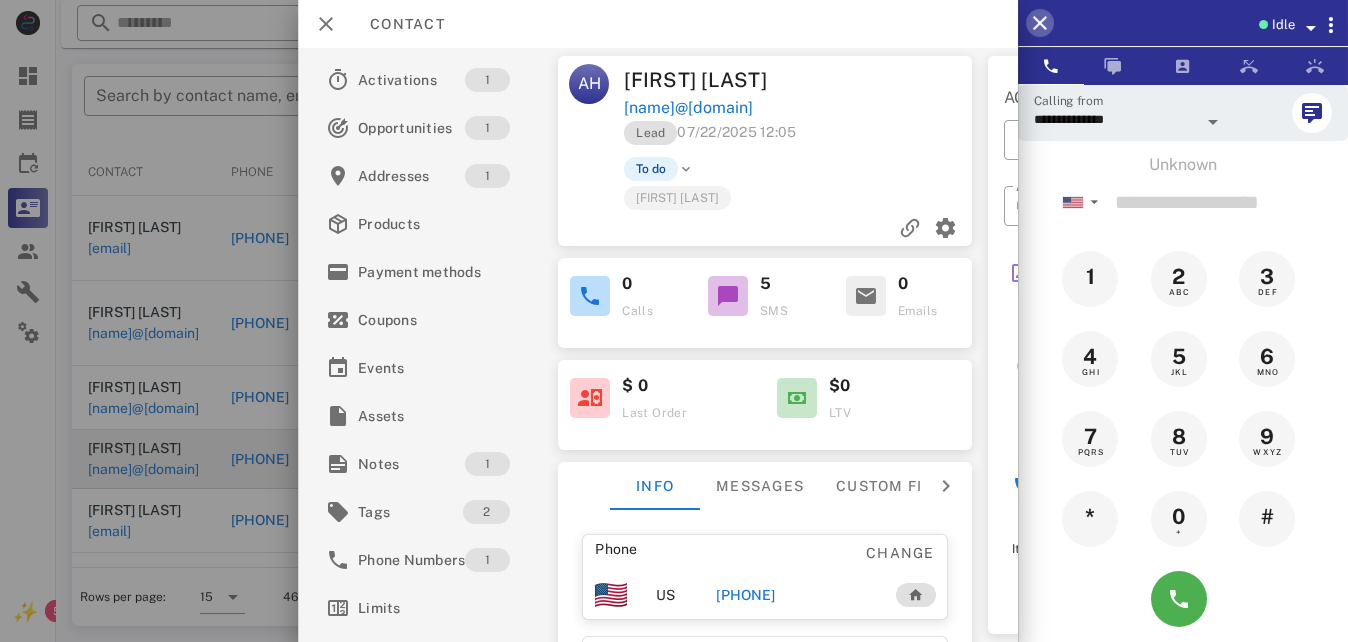 click at bounding box center [1040, 23] 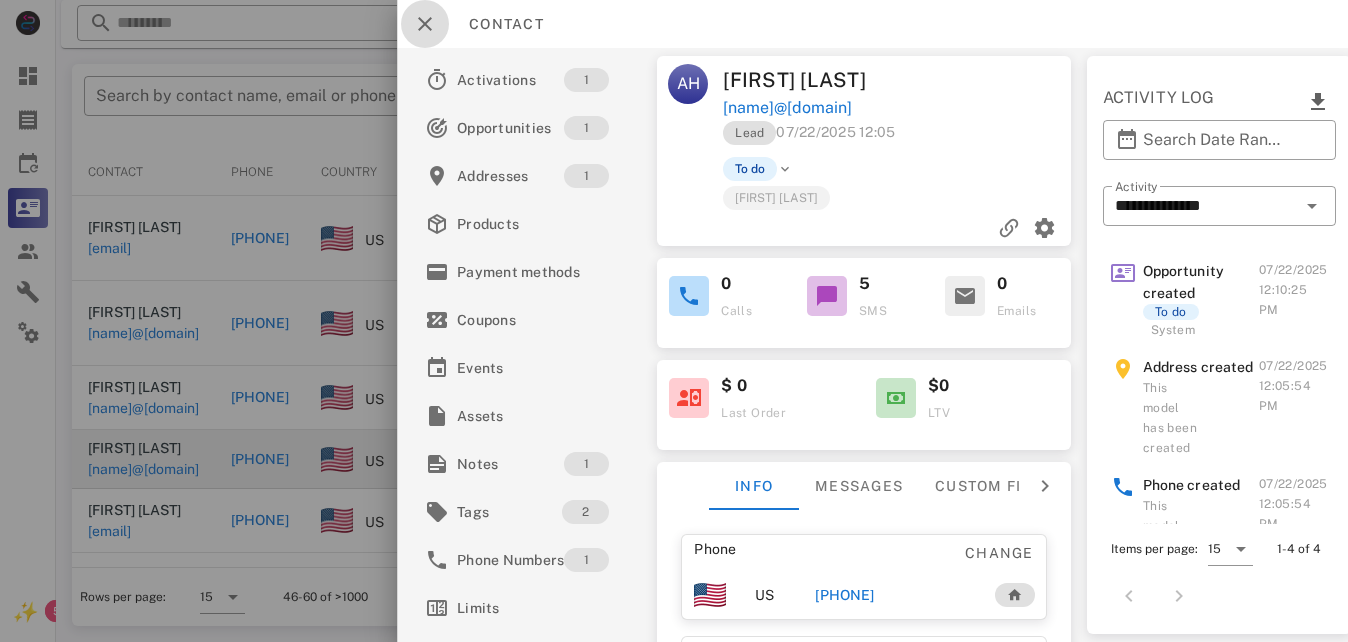 click at bounding box center (425, 24) 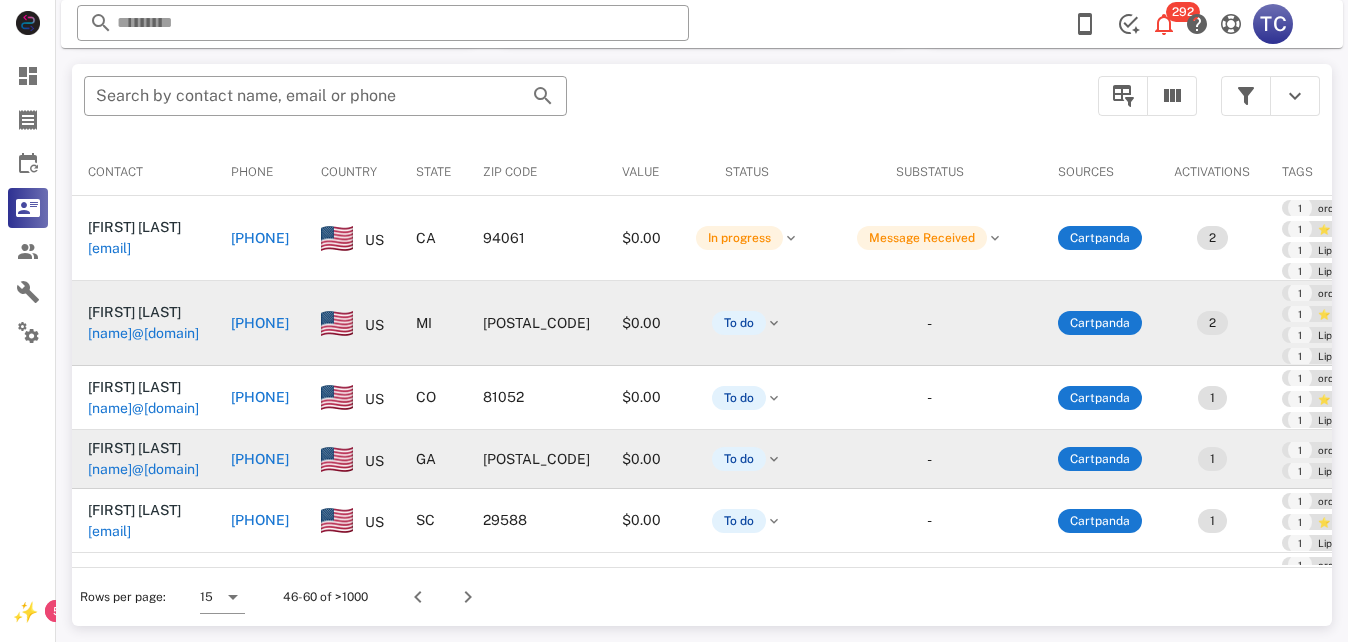 click on "[PHONE]" at bounding box center [260, 323] 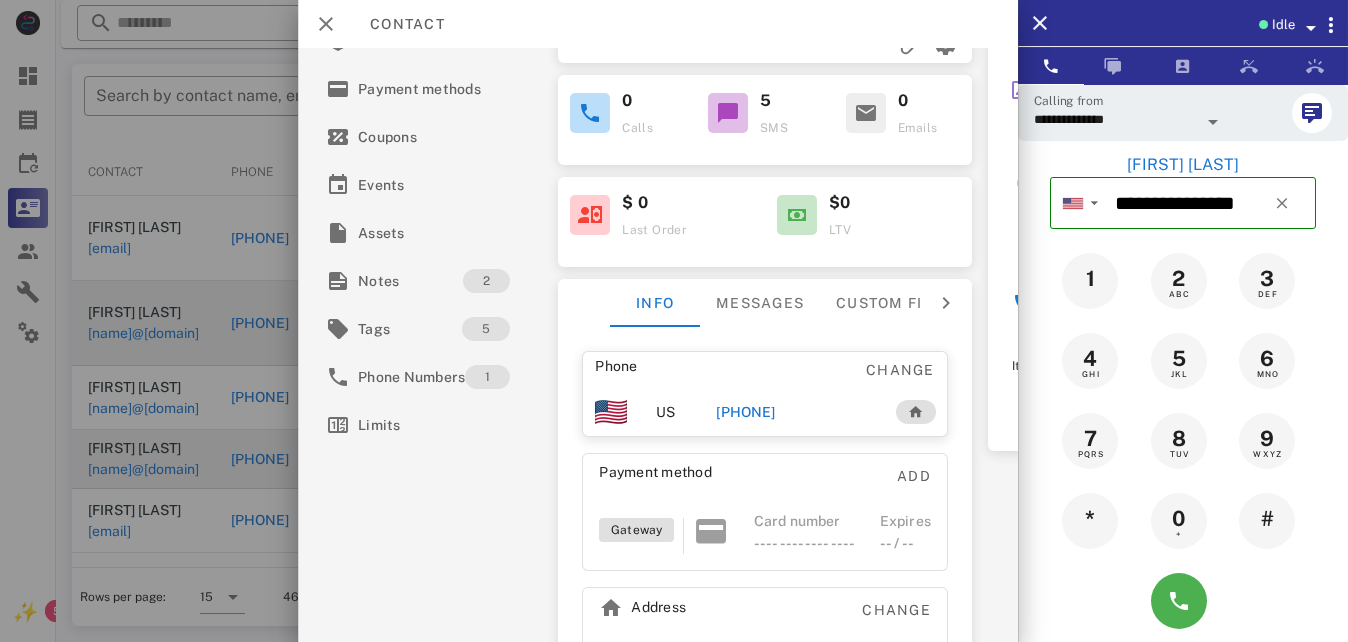scroll, scrollTop: 0, scrollLeft: 0, axis: both 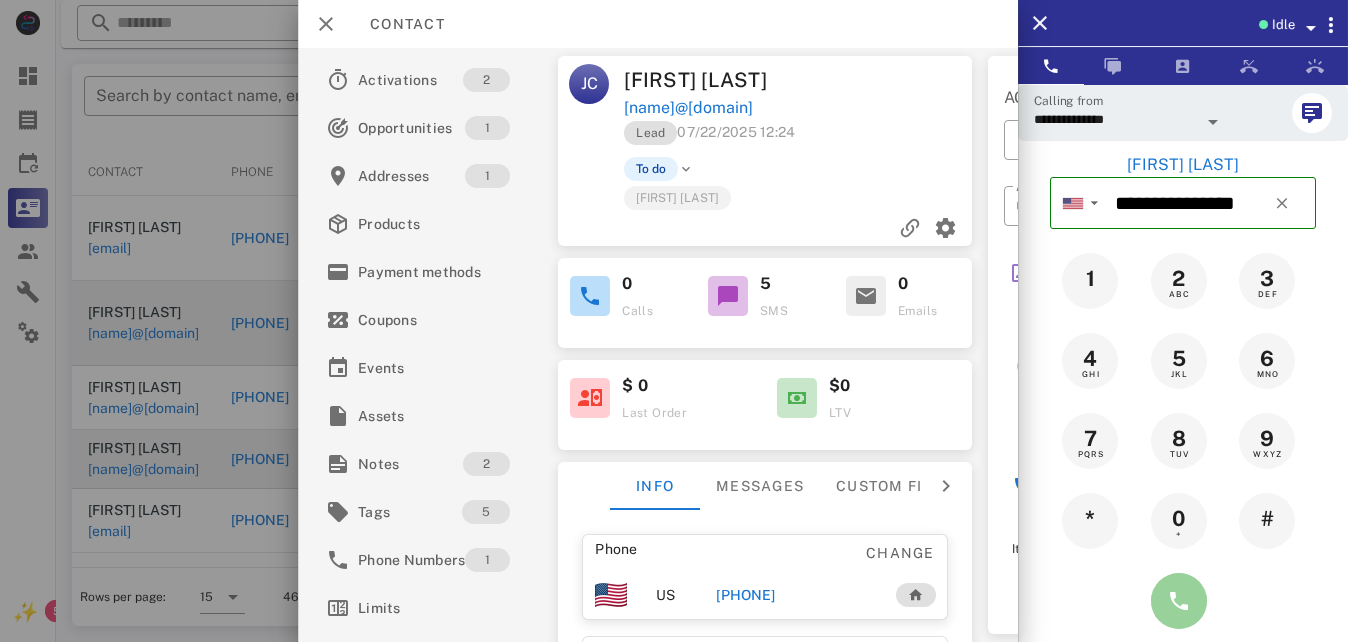 click at bounding box center [1179, 601] 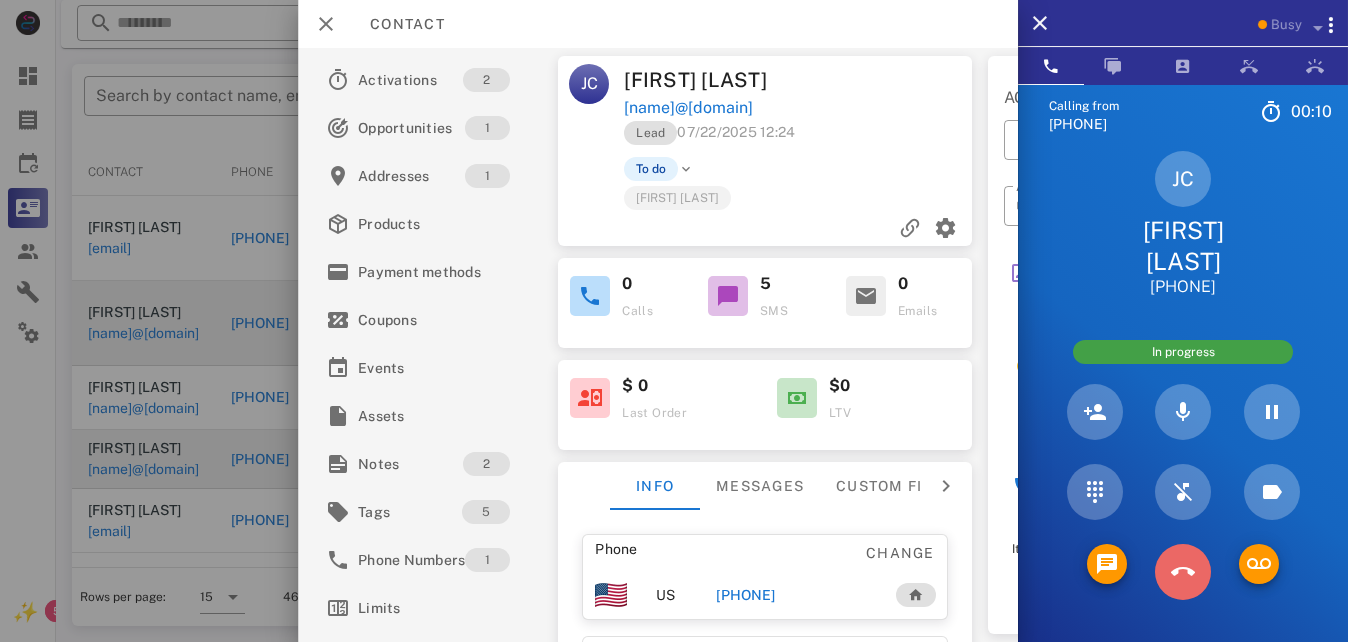 drag, startPoint x: 1178, startPoint y: 562, endPoint x: 1233, endPoint y: 524, distance: 66.85058 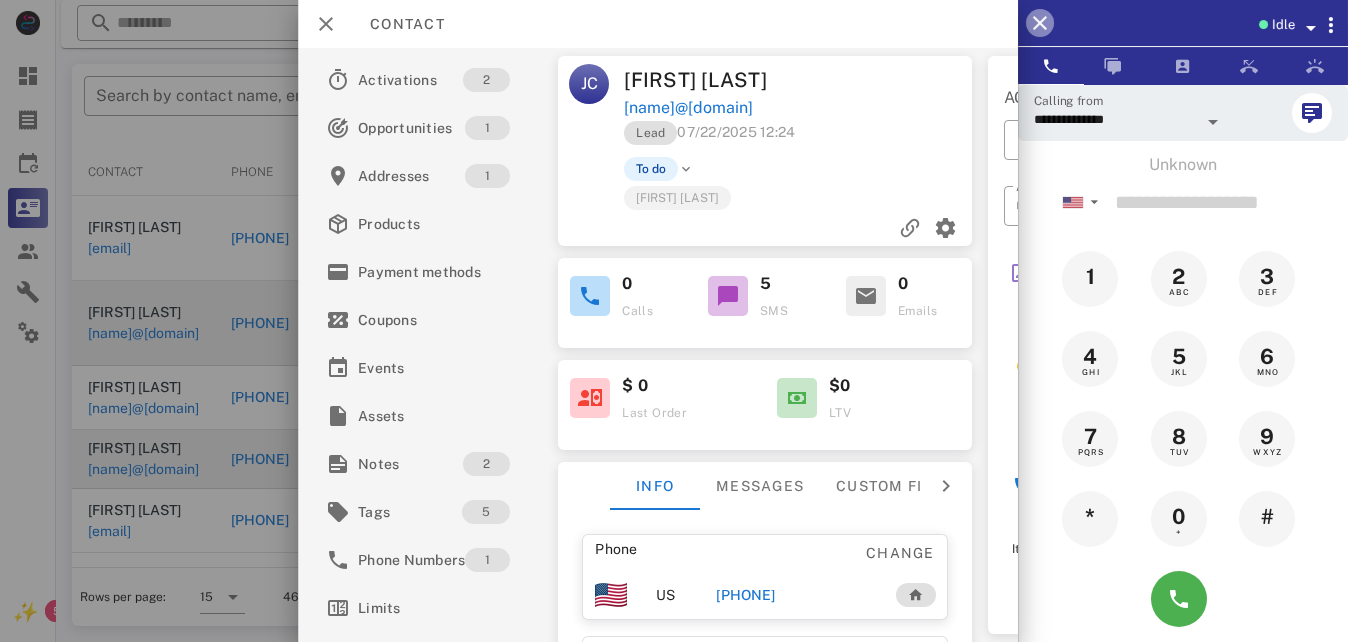 click at bounding box center [1040, 23] 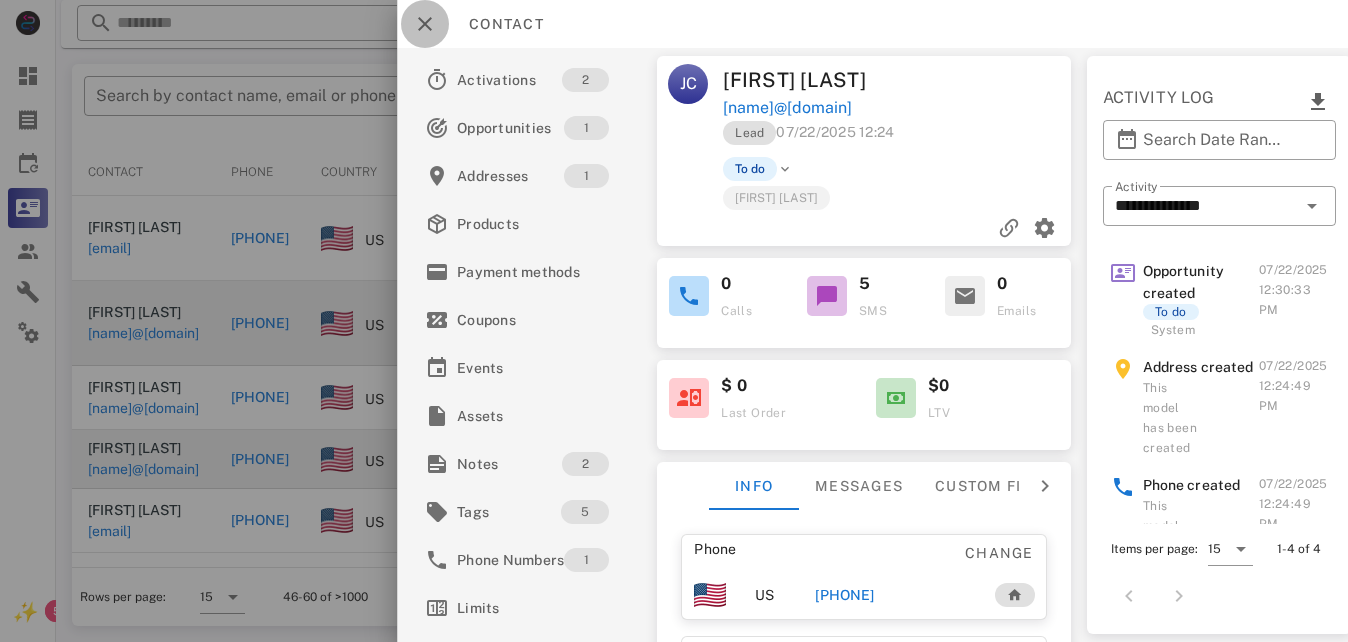 click at bounding box center (425, 24) 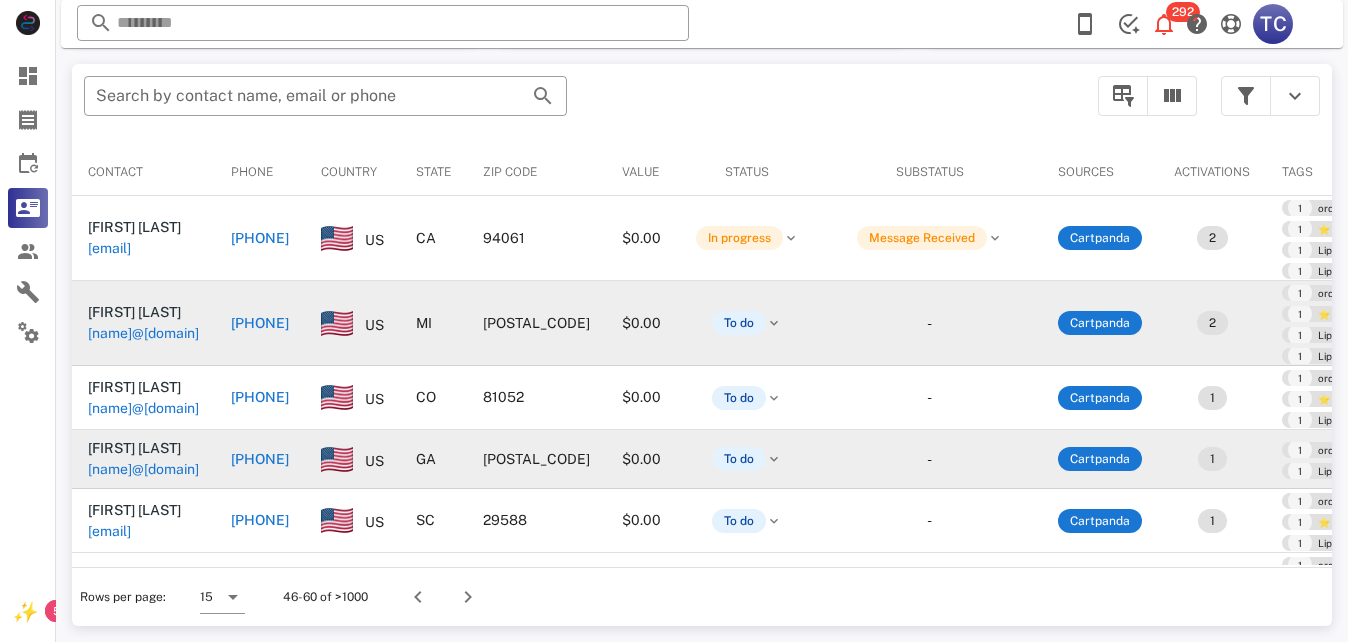 scroll, scrollTop: 100, scrollLeft: 0, axis: vertical 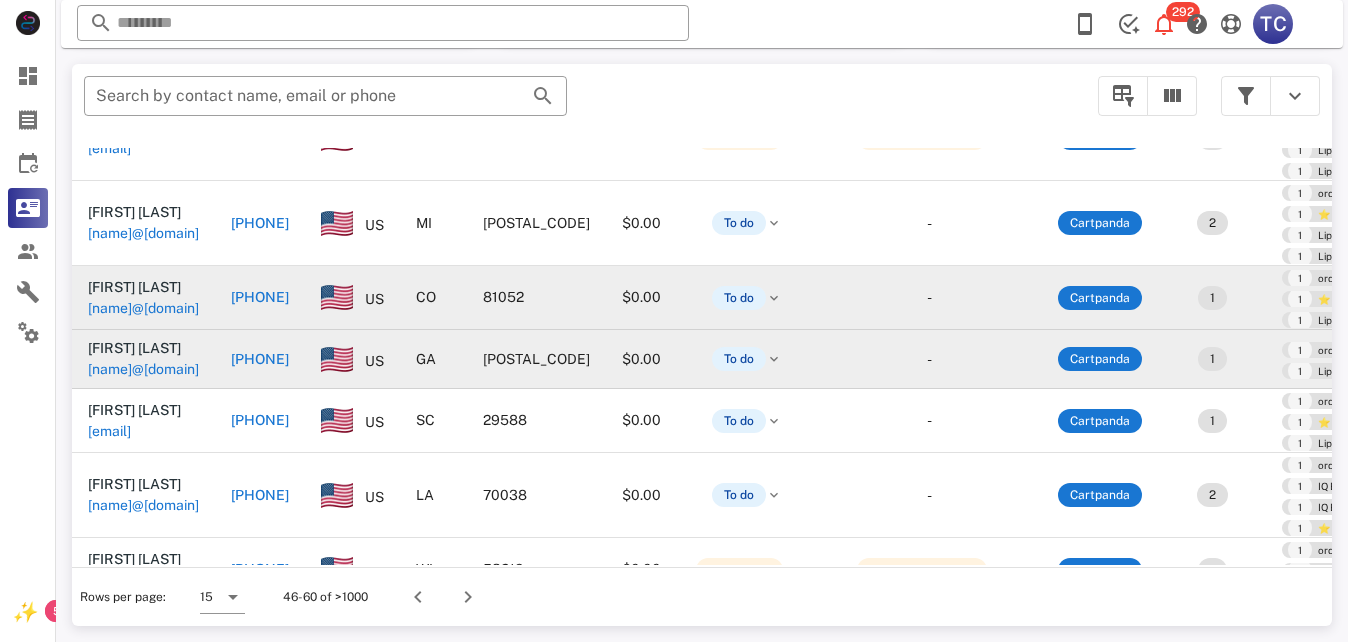 click on "[PHONE]" at bounding box center (260, 297) 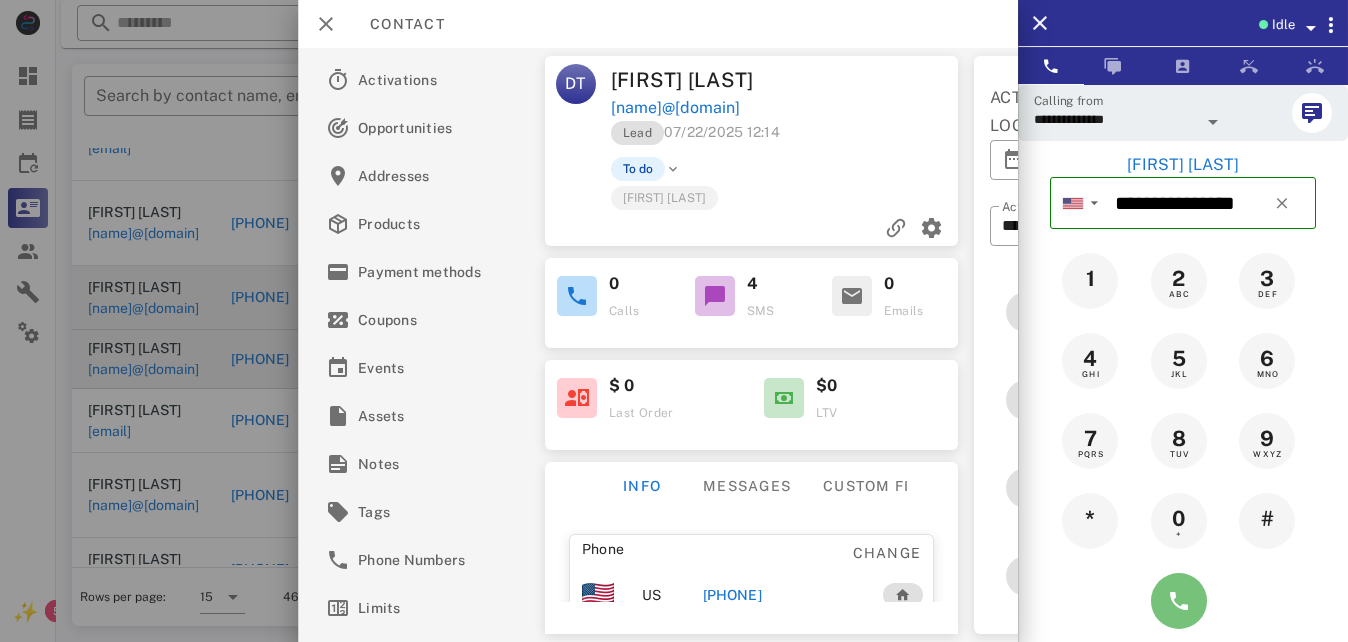 click at bounding box center [1179, 601] 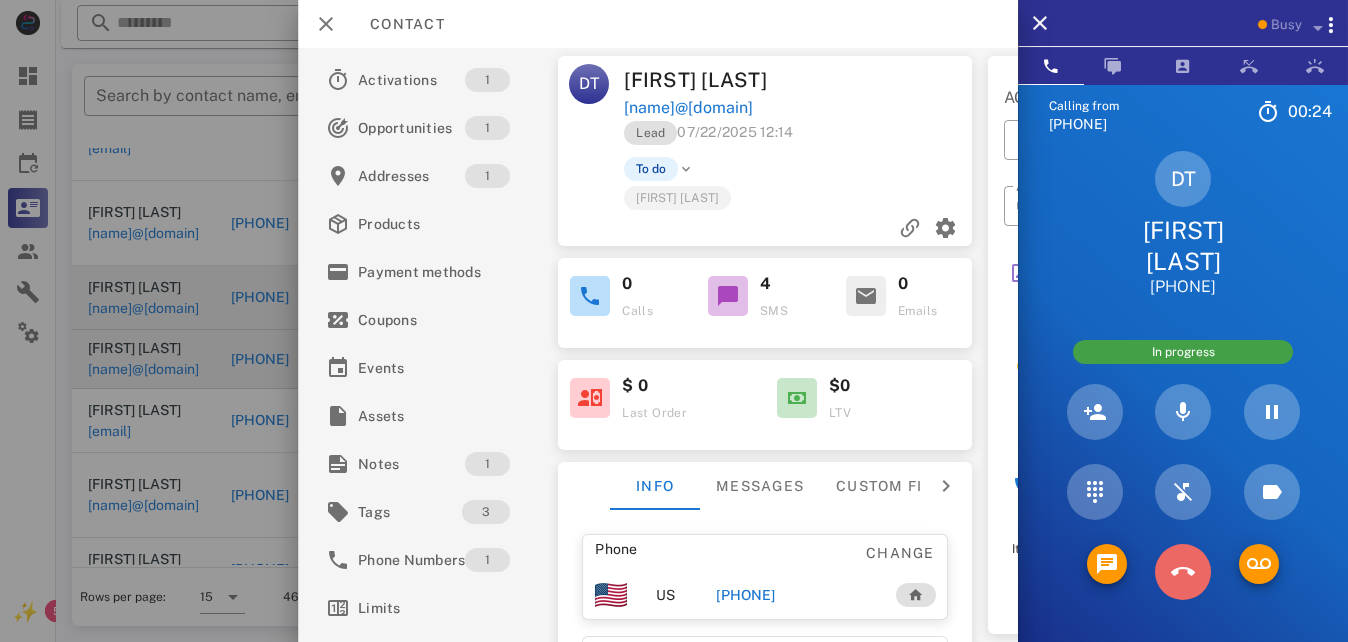 click at bounding box center (1183, 572) 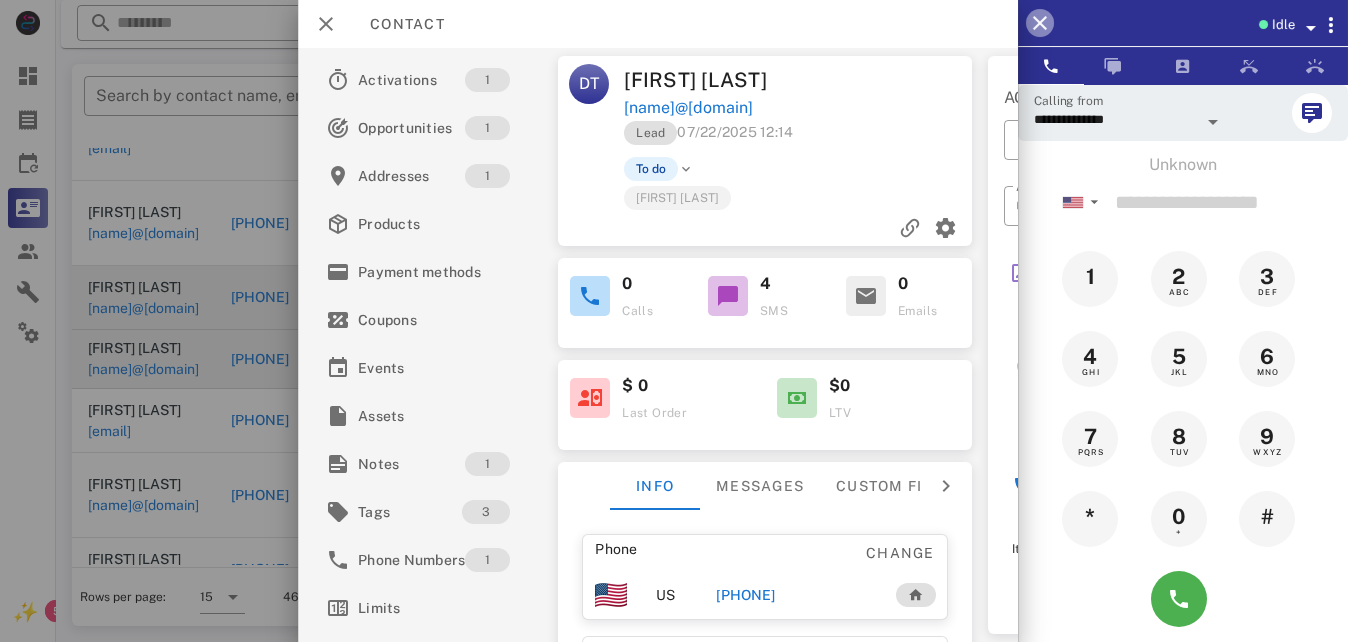 drag, startPoint x: 1041, startPoint y: 27, endPoint x: 728, endPoint y: 39, distance: 313.22995 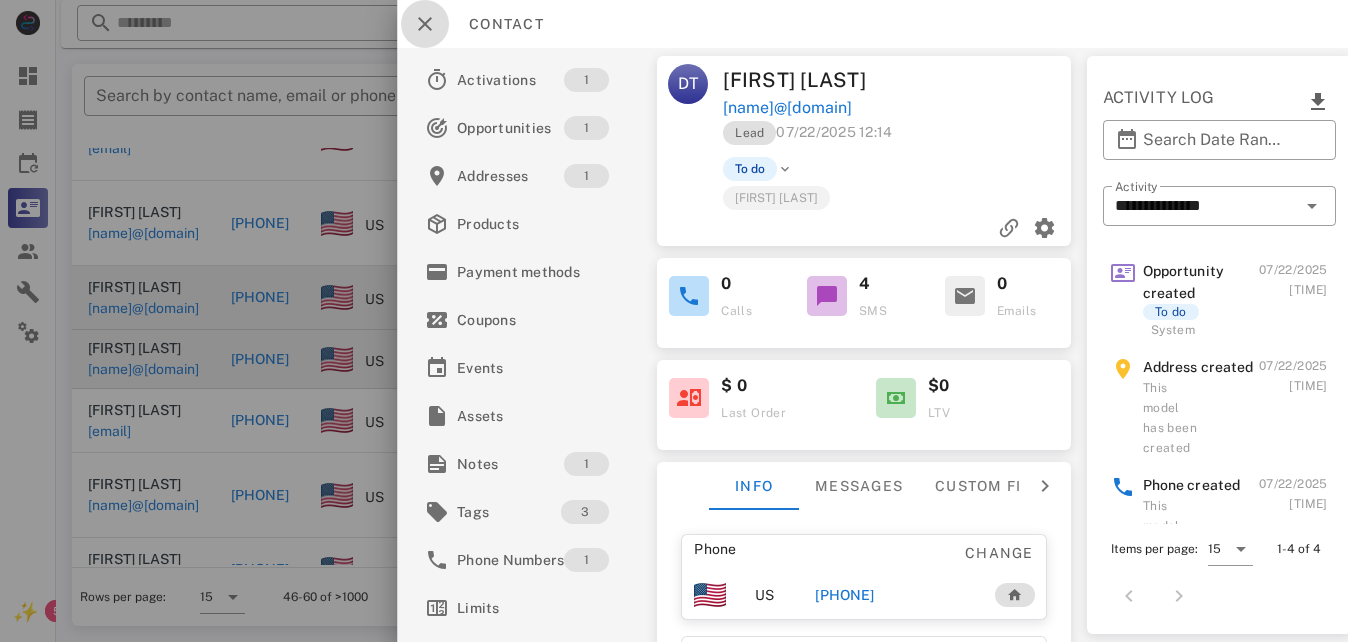 click at bounding box center [425, 24] 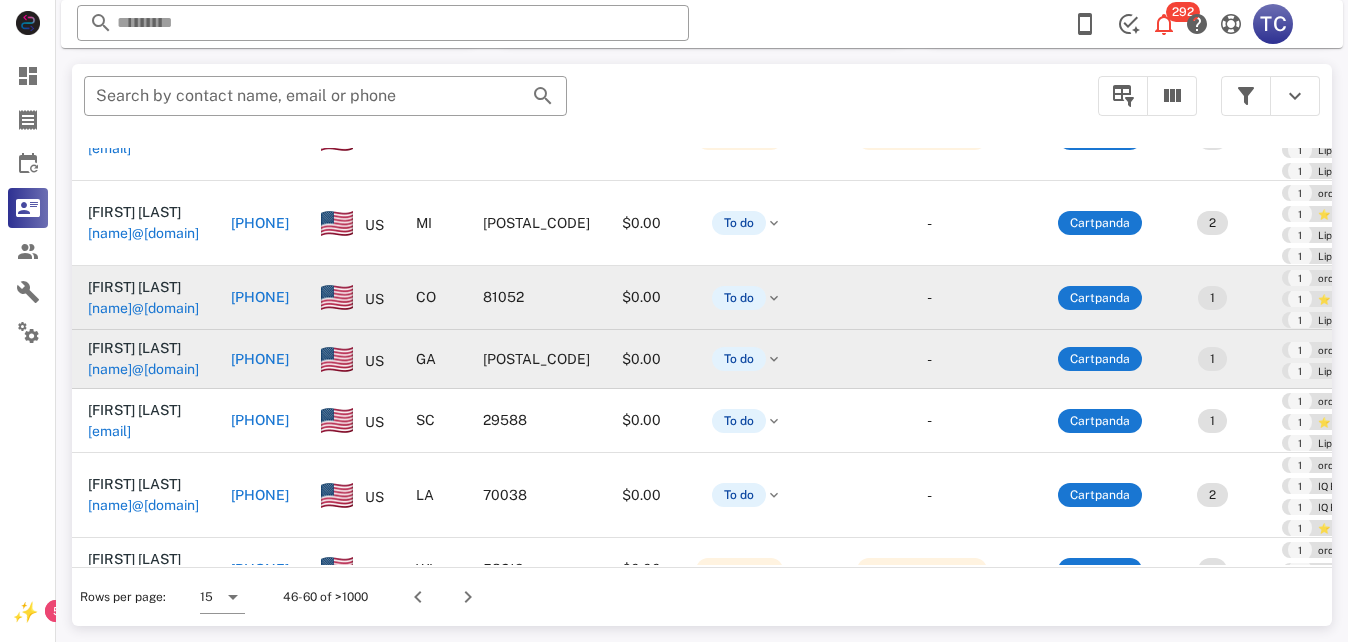 click on "[PHONE]" at bounding box center [260, 359] 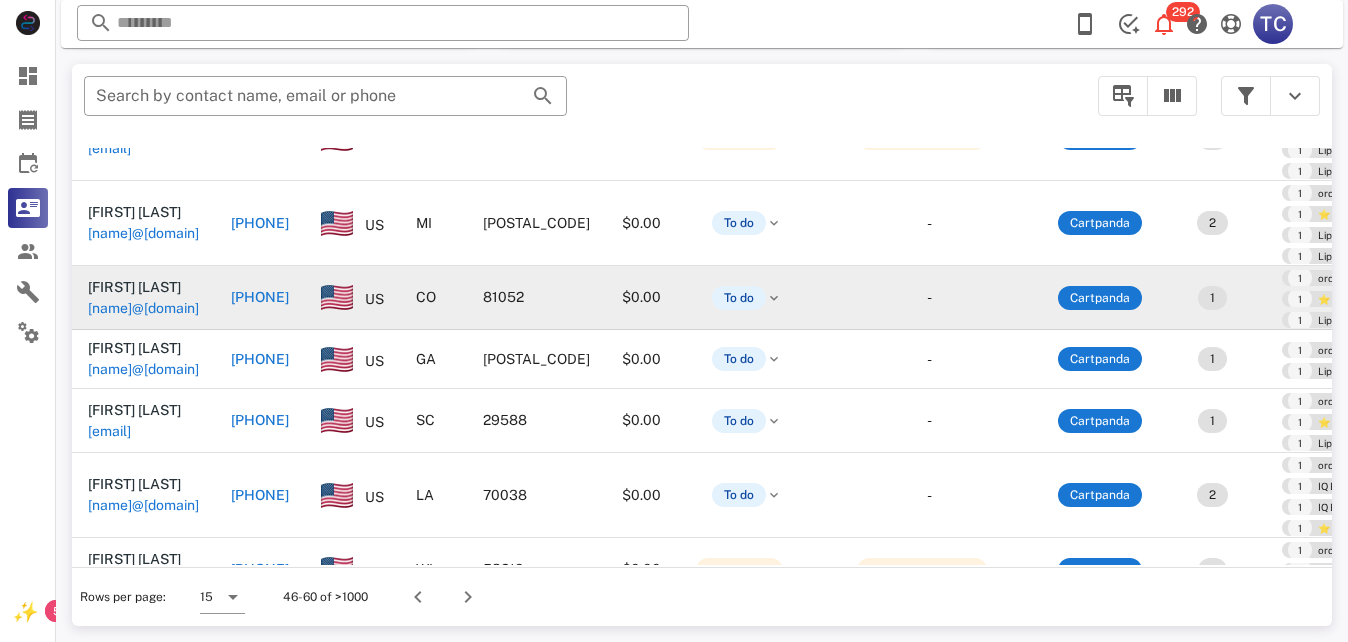 click on "[PHONE]" at bounding box center (260, 359) 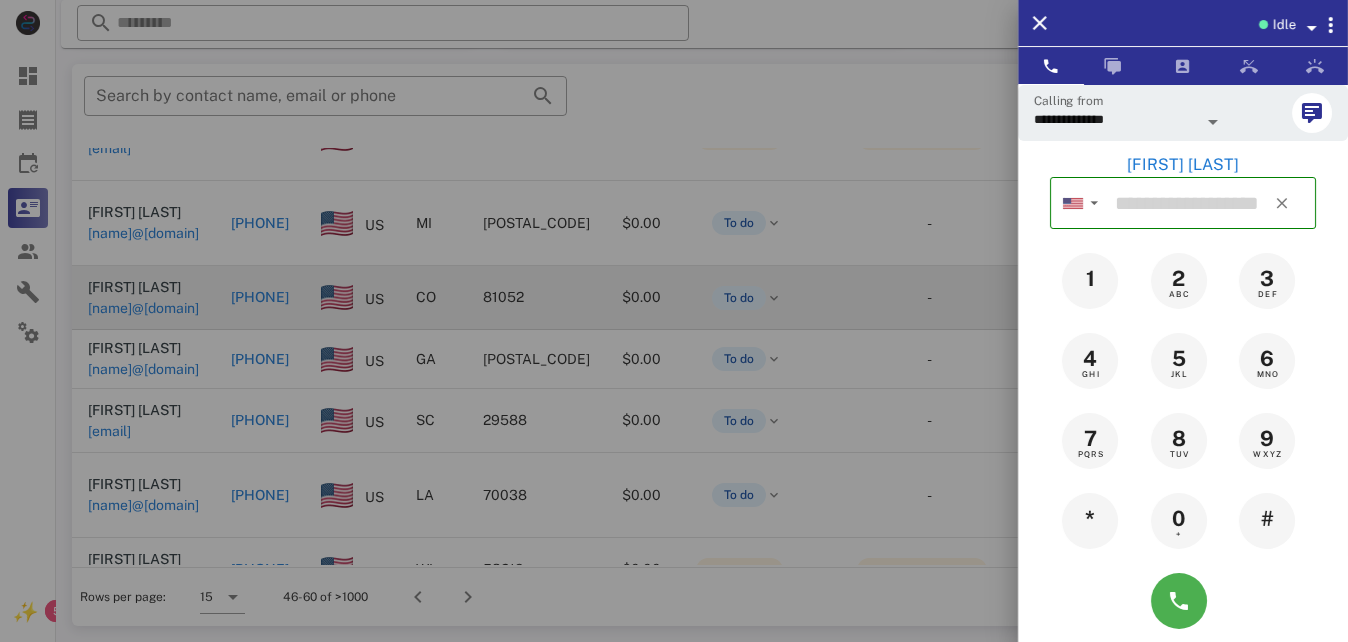 type on "**********" 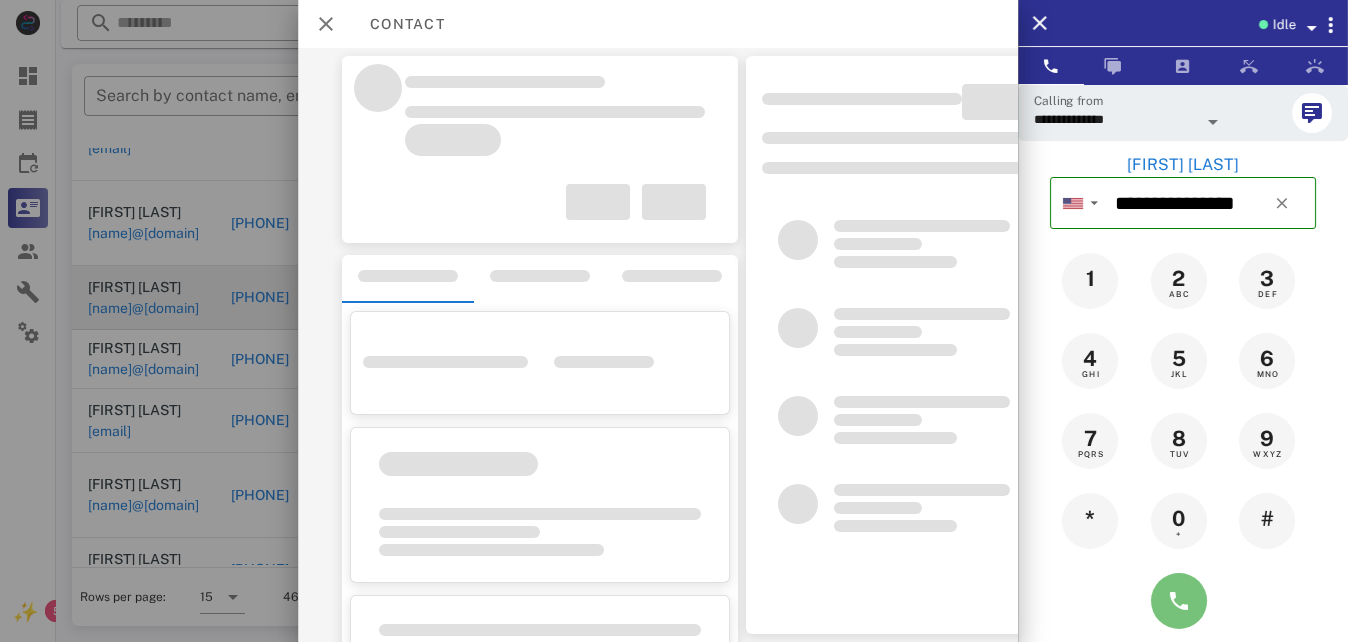 click at bounding box center [1179, 601] 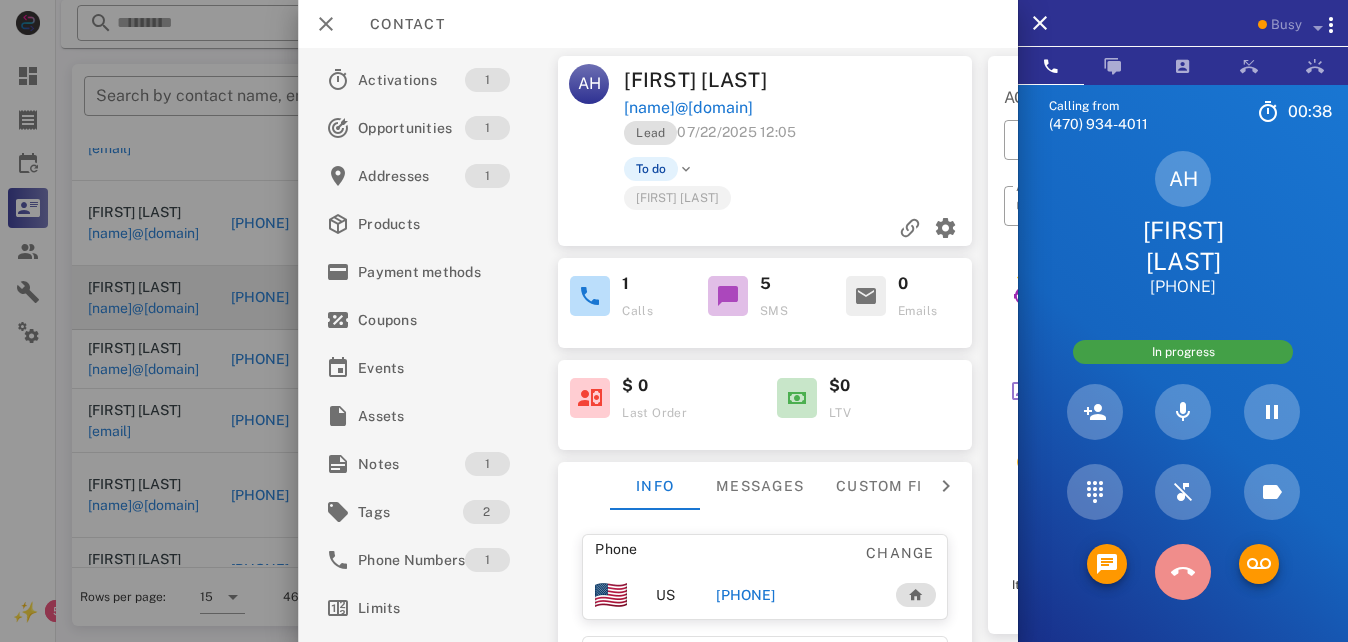click at bounding box center (1183, 572) 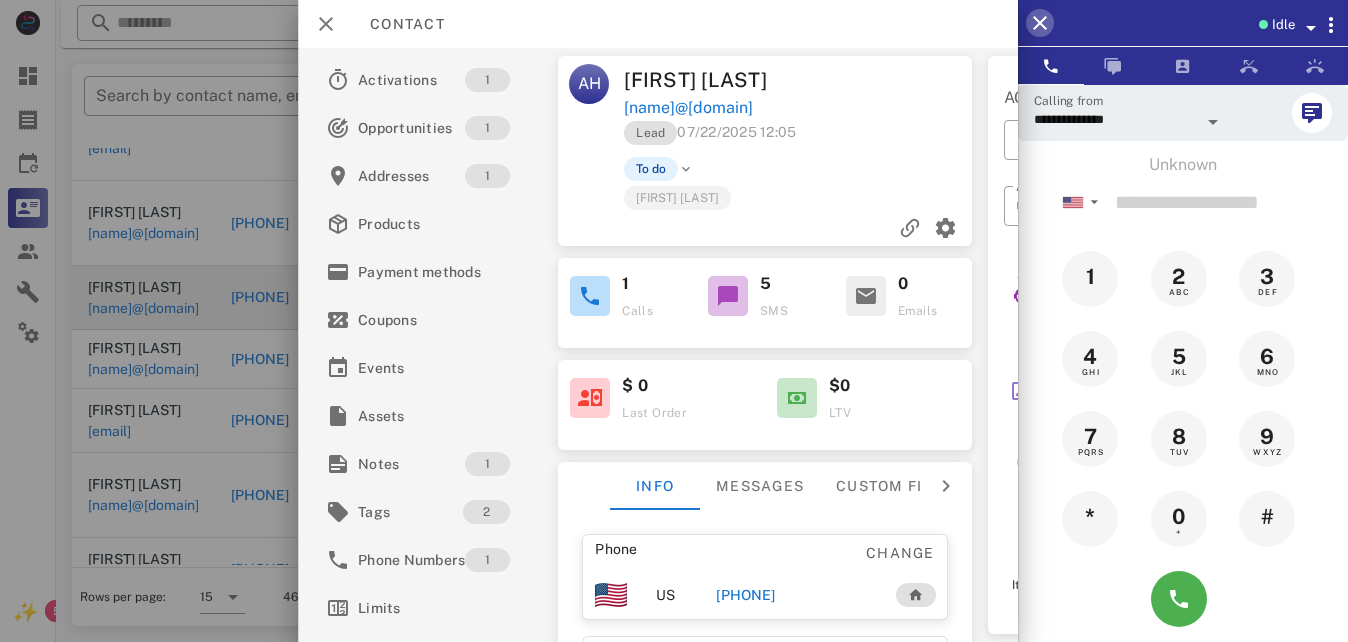 click at bounding box center (1040, 23) 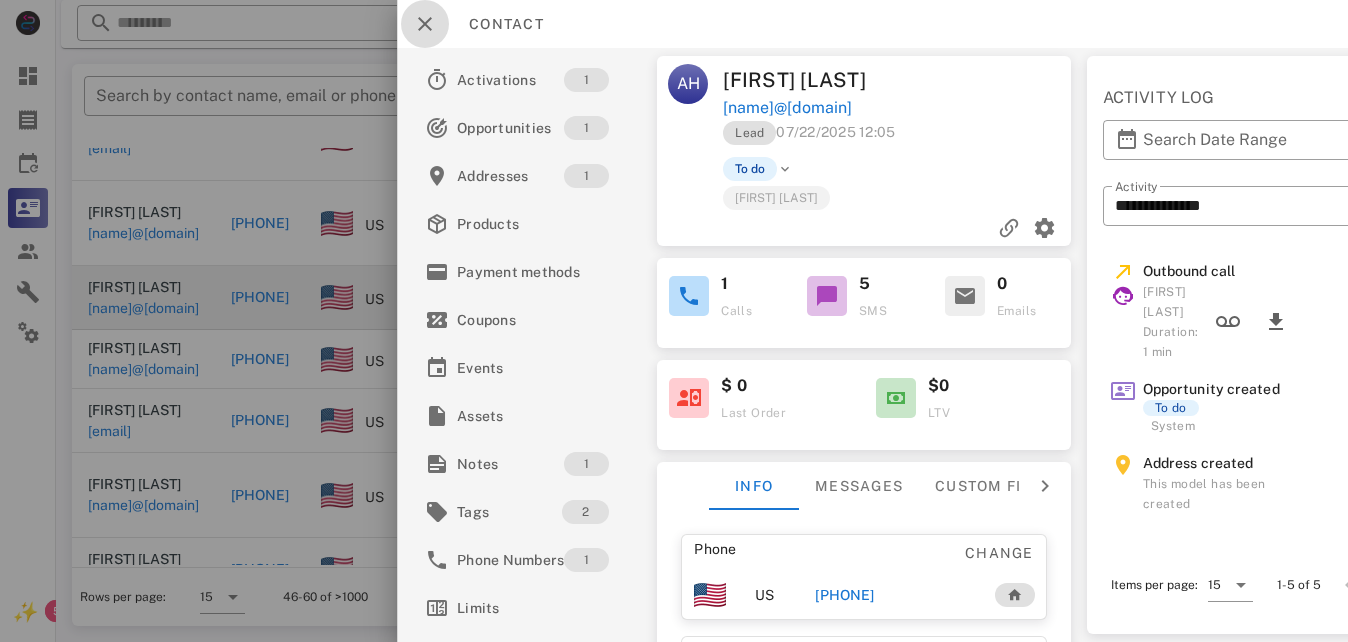 click at bounding box center (425, 24) 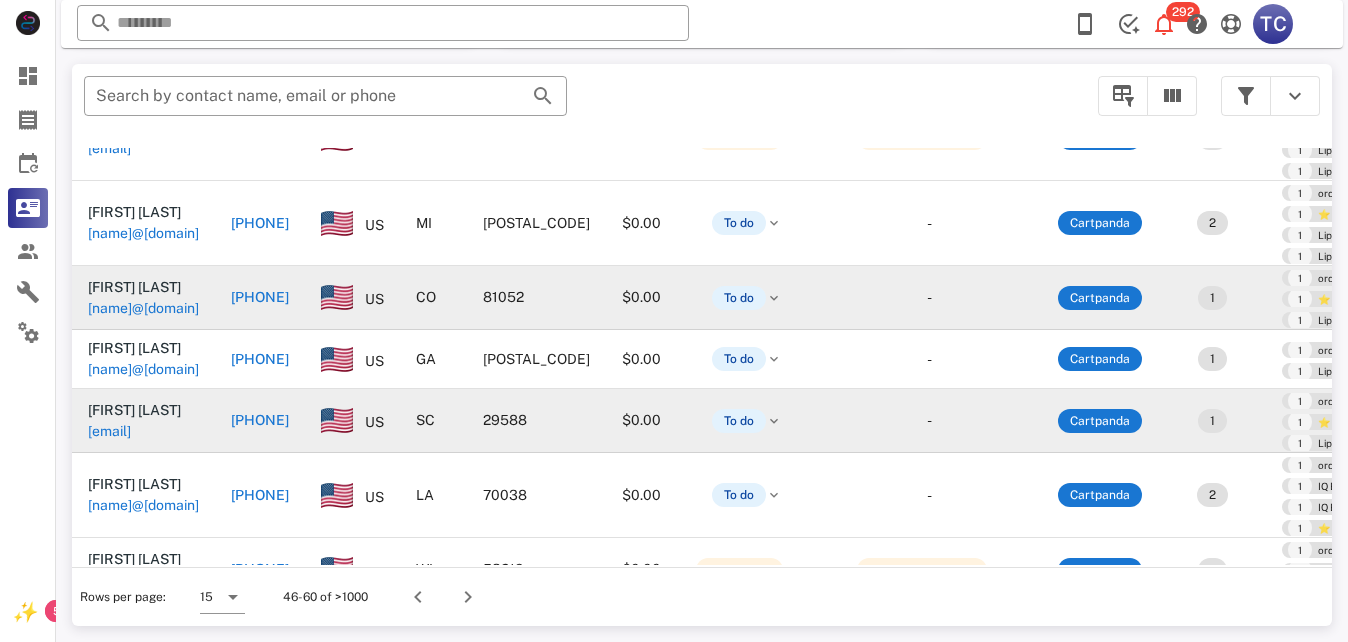 click on "[PHONE]" at bounding box center [260, 420] 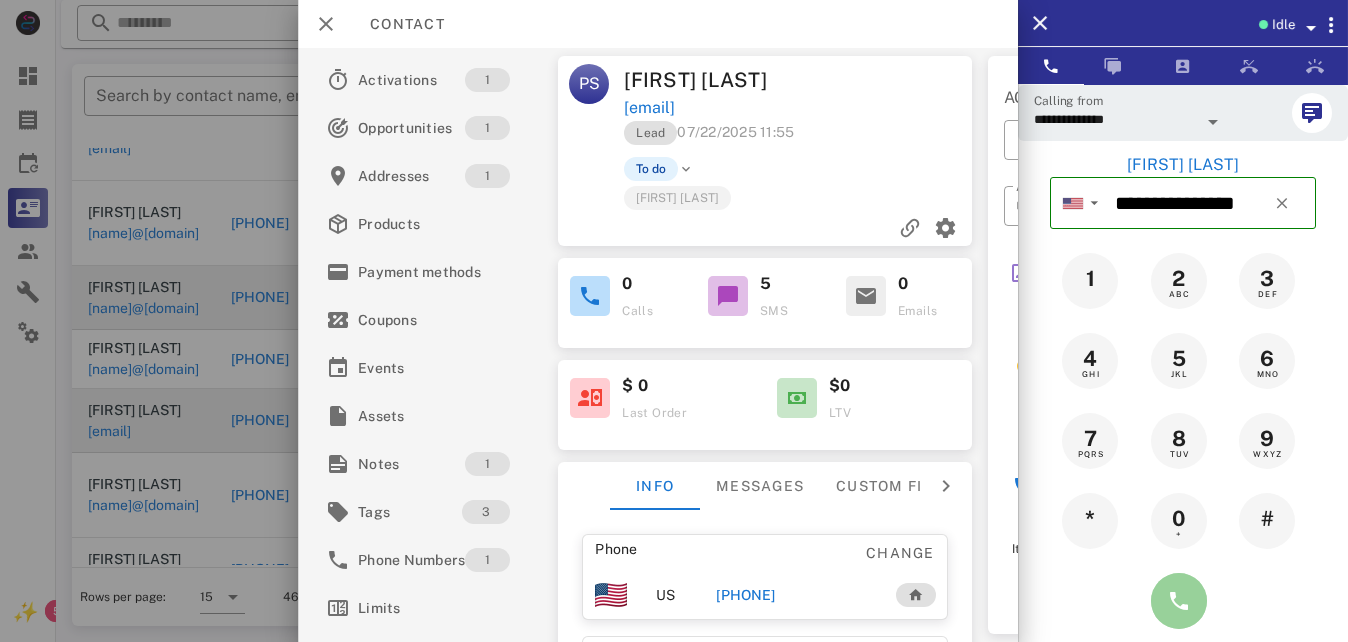 click at bounding box center [1179, 601] 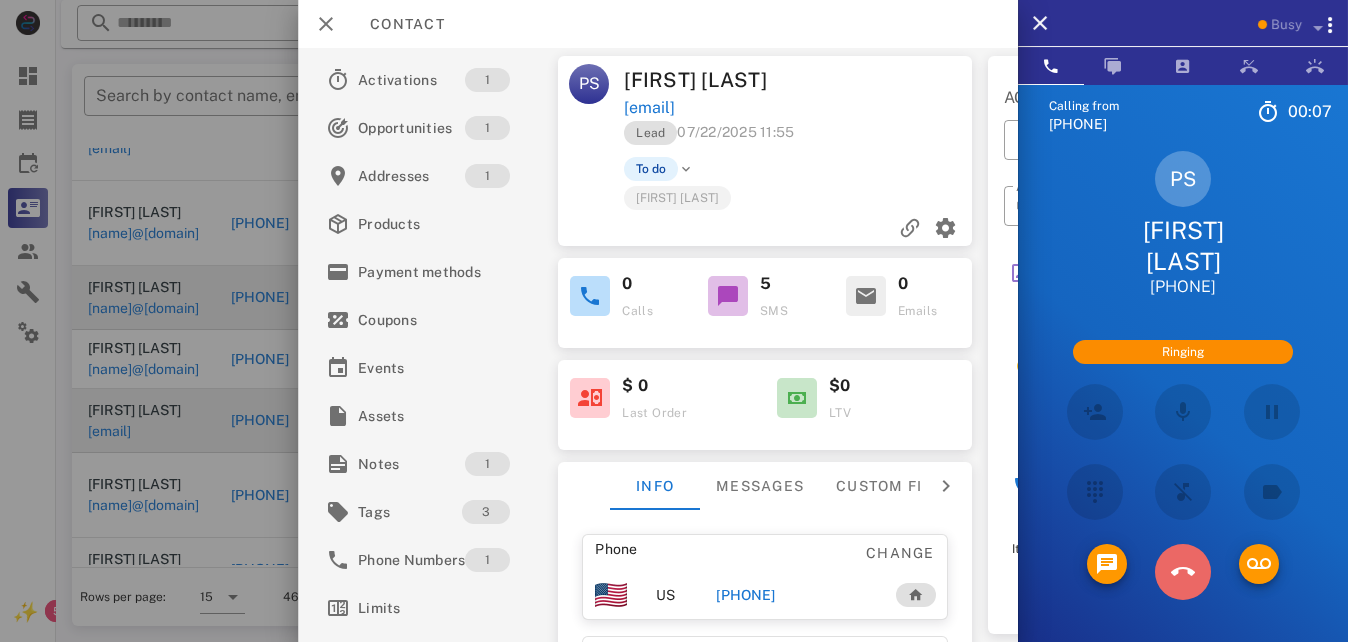 click at bounding box center (1182, 572) 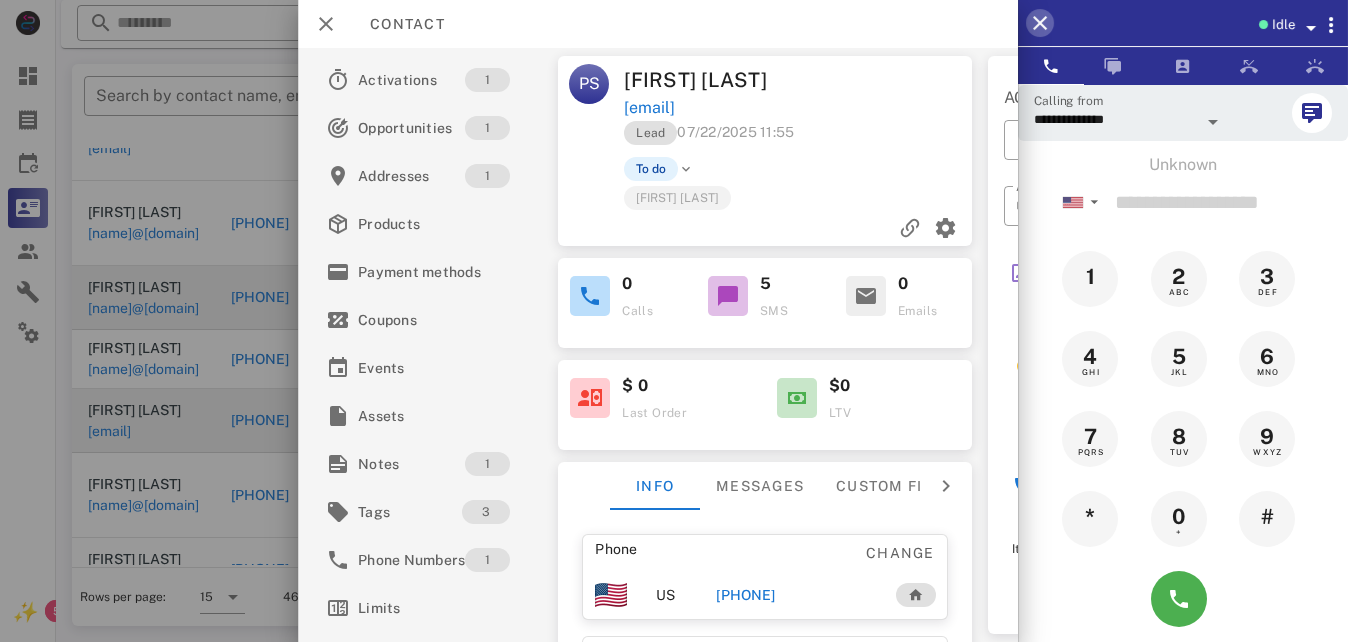 click at bounding box center [1040, 23] 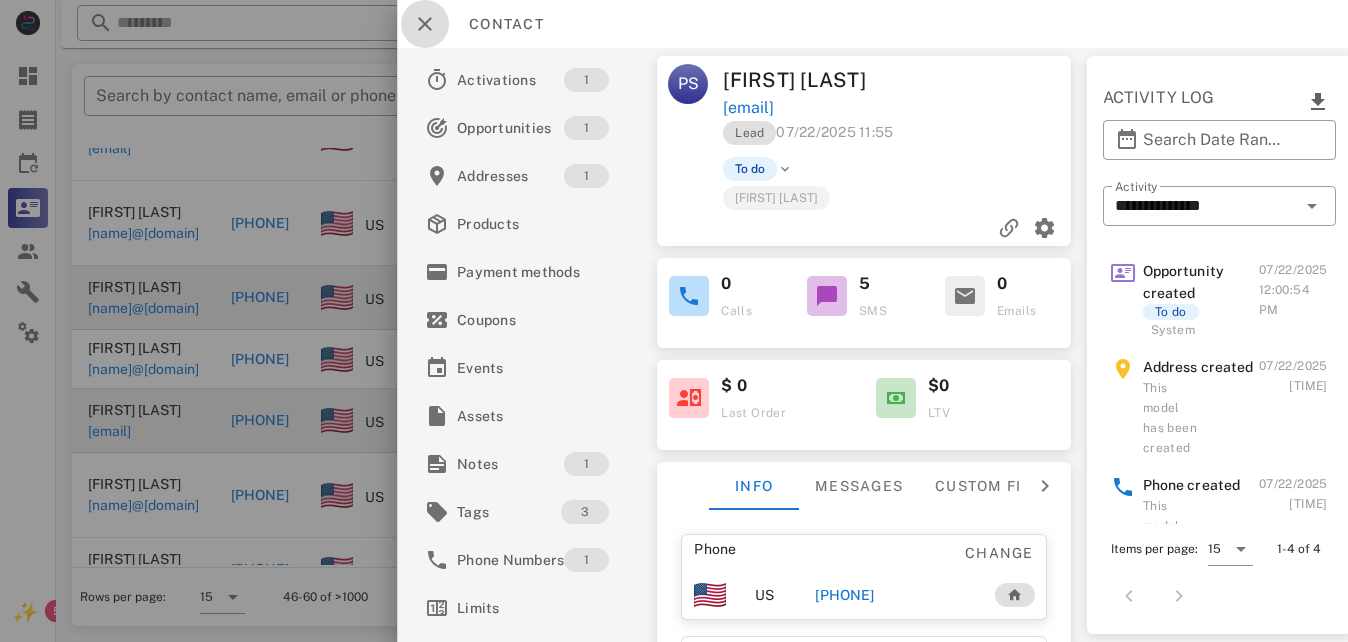 click at bounding box center [425, 24] 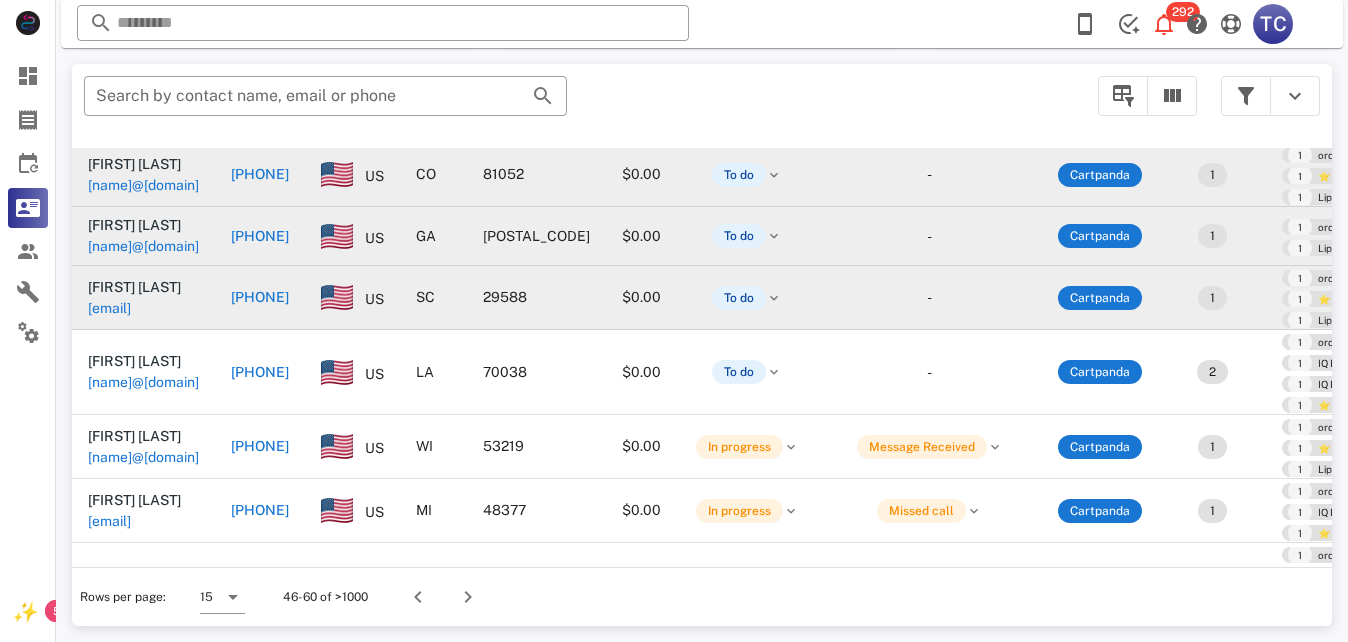 scroll, scrollTop: 300, scrollLeft: 0, axis: vertical 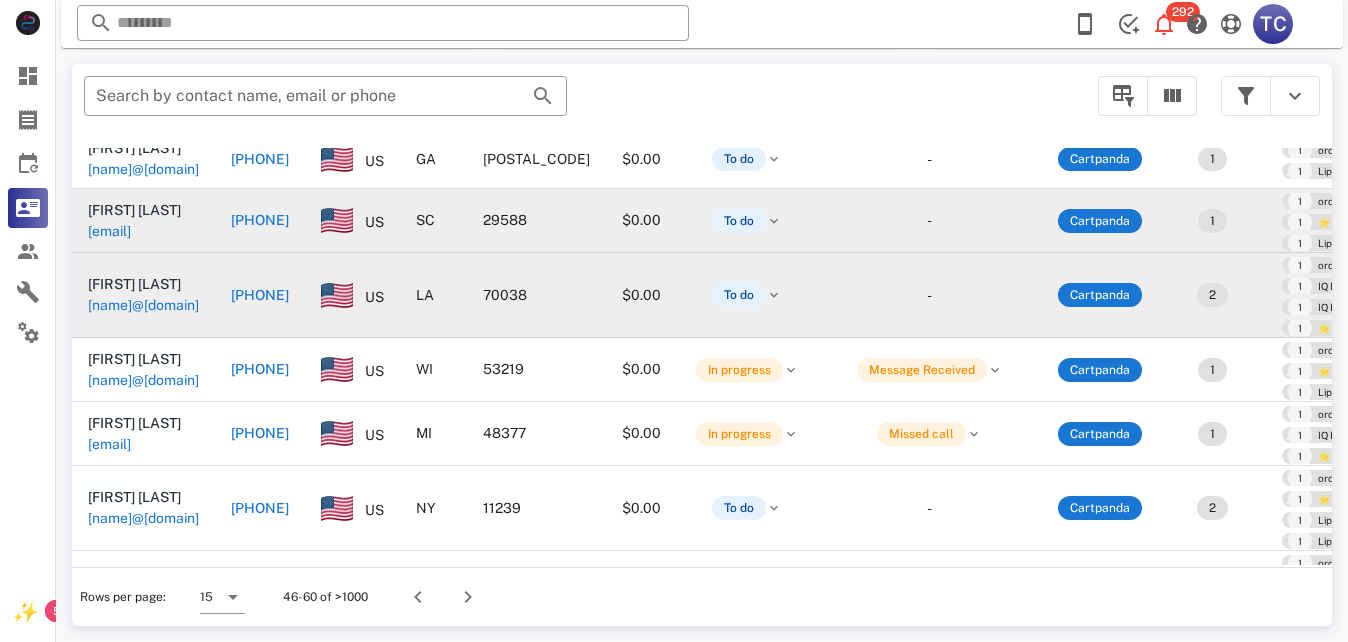 click on "[PHONE]" at bounding box center [260, 295] 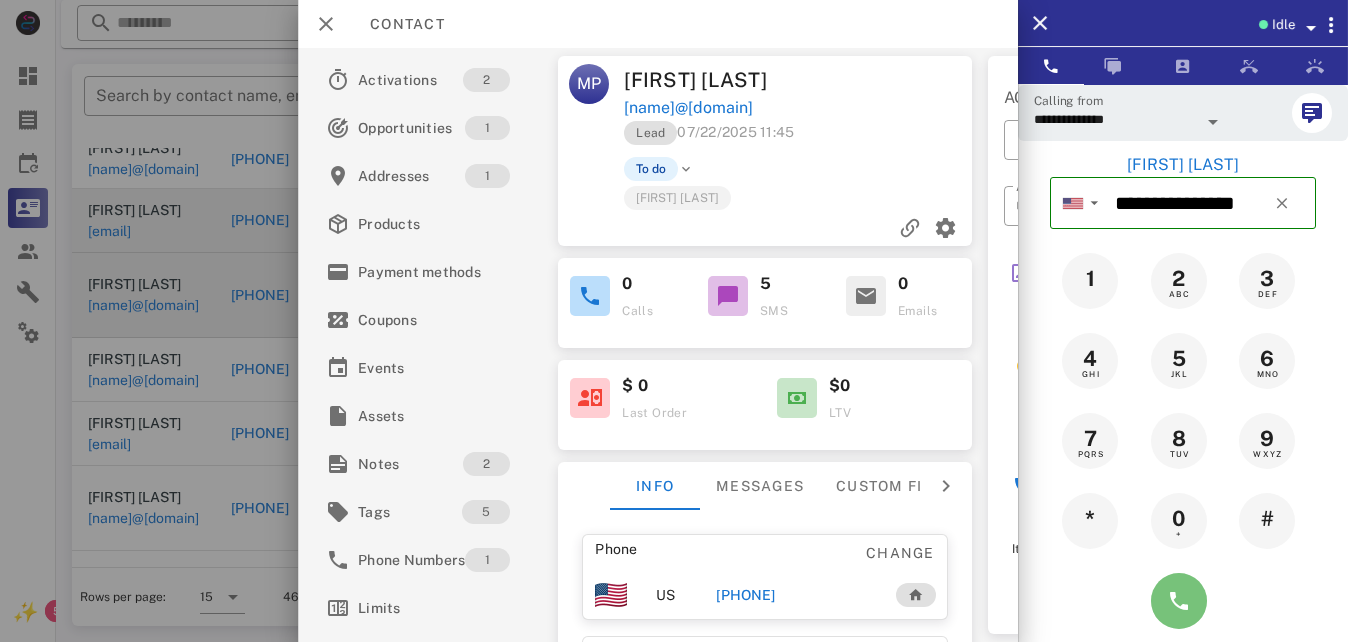 click at bounding box center [1179, 601] 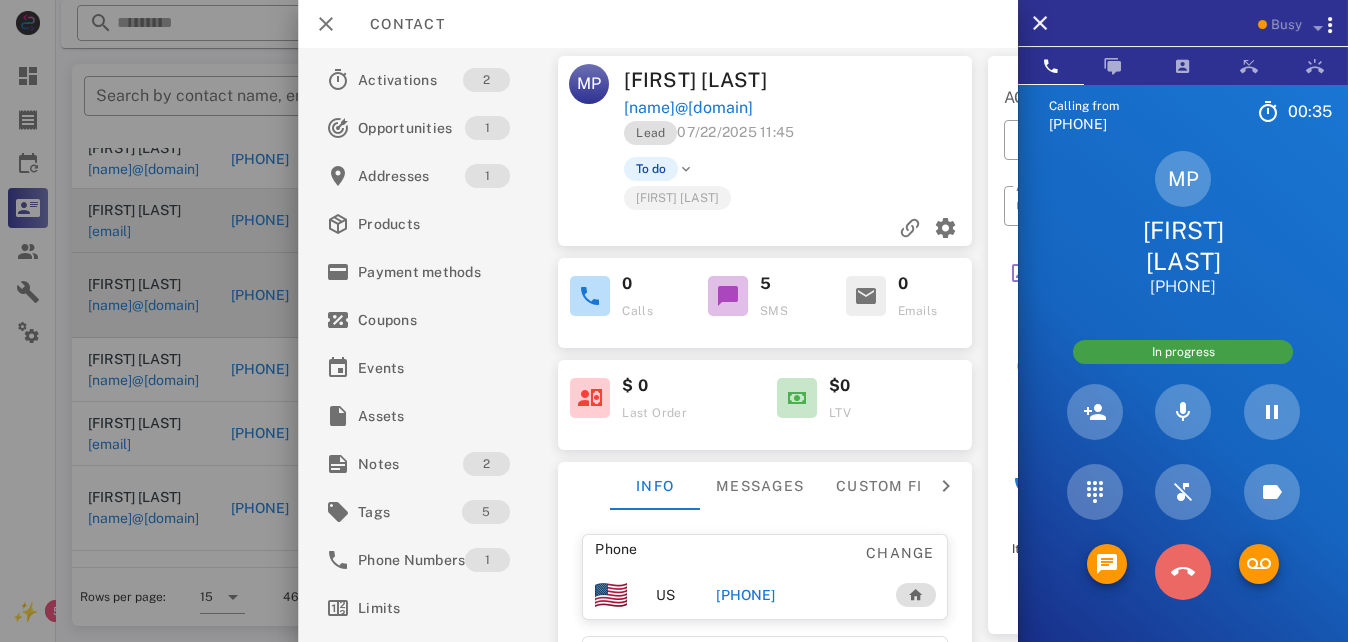 click at bounding box center (1183, 572) 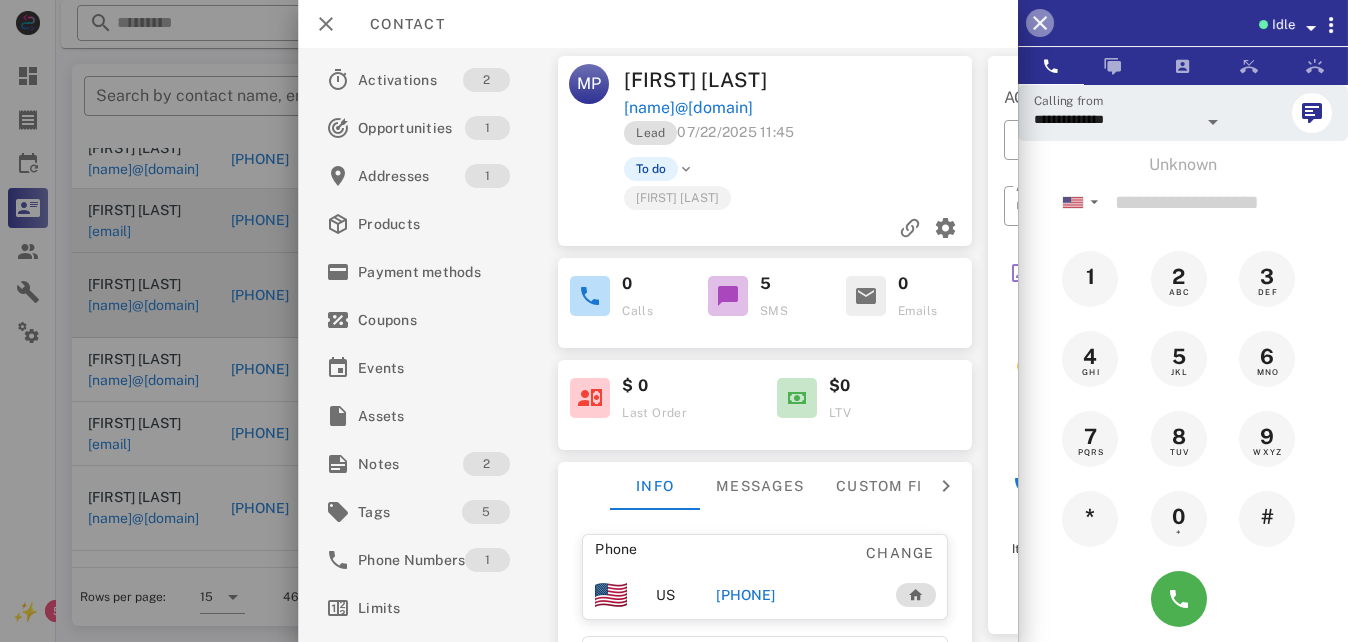 click at bounding box center (1040, 23) 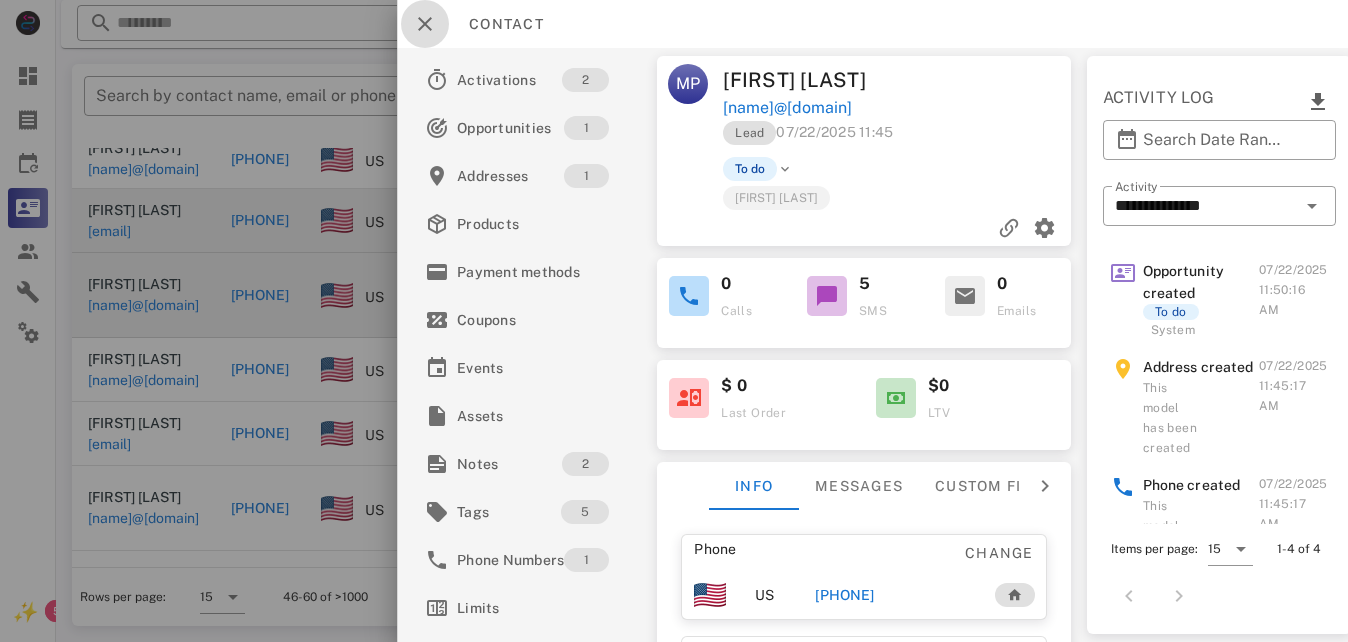 click at bounding box center [425, 24] 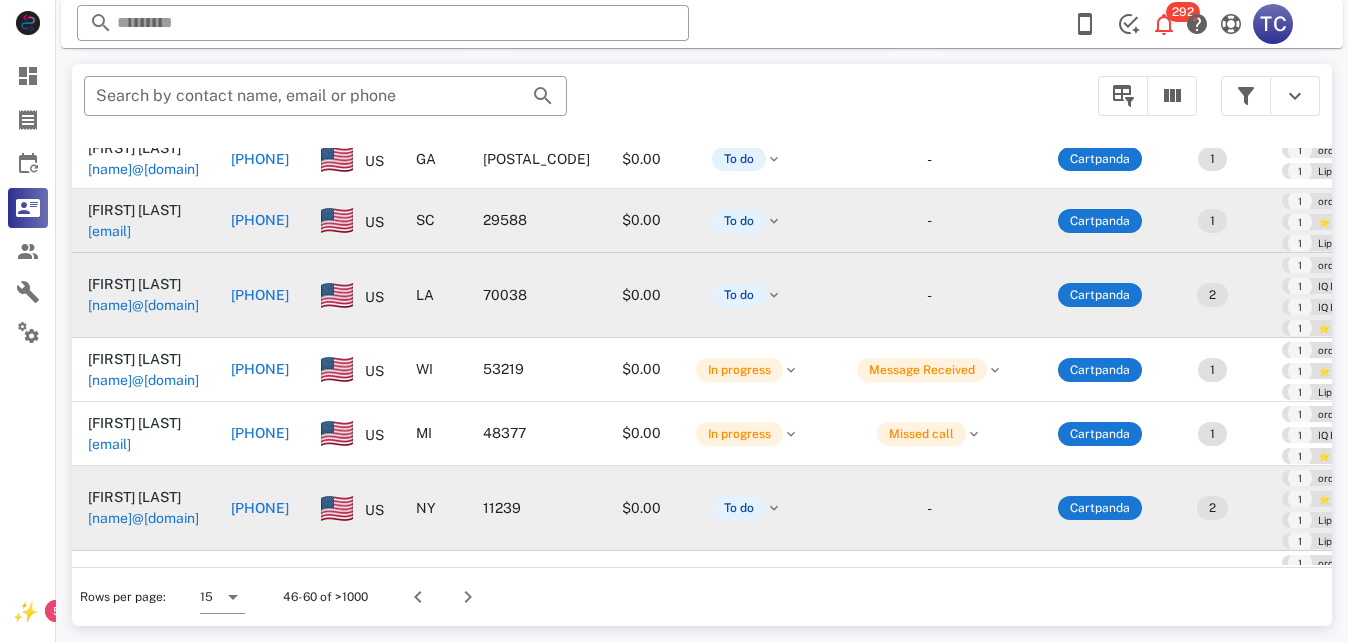 click on "[PHONE]" at bounding box center [260, 508] 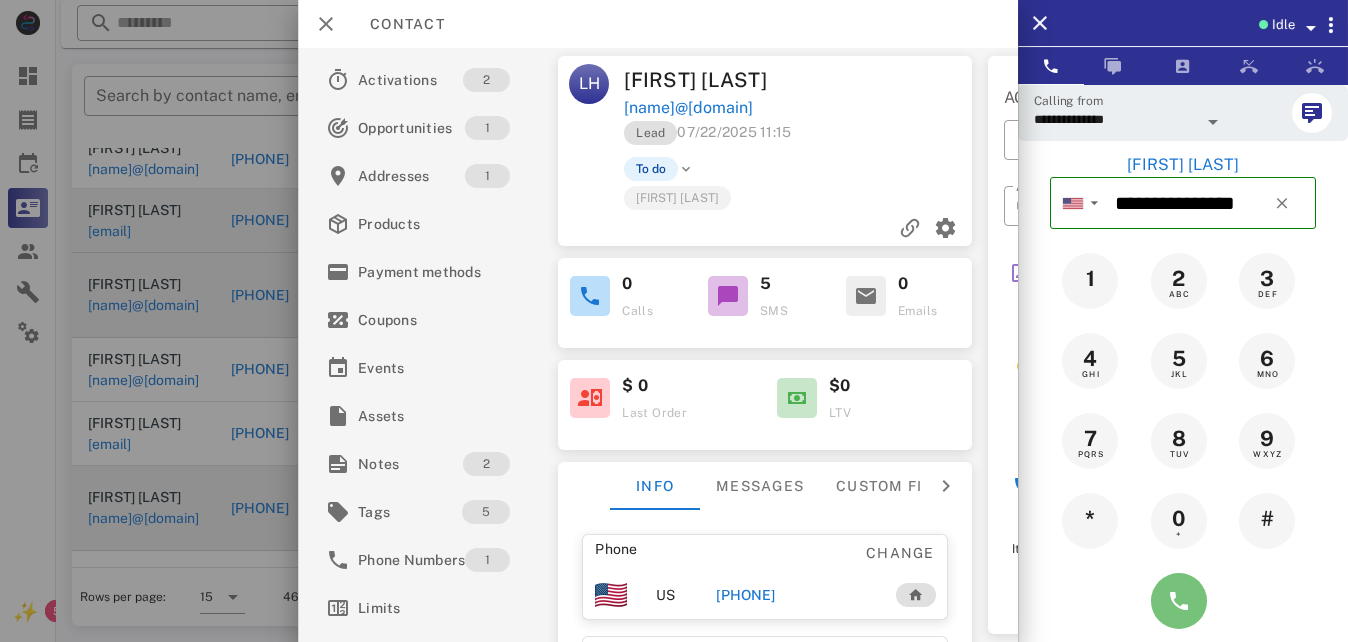 click at bounding box center [1179, 601] 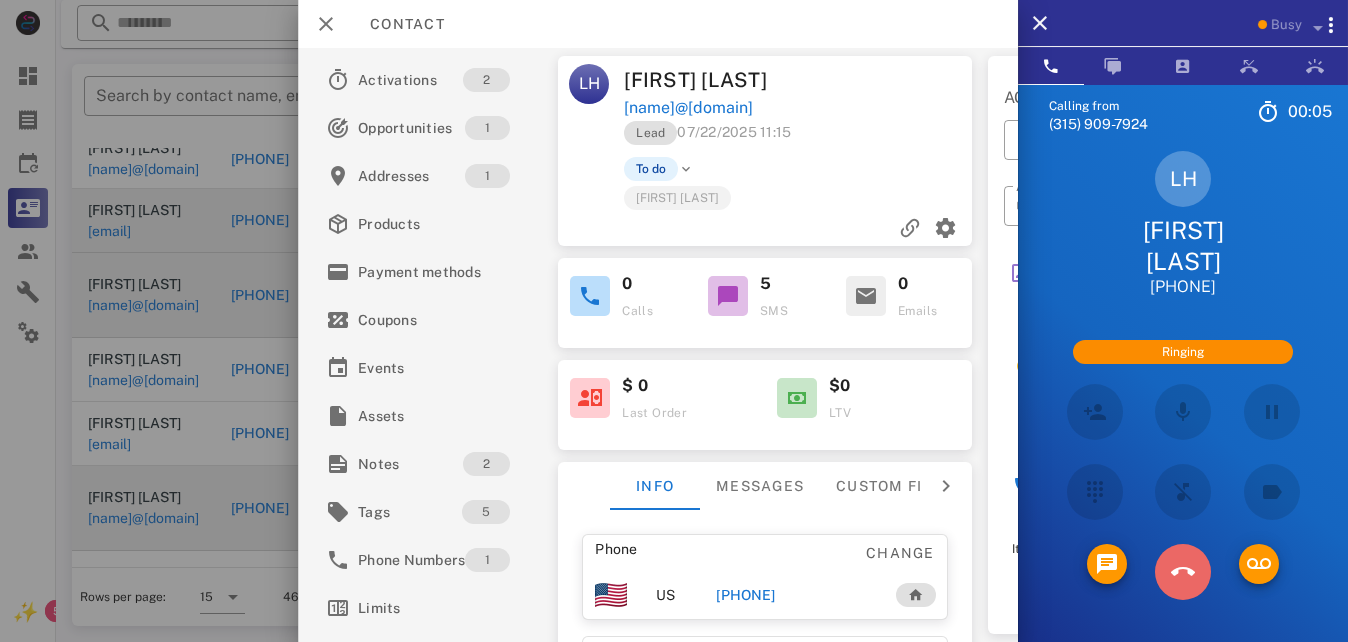 click at bounding box center (1183, 572) 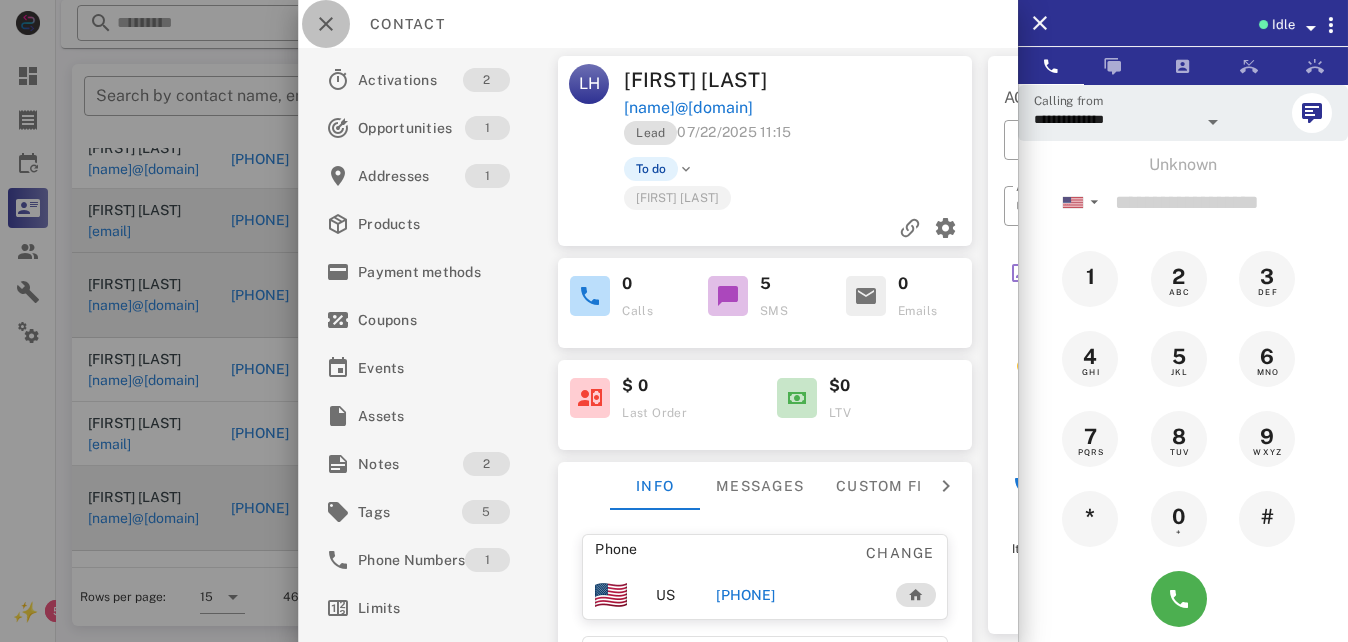 click at bounding box center (326, 24) 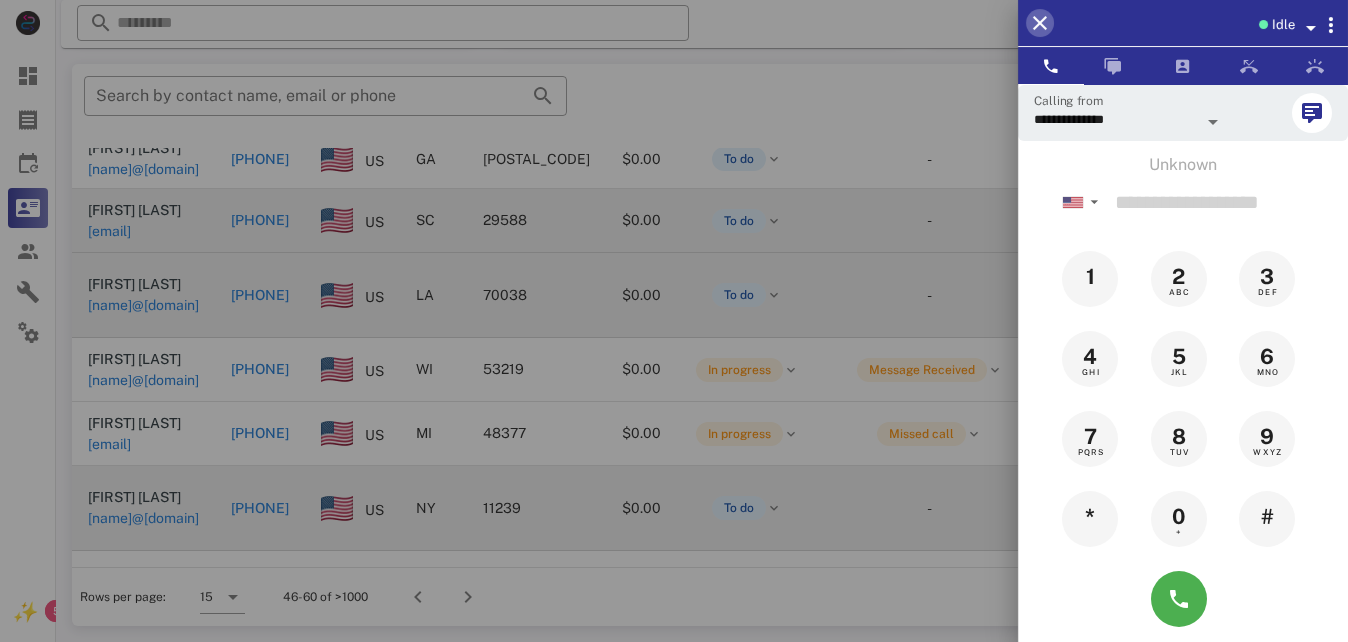 click at bounding box center (1040, 23) 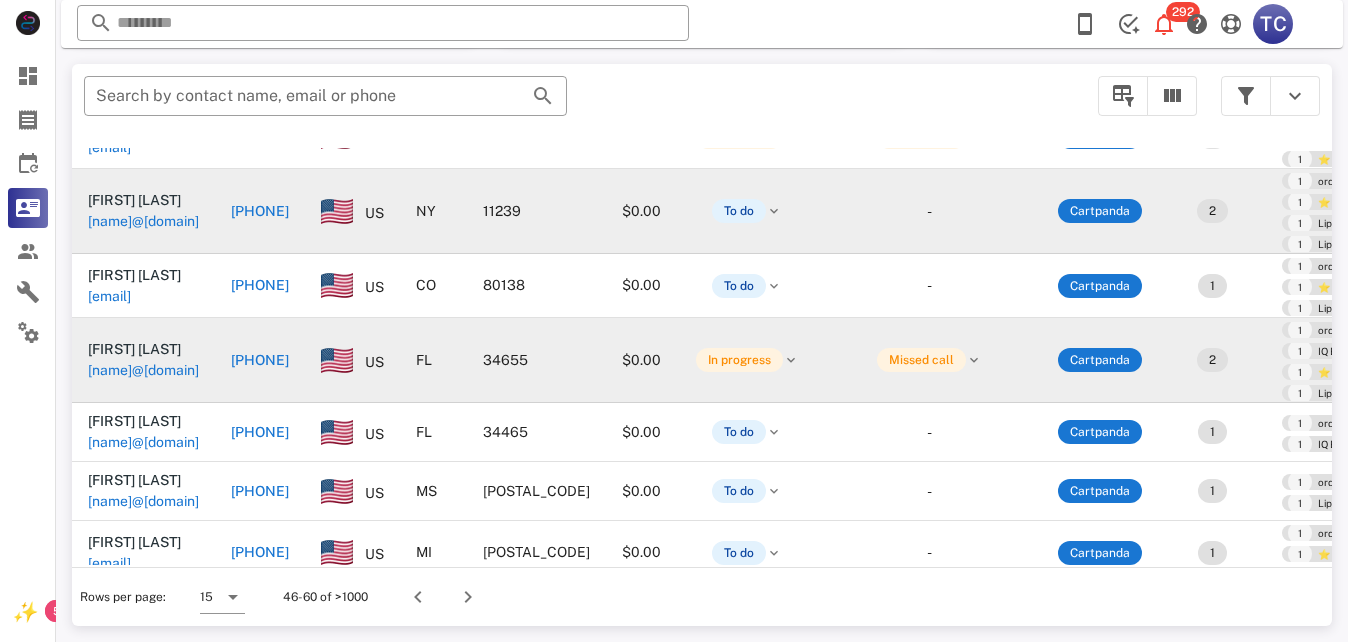 scroll, scrollTop: 600, scrollLeft: 0, axis: vertical 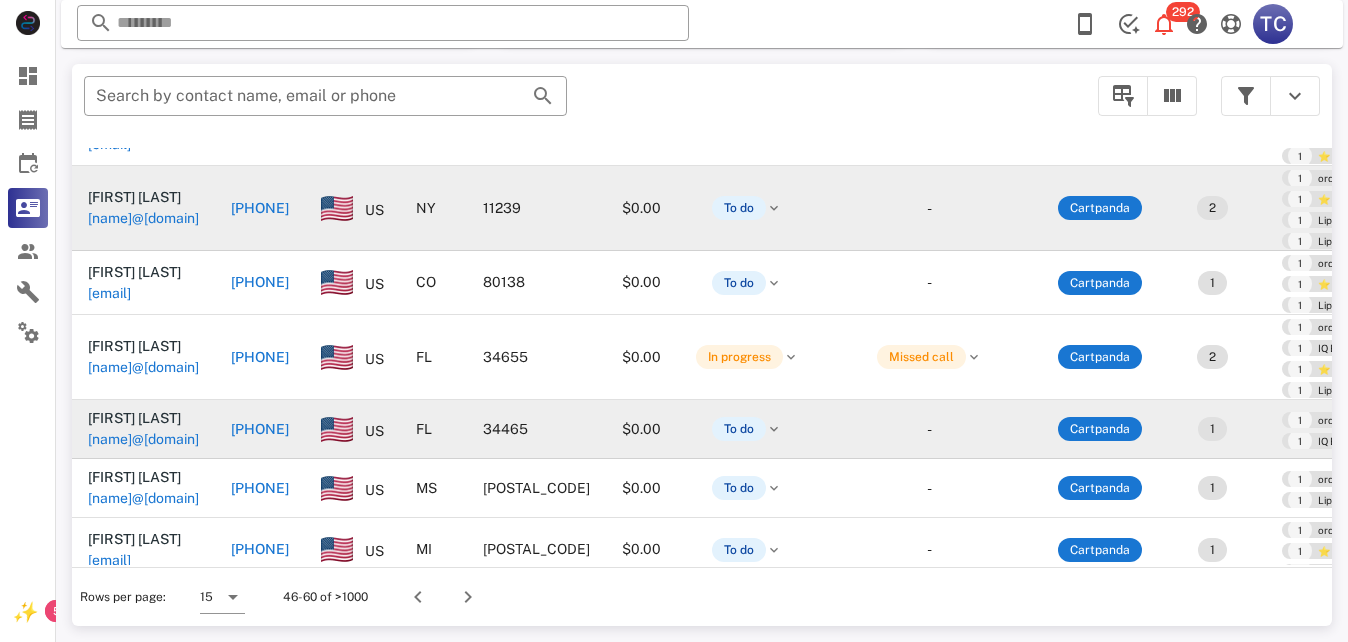 click on "[PHONE]" at bounding box center [260, 429] 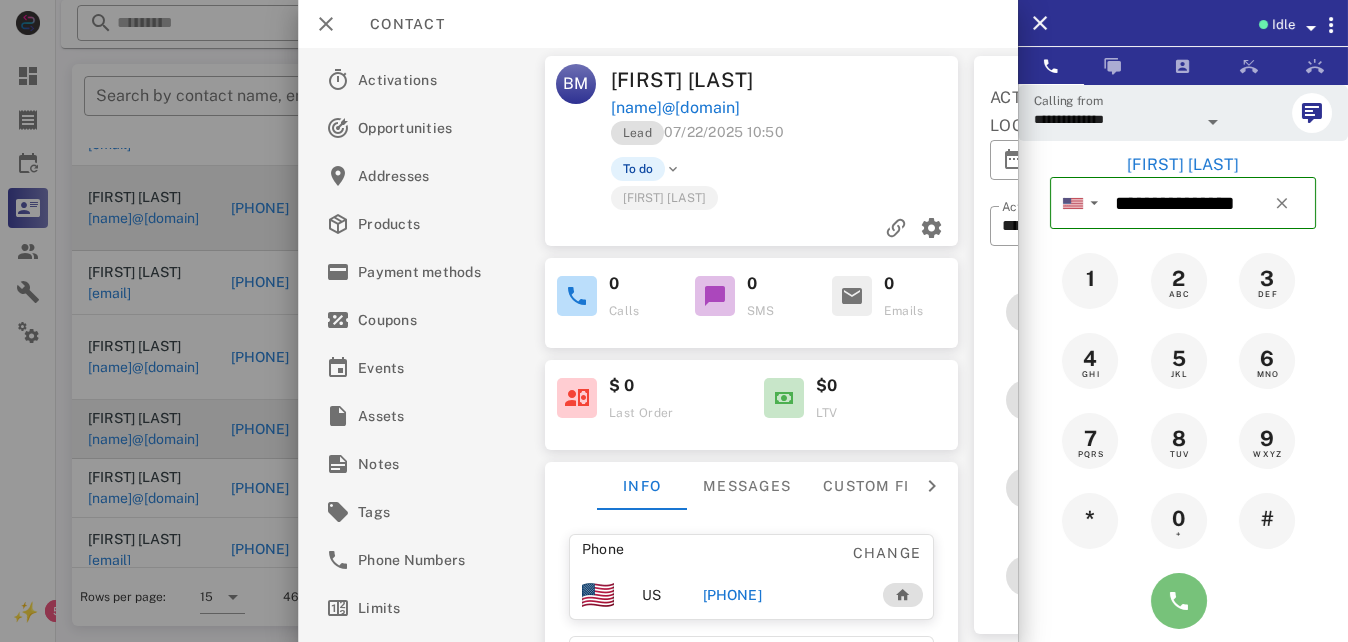 click at bounding box center [1179, 601] 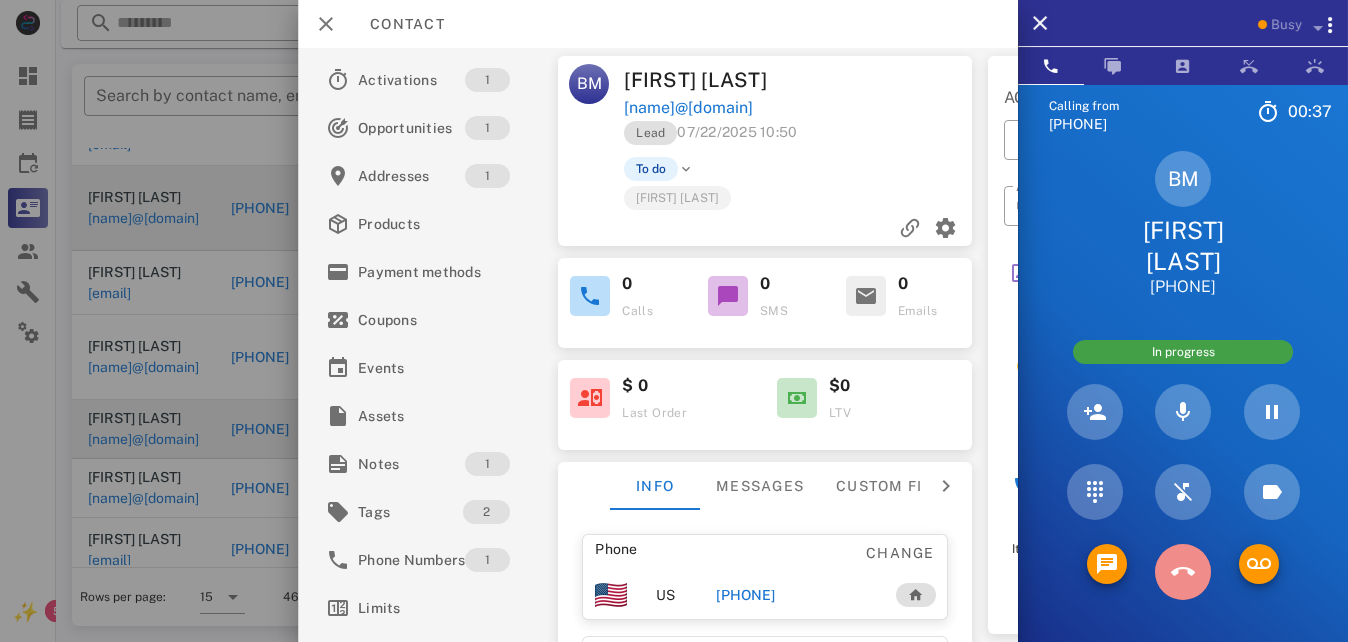 click at bounding box center [1183, 572] 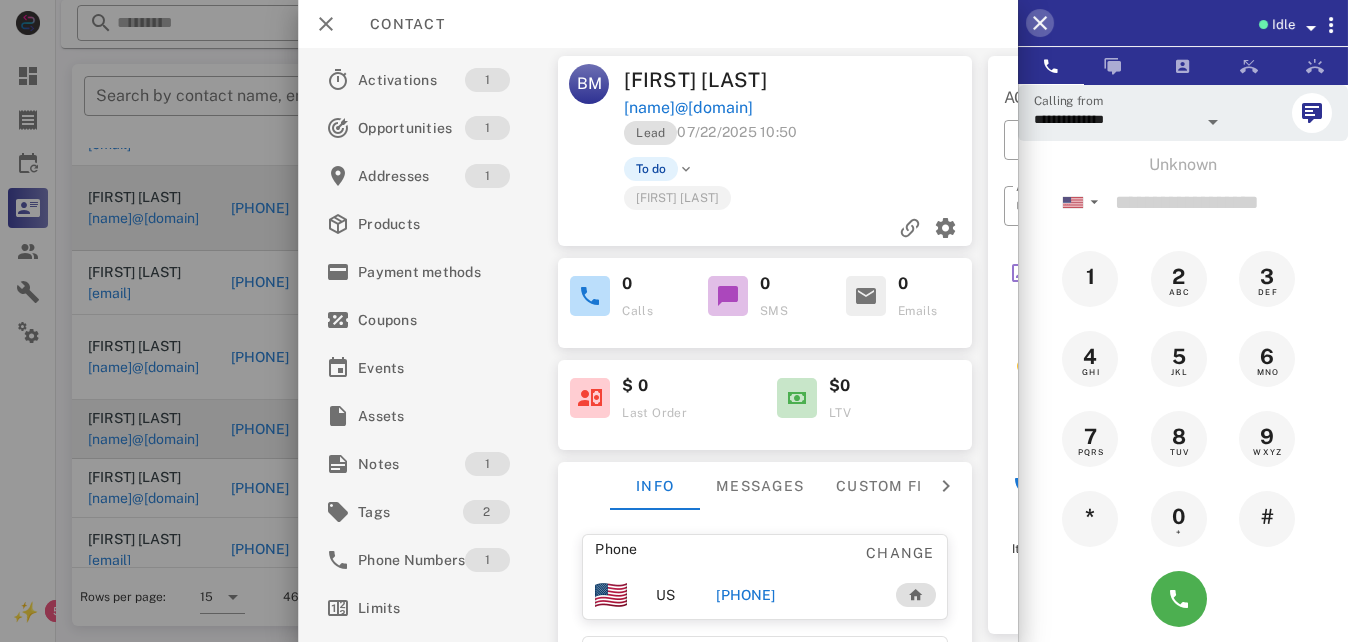 click at bounding box center [1040, 23] 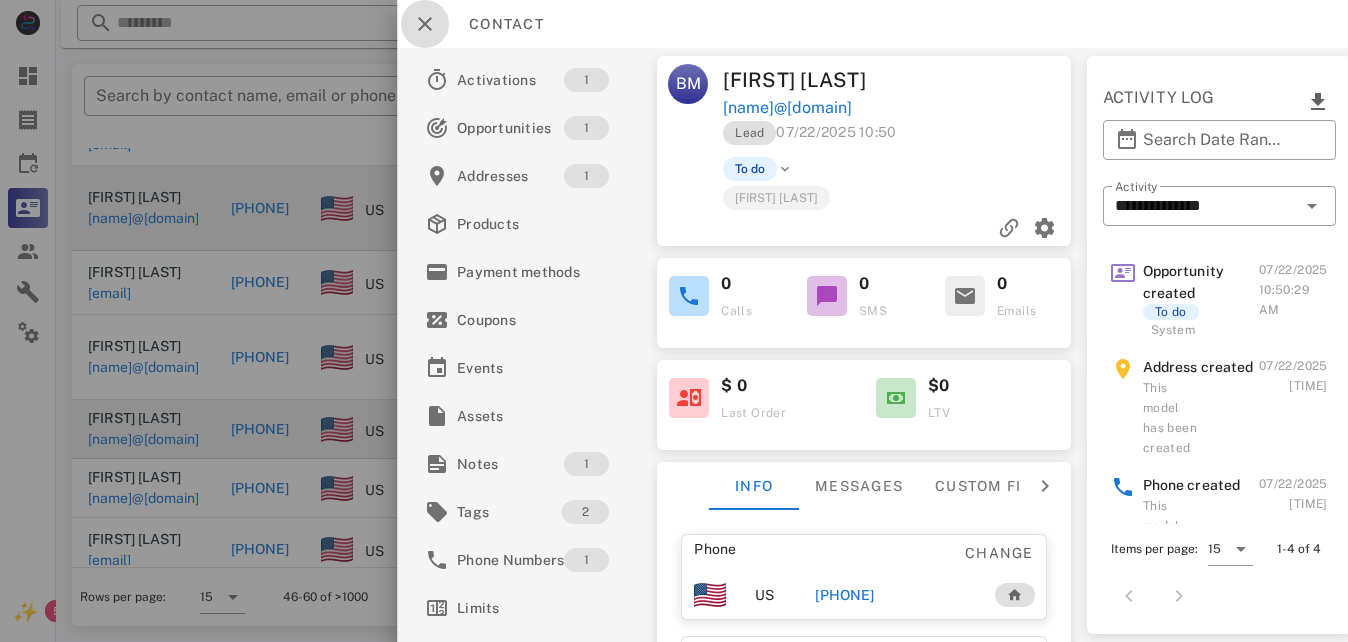click at bounding box center [425, 24] 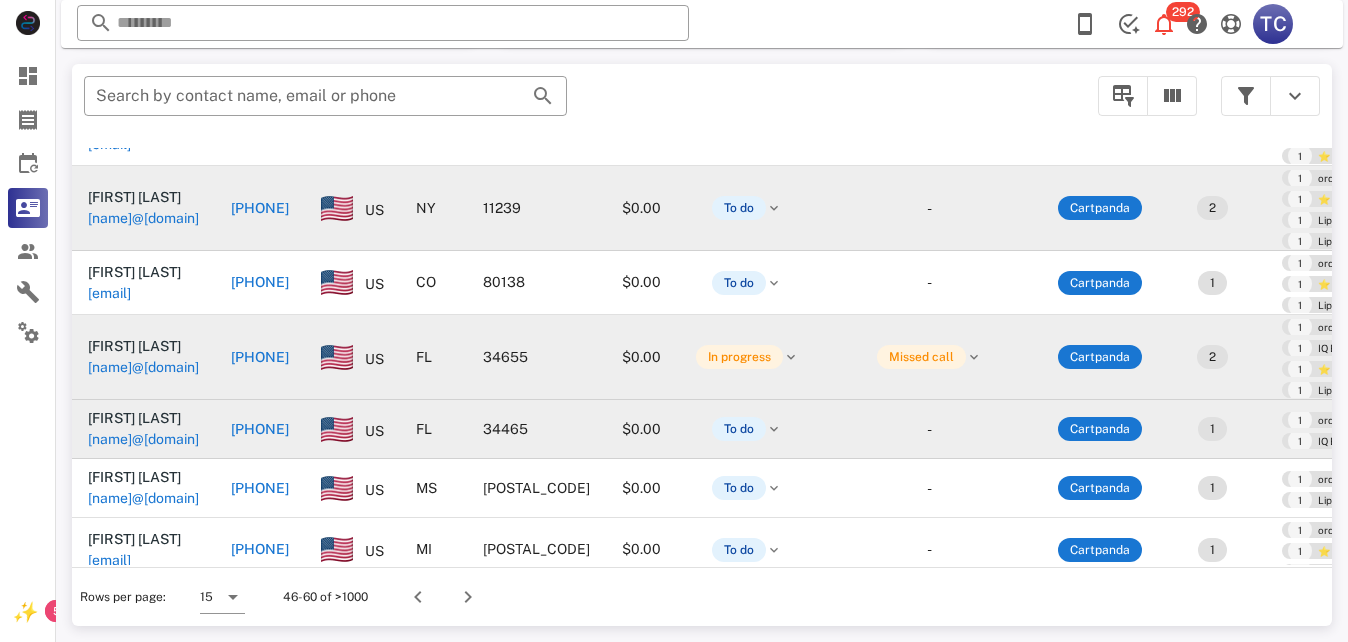 scroll, scrollTop: 690, scrollLeft: 0, axis: vertical 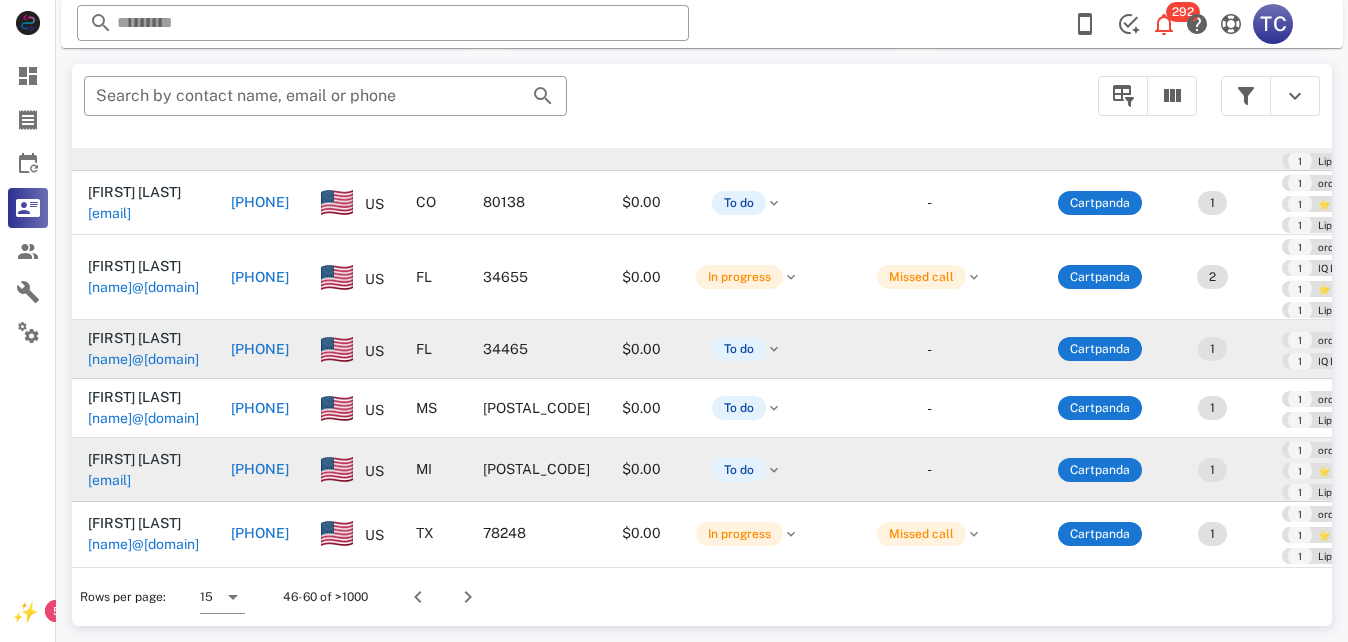 click on "[PHONE]" at bounding box center (260, 469) 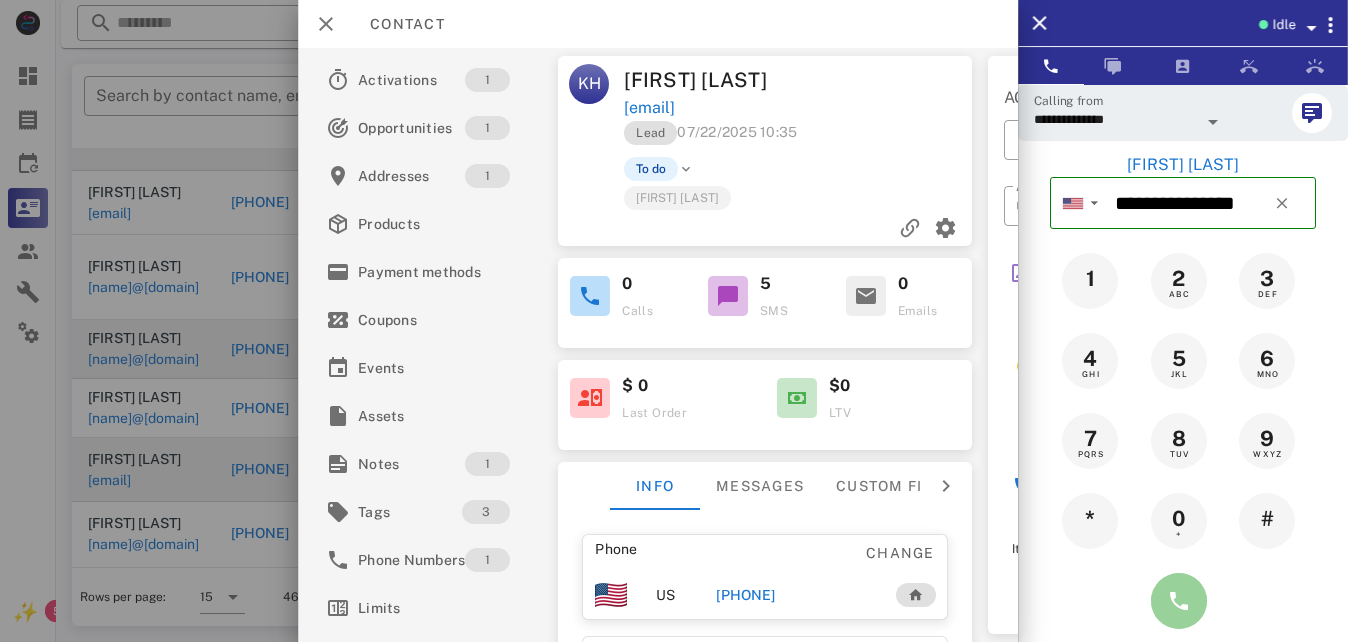 click at bounding box center (1179, 601) 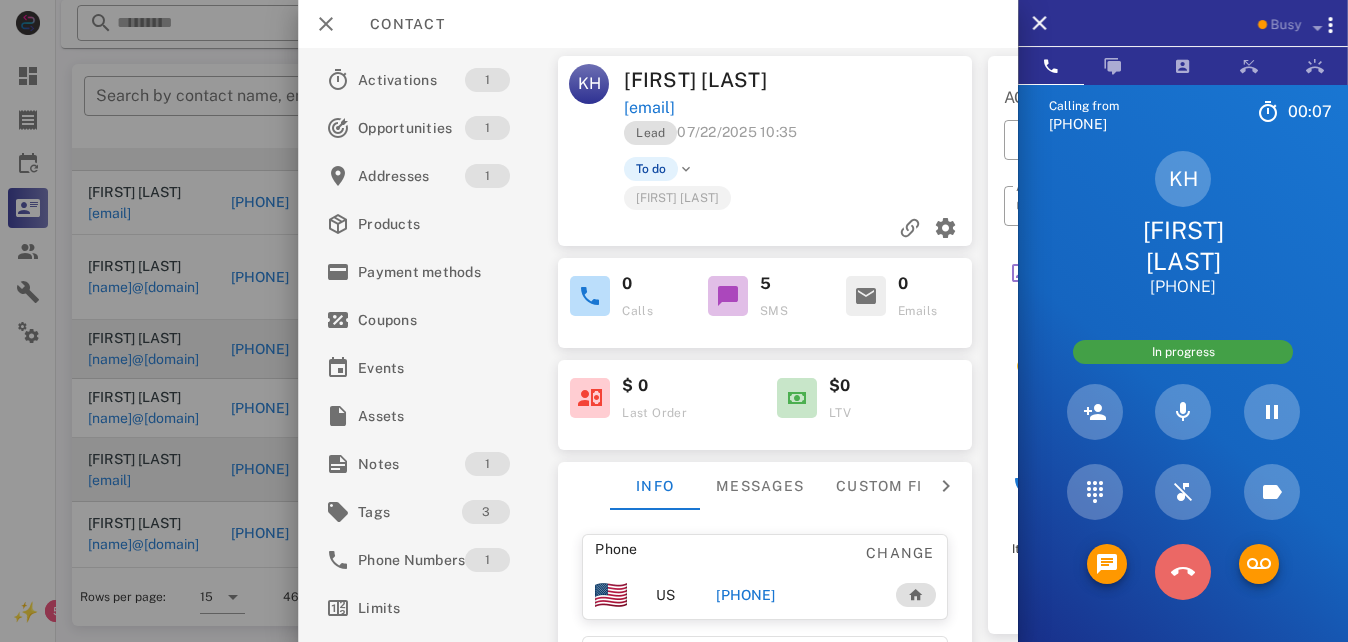 click at bounding box center [1183, 572] 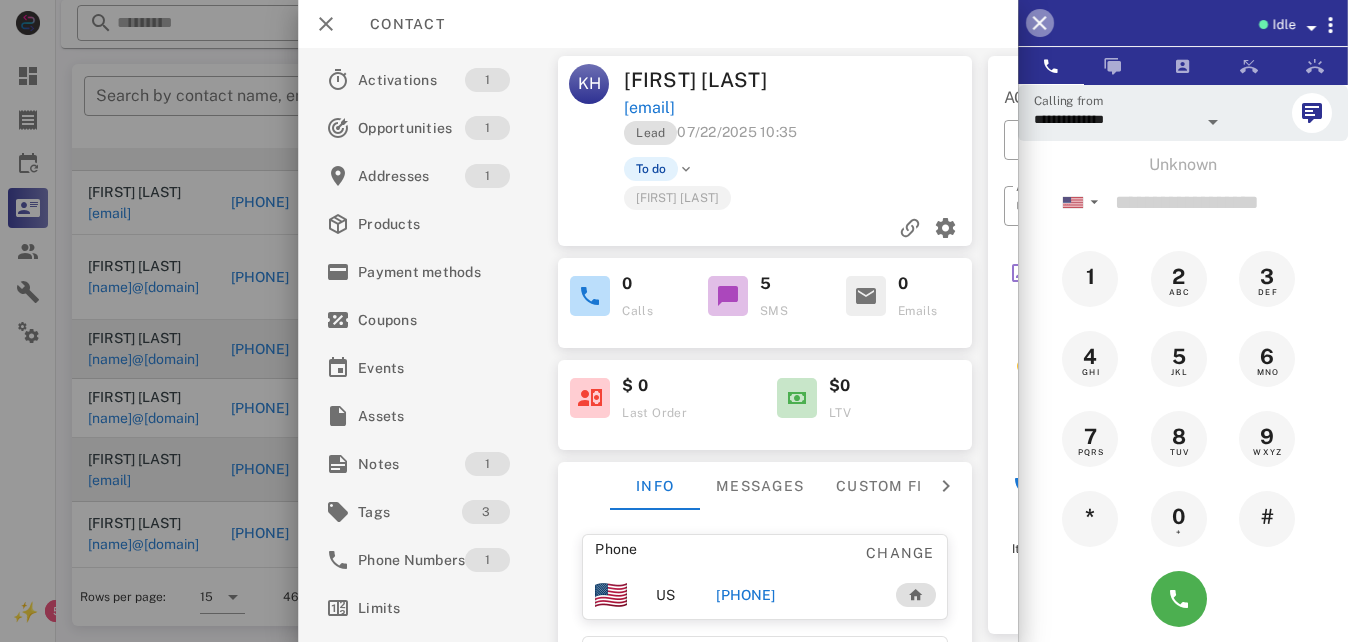 click at bounding box center (1040, 23) 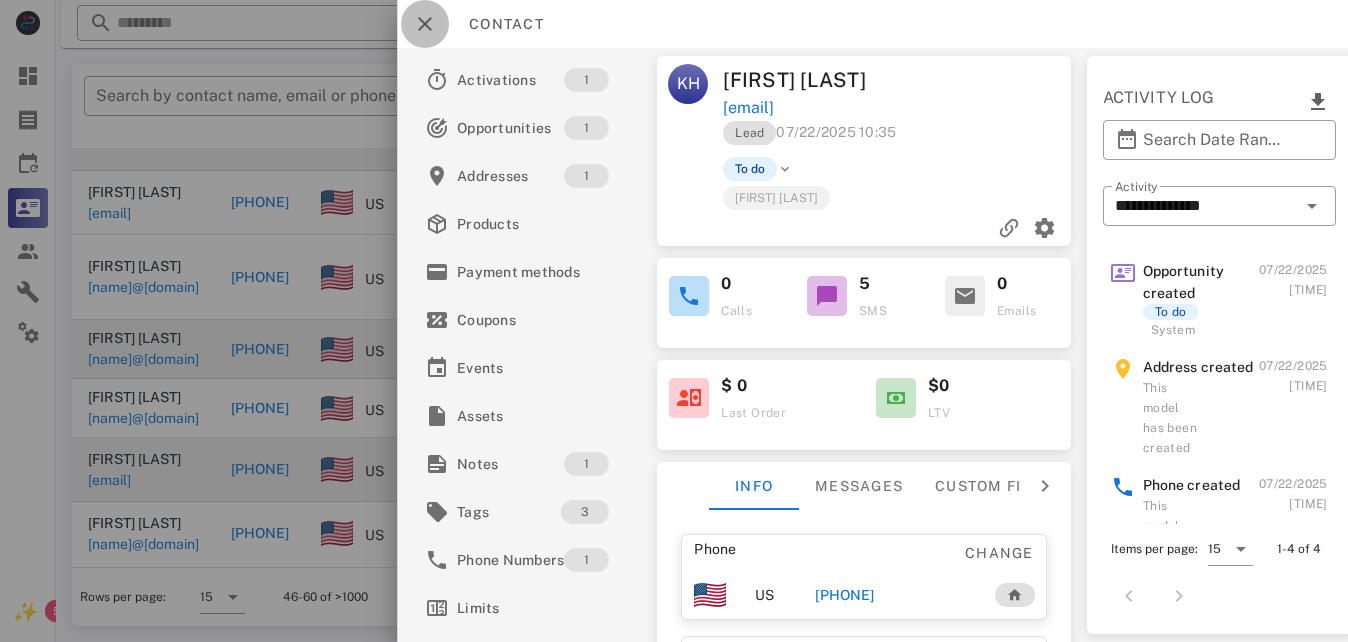 click at bounding box center [425, 24] 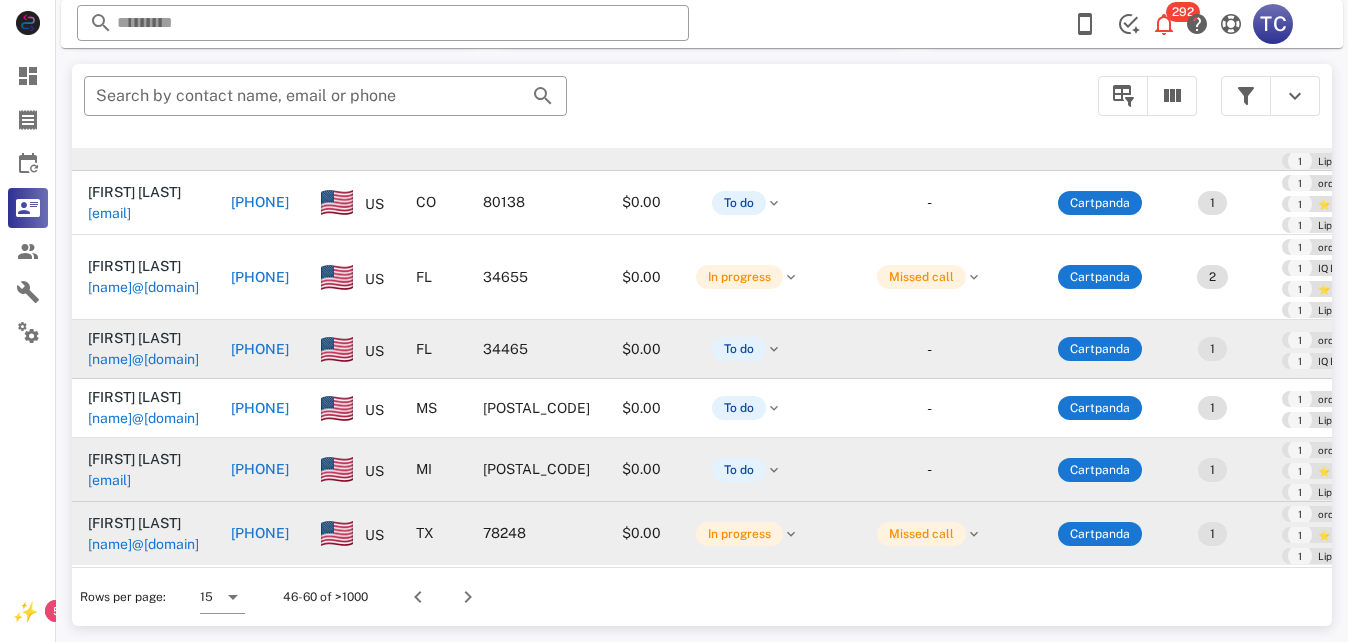 click on "[PHONE]" at bounding box center (260, 533) 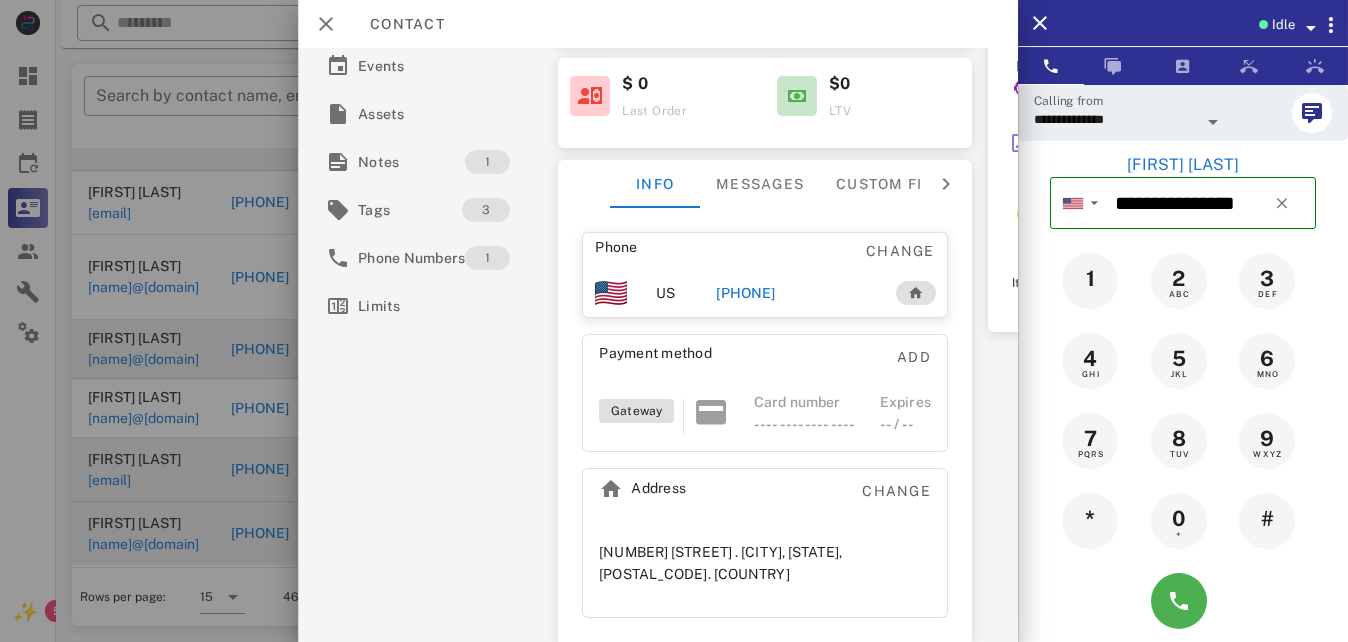 scroll, scrollTop: 322, scrollLeft: 0, axis: vertical 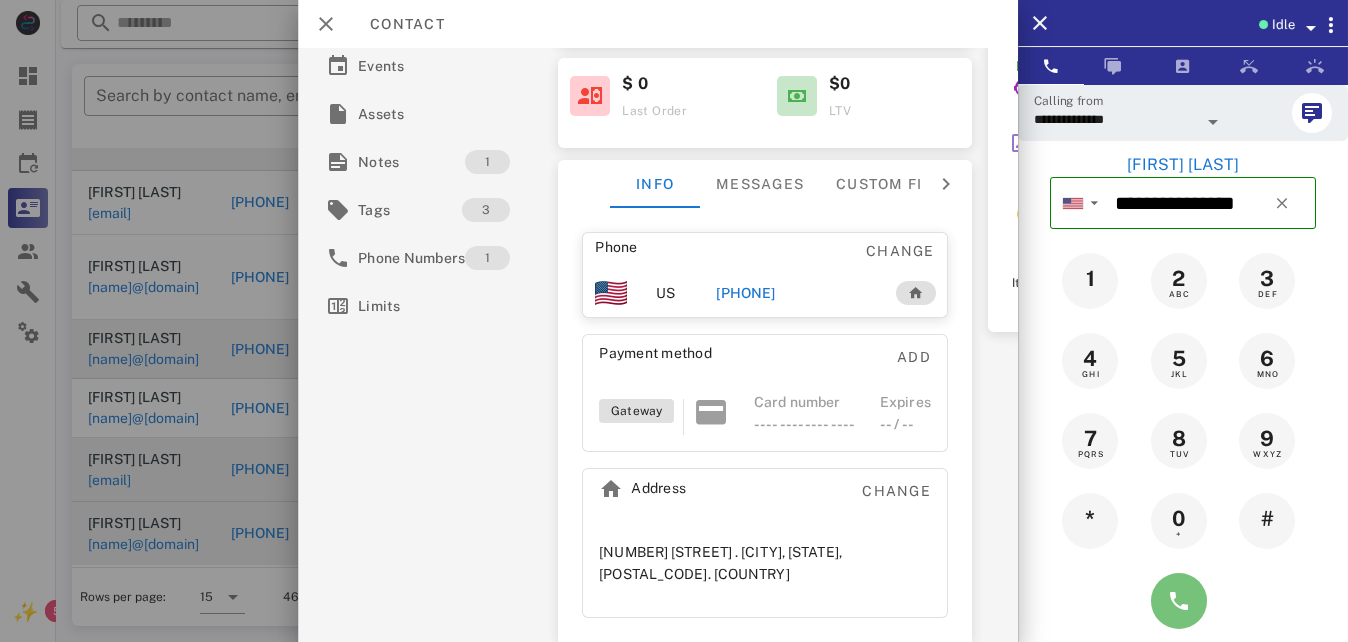 click at bounding box center (1179, 601) 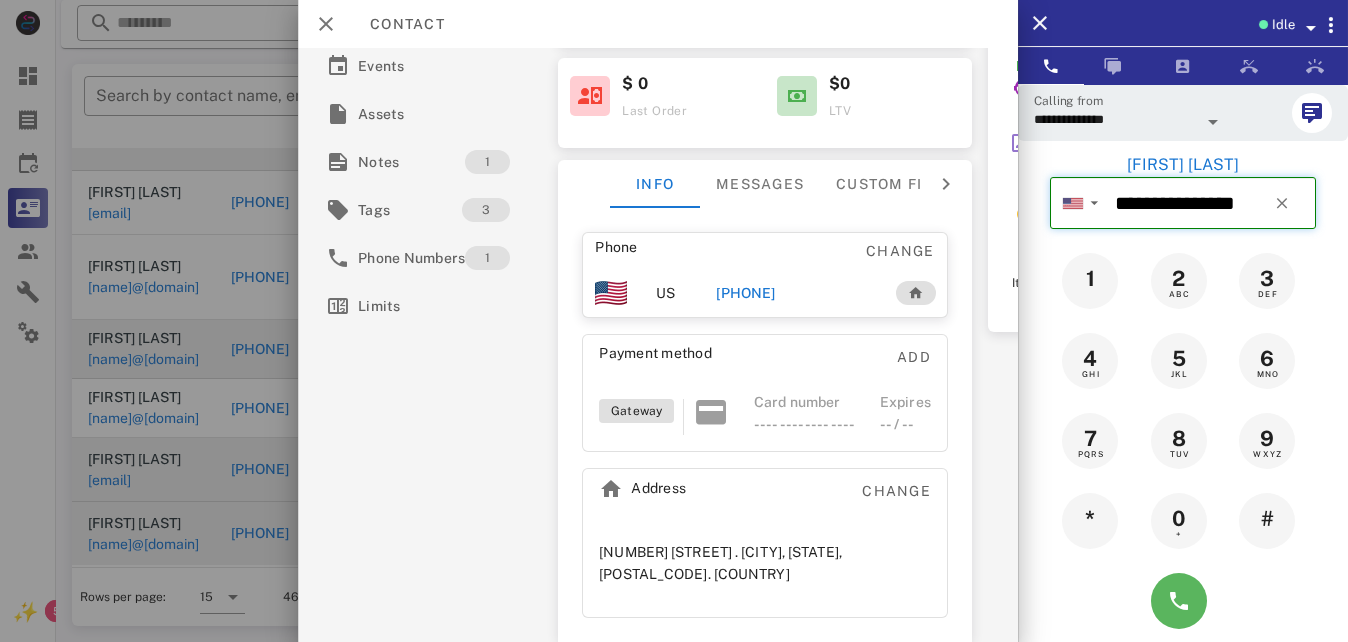 type 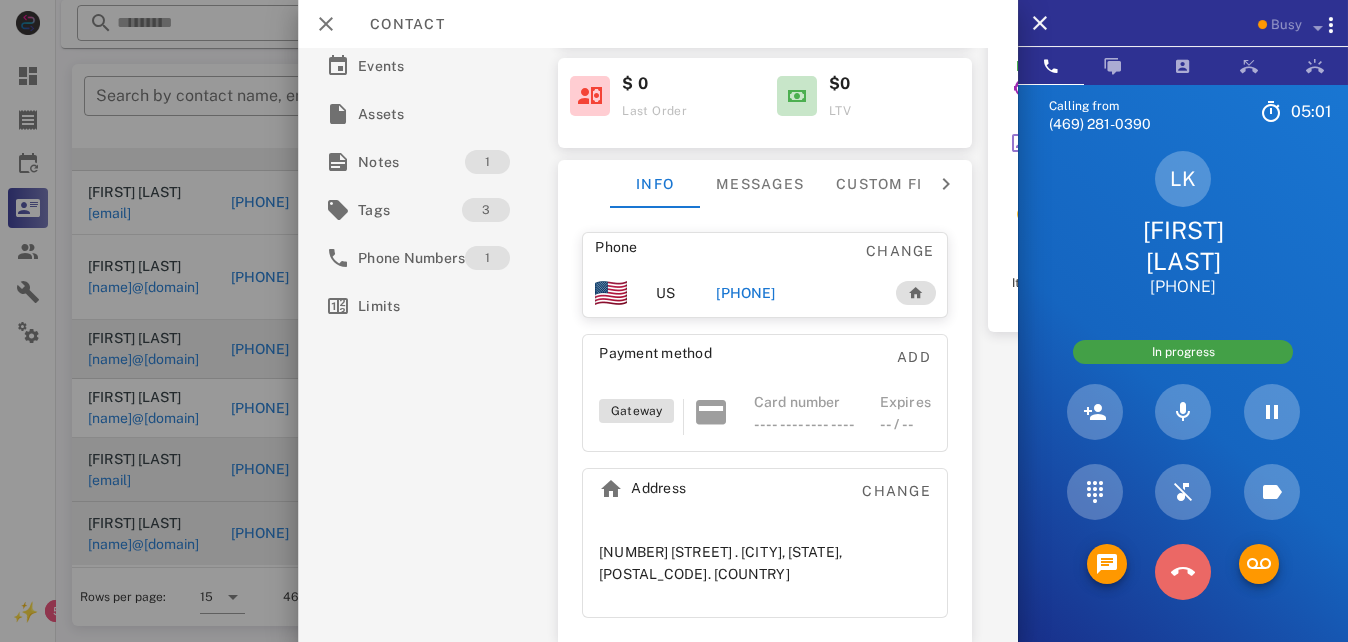 click at bounding box center [1183, 572] 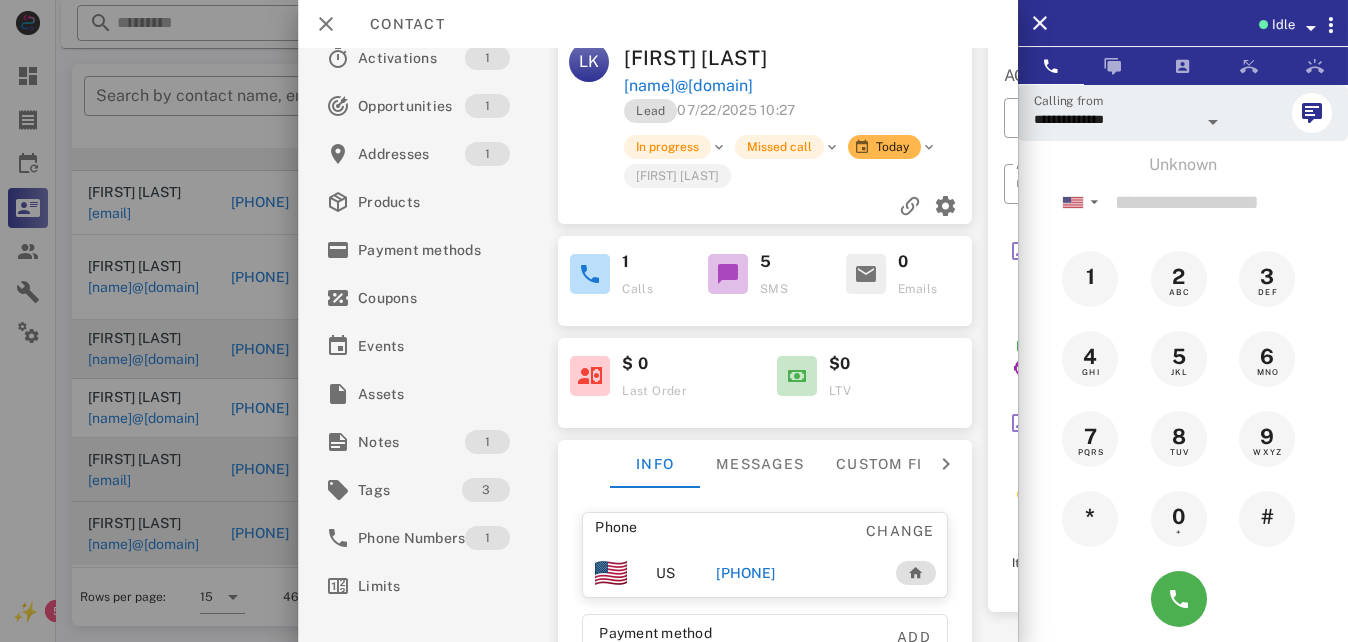 scroll, scrollTop: 0, scrollLeft: 0, axis: both 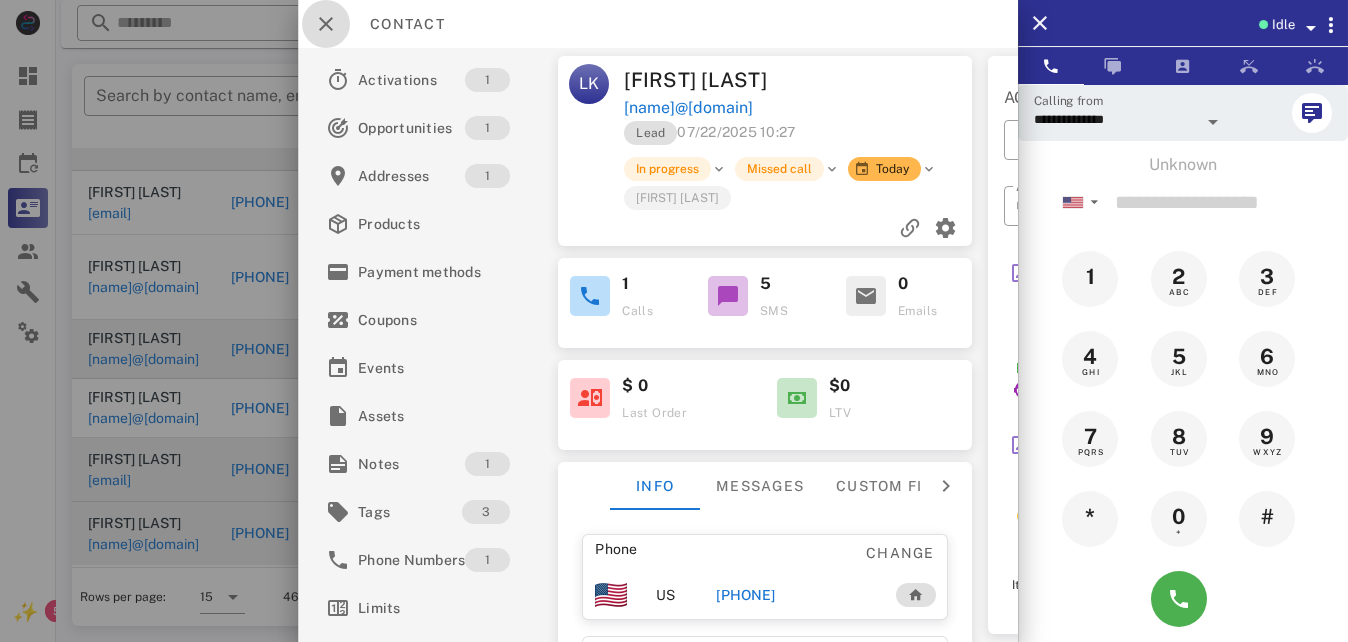 click at bounding box center (326, 24) 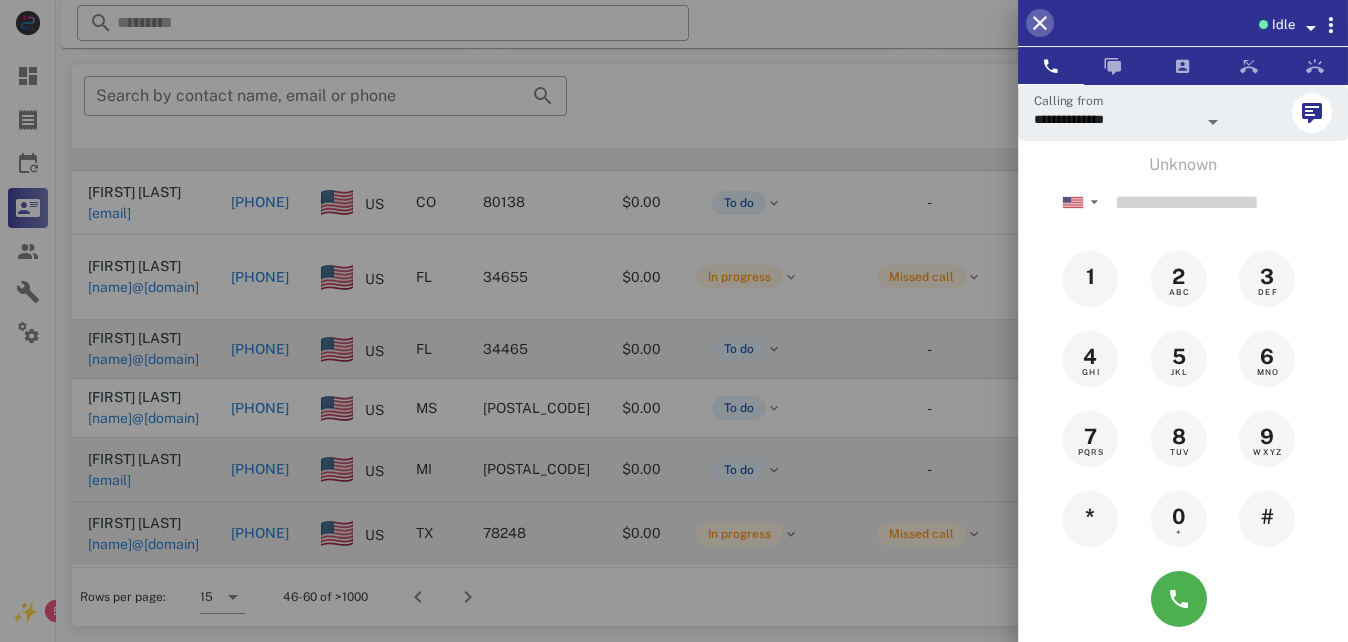 click at bounding box center [1040, 23] 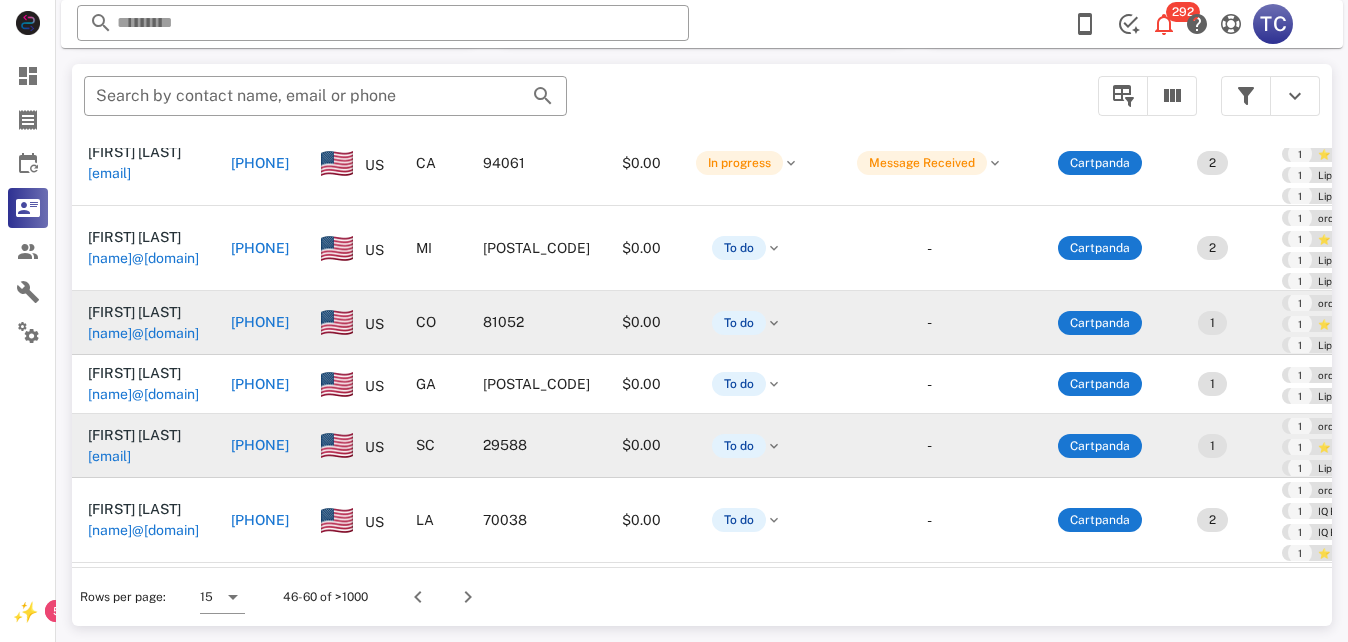 scroll, scrollTop: 0, scrollLeft: 0, axis: both 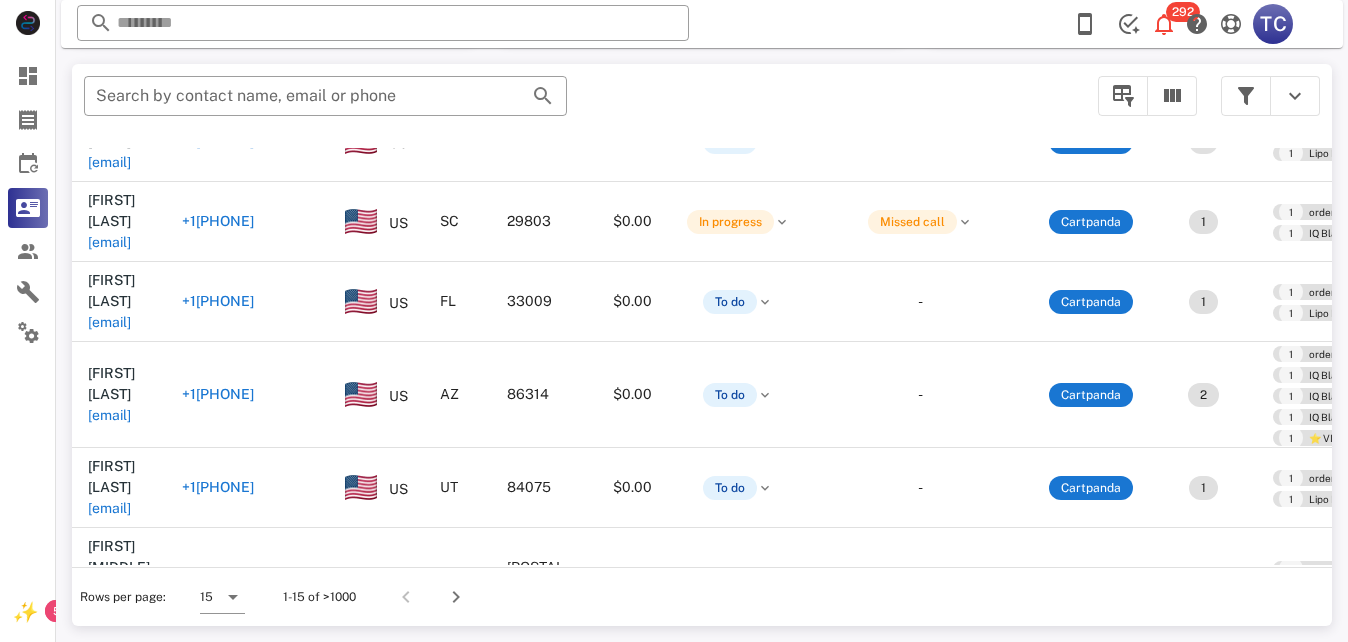 click on "[PHONE]" at bounding box center (218, 671) 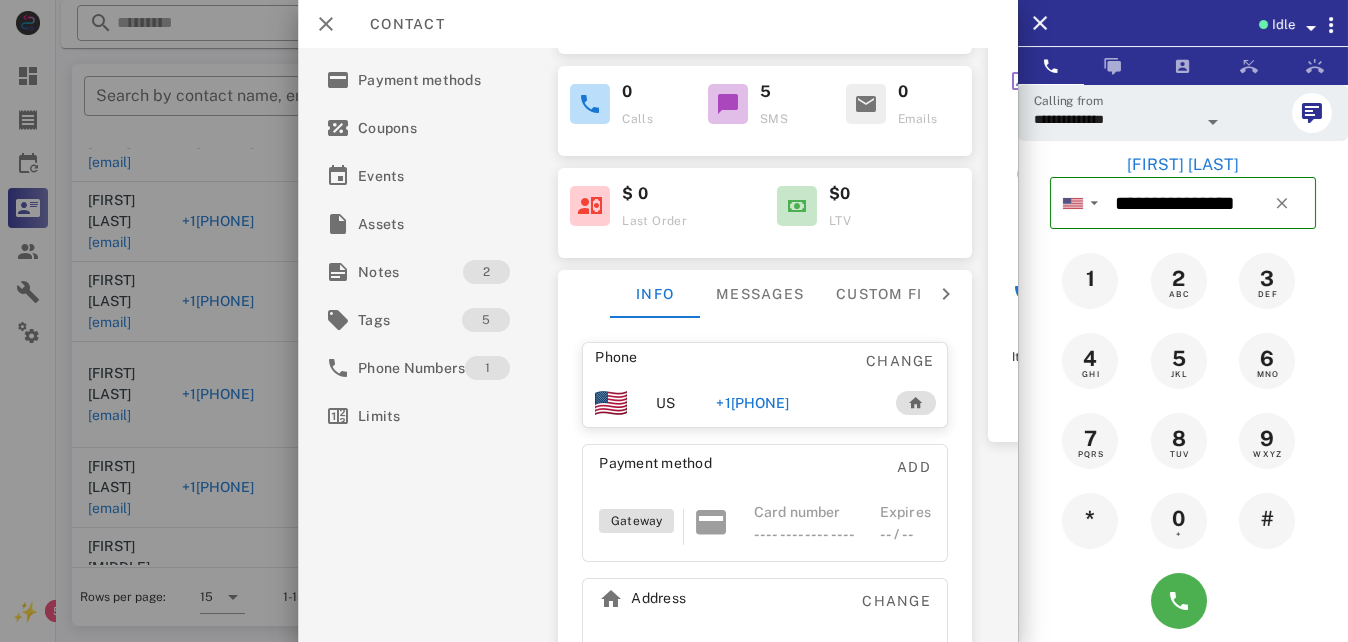 scroll, scrollTop: 200, scrollLeft: 0, axis: vertical 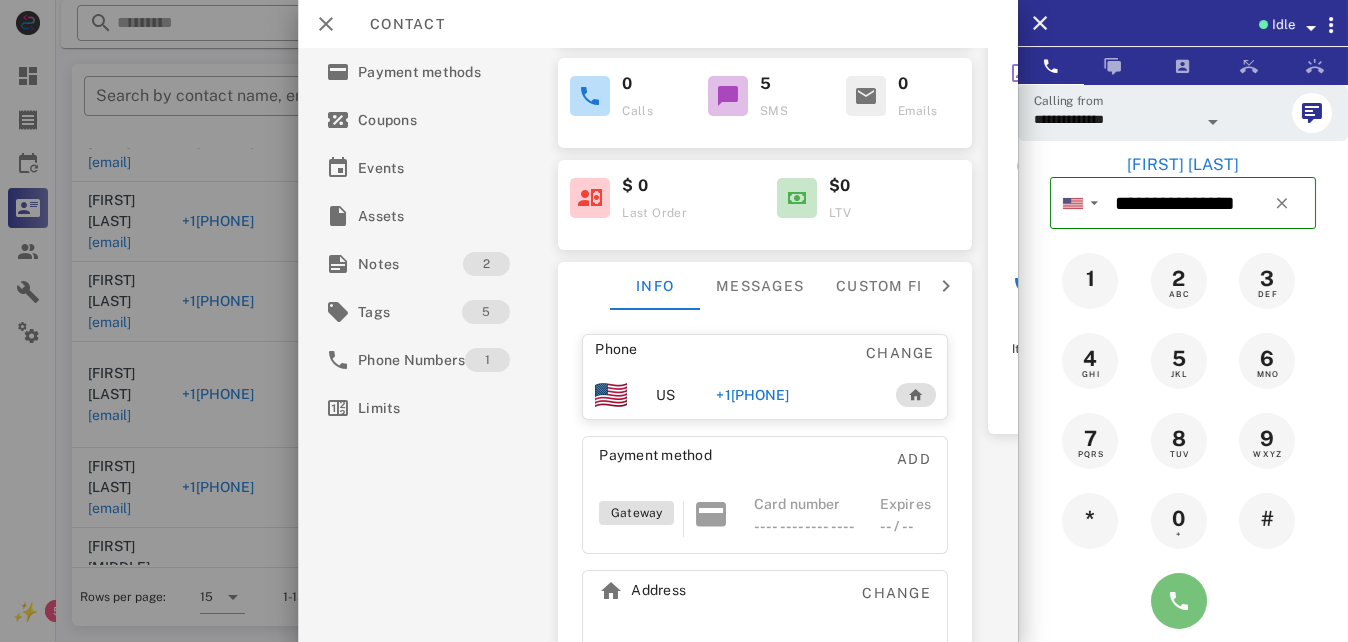 click at bounding box center (1179, 601) 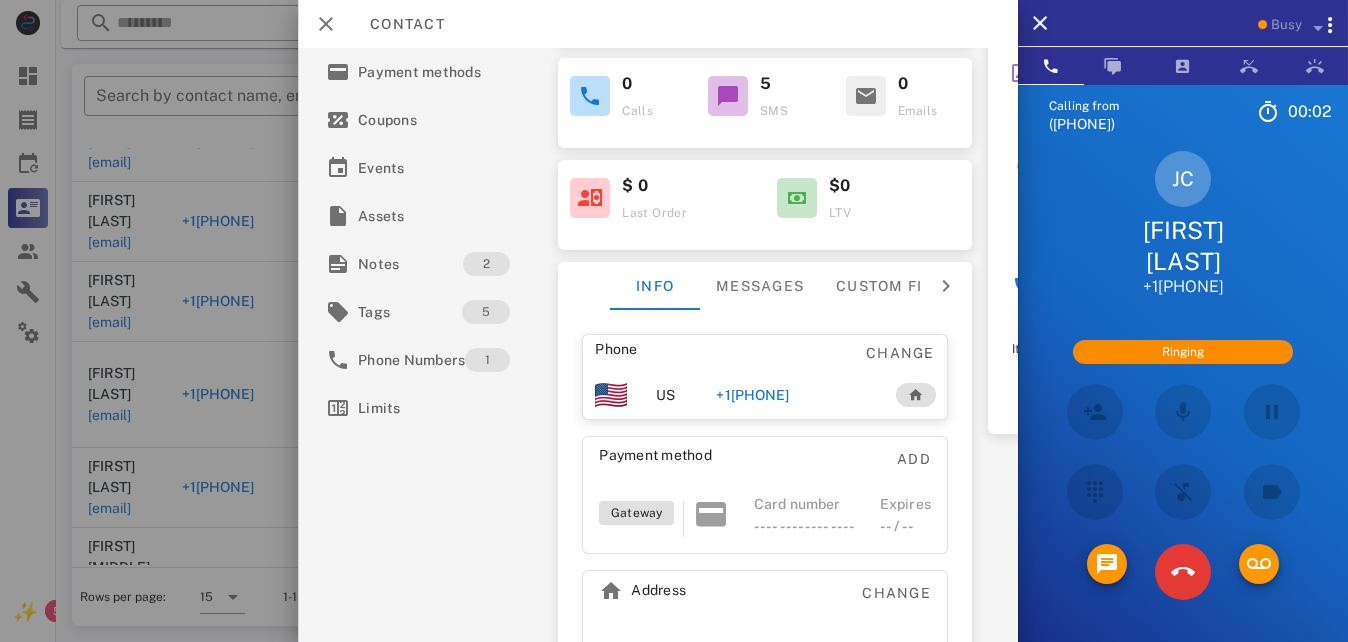 scroll, scrollTop: 574, scrollLeft: 0, axis: vertical 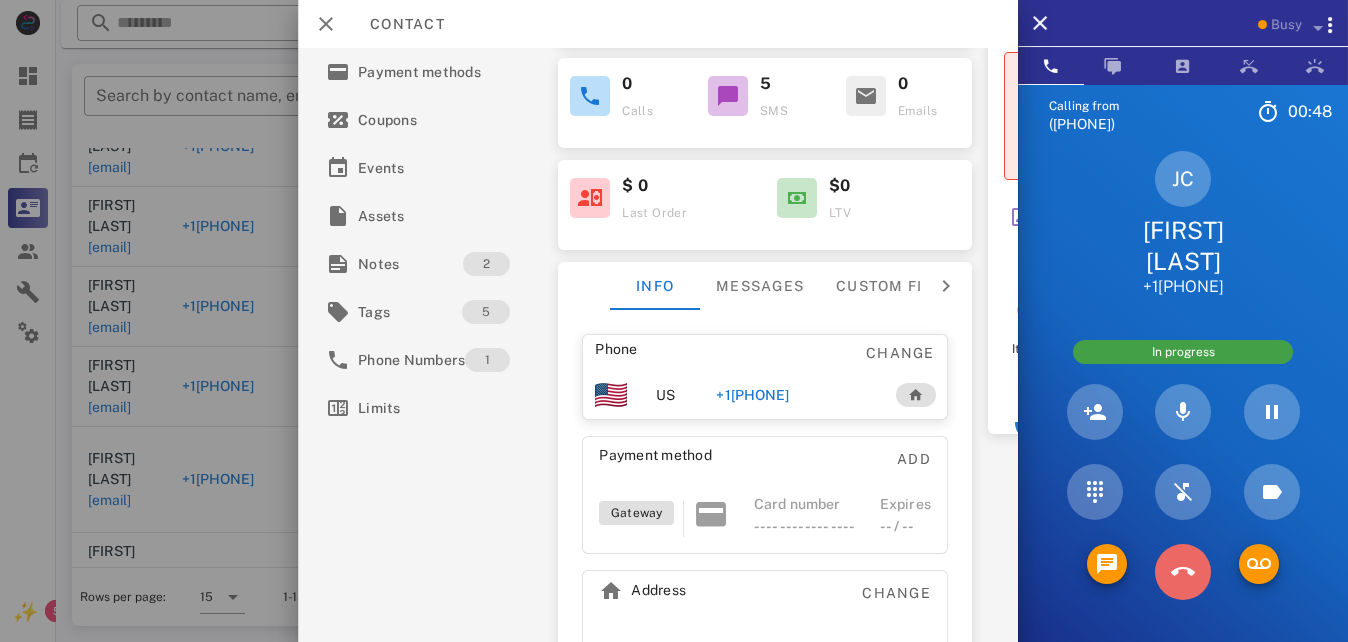 click at bounding box center [1183, 572] 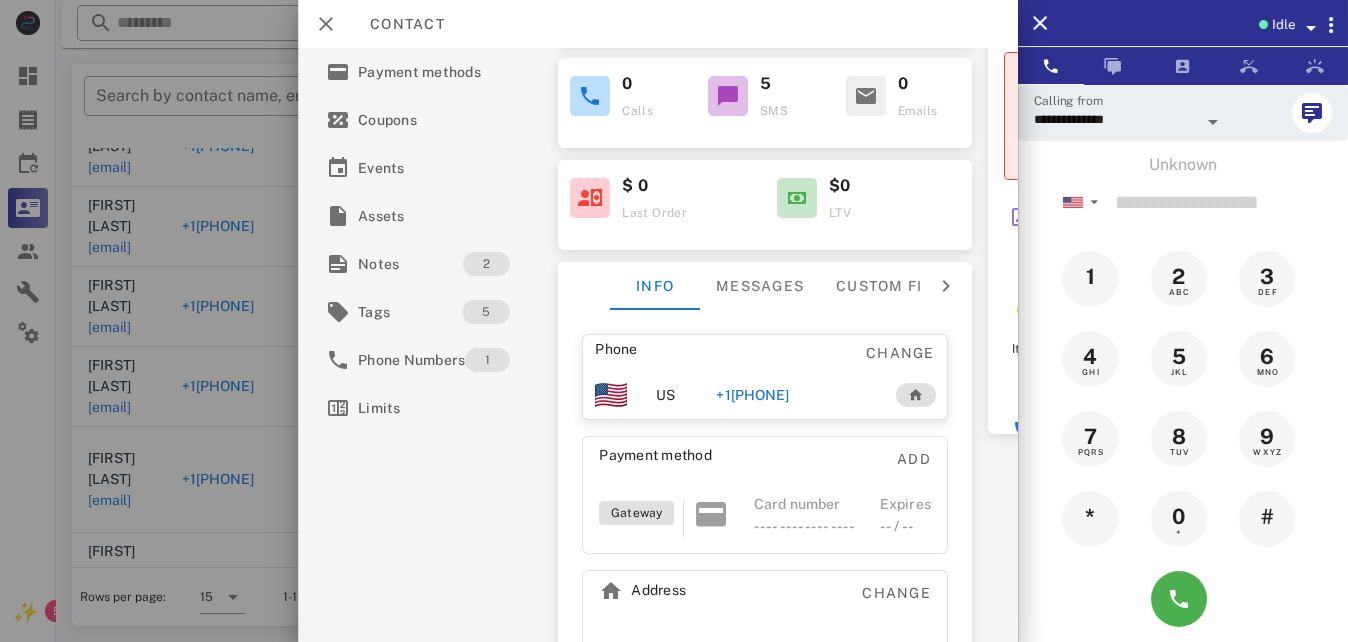 click at bounding box center (1311, 28) 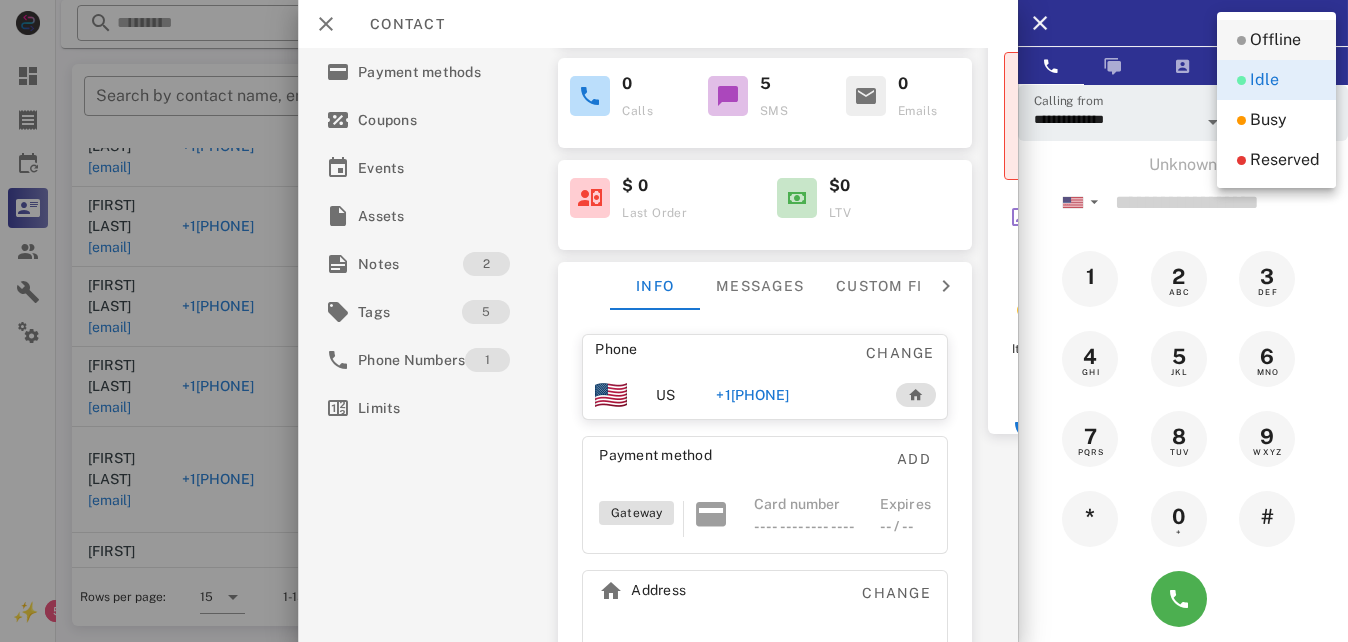 click on "Offline" at bounding box center (1275, 40) 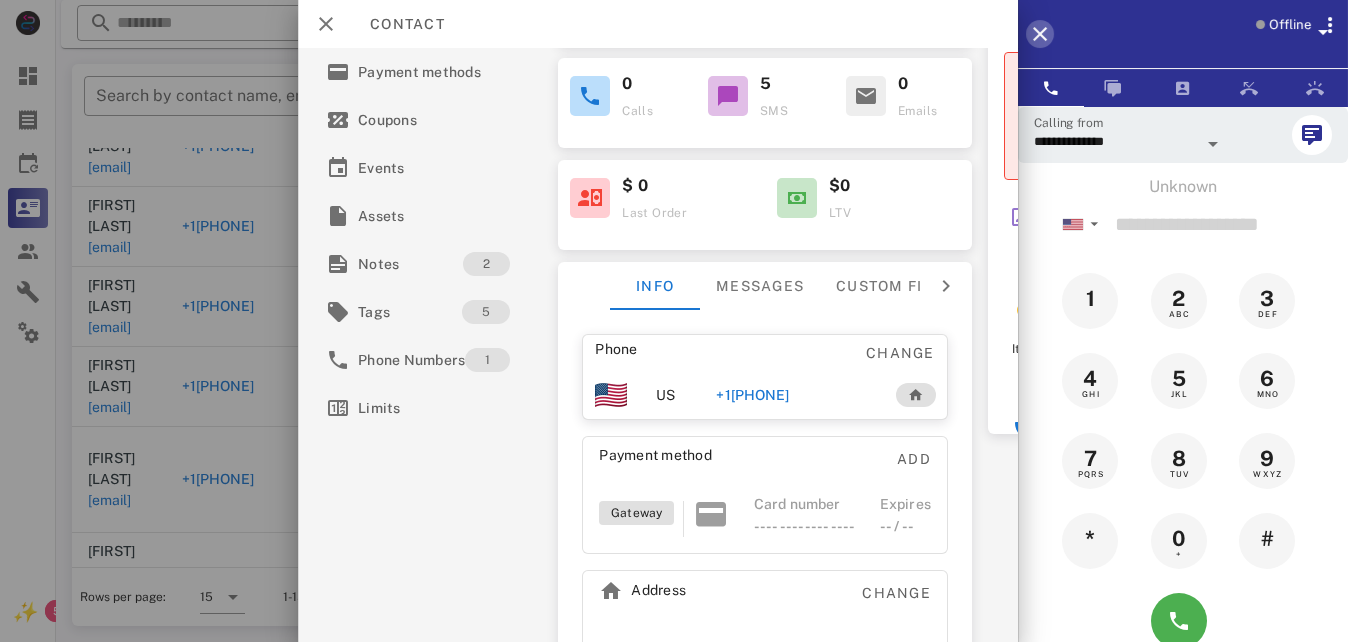 click at bounding box center [1040, 34] 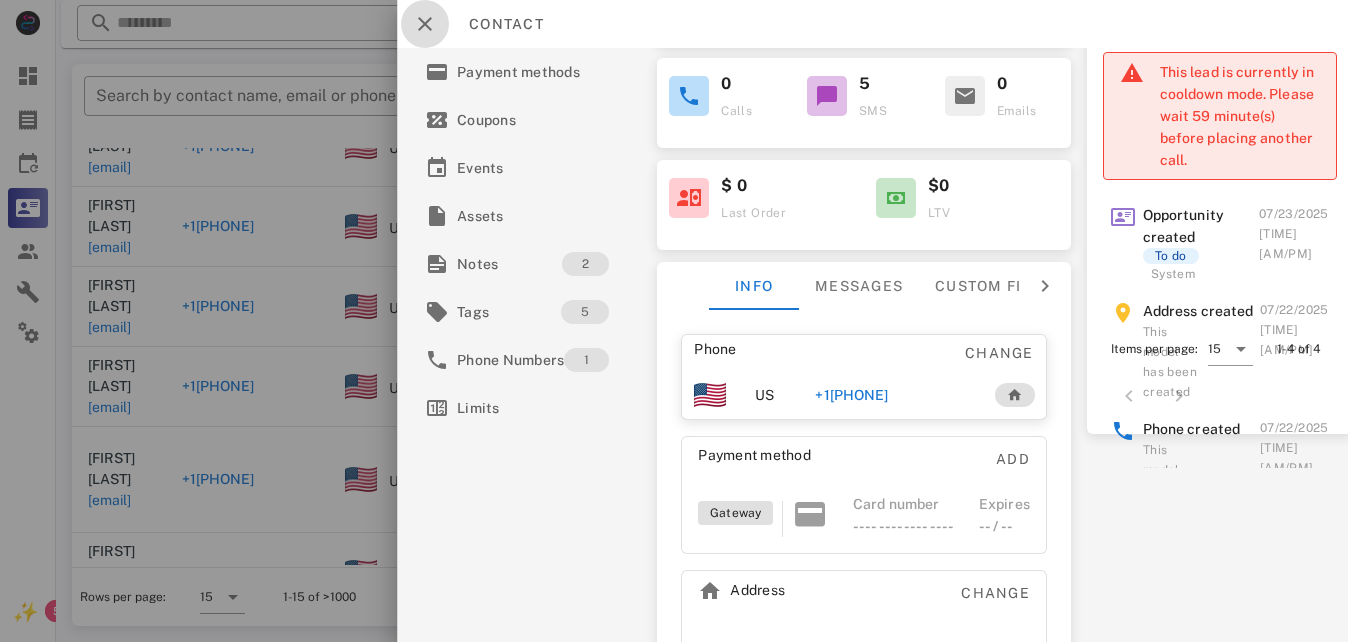 drag, startPoint x: 420, startPoint y: 17, endPoint x: 488, endPoint y: 2, distance: 69.63476 